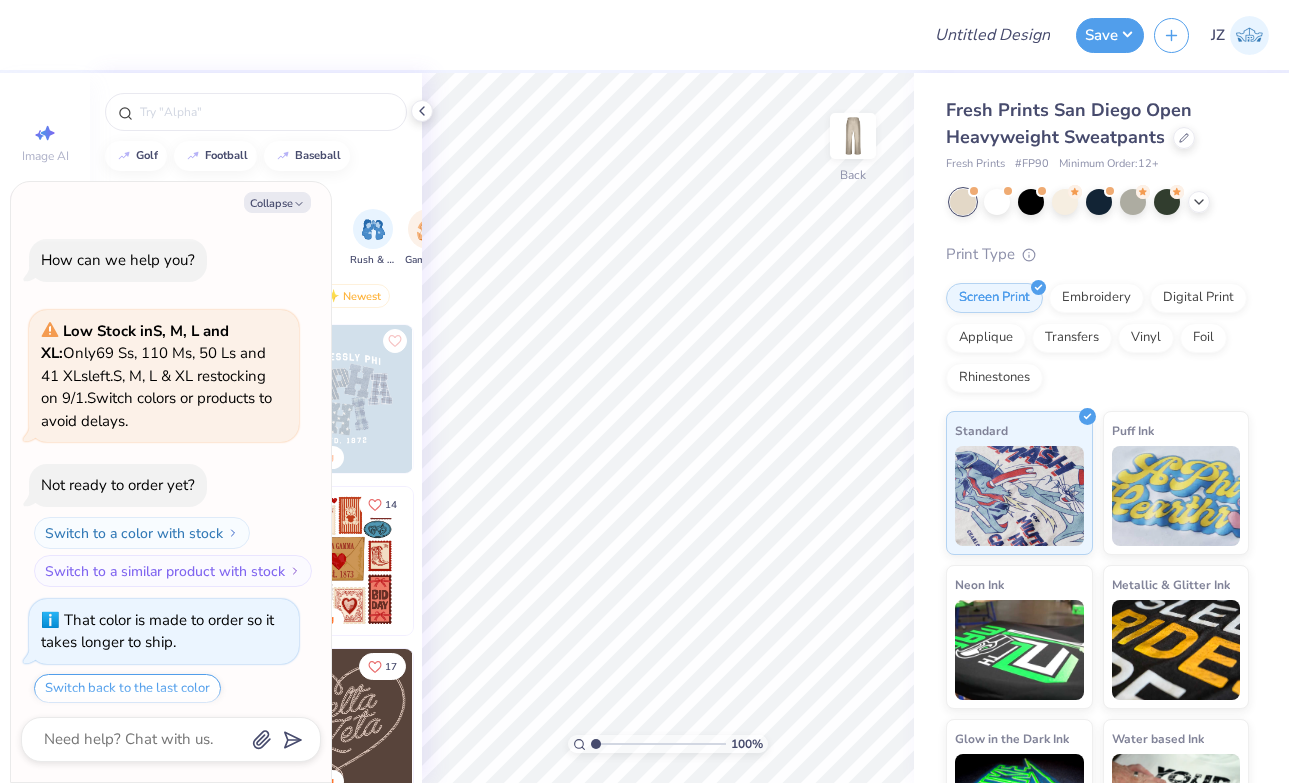 scroll, scrollTop: 0, scrollLeft: 0, axis: both 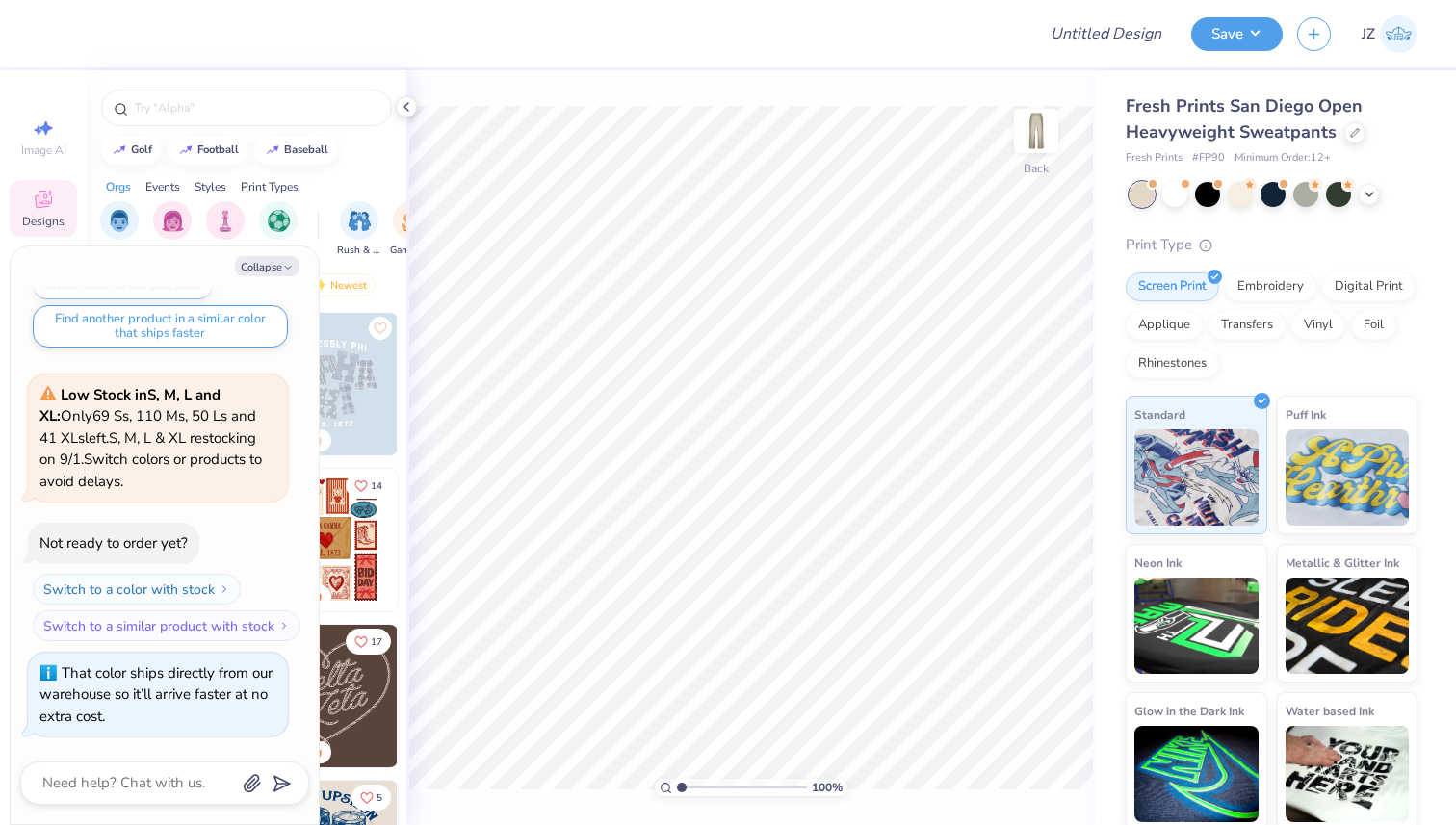 type on "x" 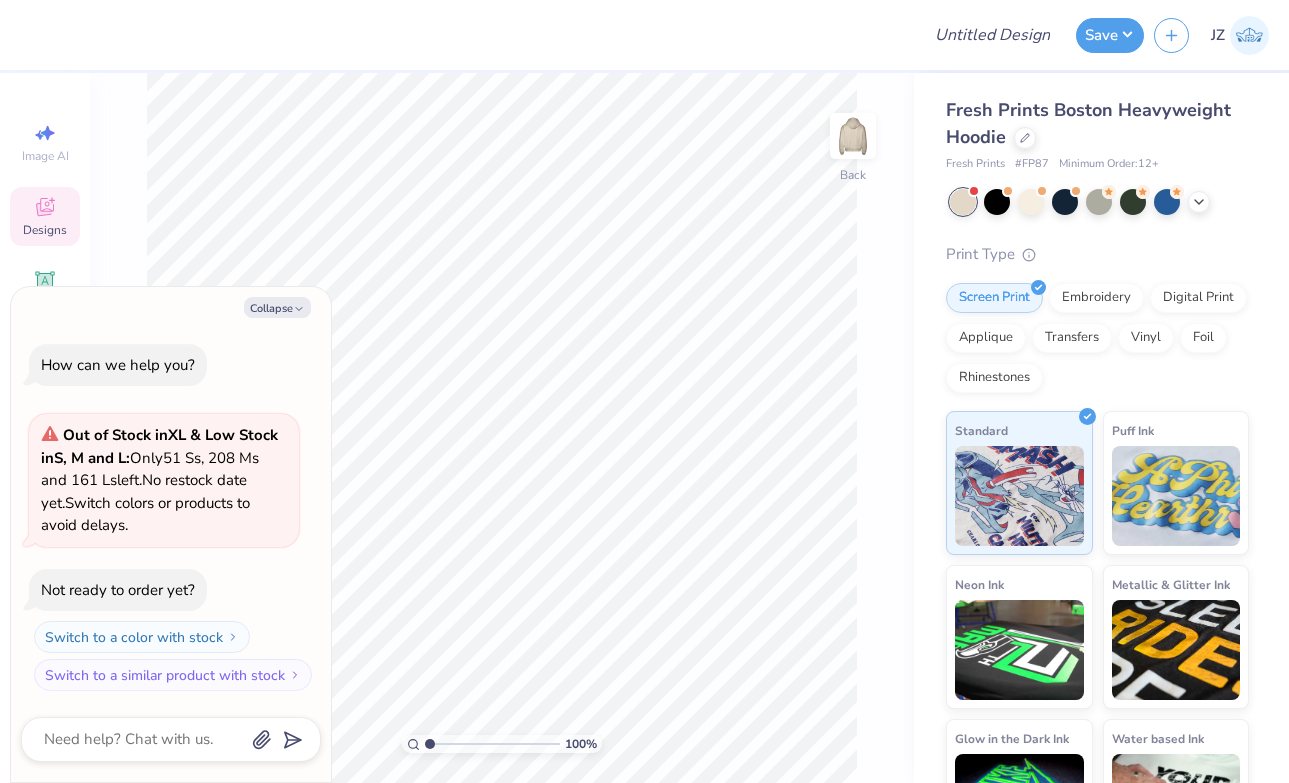scroll, scrollTop: 0, scrollLeft: 0, axis: both 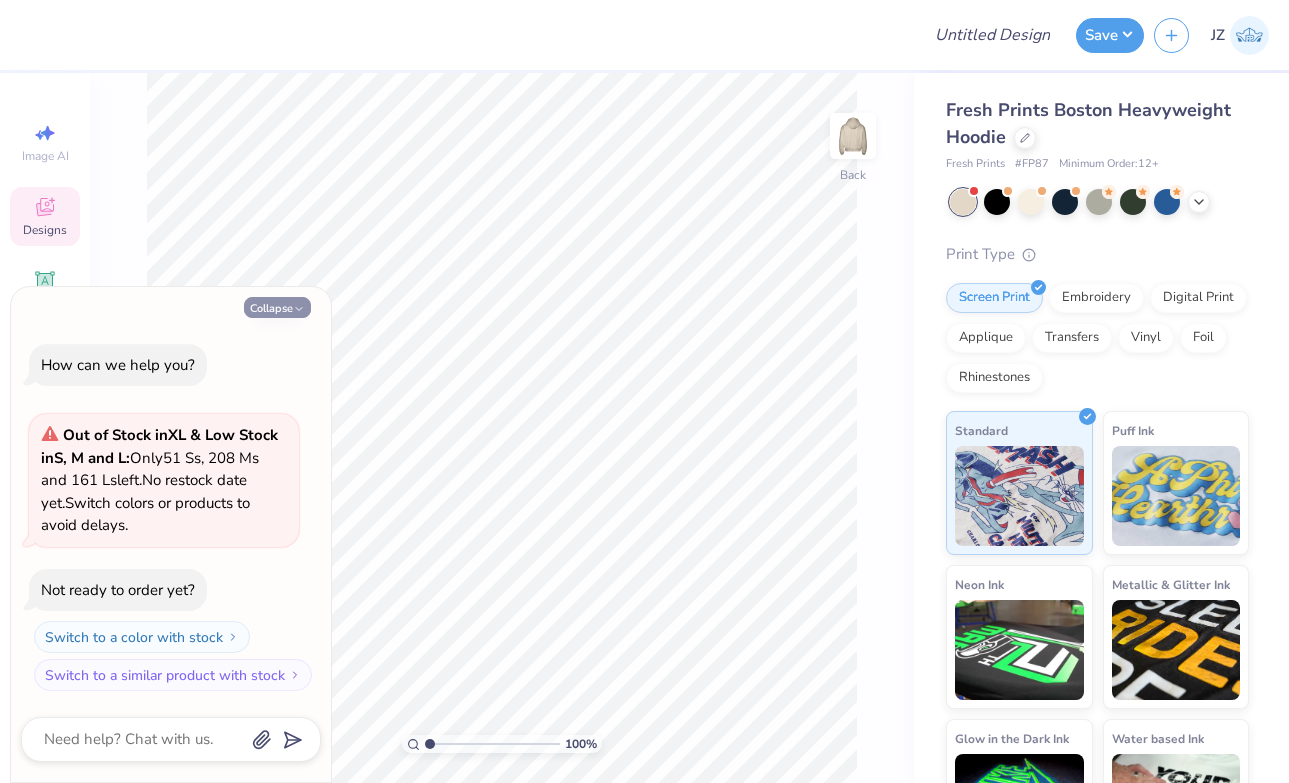 click on "Collapse" at bounding box center (277, 307) 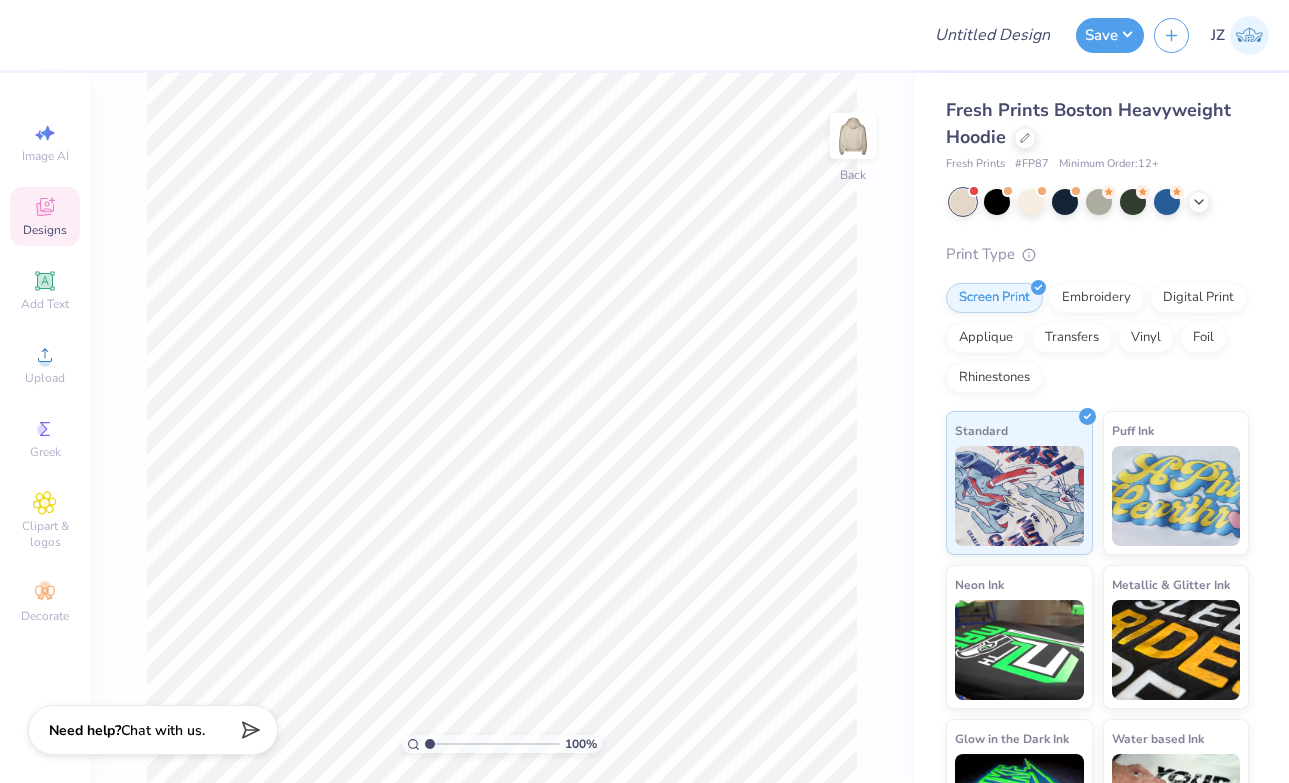 click on "Designs" at bounding box center (45, 230) 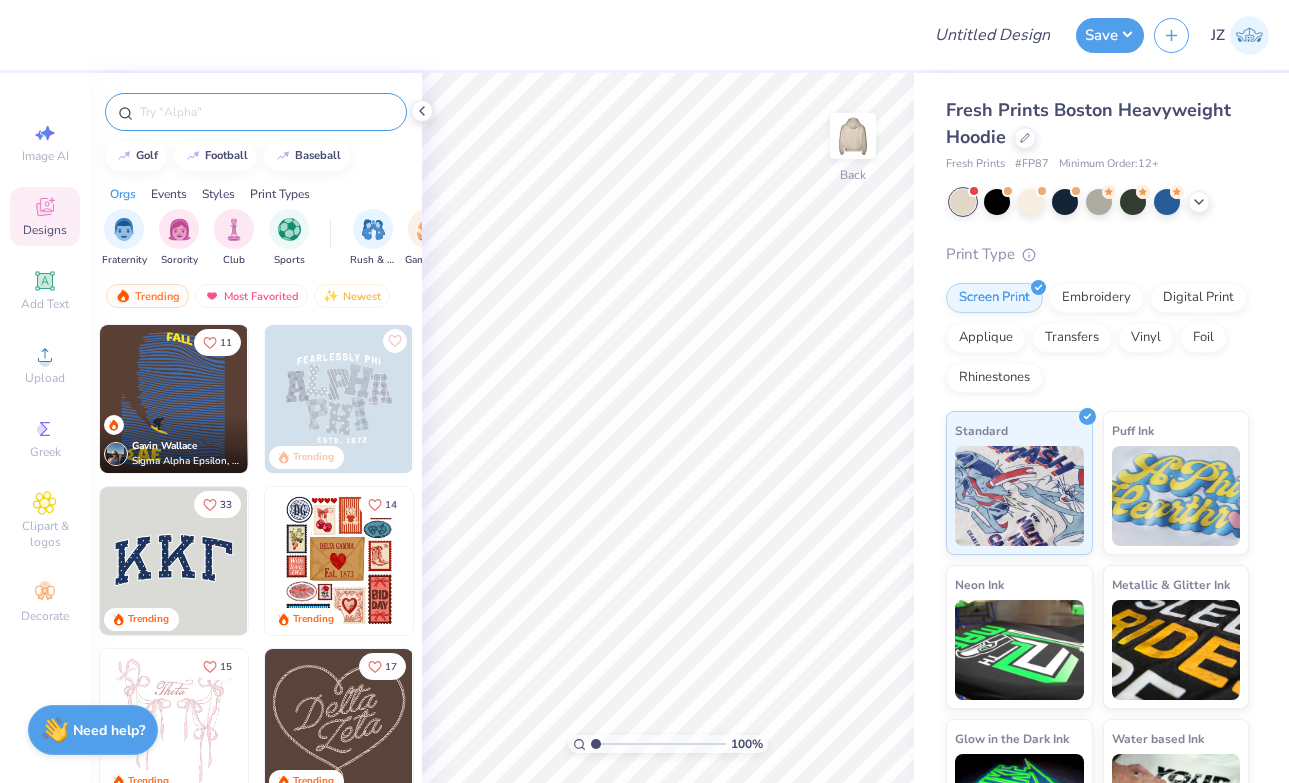 click at bounding box center [266, 112] 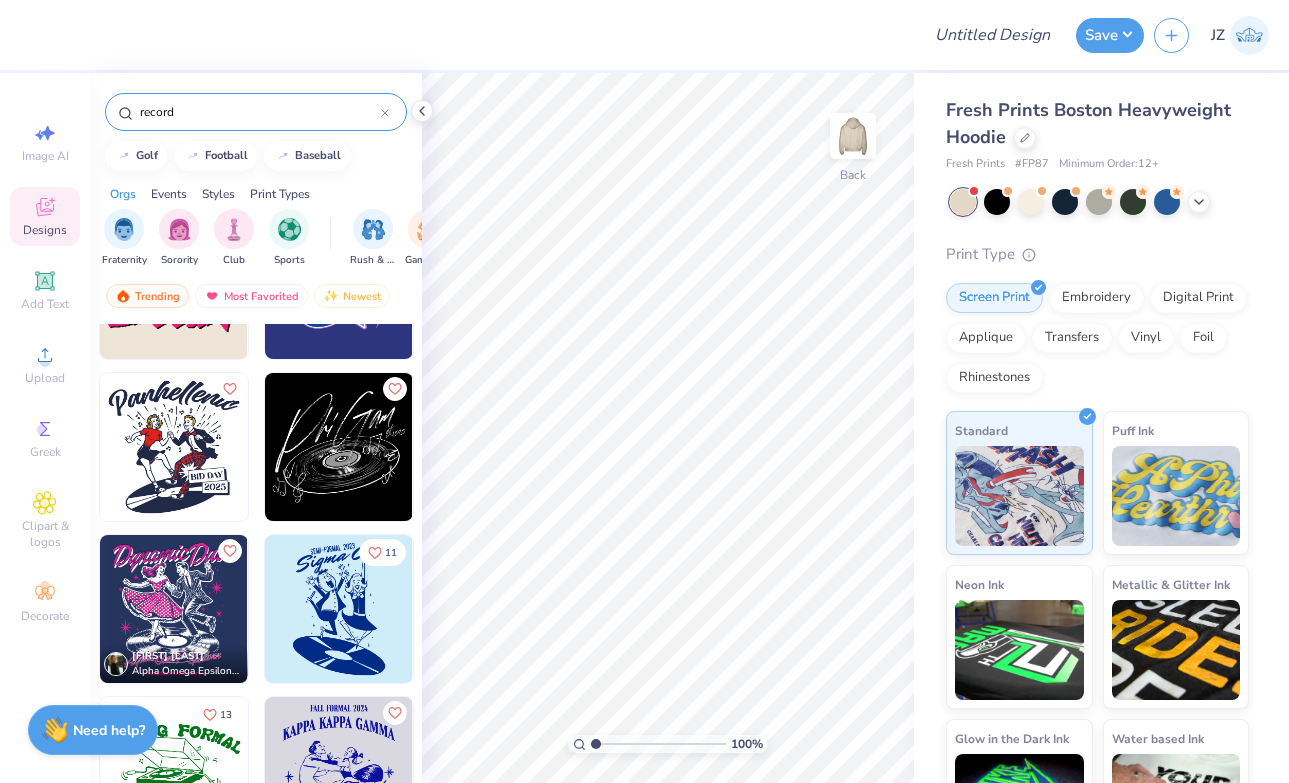 scroll, scrollTop: 276, scrollLeft: 0, axis: vertical 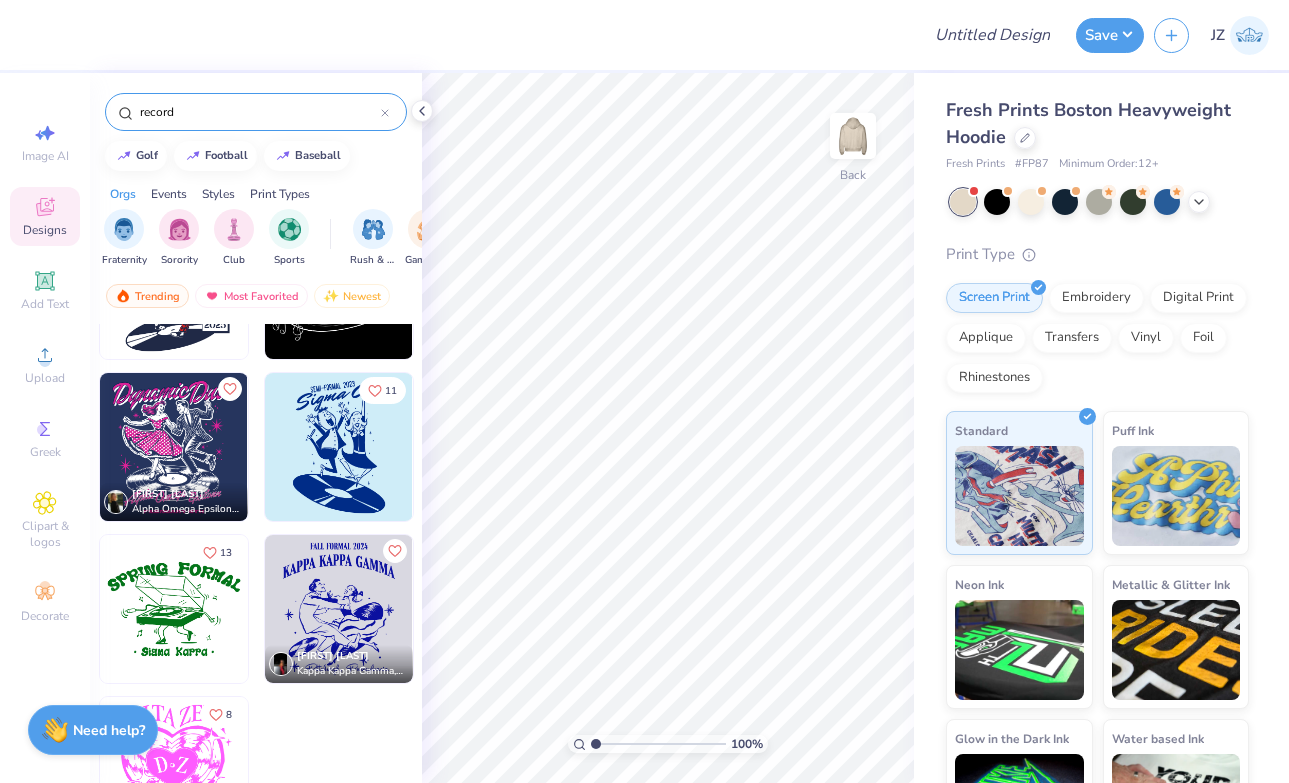 drag, startPoint x: 180, startPoint y: 109, endPoint x: 115, endPoint y: 108, distance: 65.00769 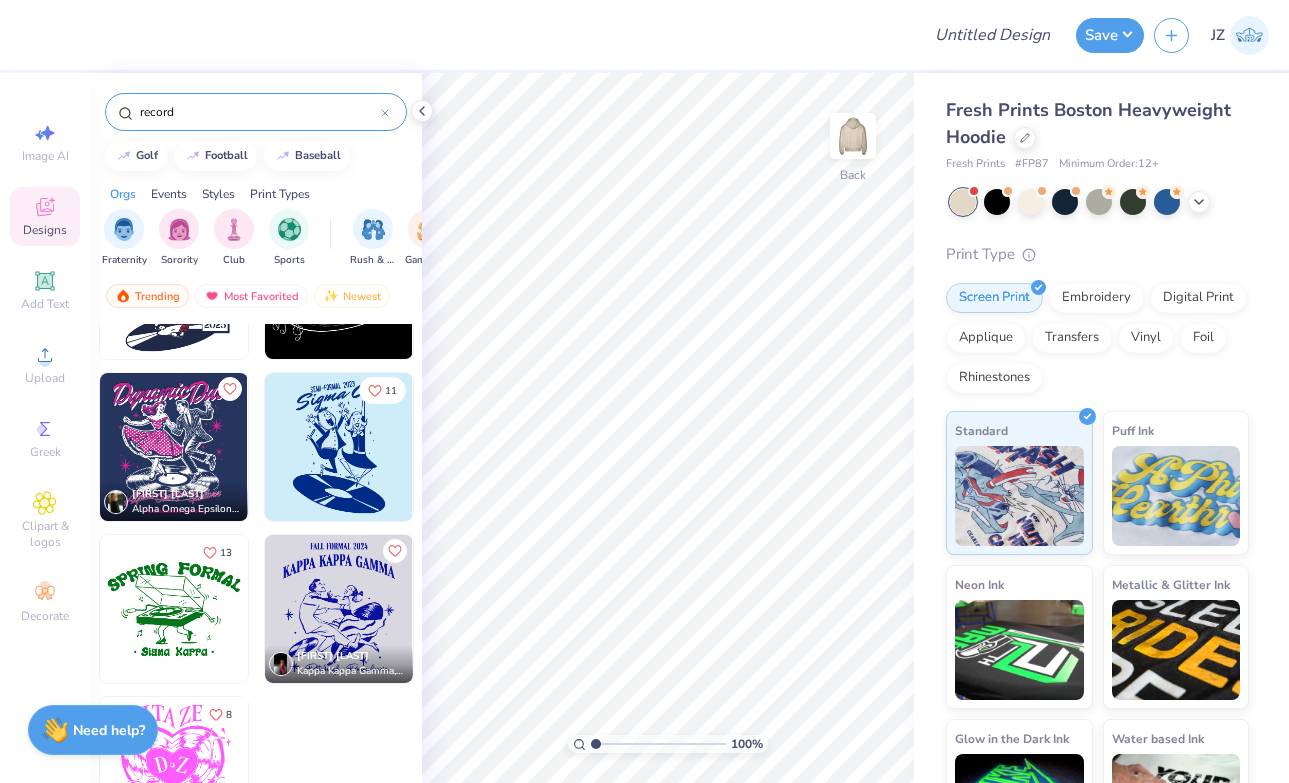 click on "record" at bounding box center (256, 112) 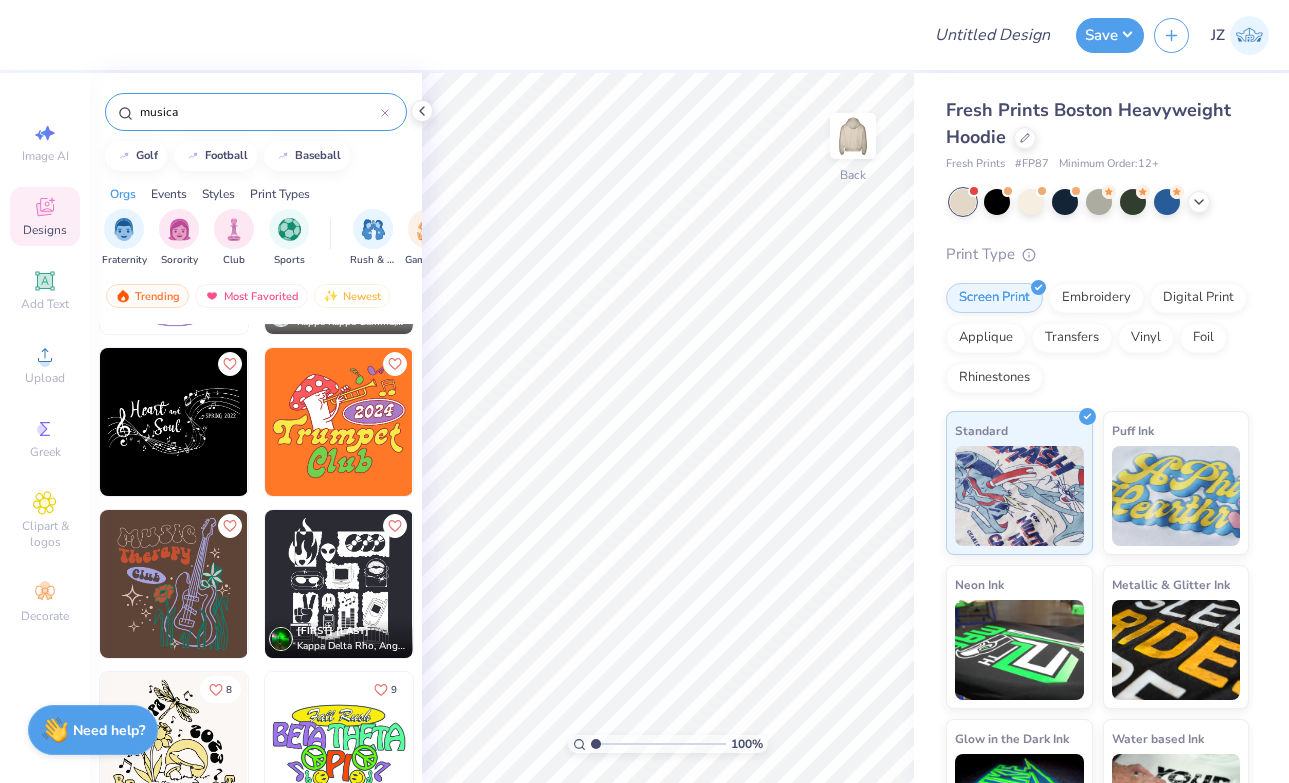 scroll, scrollTop: 1072, scrollLeft: 0, axis: vertical 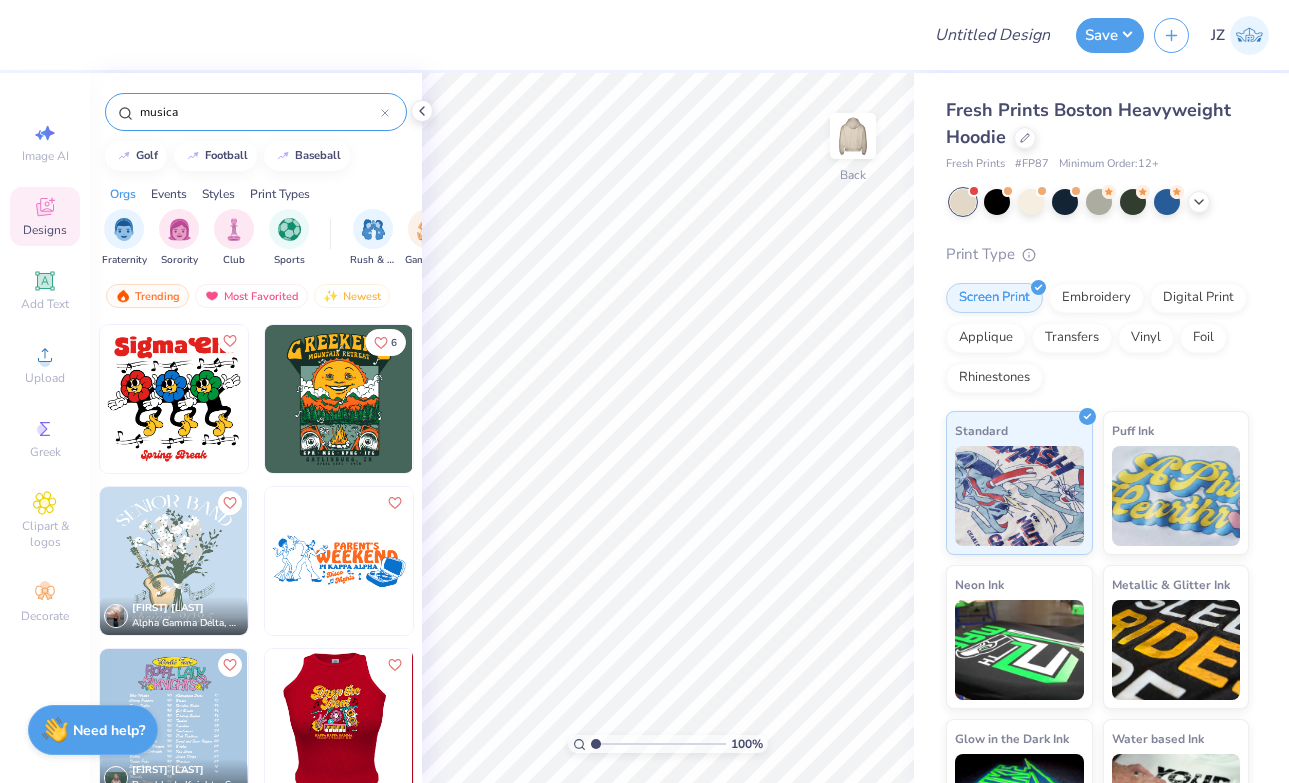 type on "music" 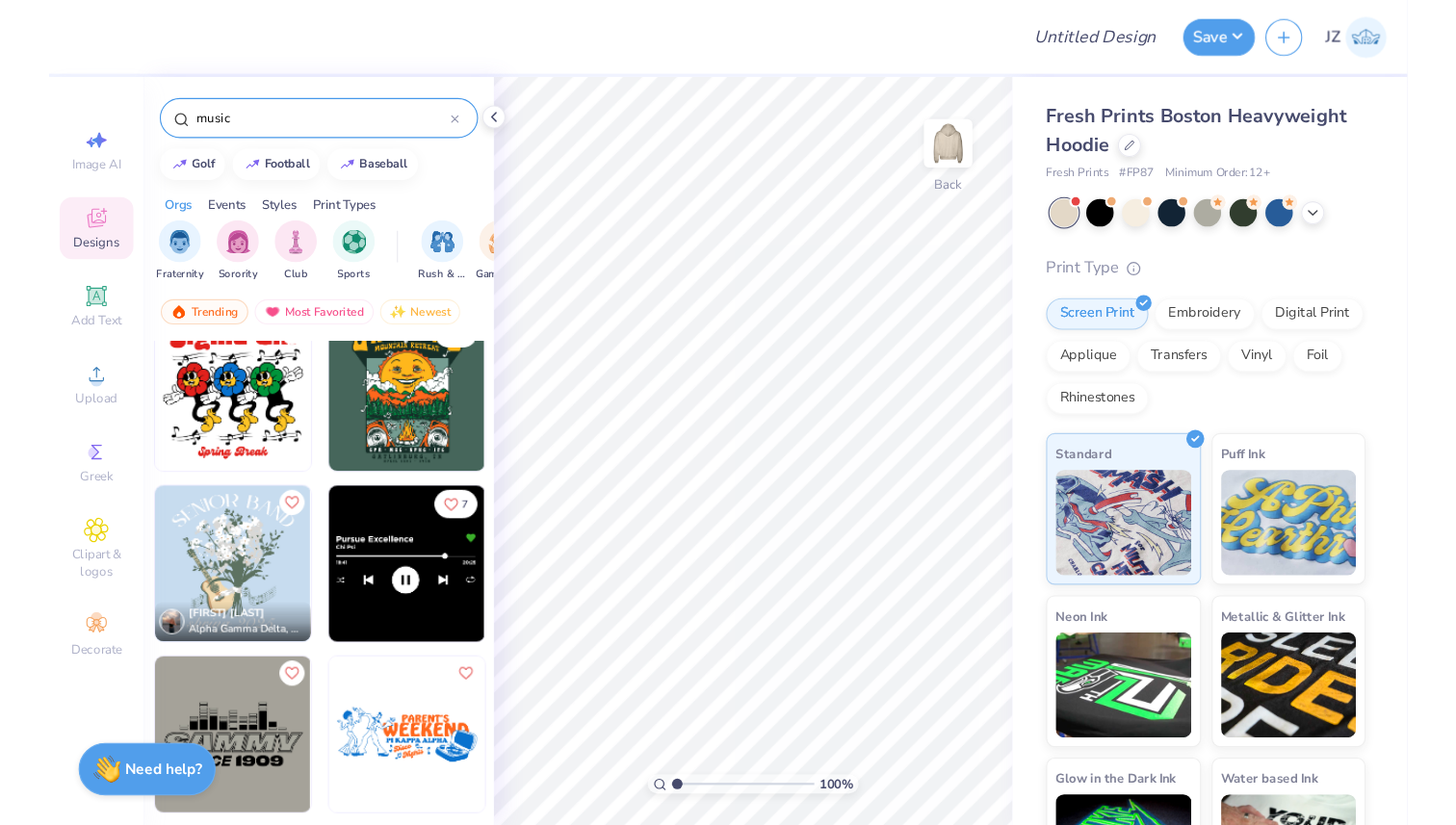 scroll, scrollTop: 0, scrollLeft: 0, axis: both 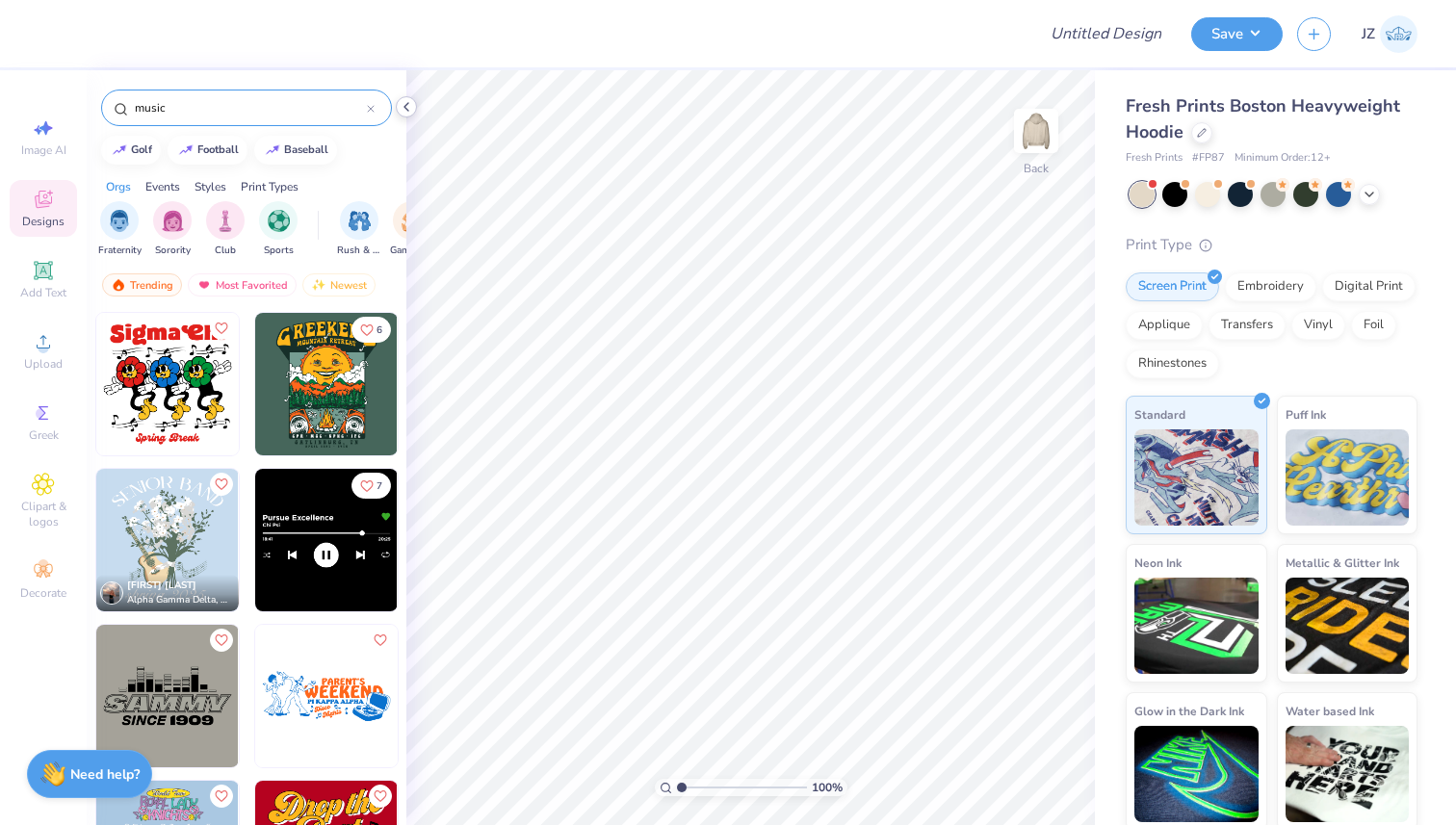 click 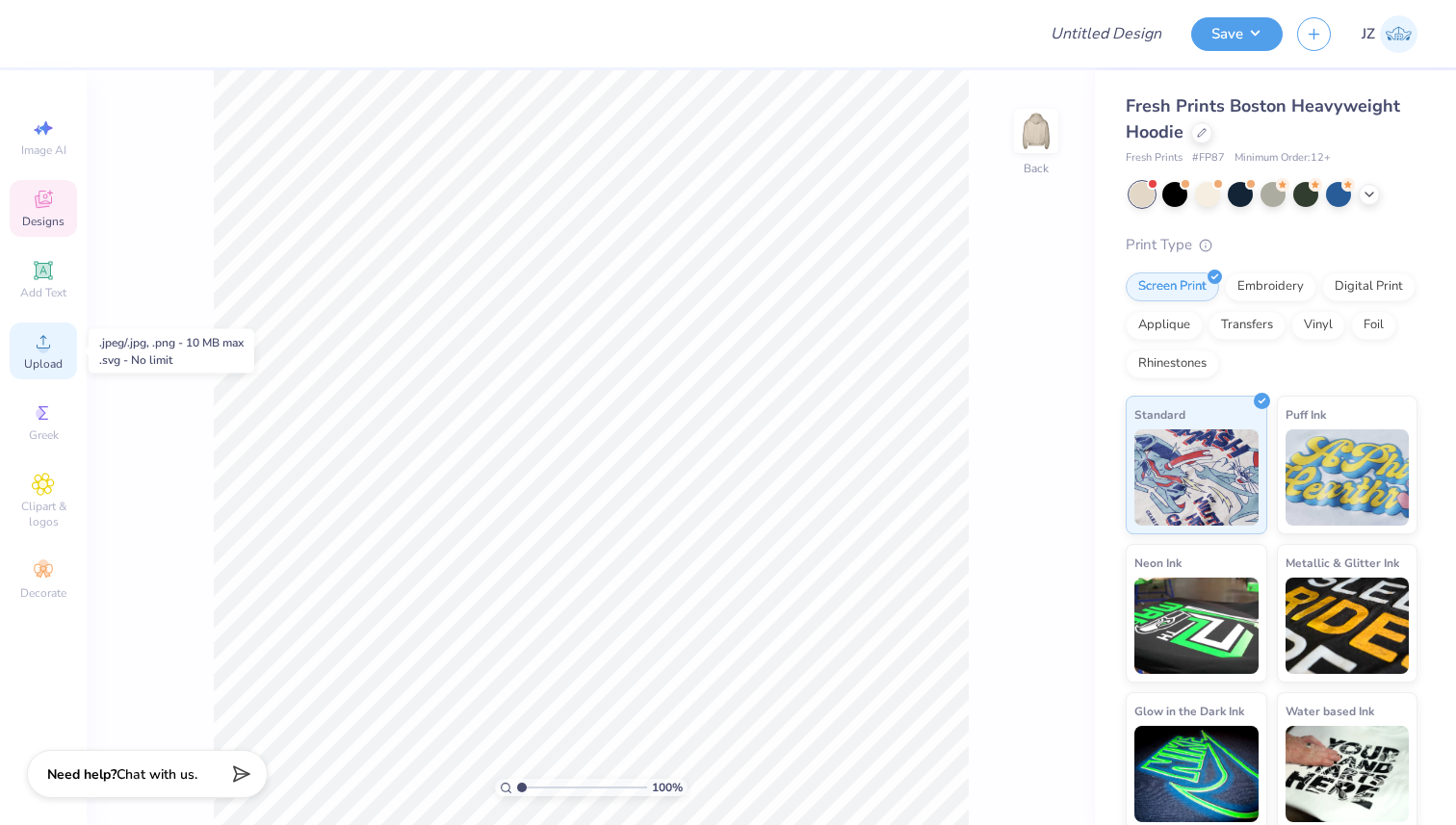 click 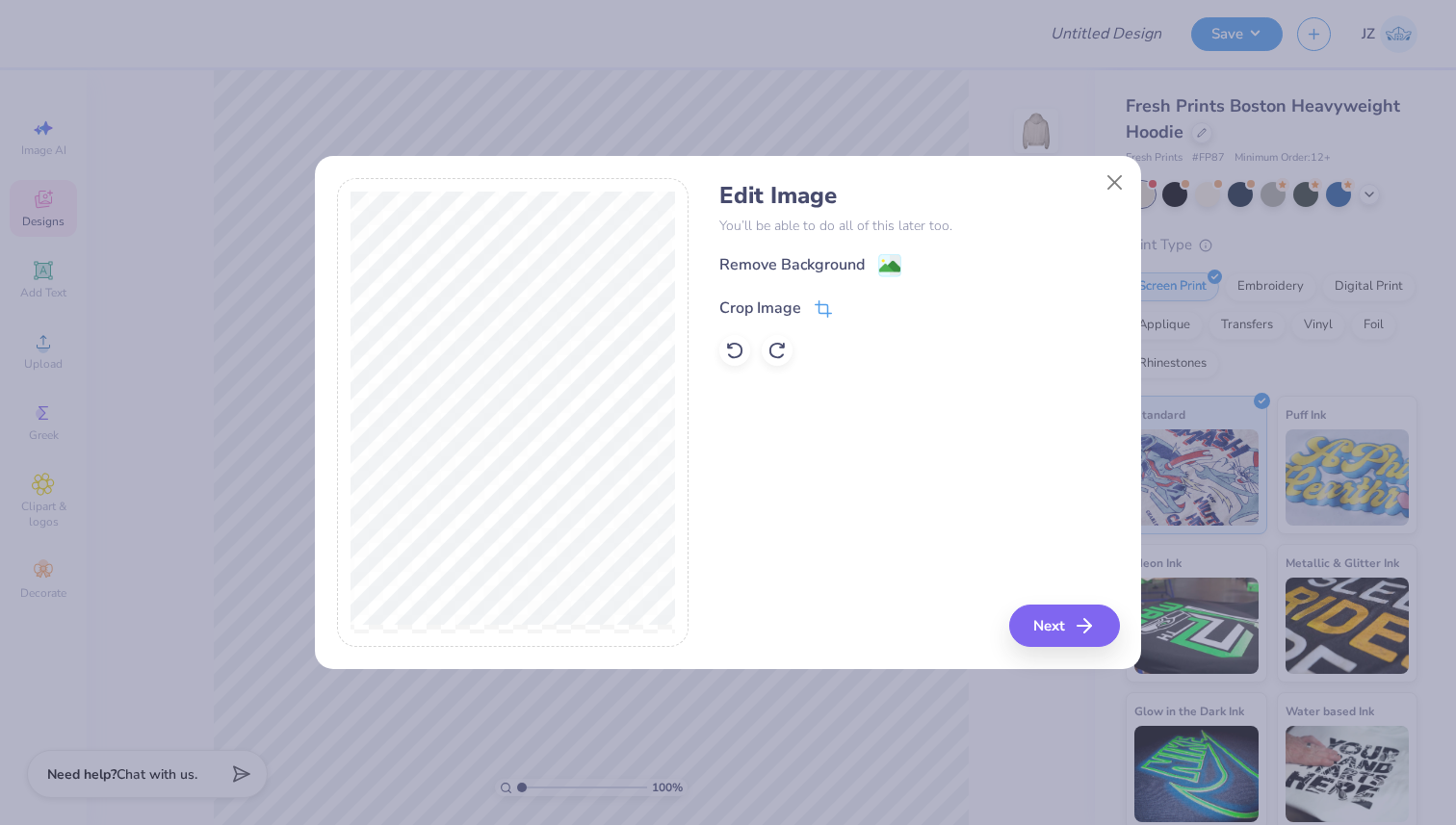 click 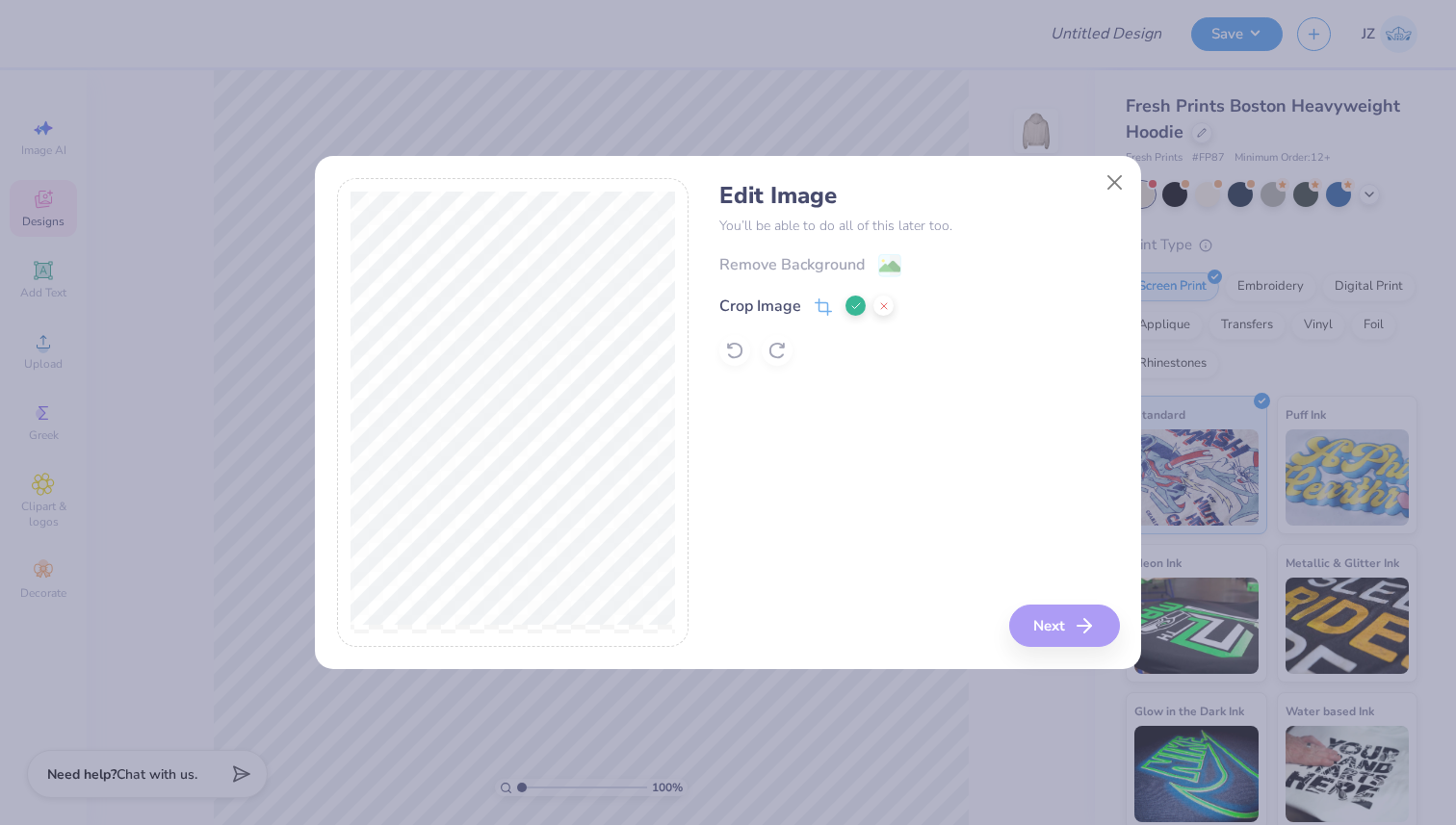 click 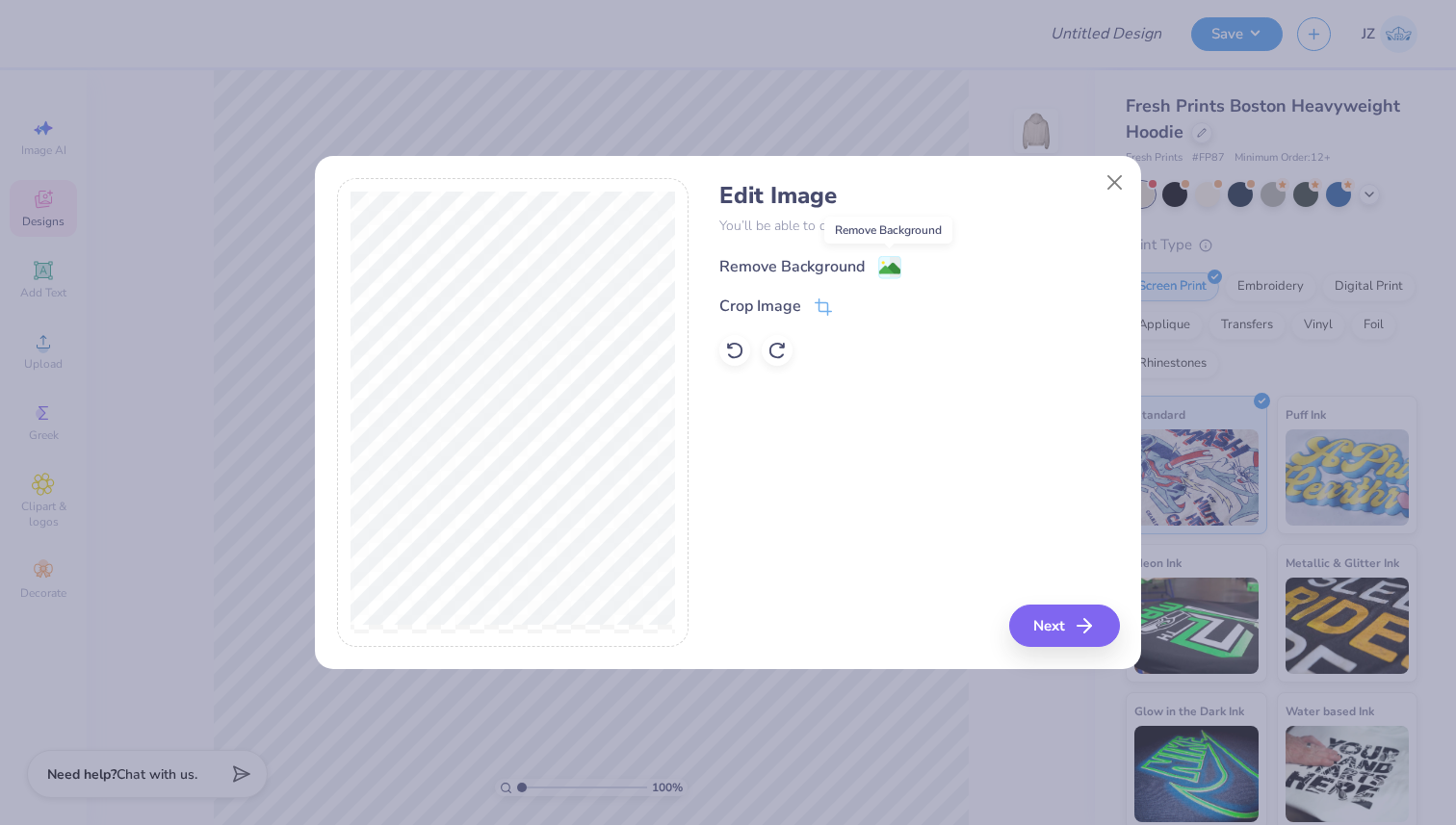 click 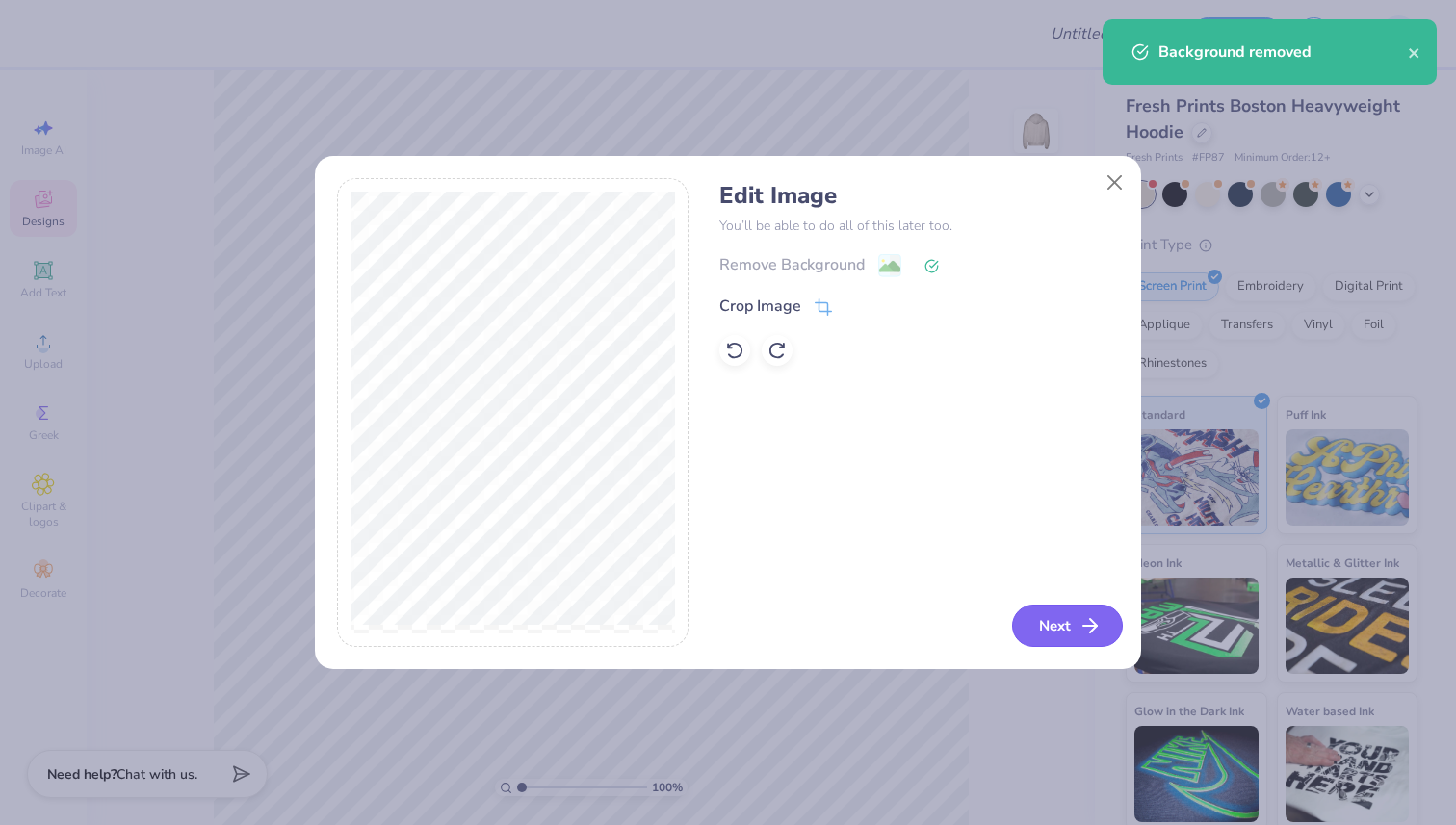 click on "Next" at bounding box center (1067, 626) 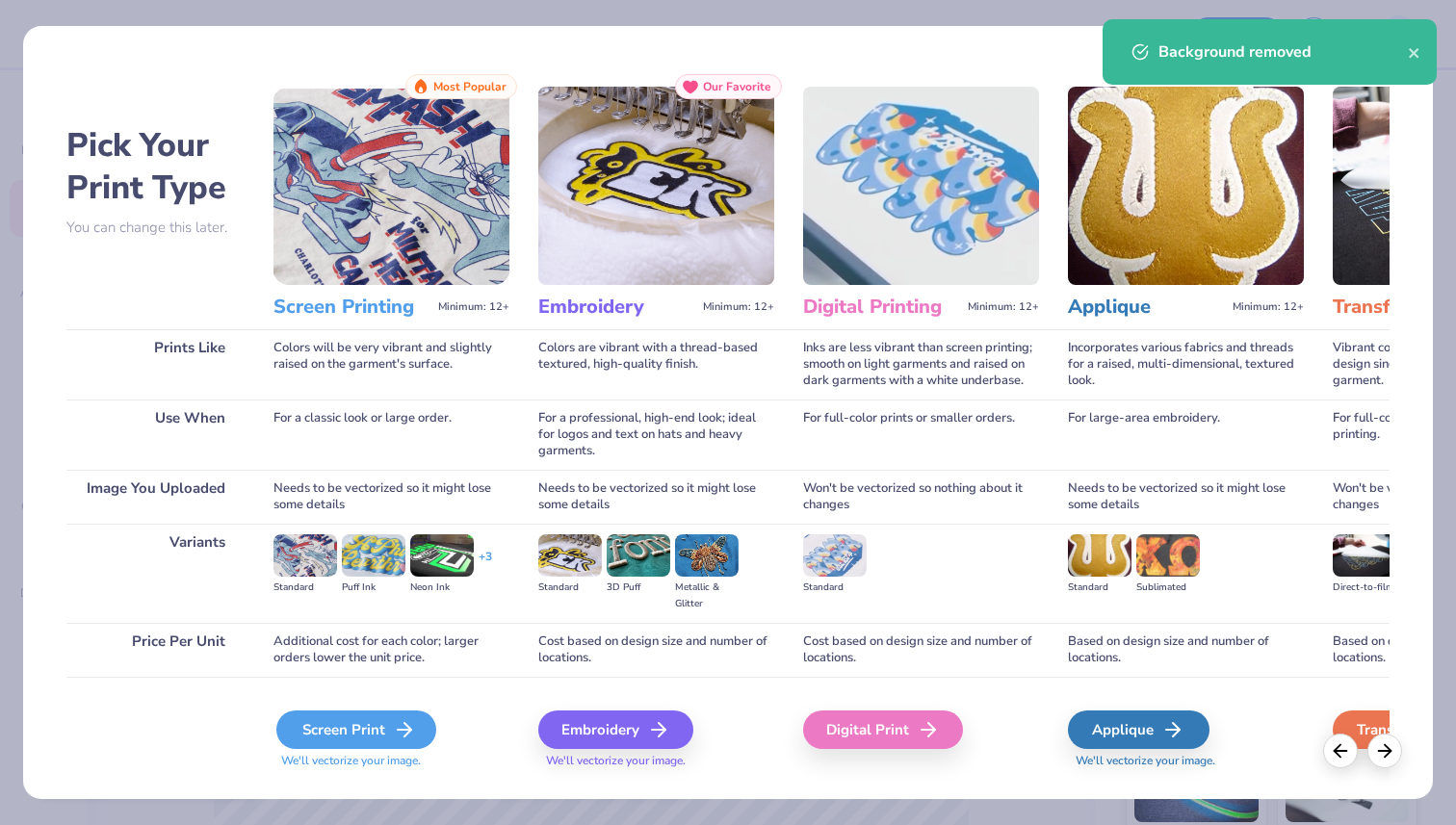 click on "Screen Print" at bounding box center [356, 730] 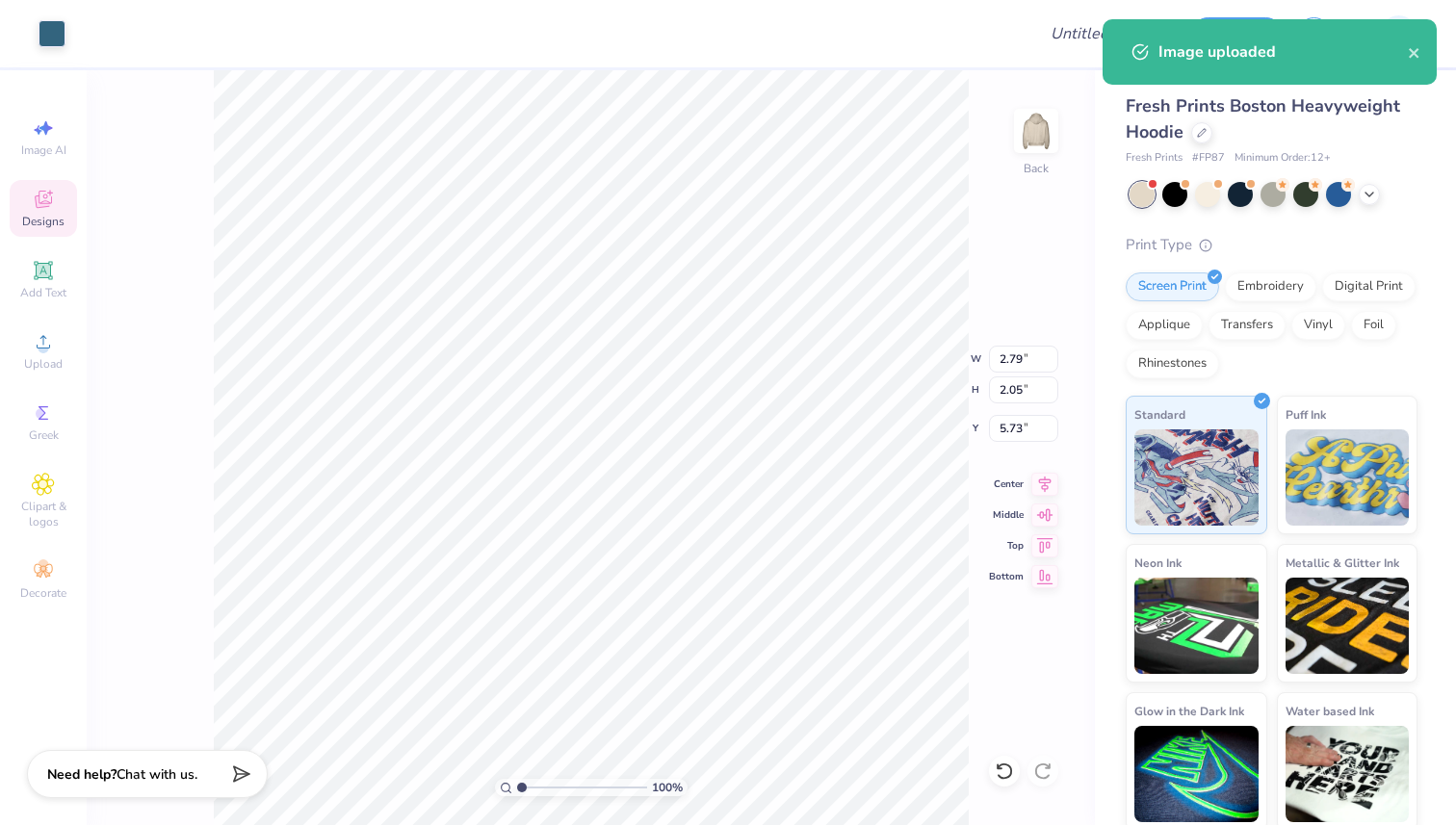 type on "1.98" 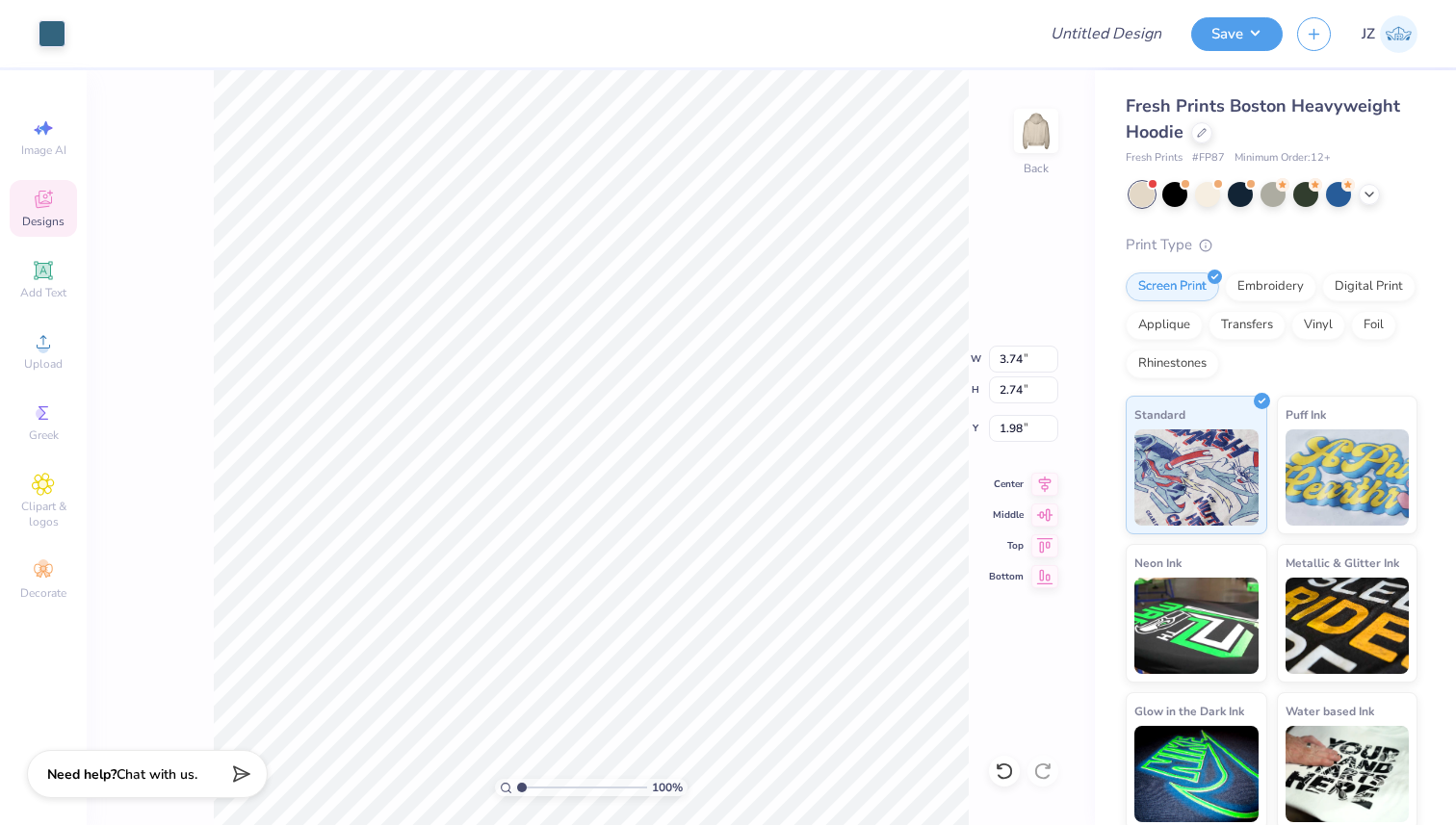 type on "3.74" 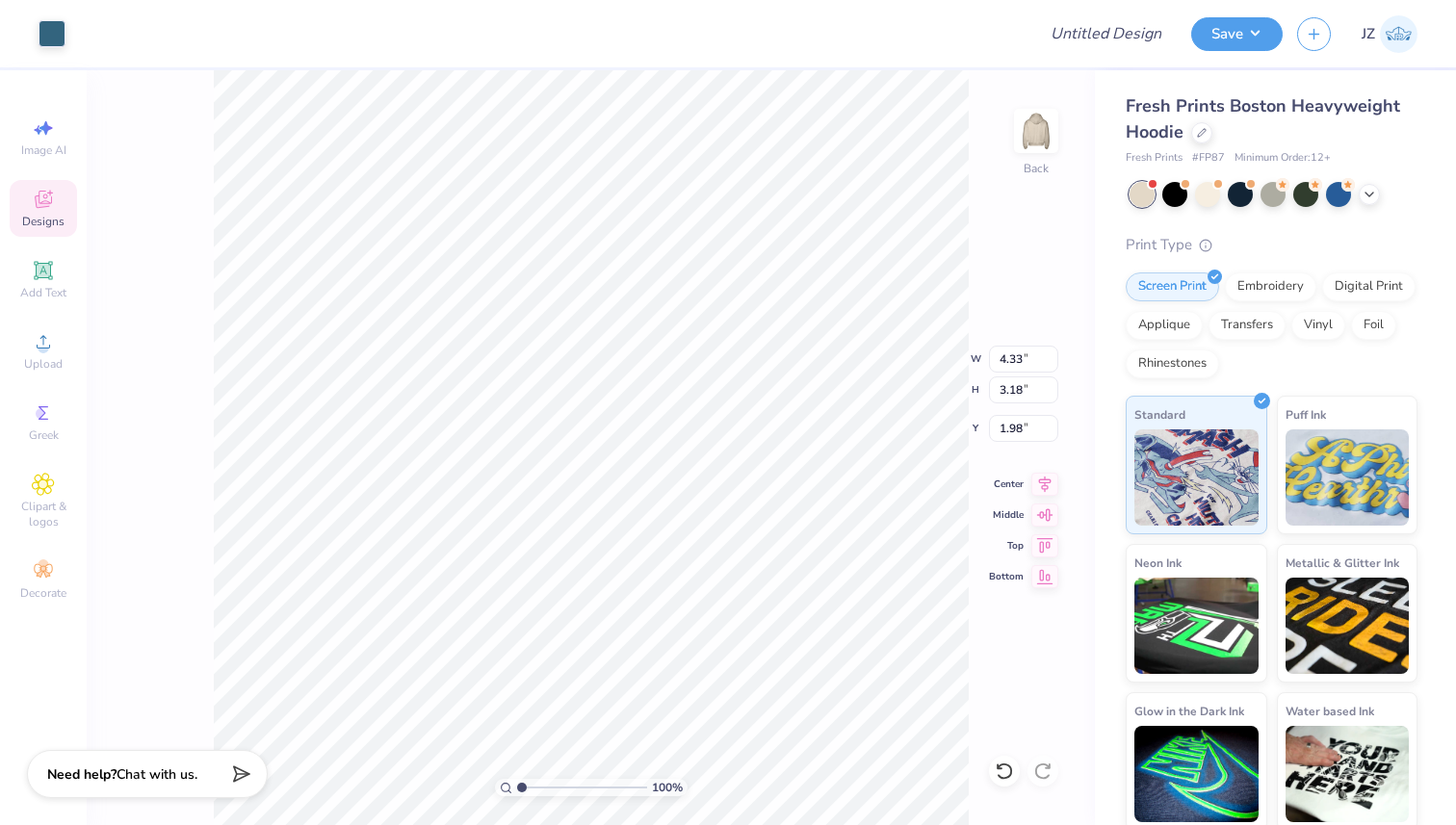 type on "4.33" 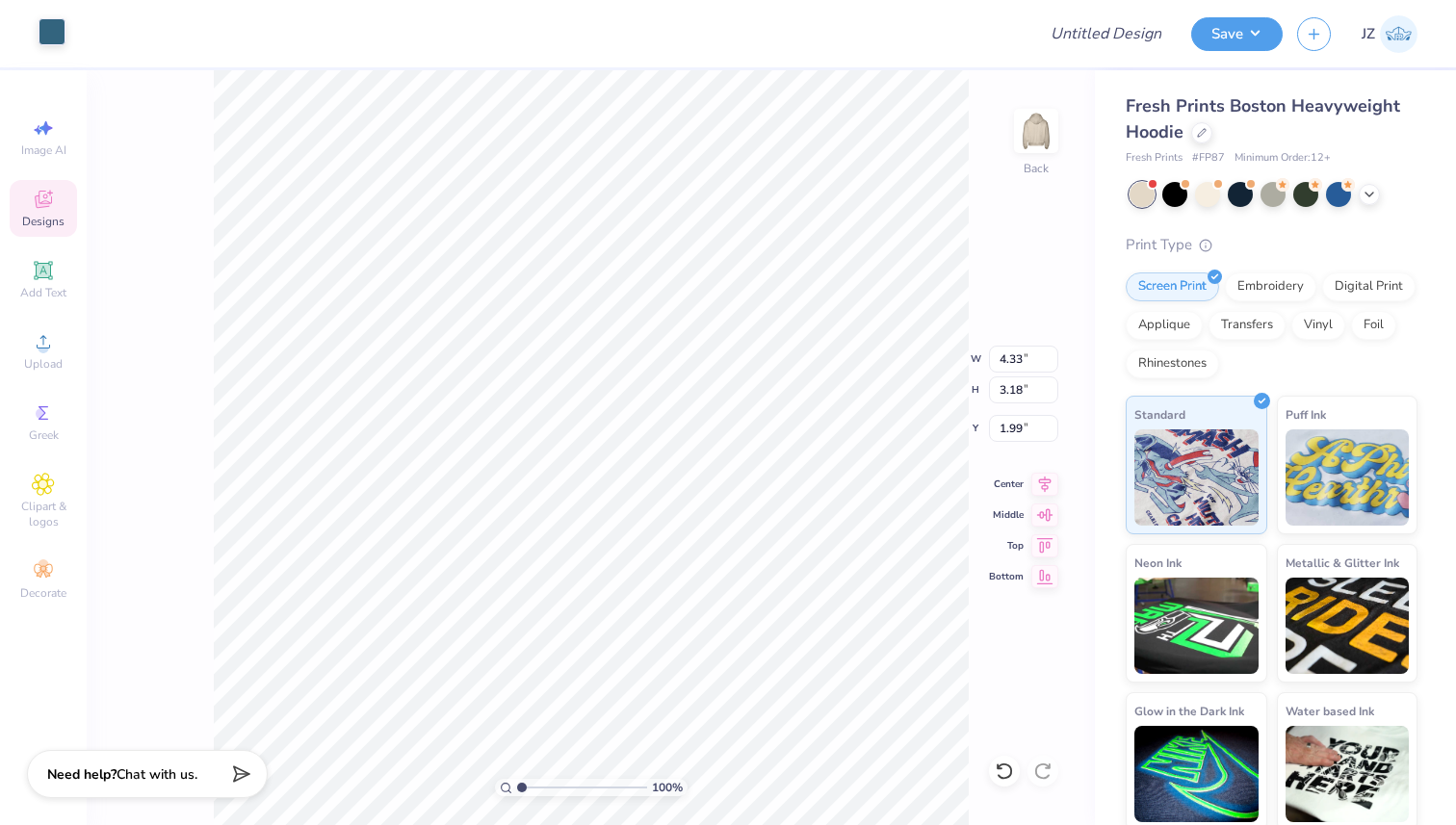 click at bounding box center (52, 32) 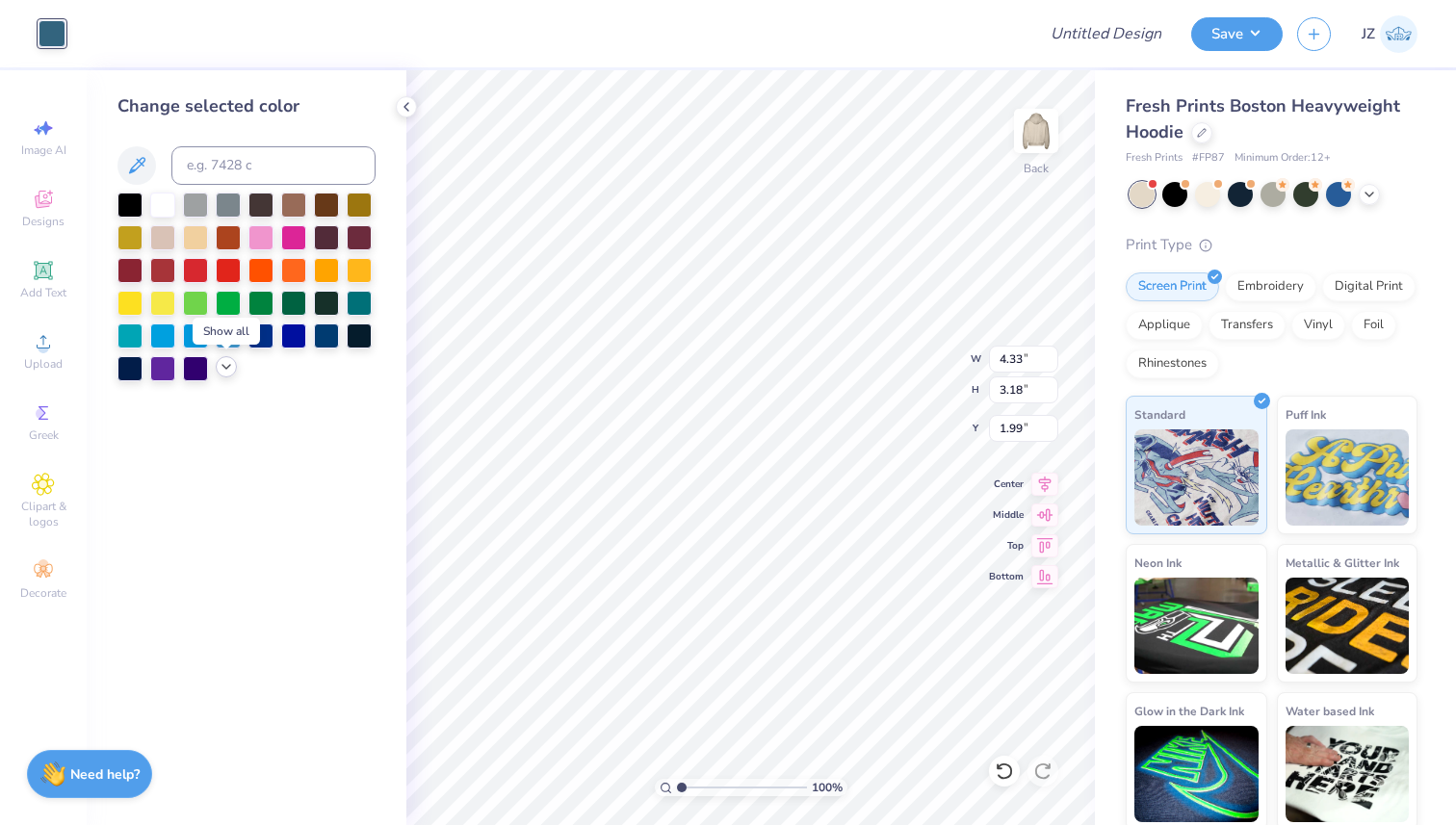 click at bounding box center [226, 367] 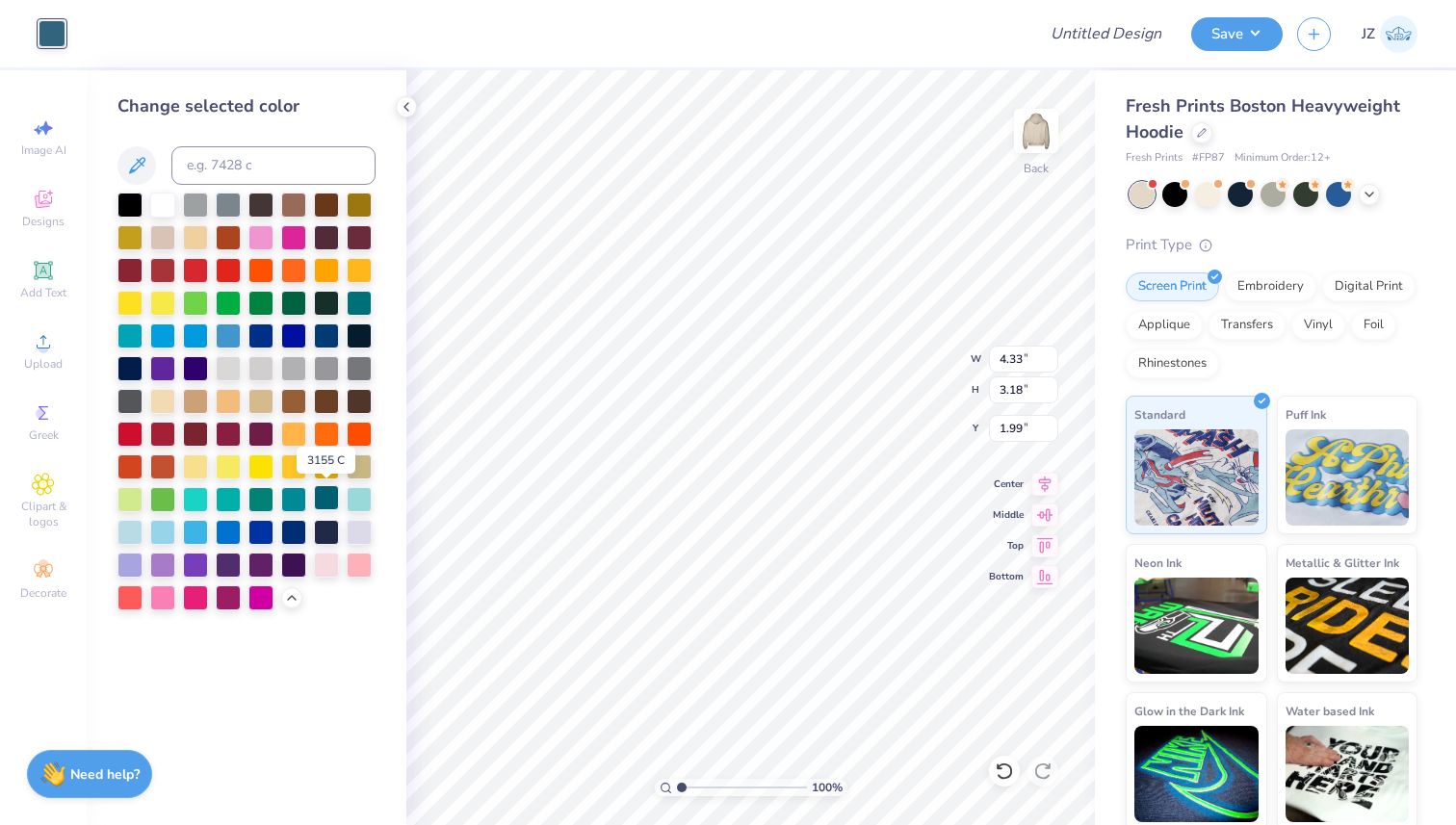 click at bounding box center (326, 498) 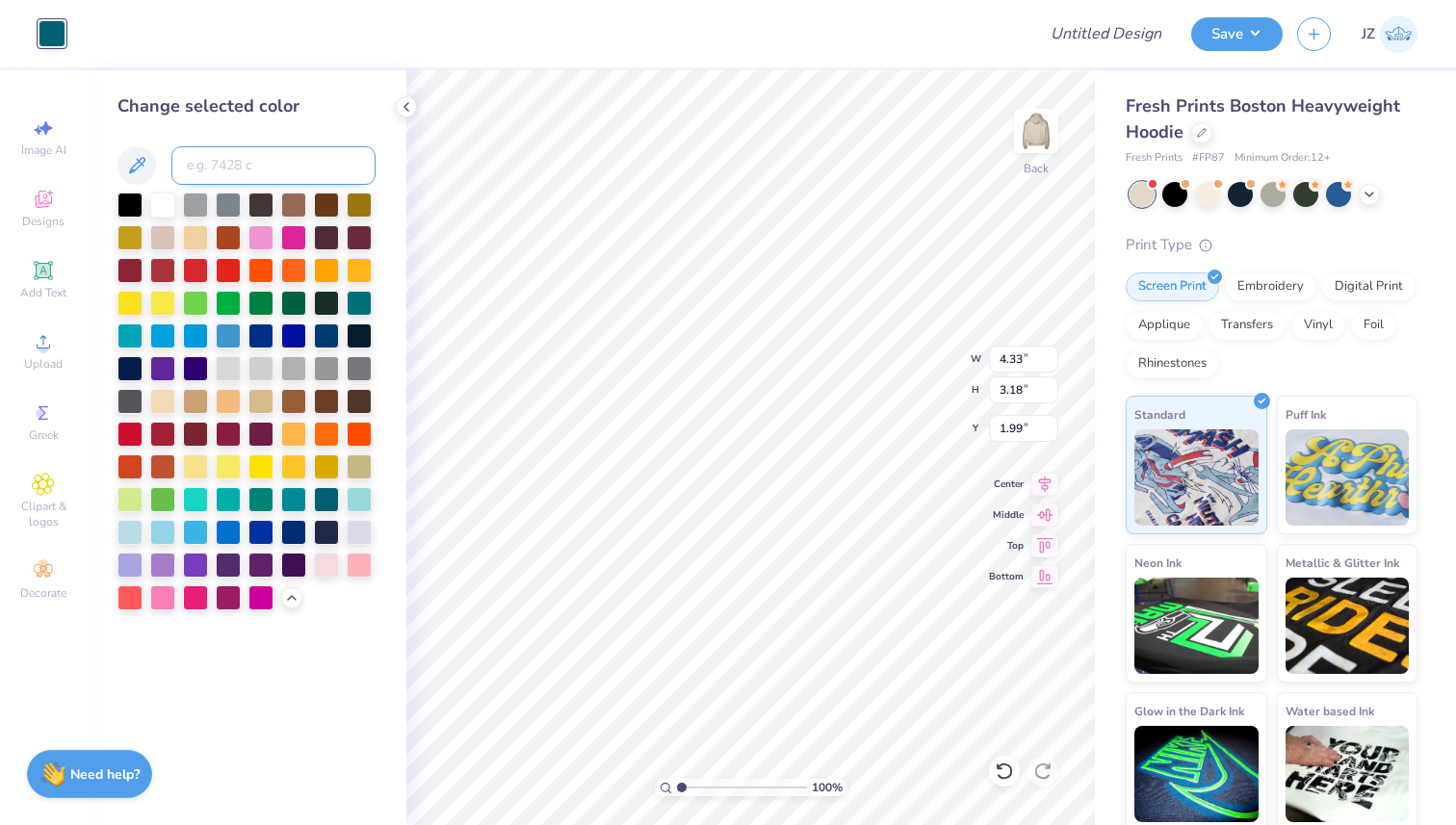 click at bounding box center (273, 166) 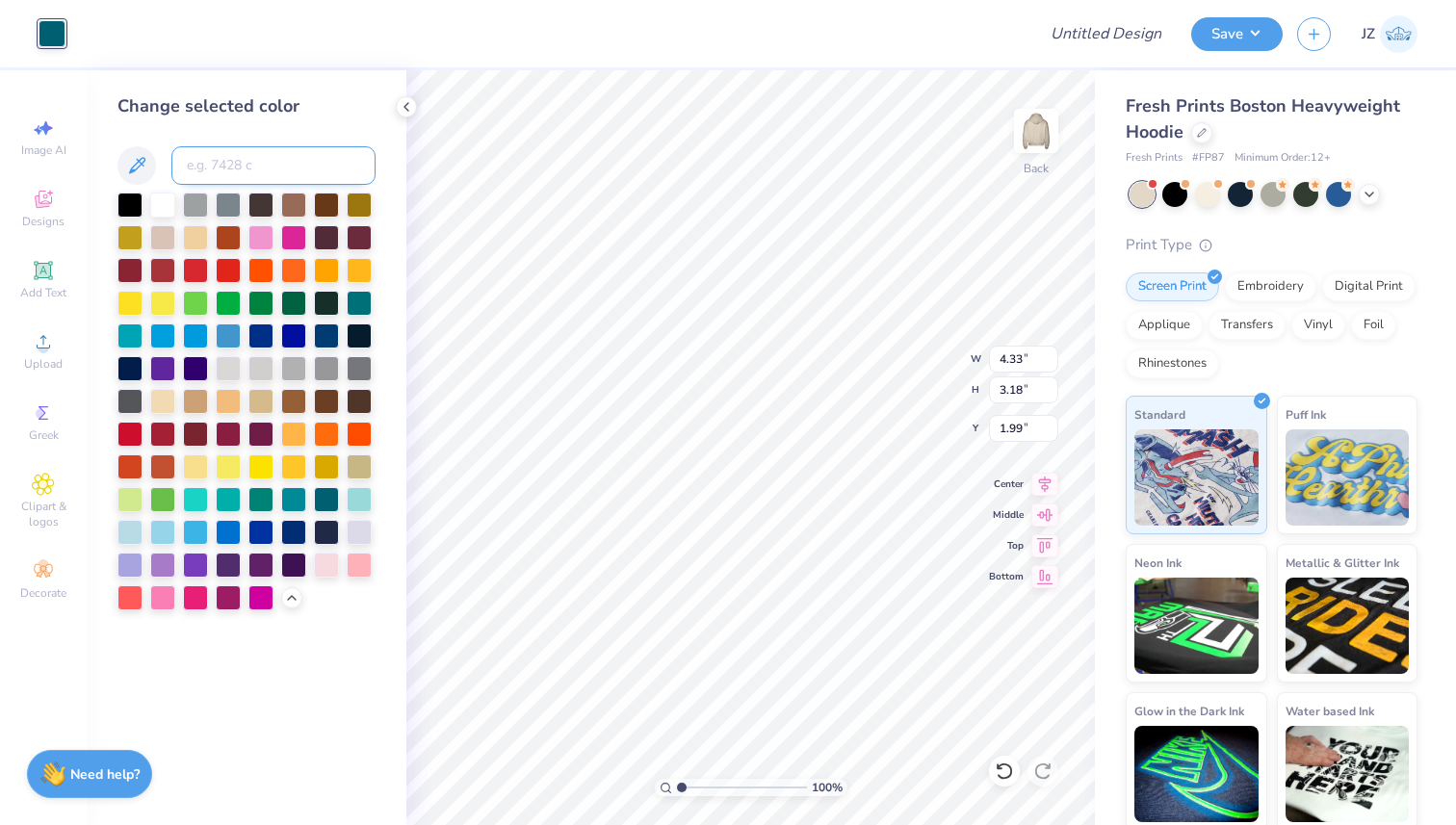 click at bounding box center (273, 166) 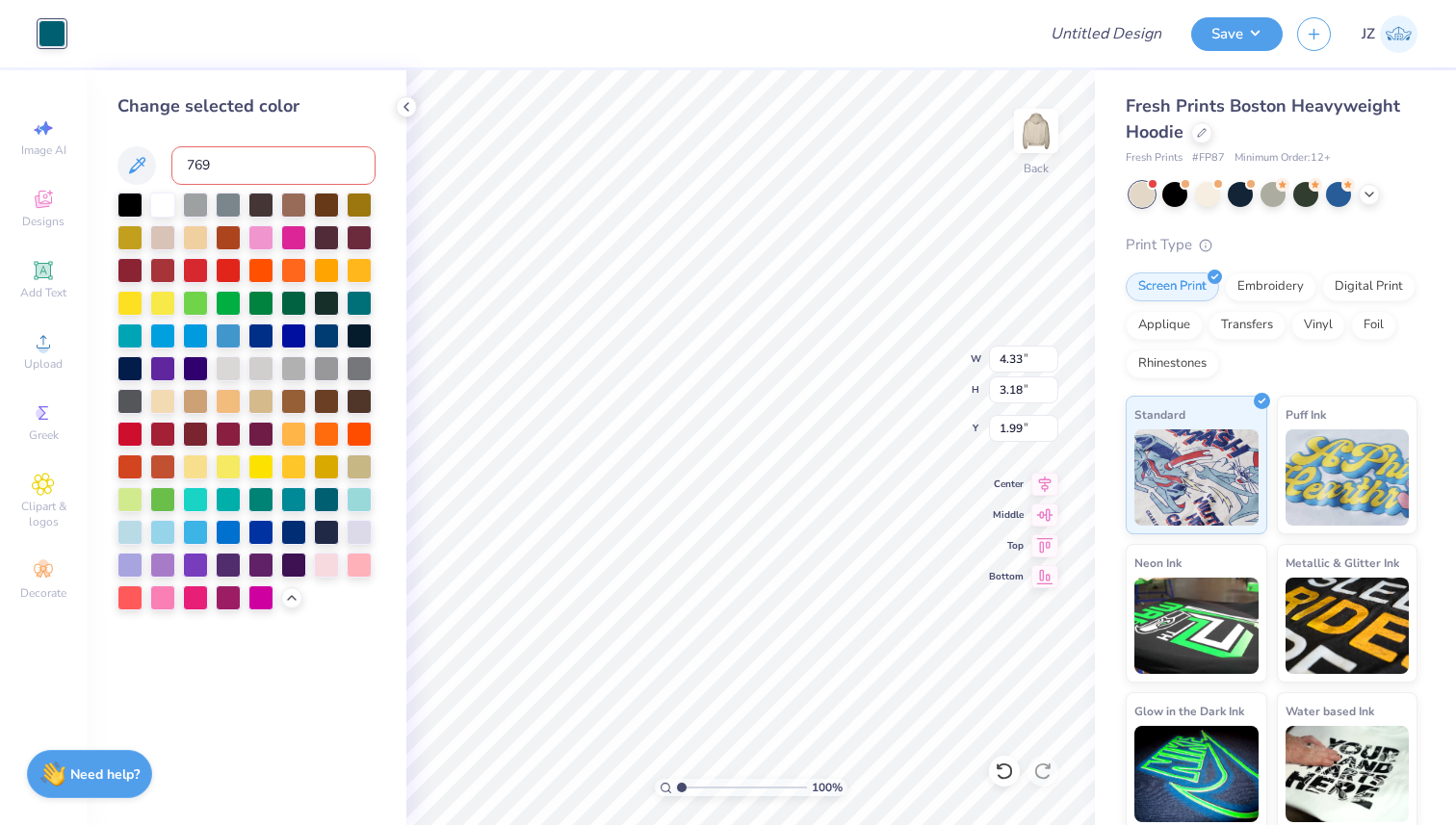 type on "7699" 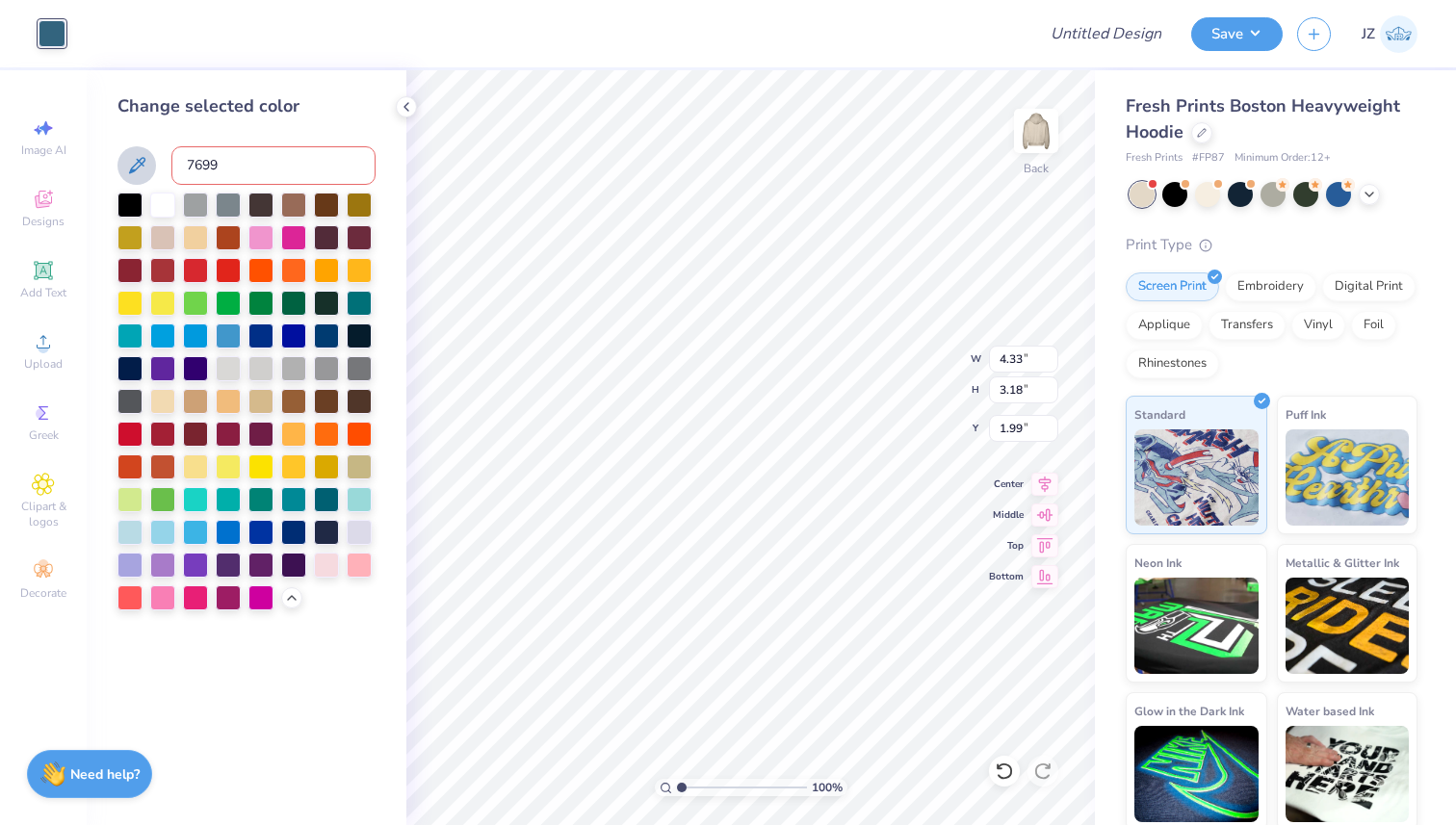 type on "7699" 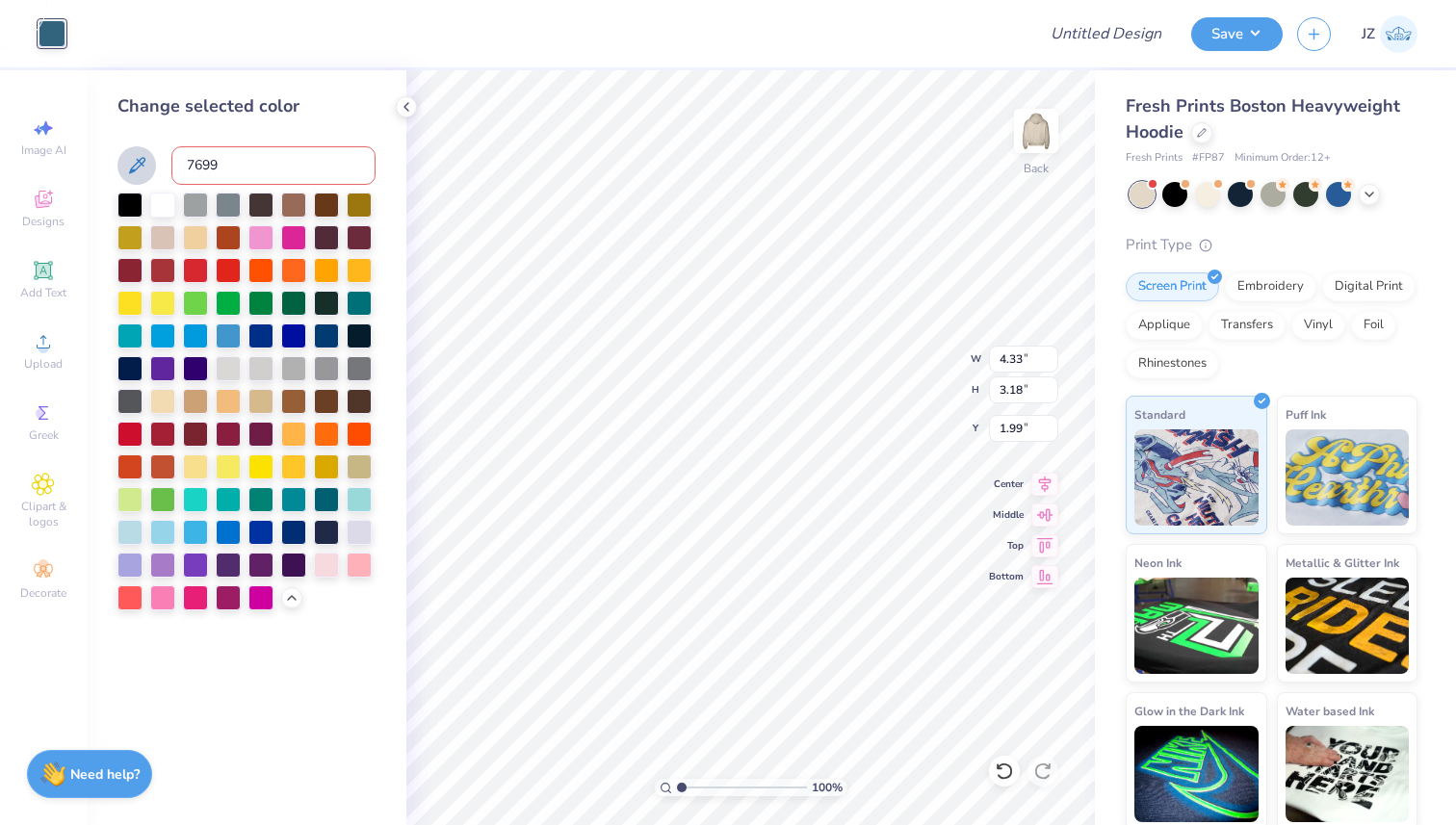 click on "7699" at bounding box center (273, 166) 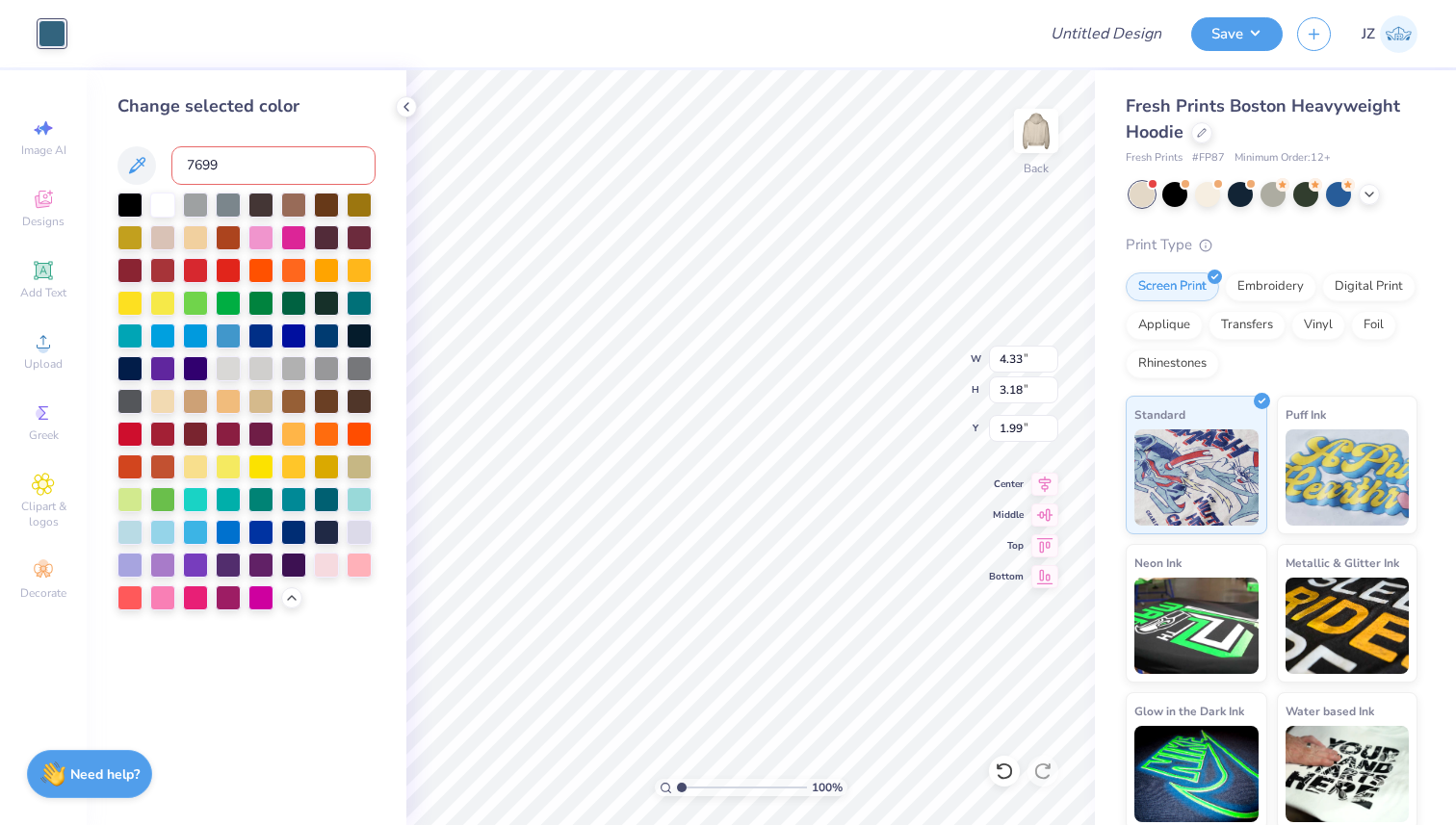 type on "4.68" 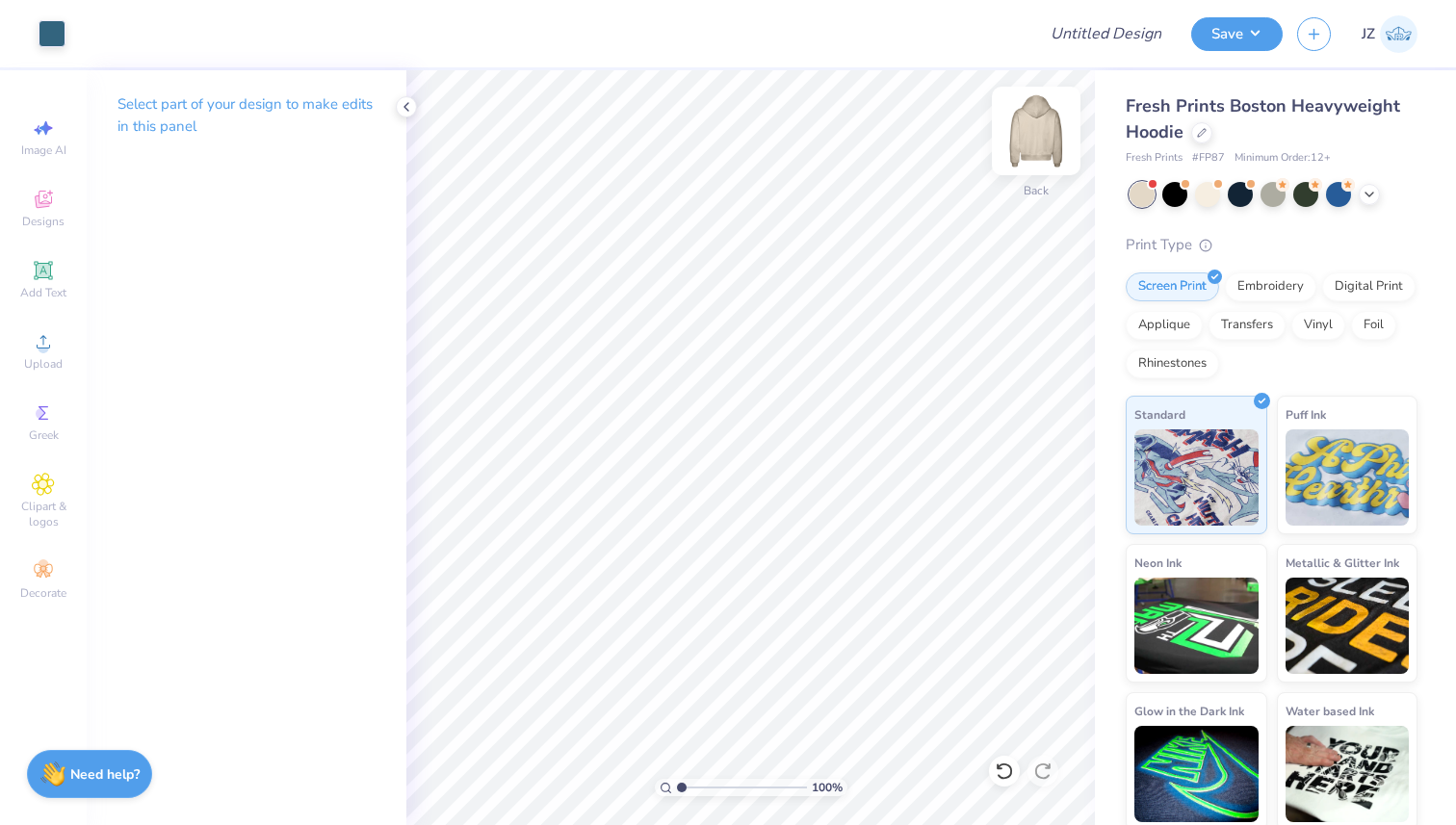 click at bounding box center [1036, 131] 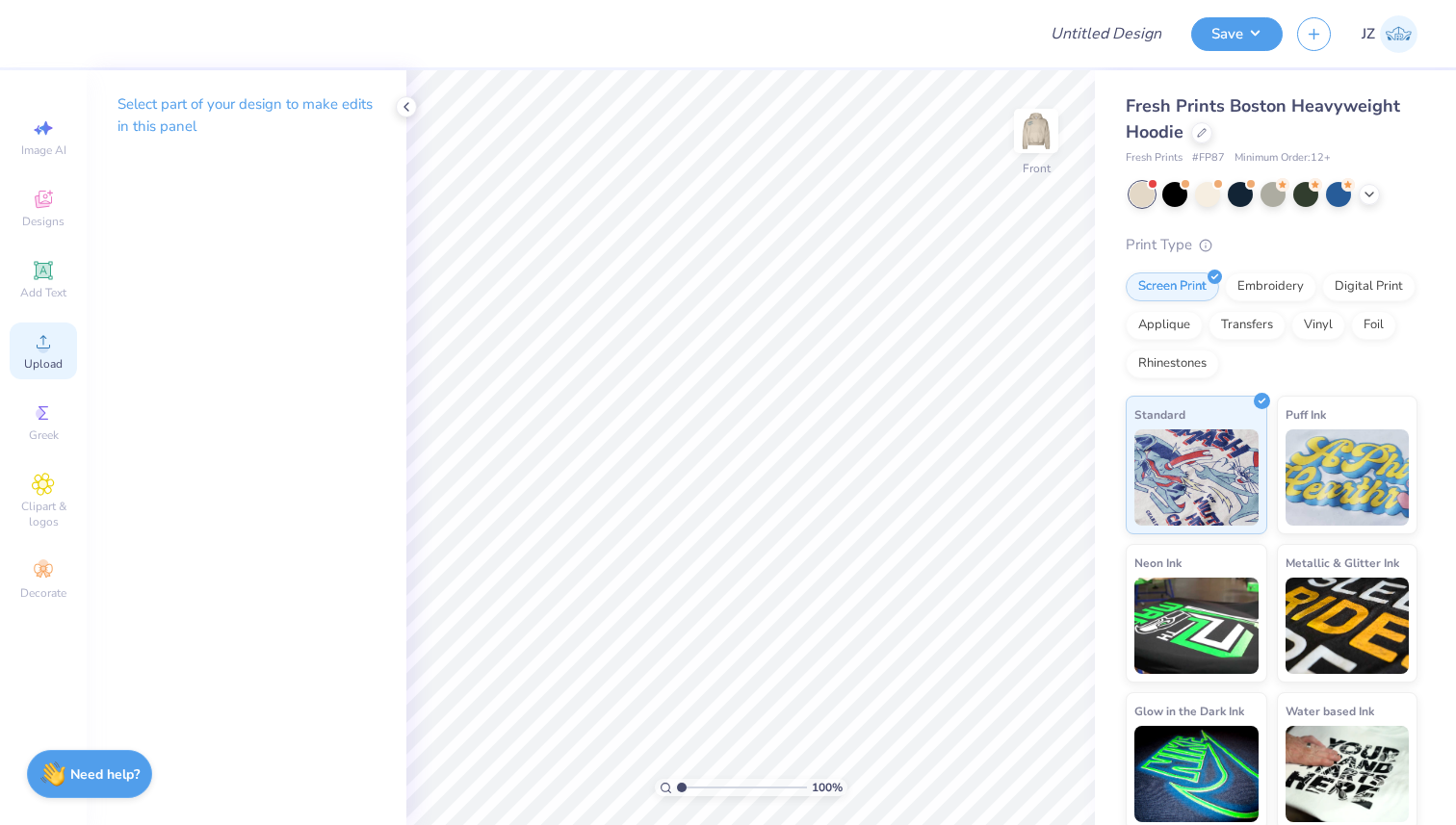 click 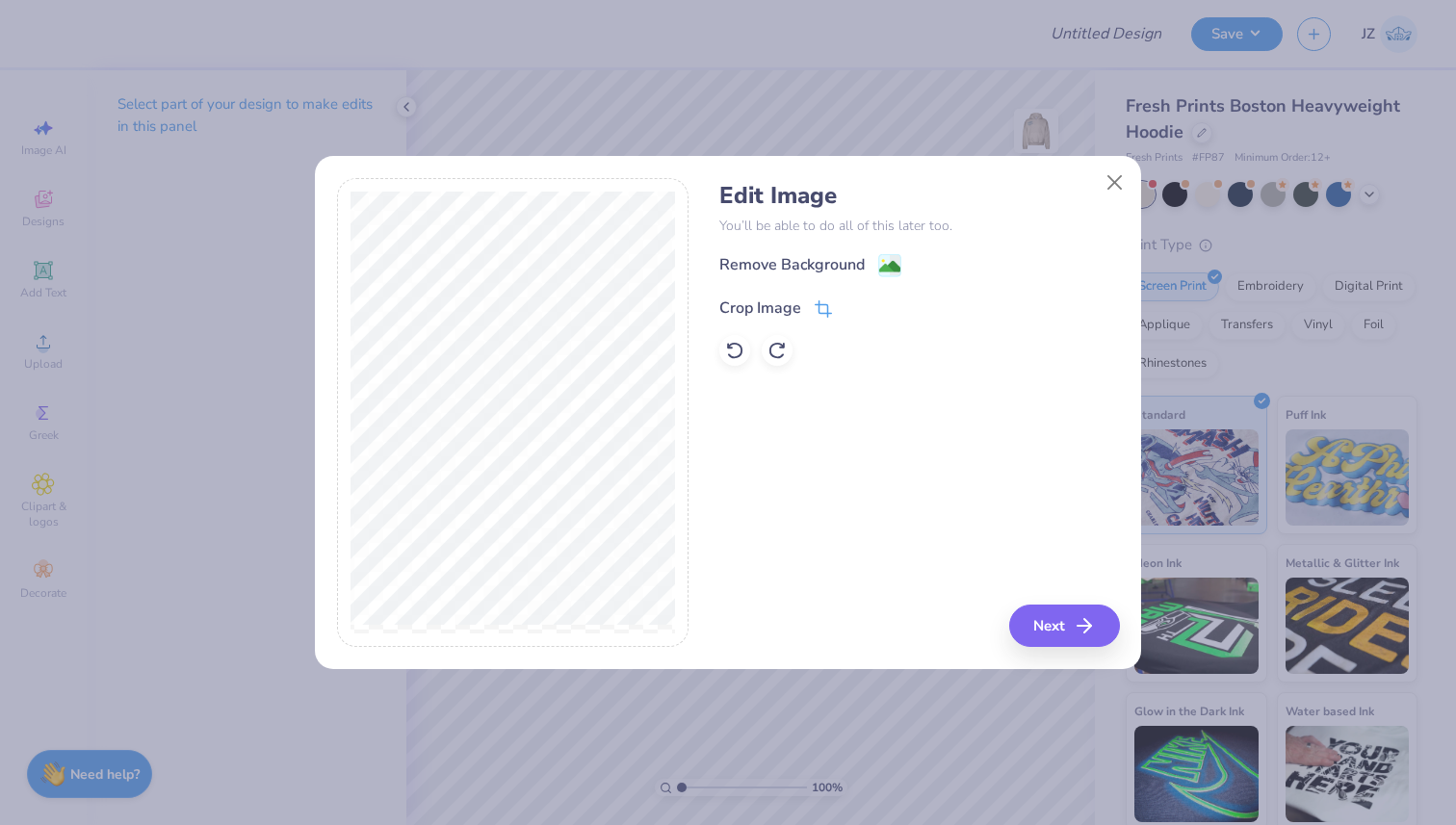 click 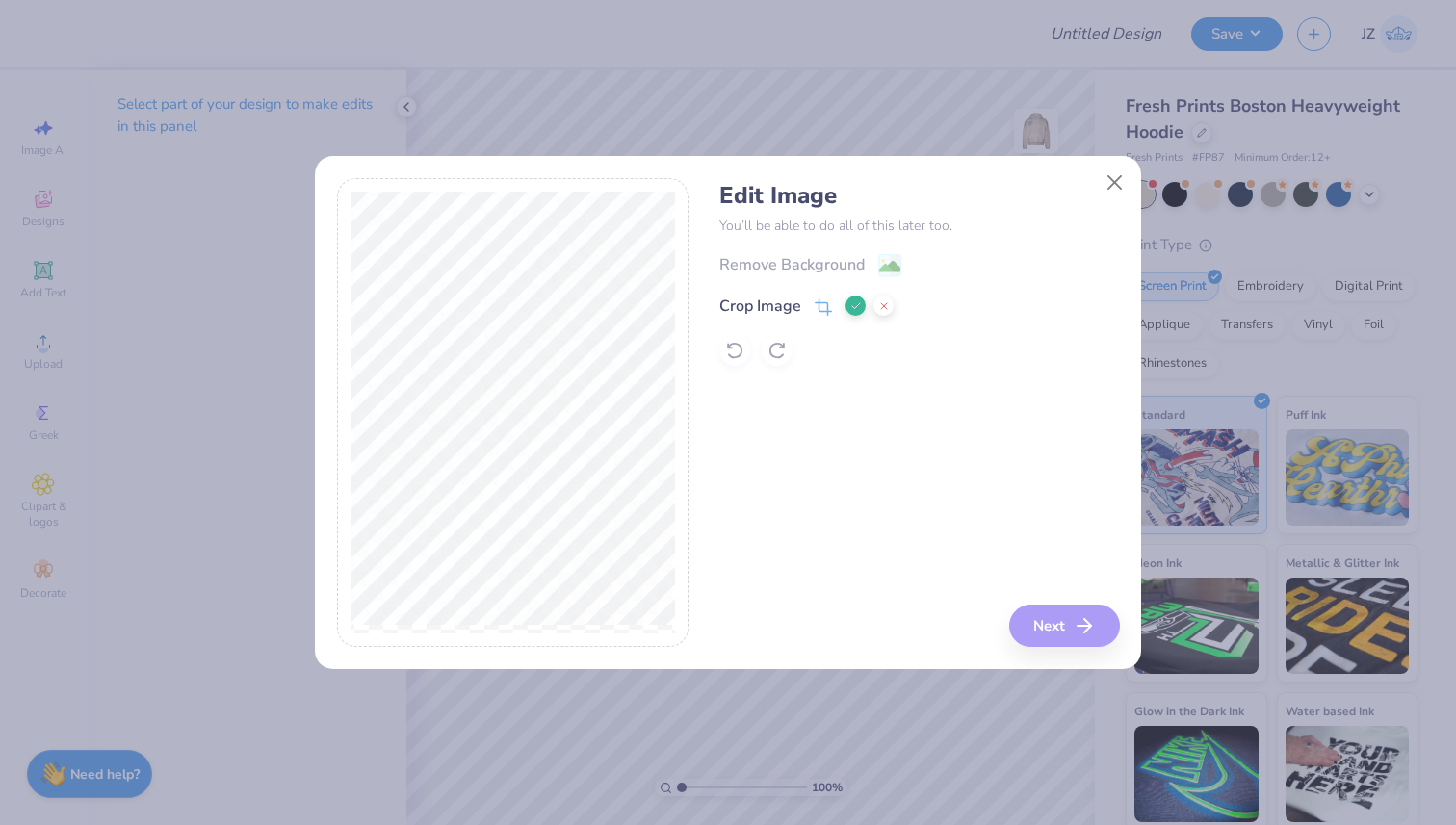 click 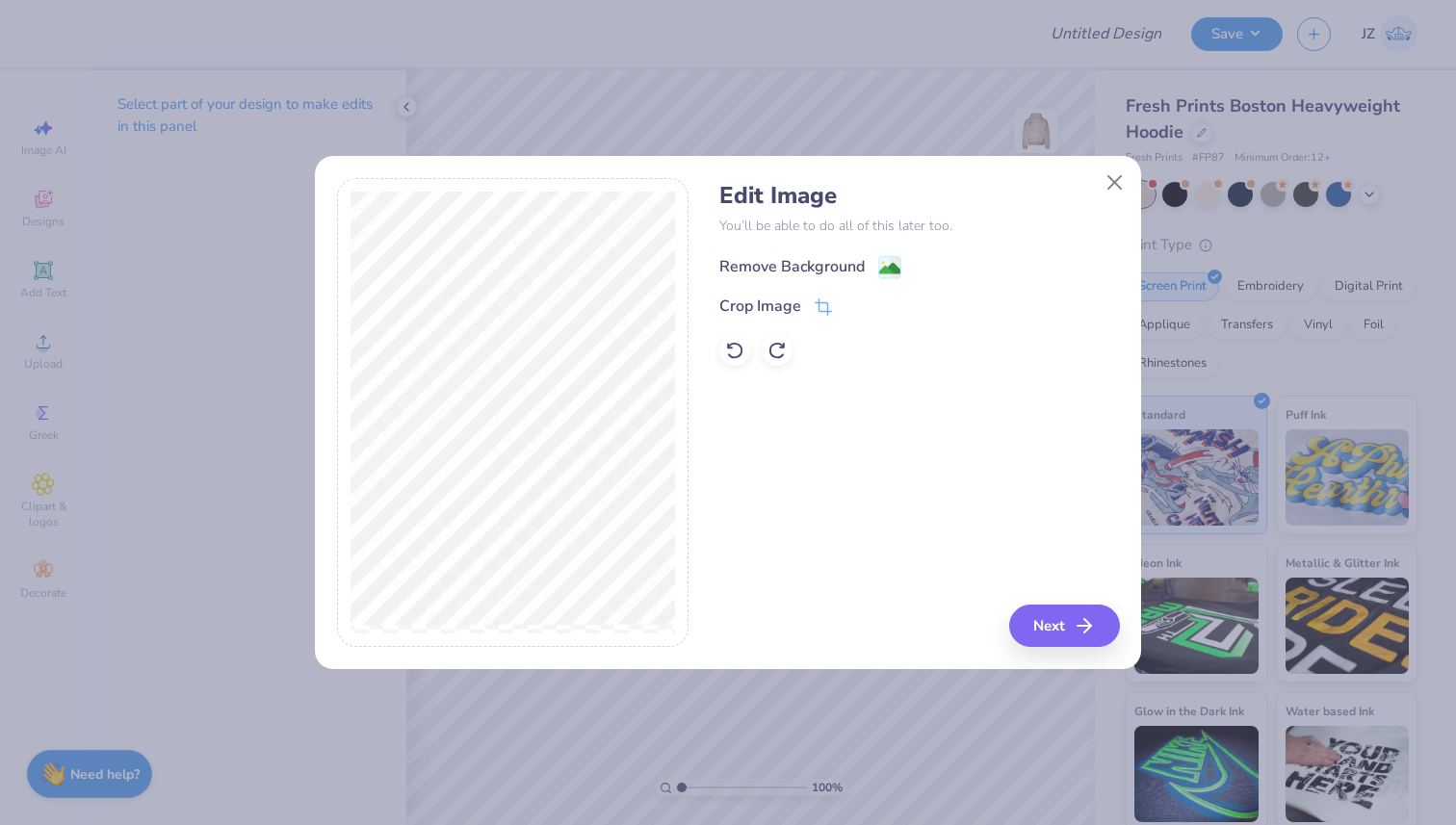 click on "Remove Background" at bounding box center (810, 267) 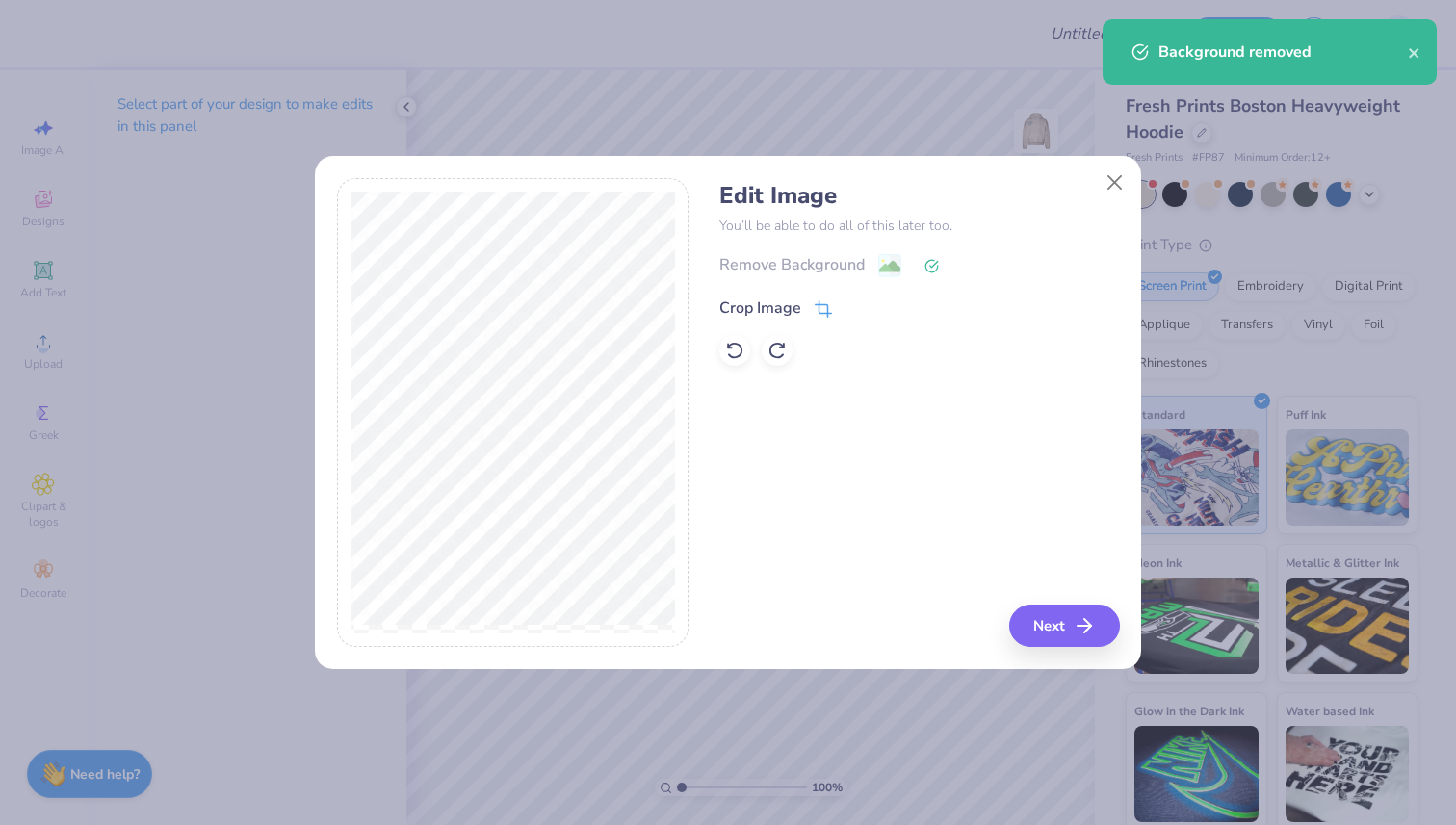 click 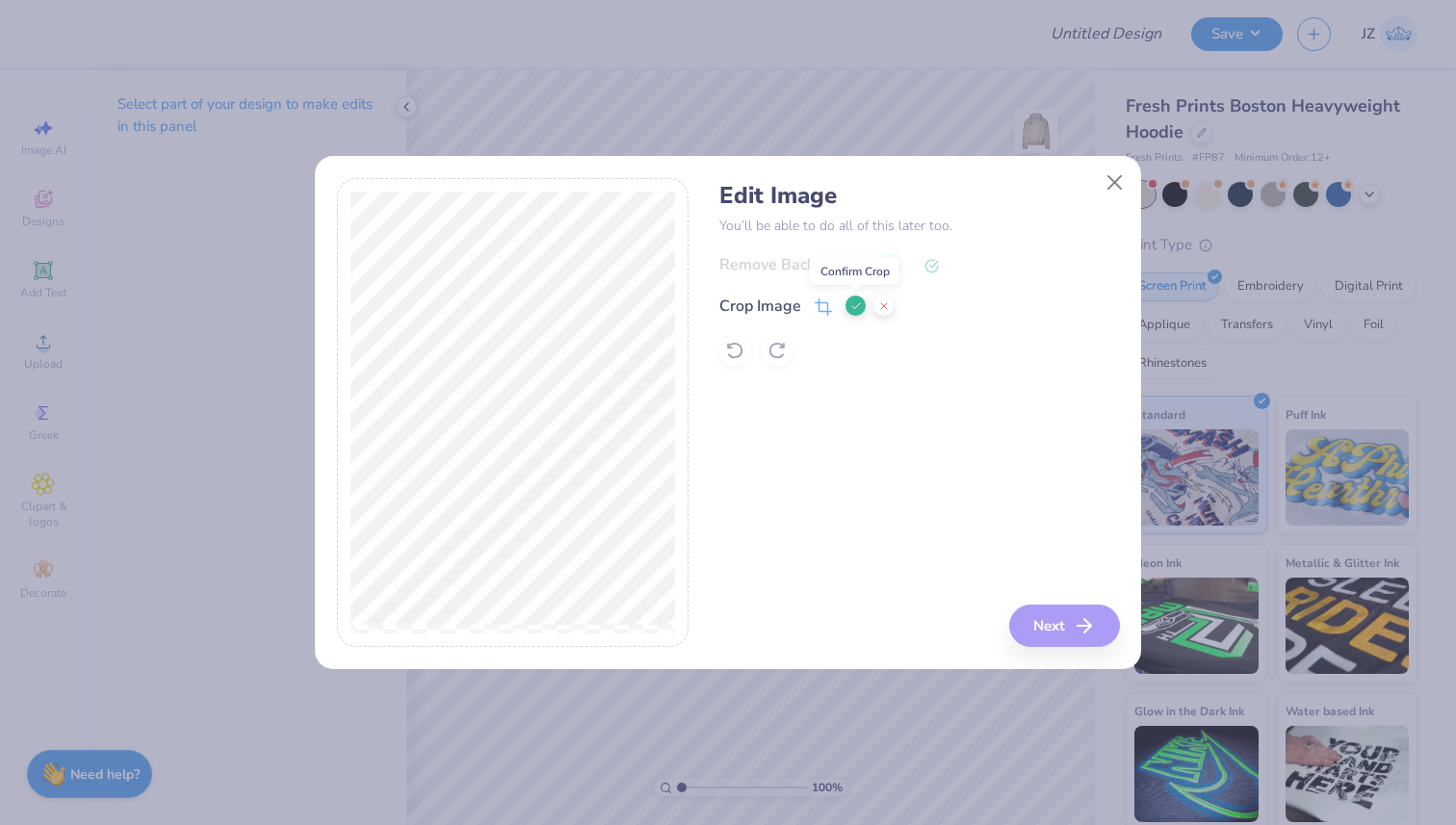 click at bounding box center (855, 305) 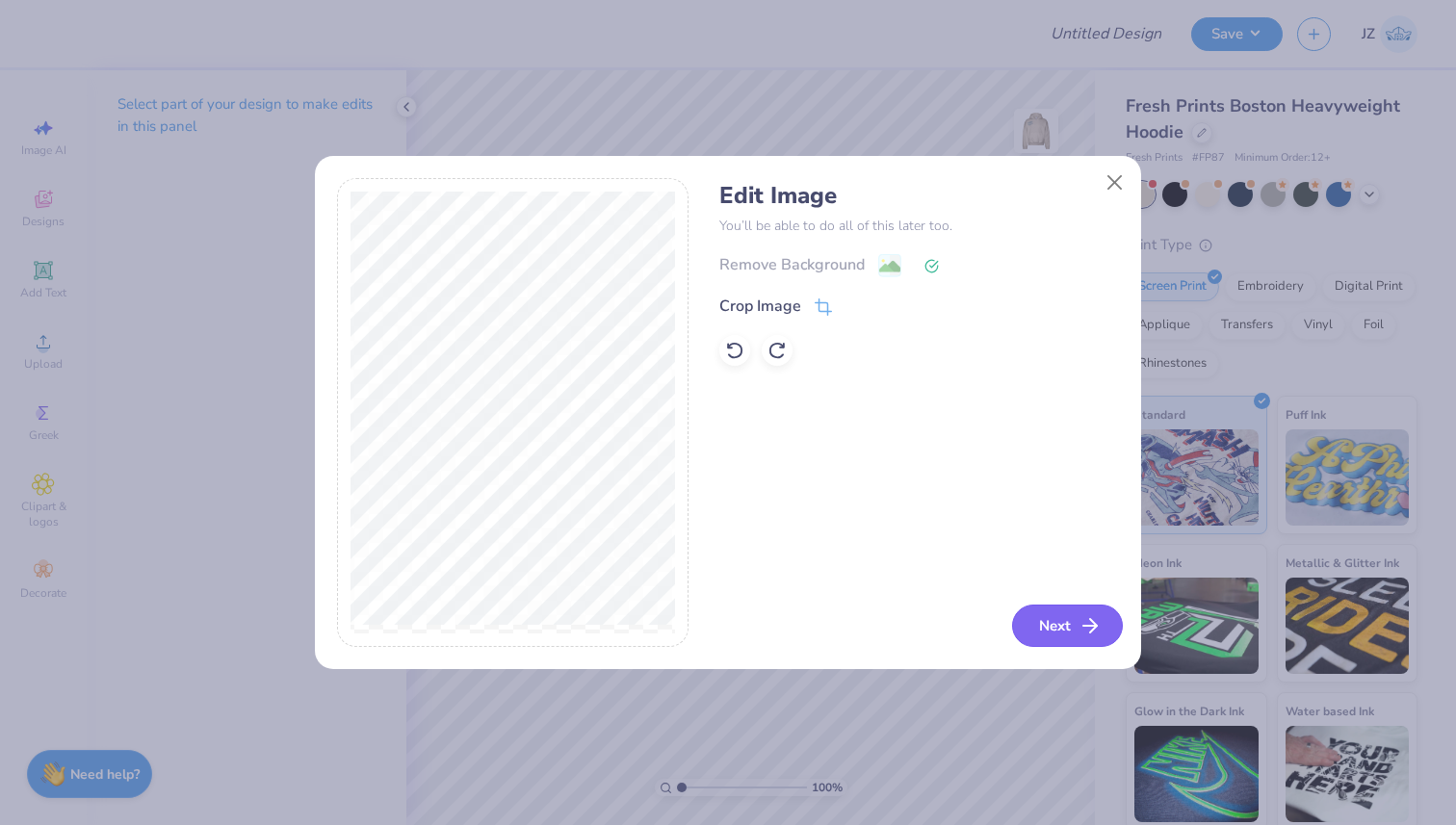 click on "Next" at bounding box center [1067, 626] 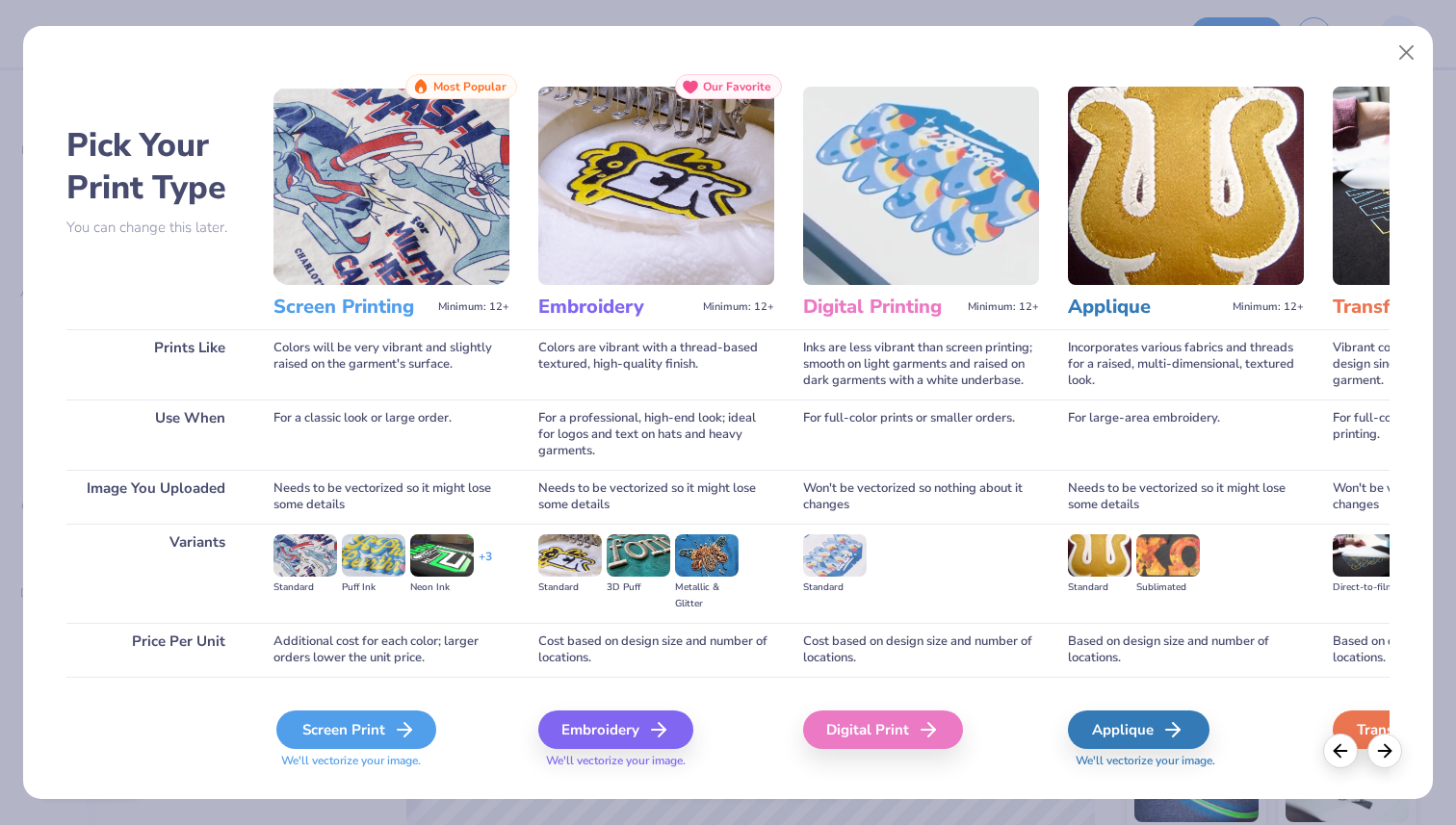 click on "Screen Print" at bounding box center [356, 730] 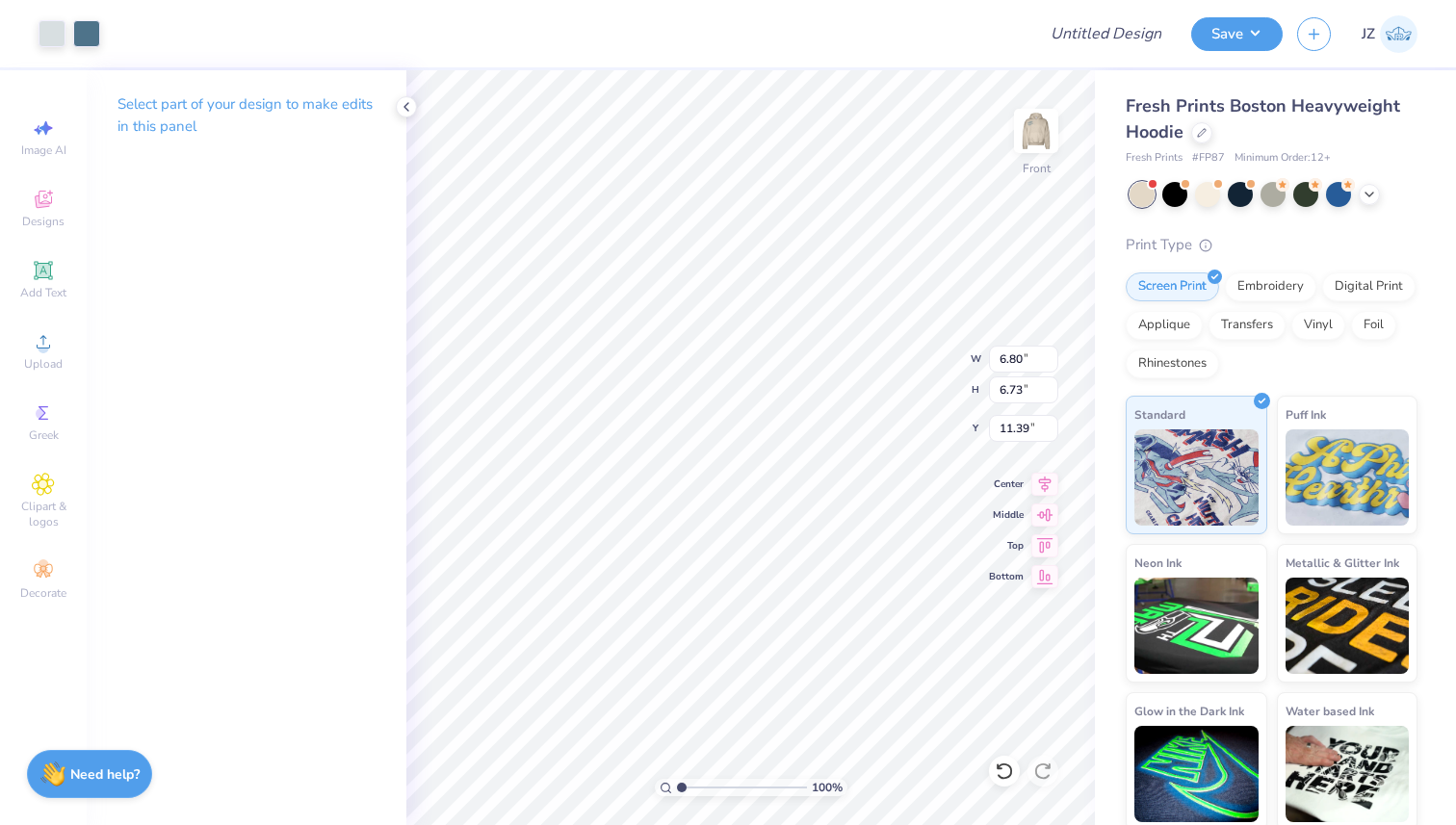 type on "12.10" 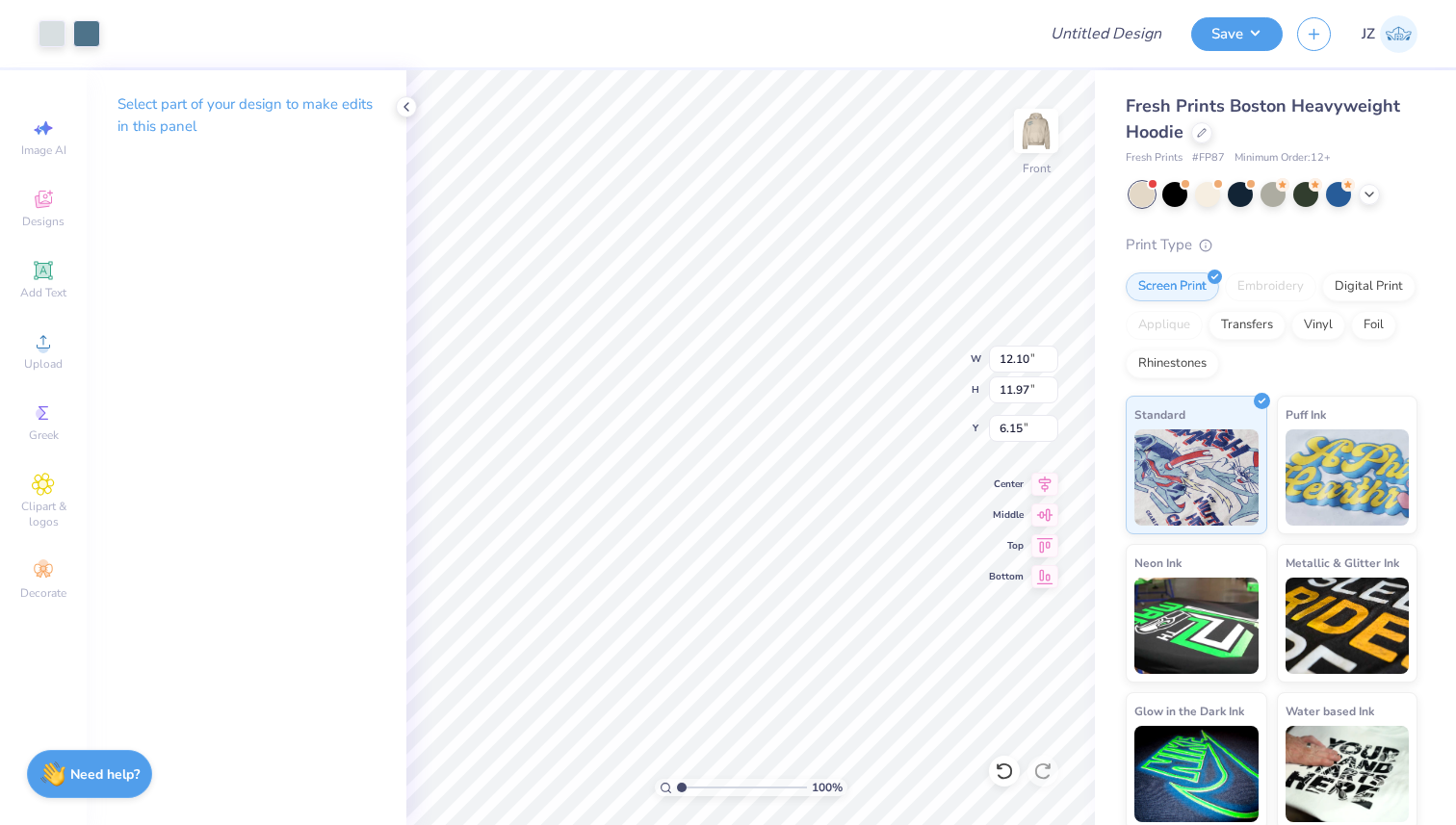 type on "14.33" 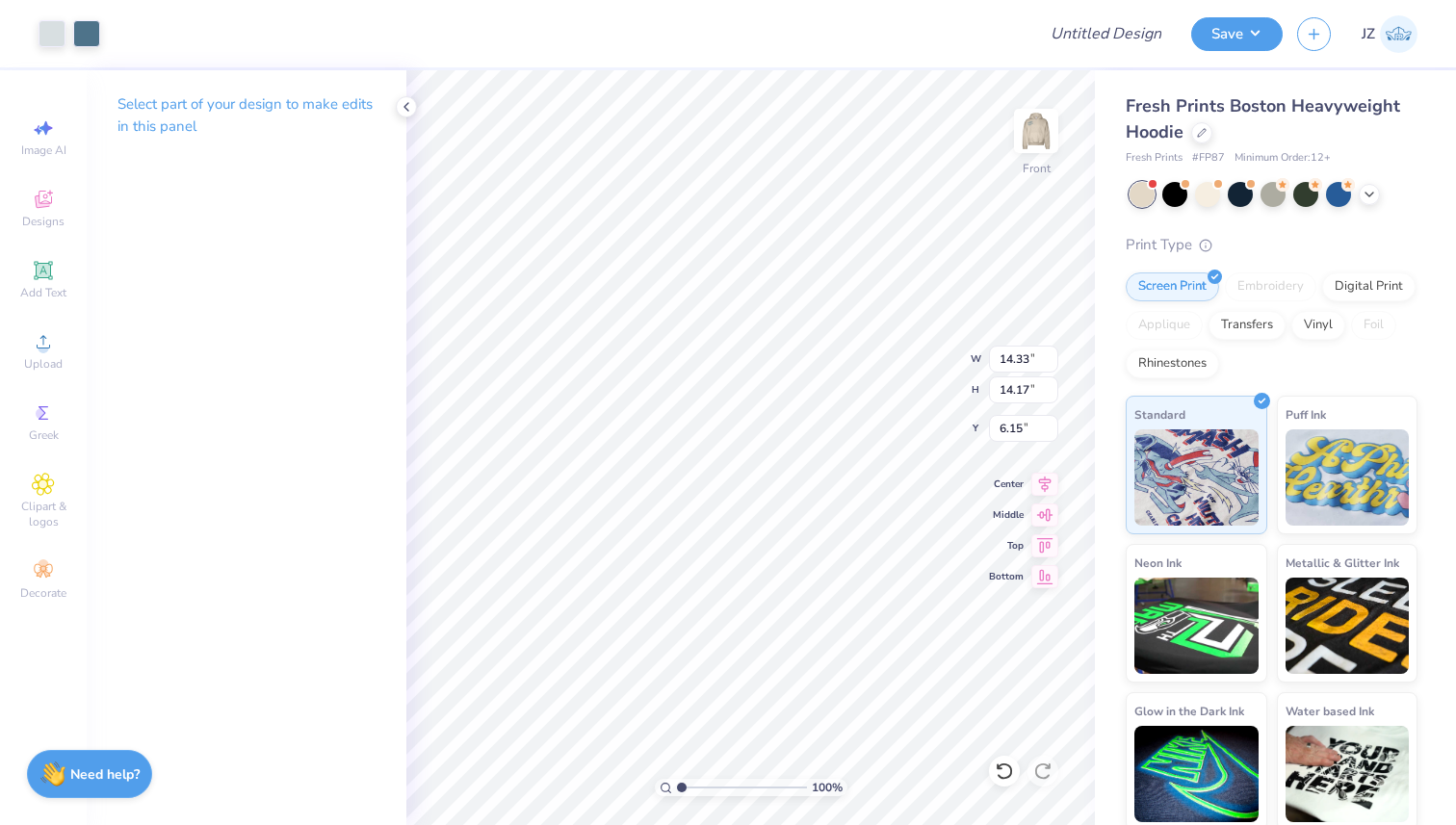 type on "6.56" 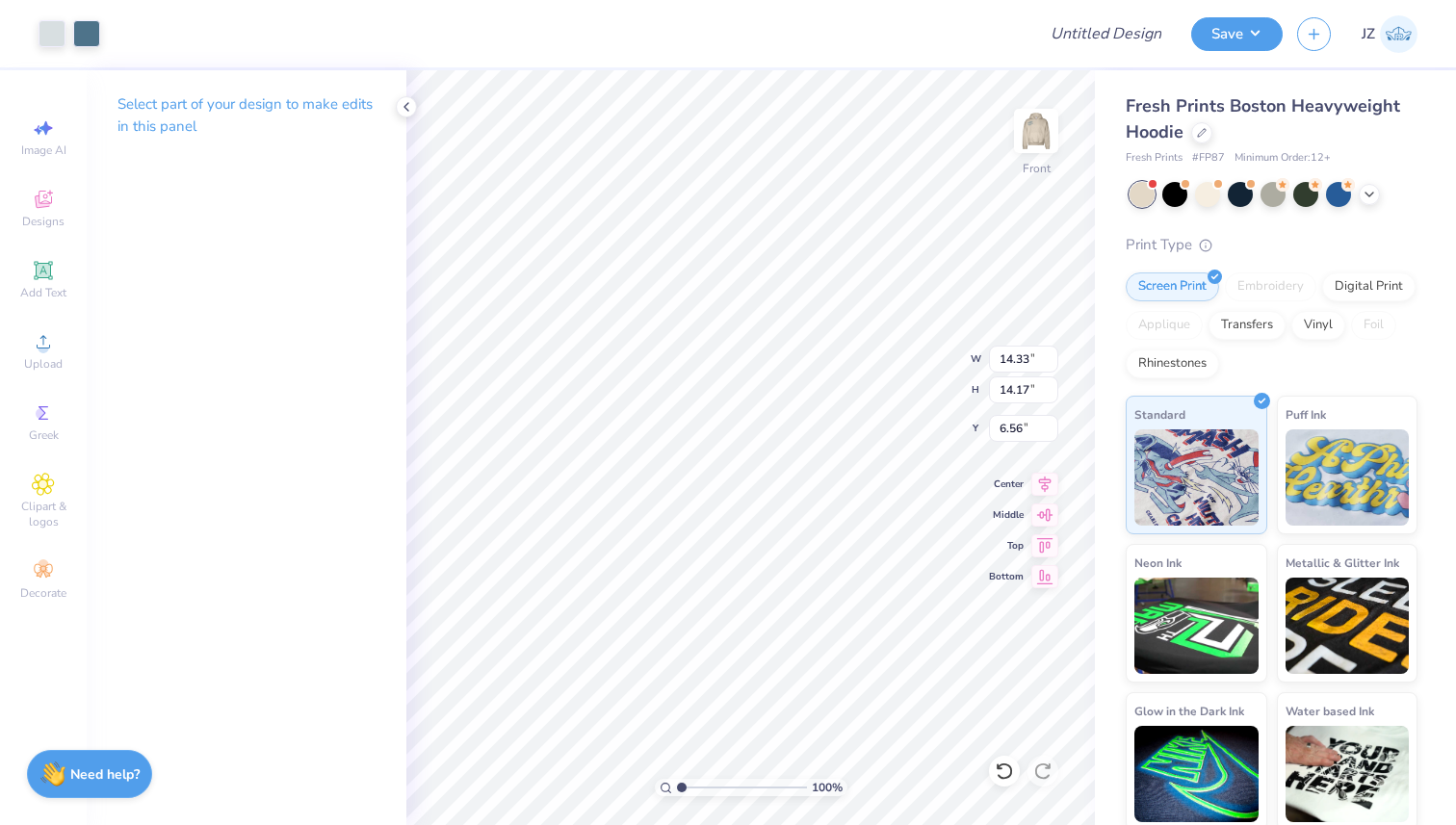 type on "7.12" 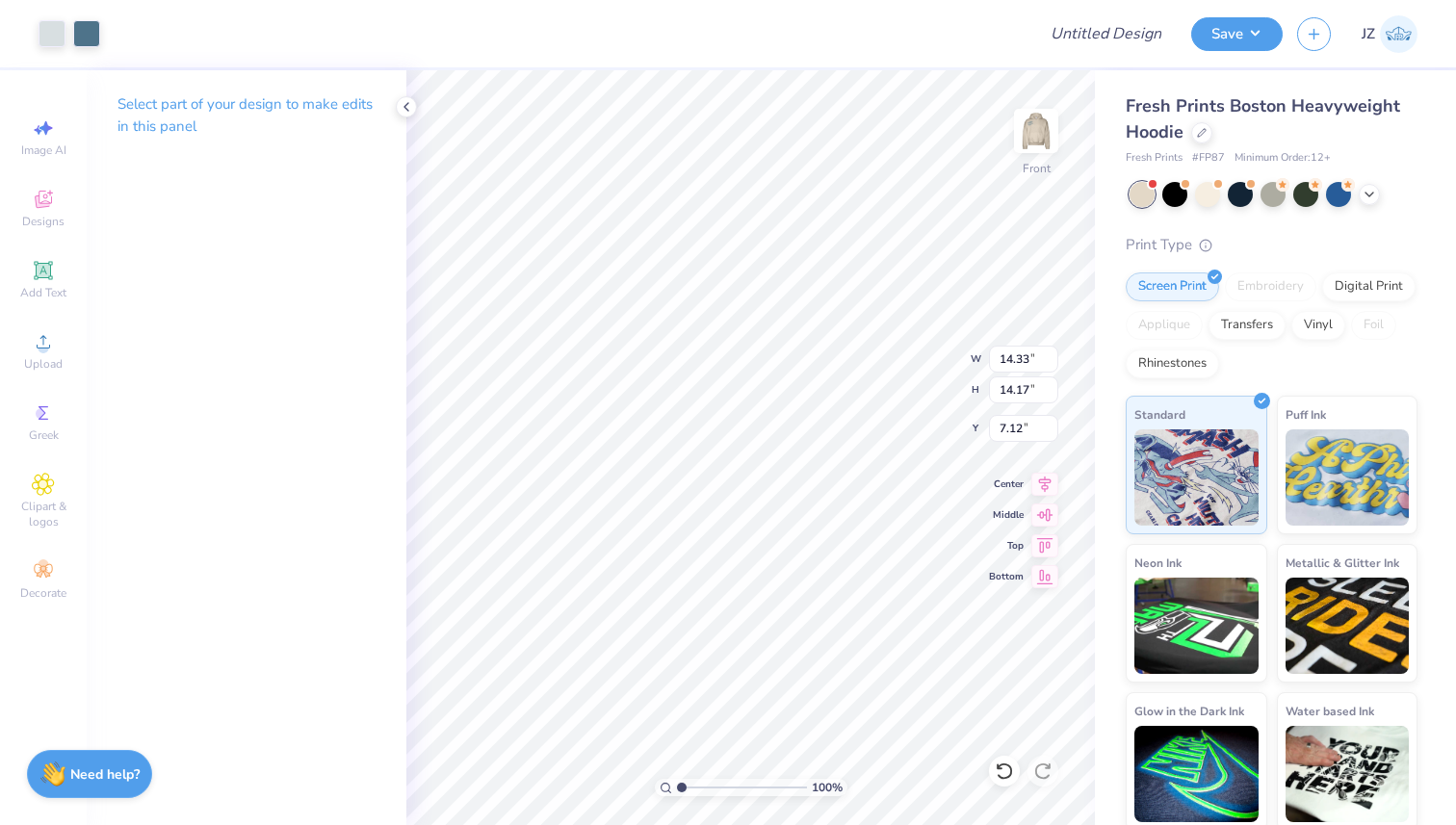 type on "13.76" 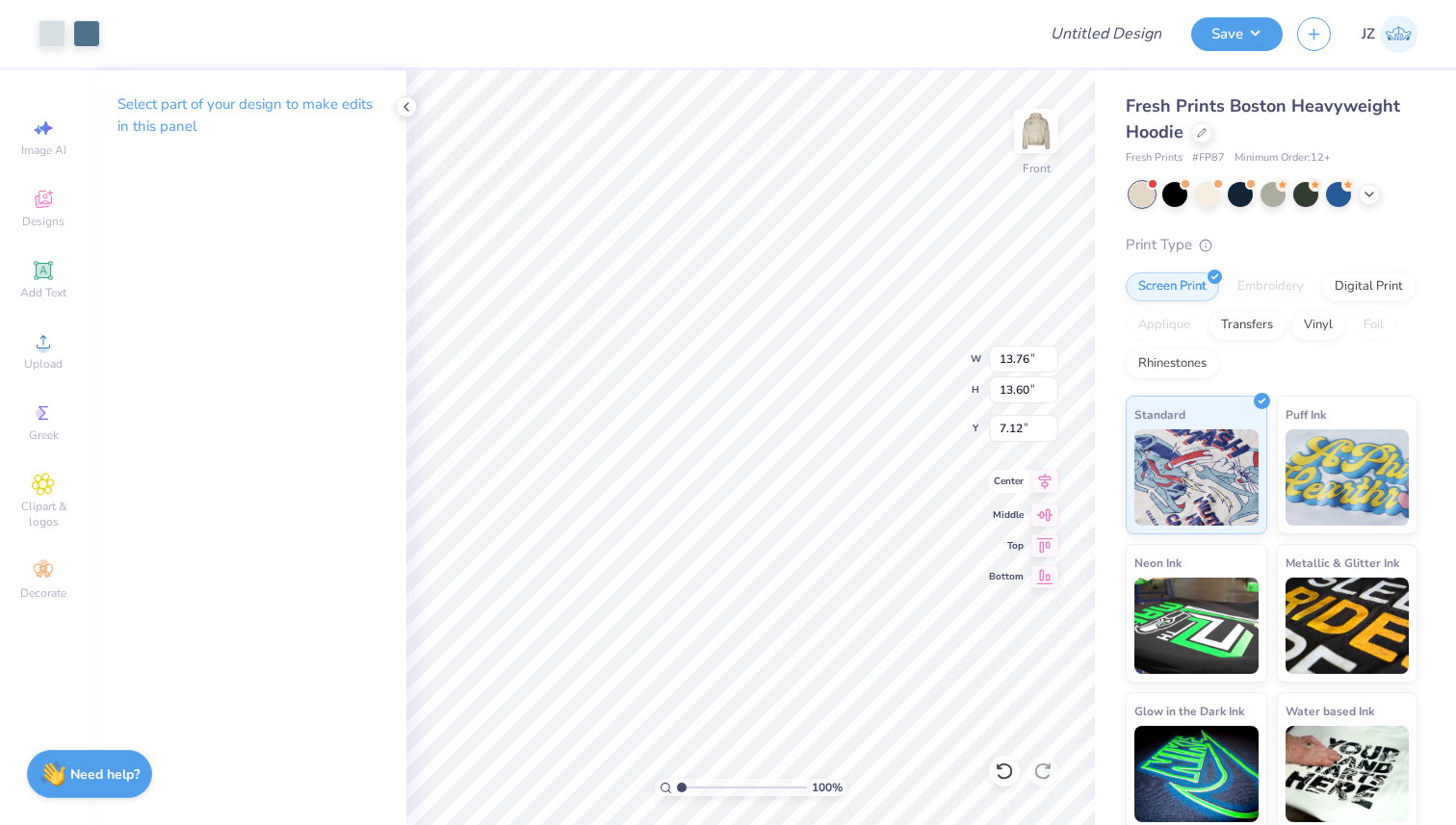 click 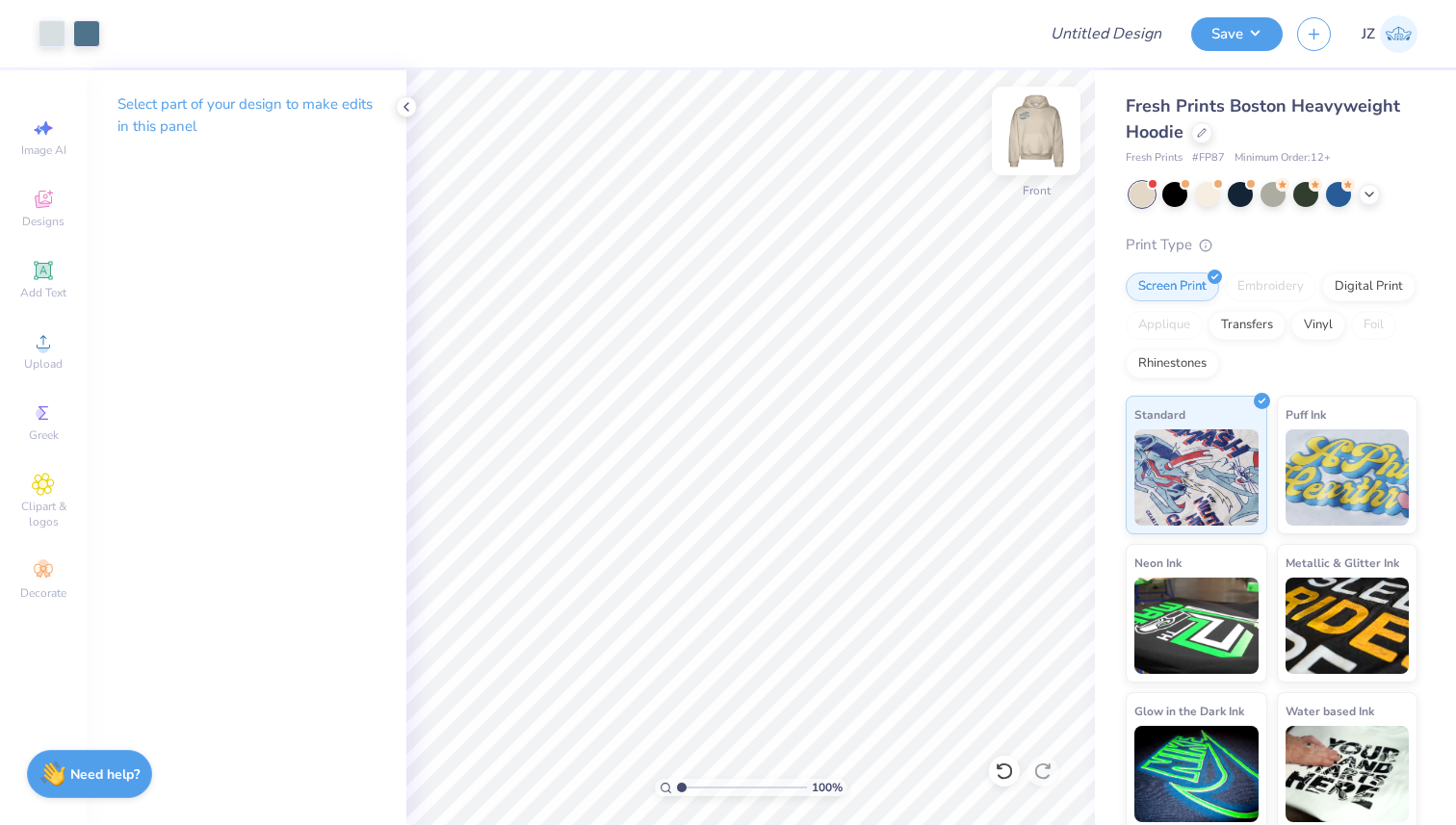 click at bounding box center (1036, 131) 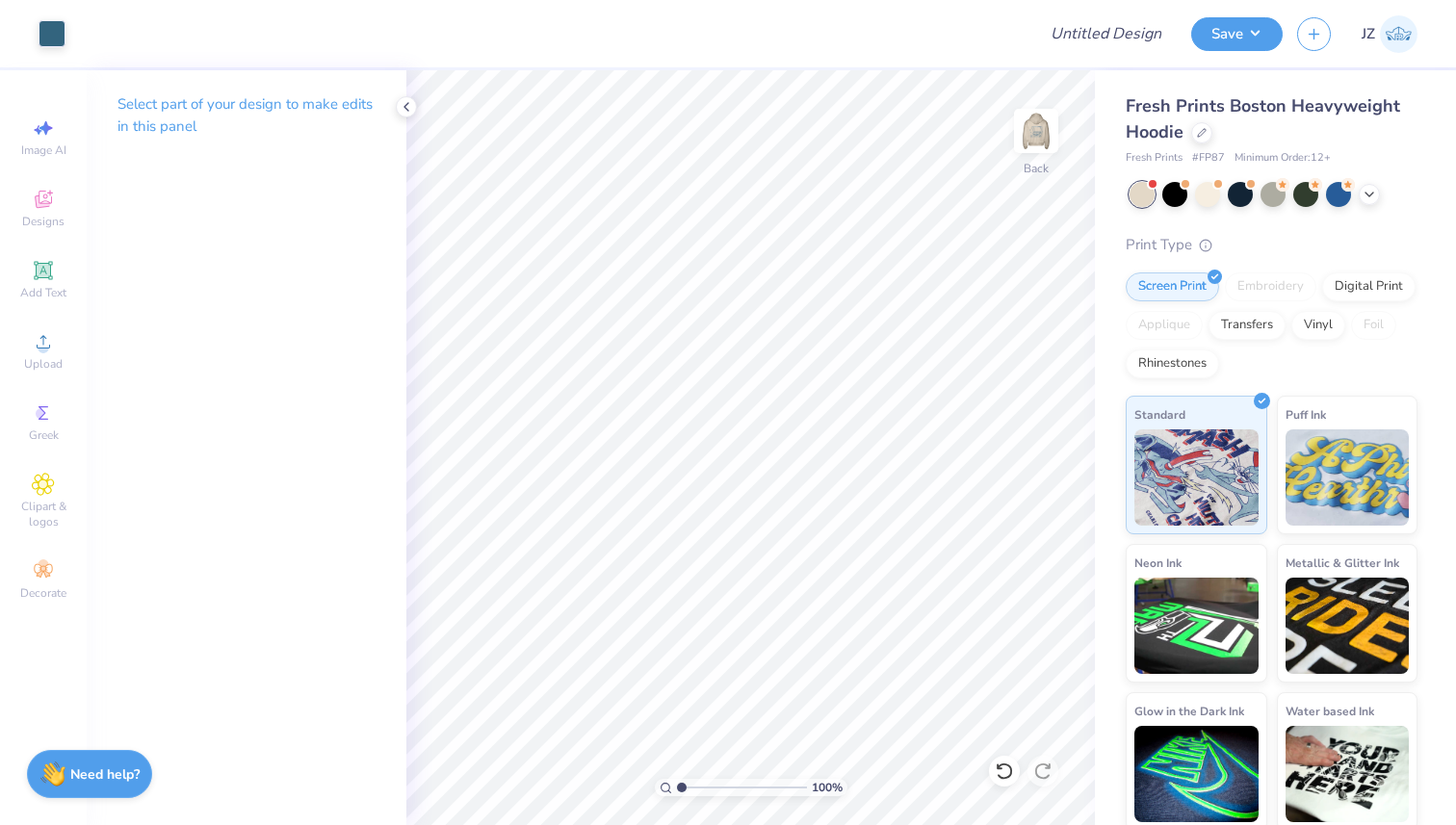 click at bounding box center (1036, 131) 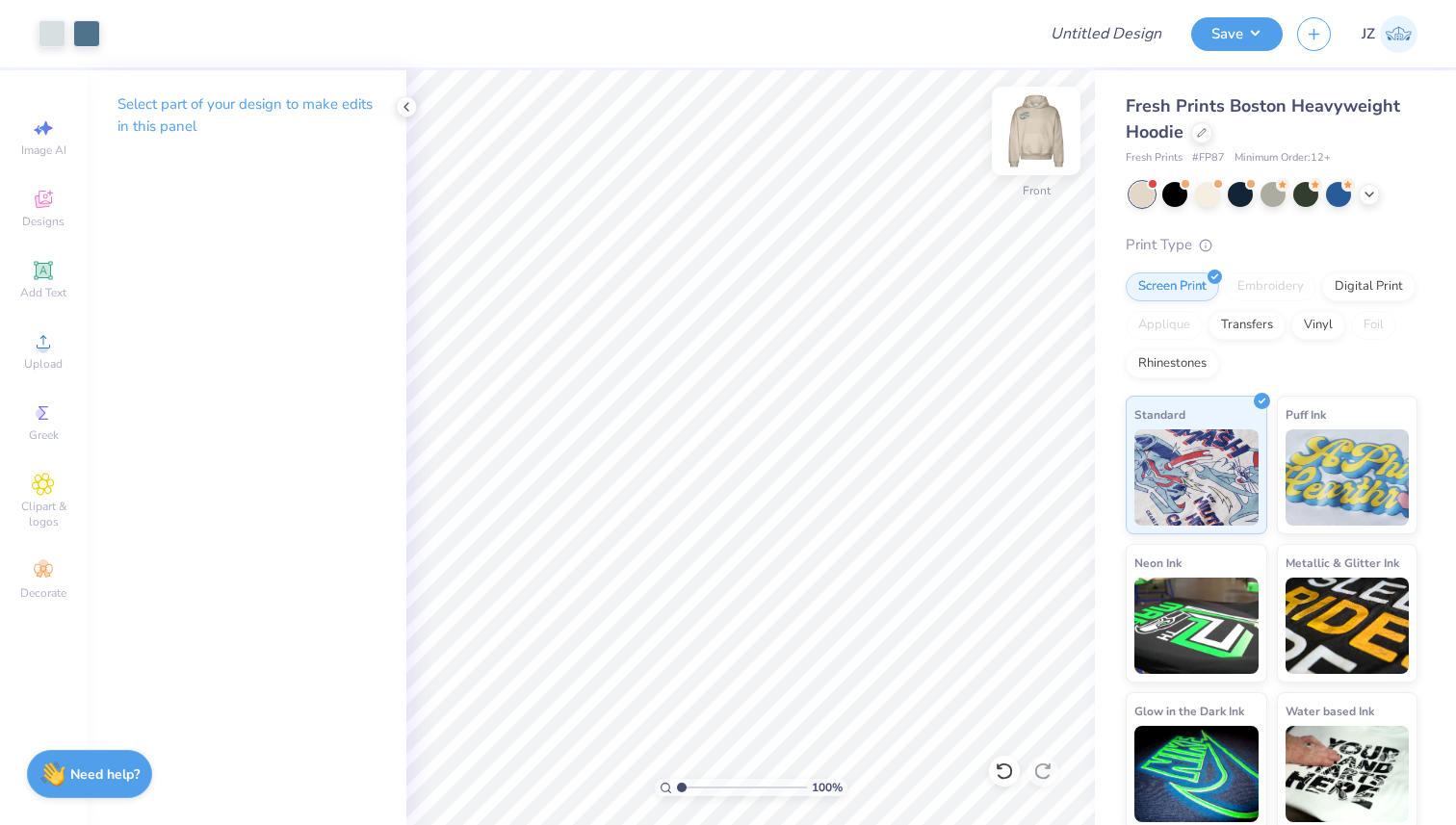 click at bounding box center [1036, 131] 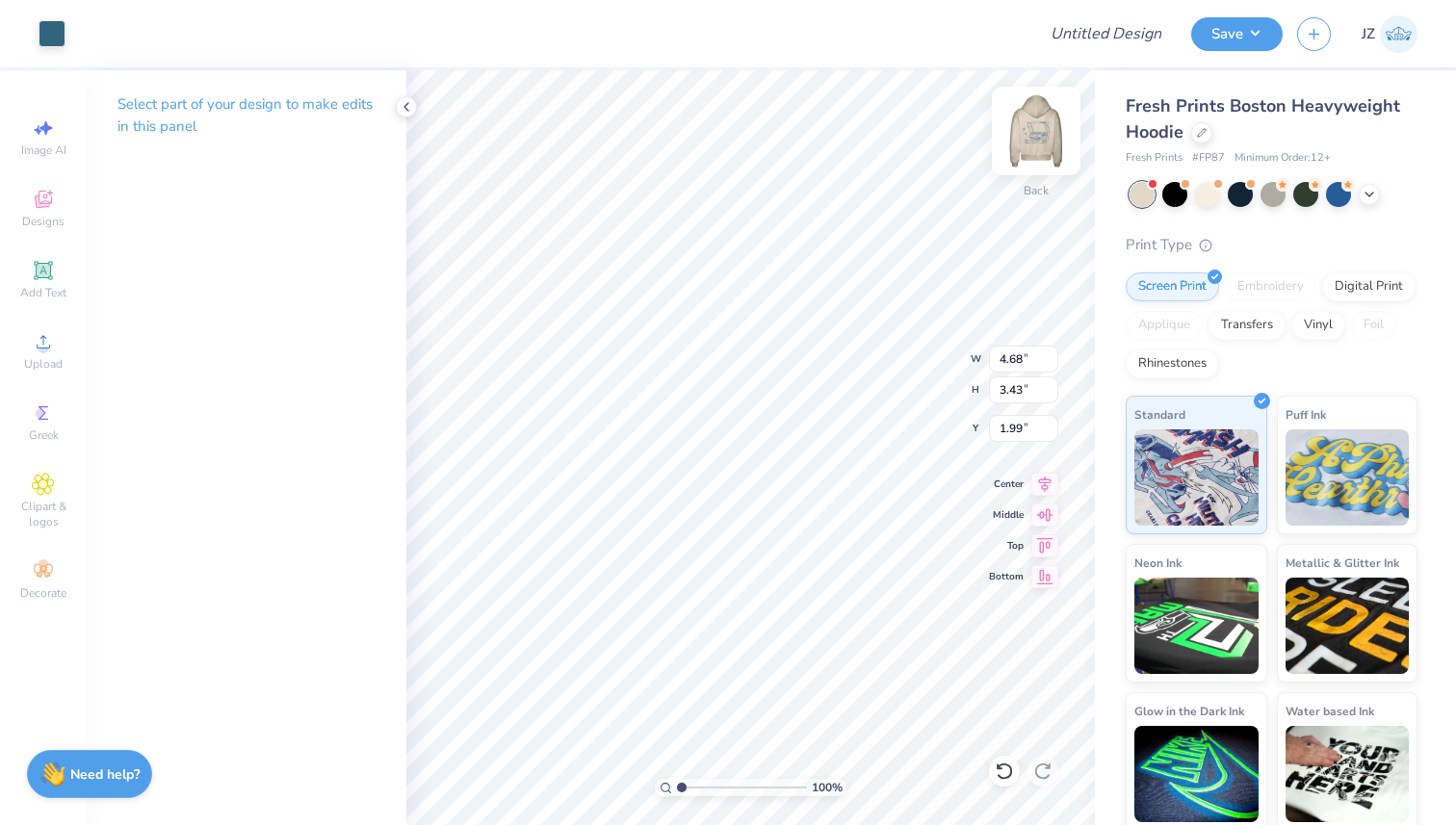 type on "2.00" 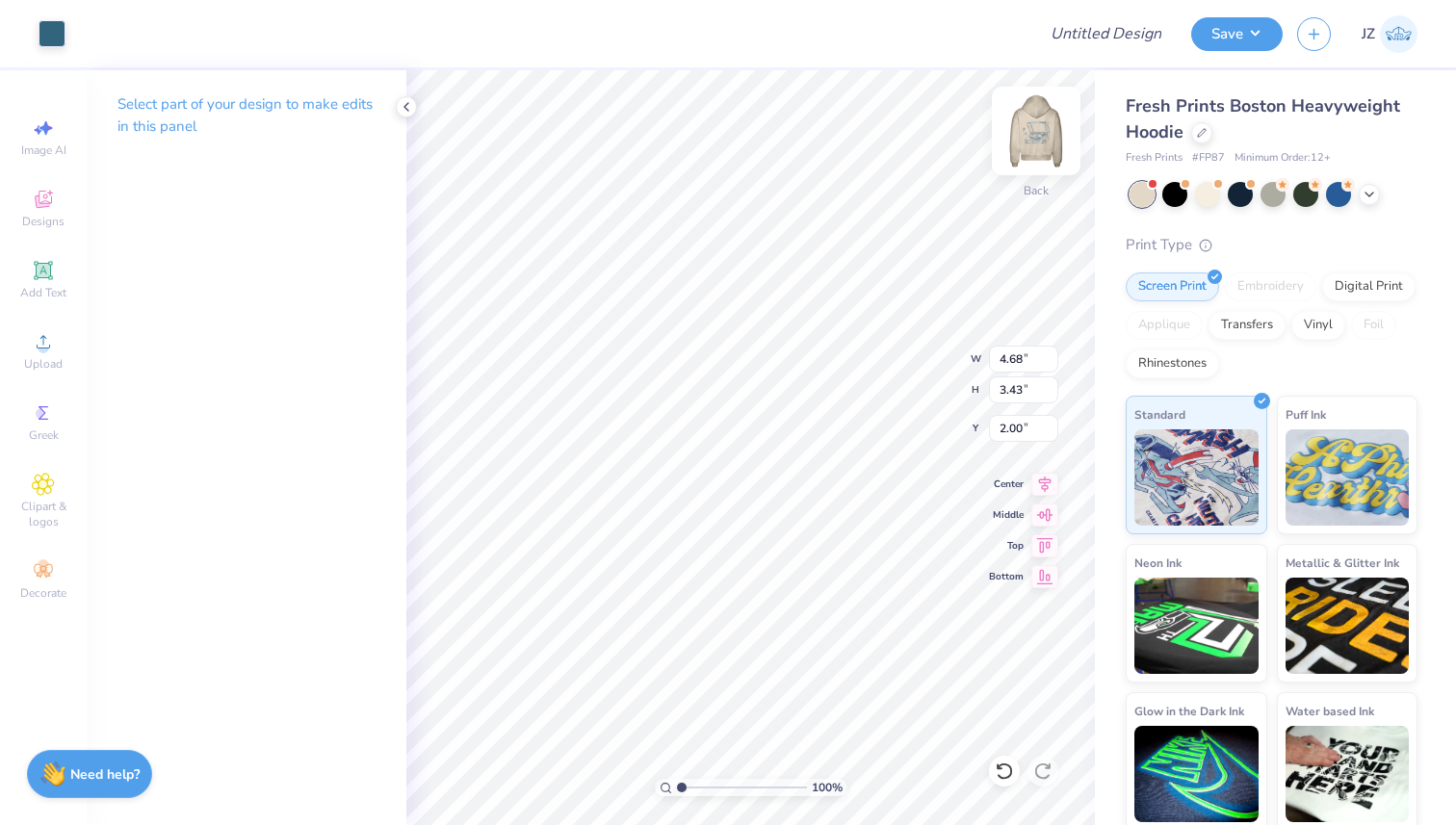 type on "4.74" 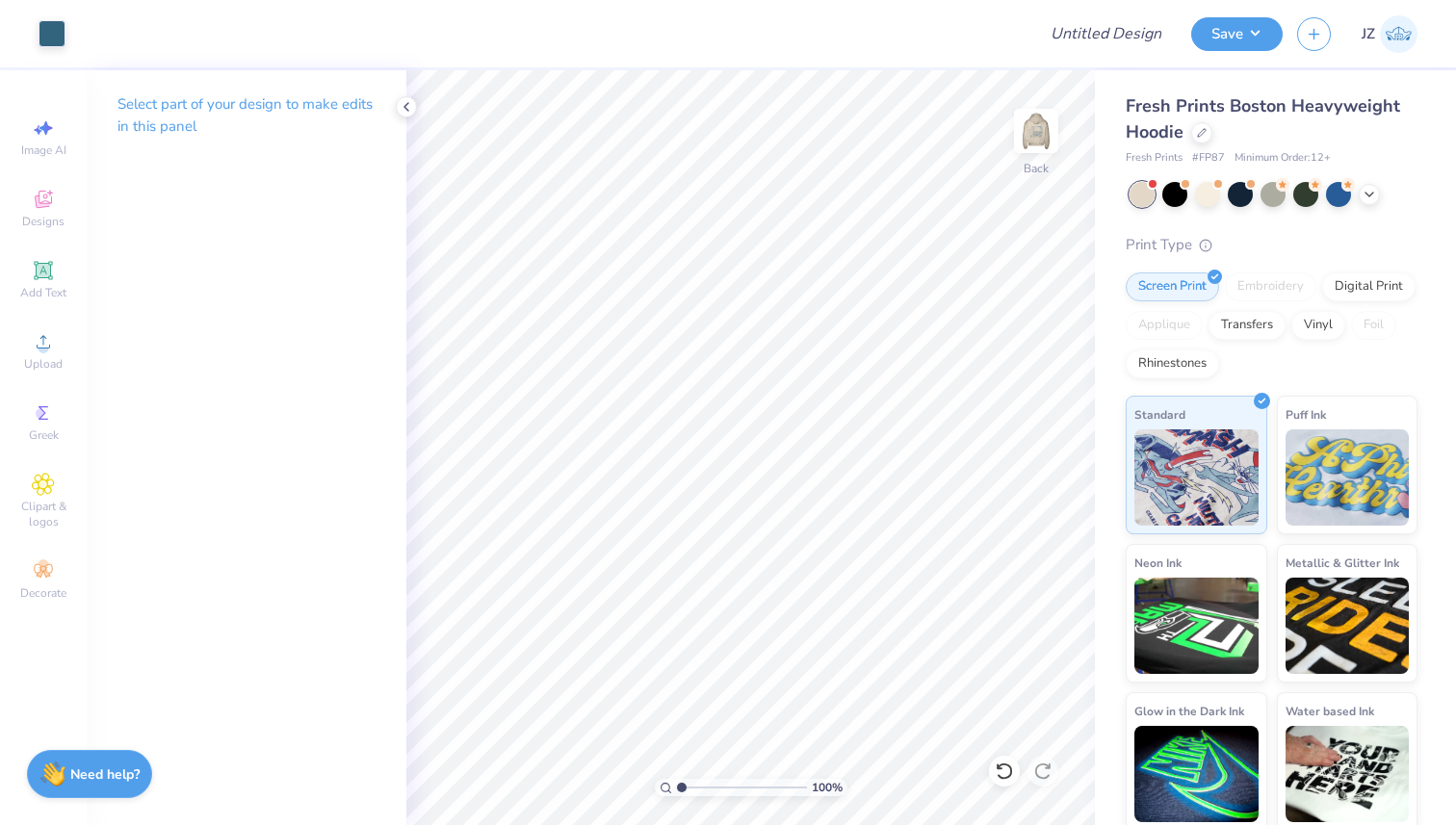 click on "Art colors" at bounding box center [33, 34] 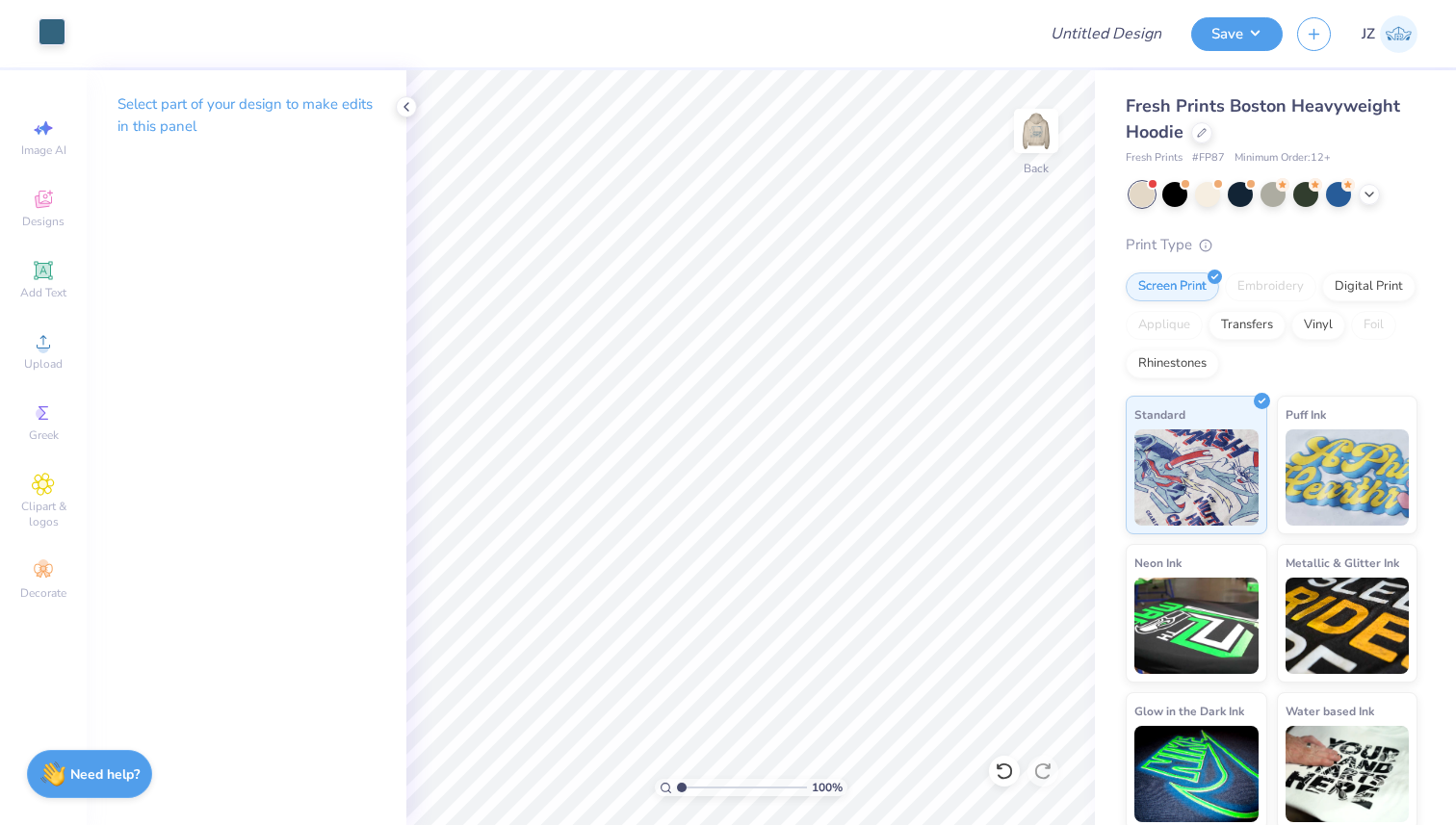 click at bounding box center (52, 32) 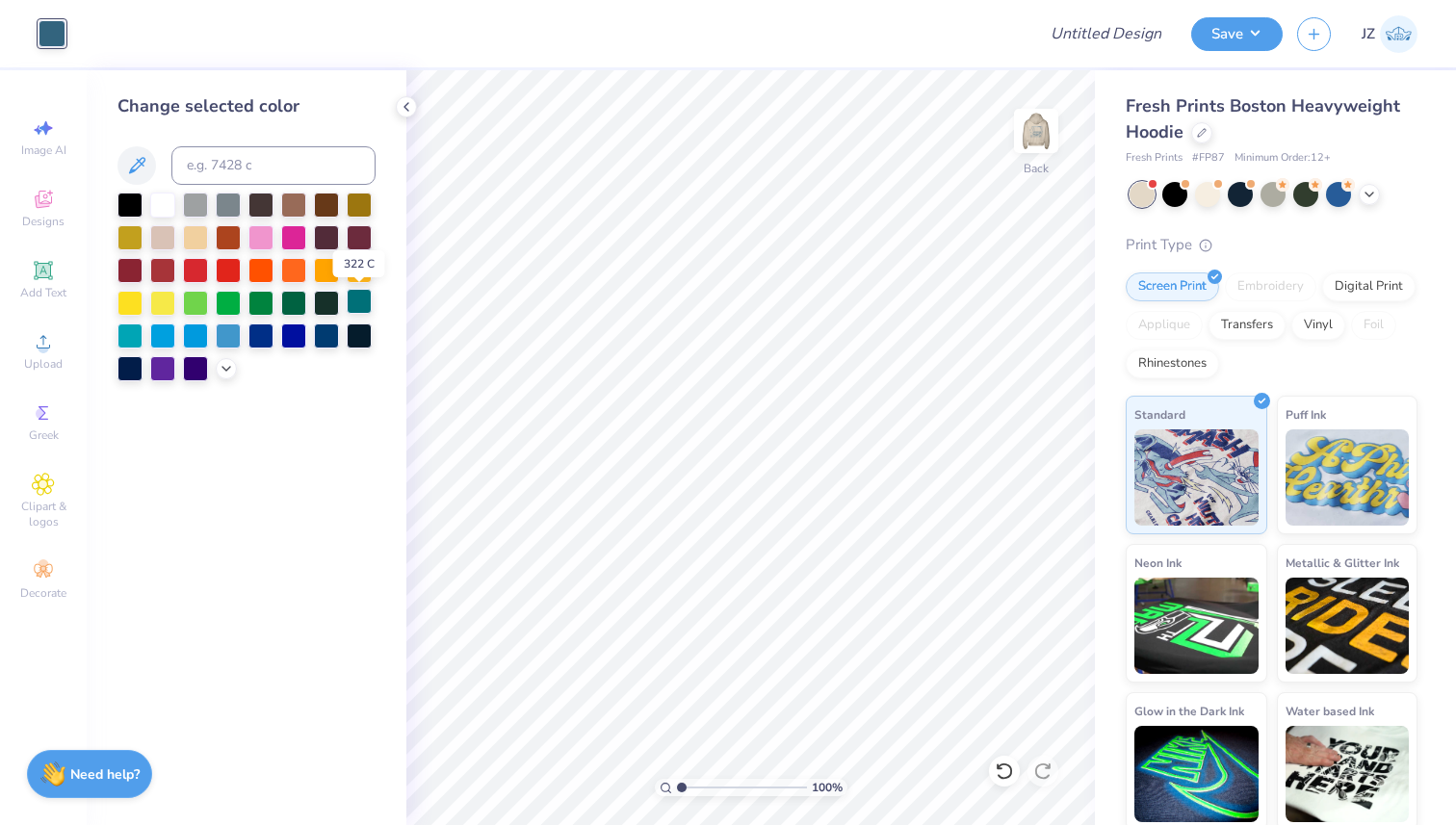 click at bounding box center (359, 301) 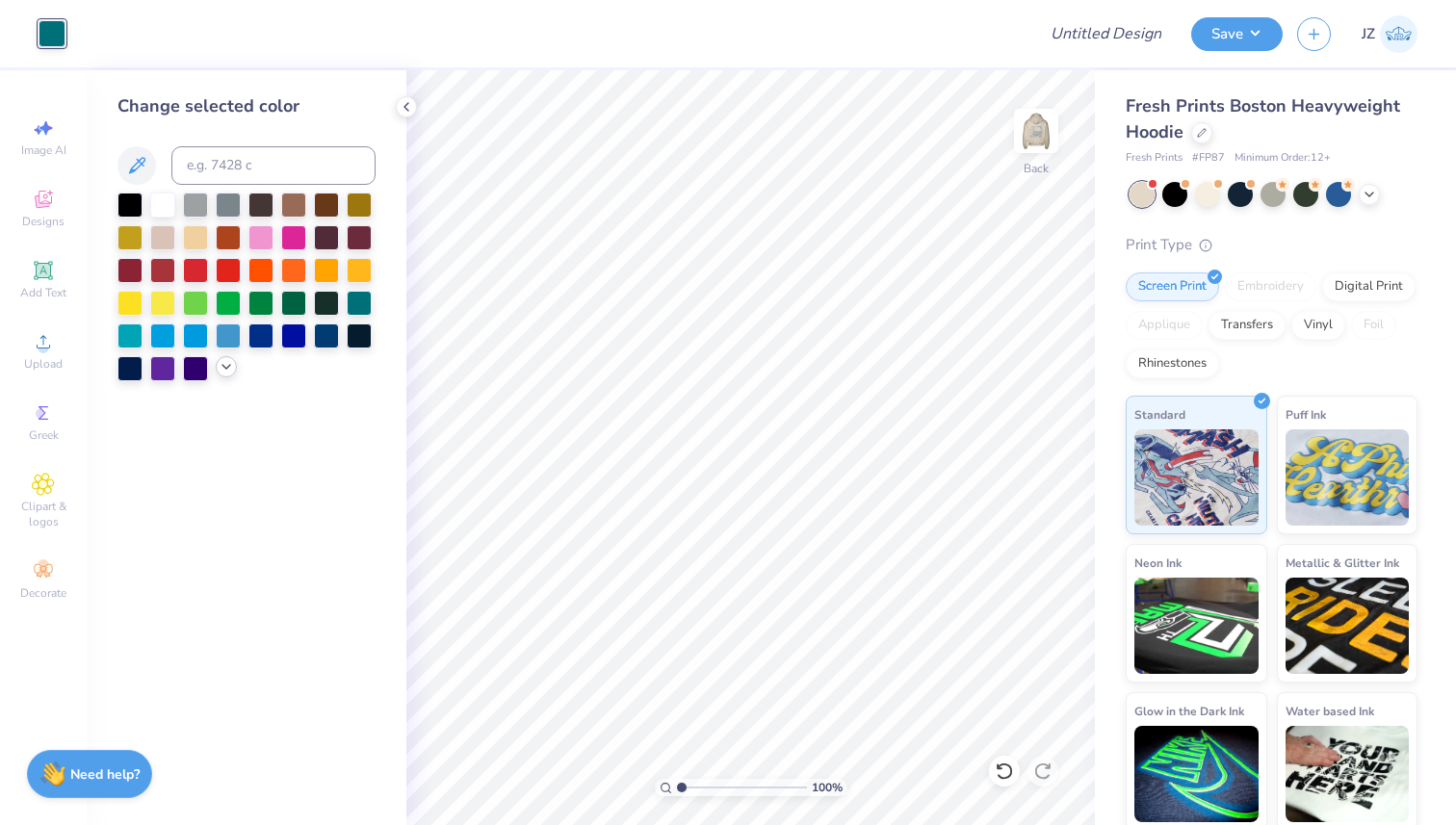 click 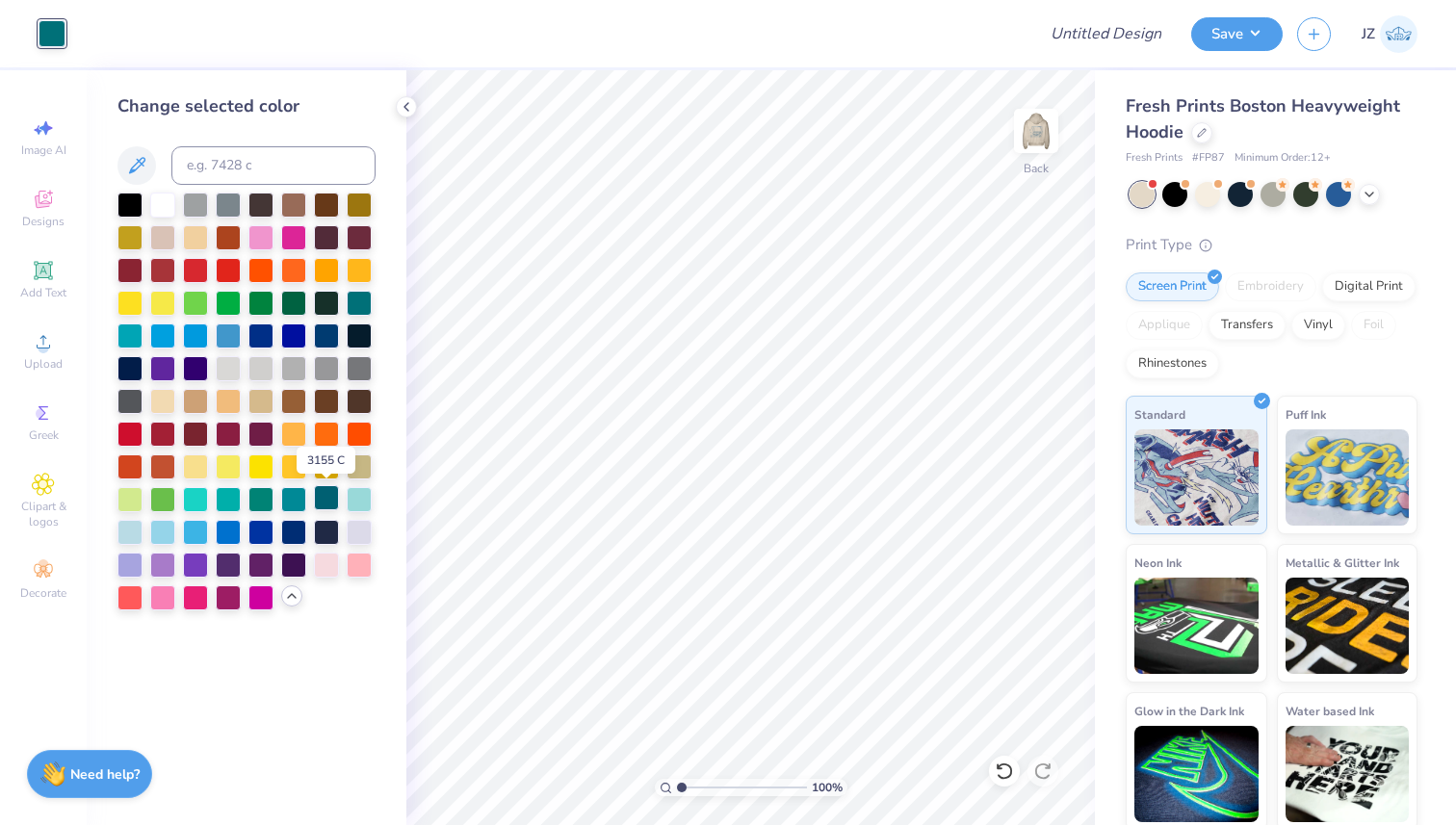 click at bounding box center (326, 498) 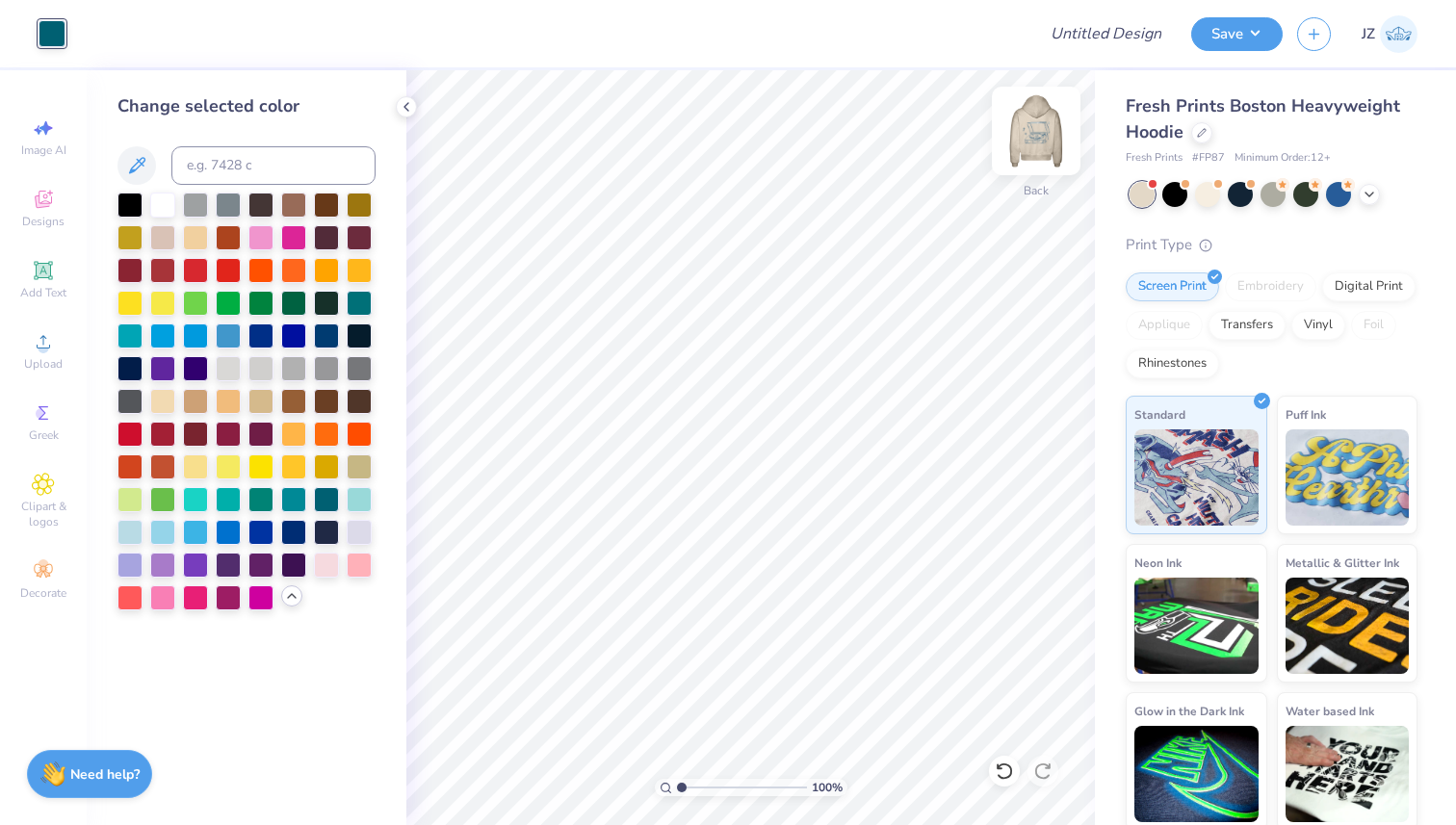 click at bounding box center [1036, 131] 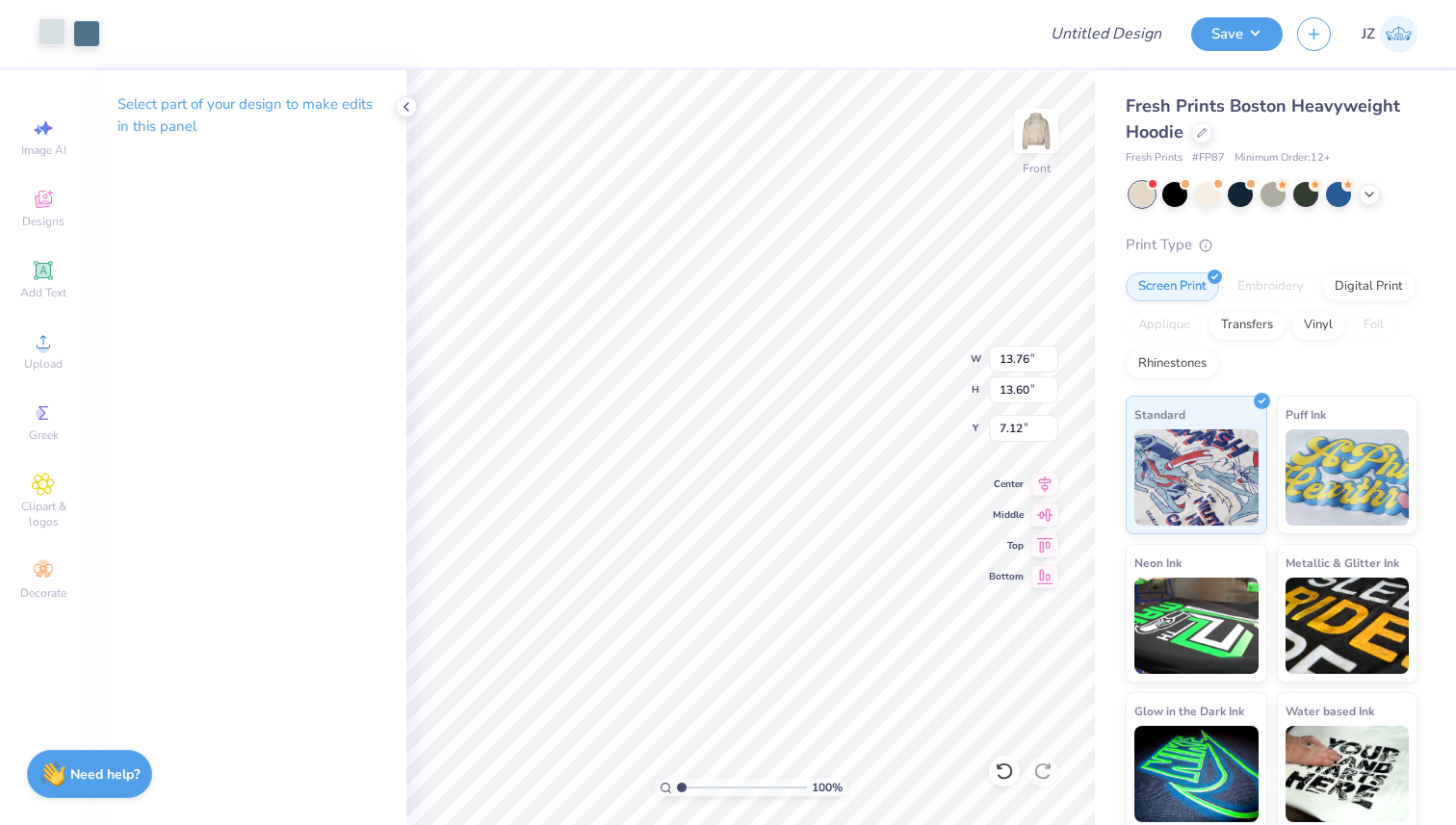 click at bounding box center [52, 32] 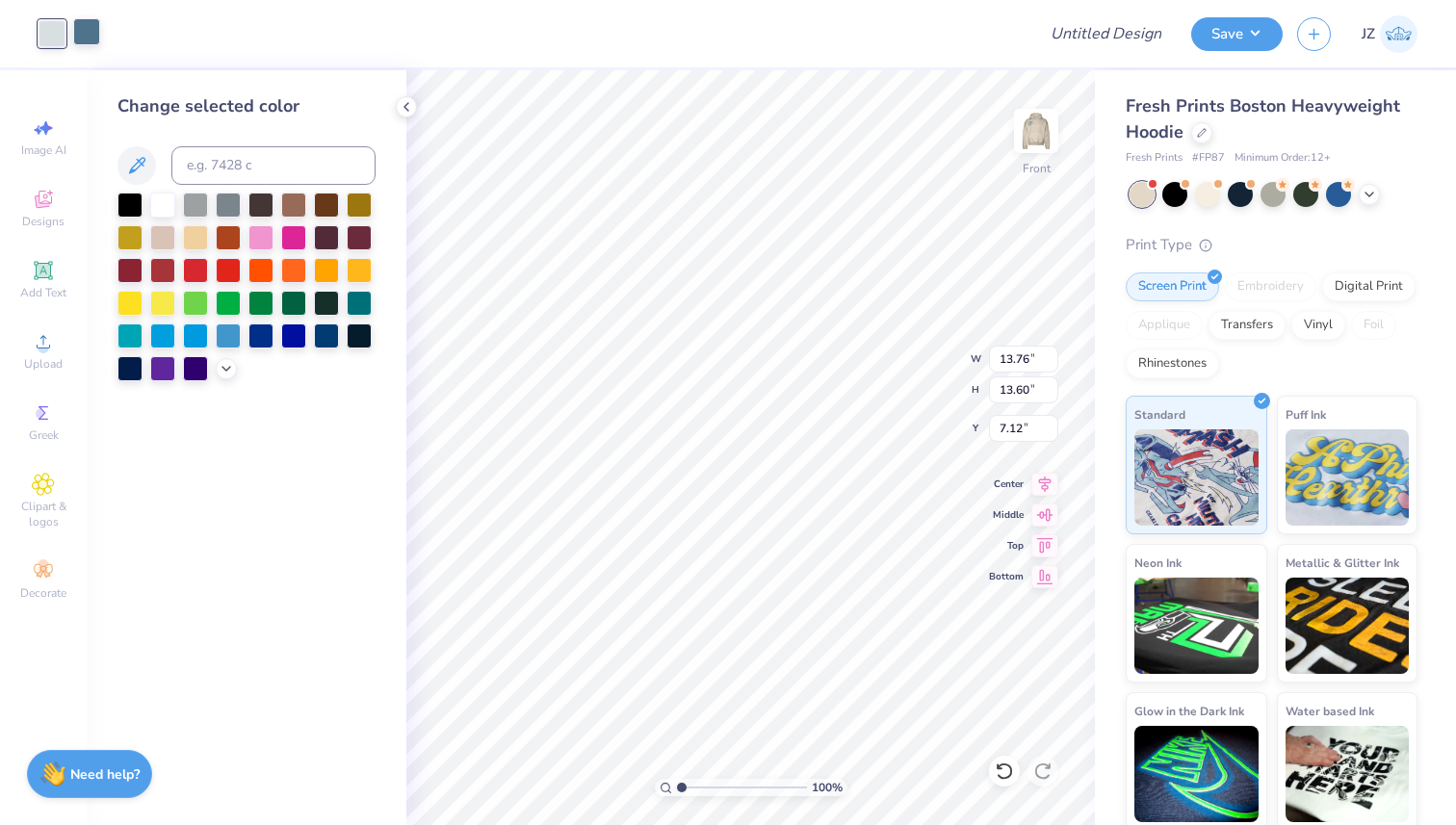 click at bounding box center [87, 32] 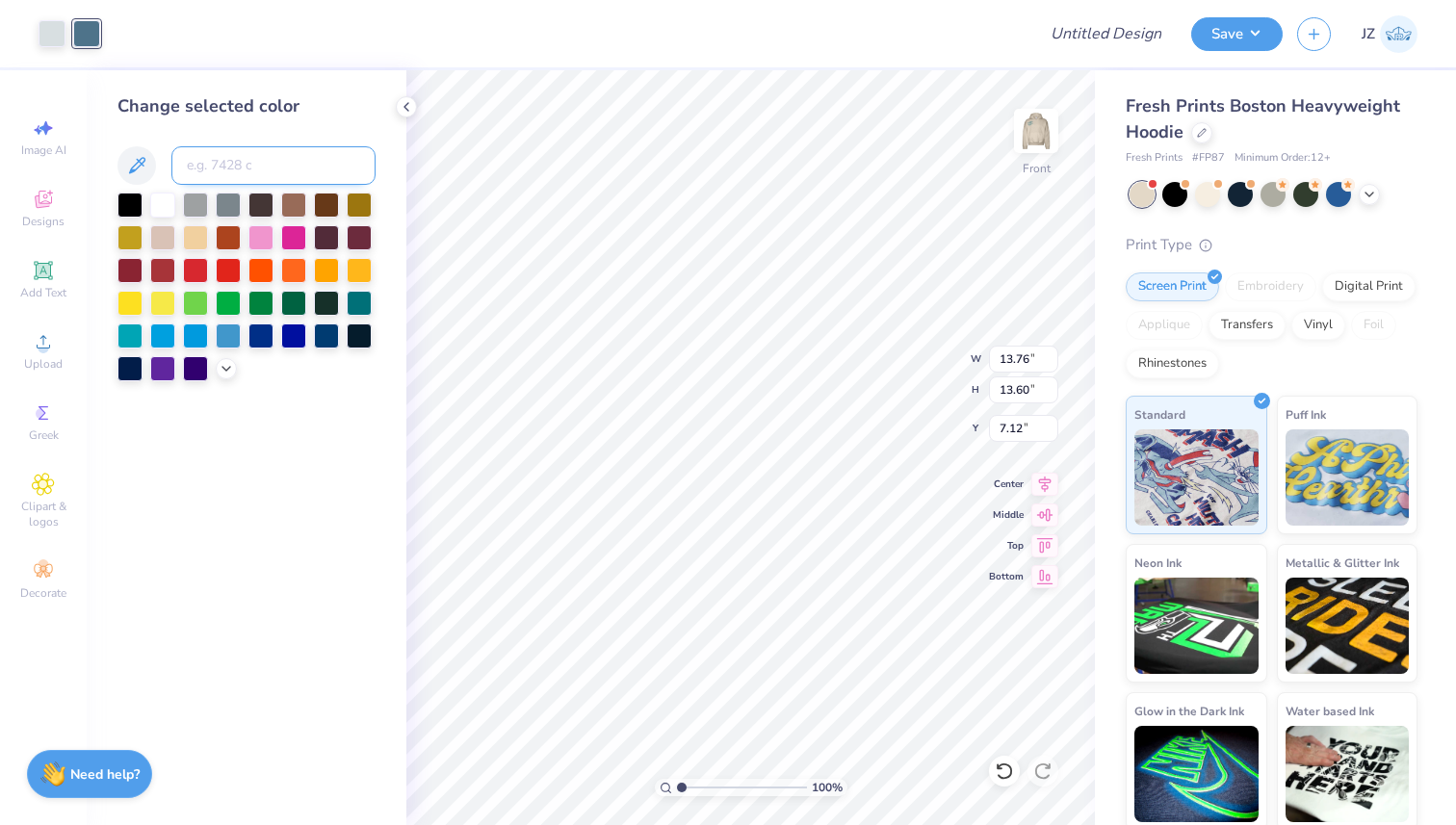 click at bounding box center [273, 166] 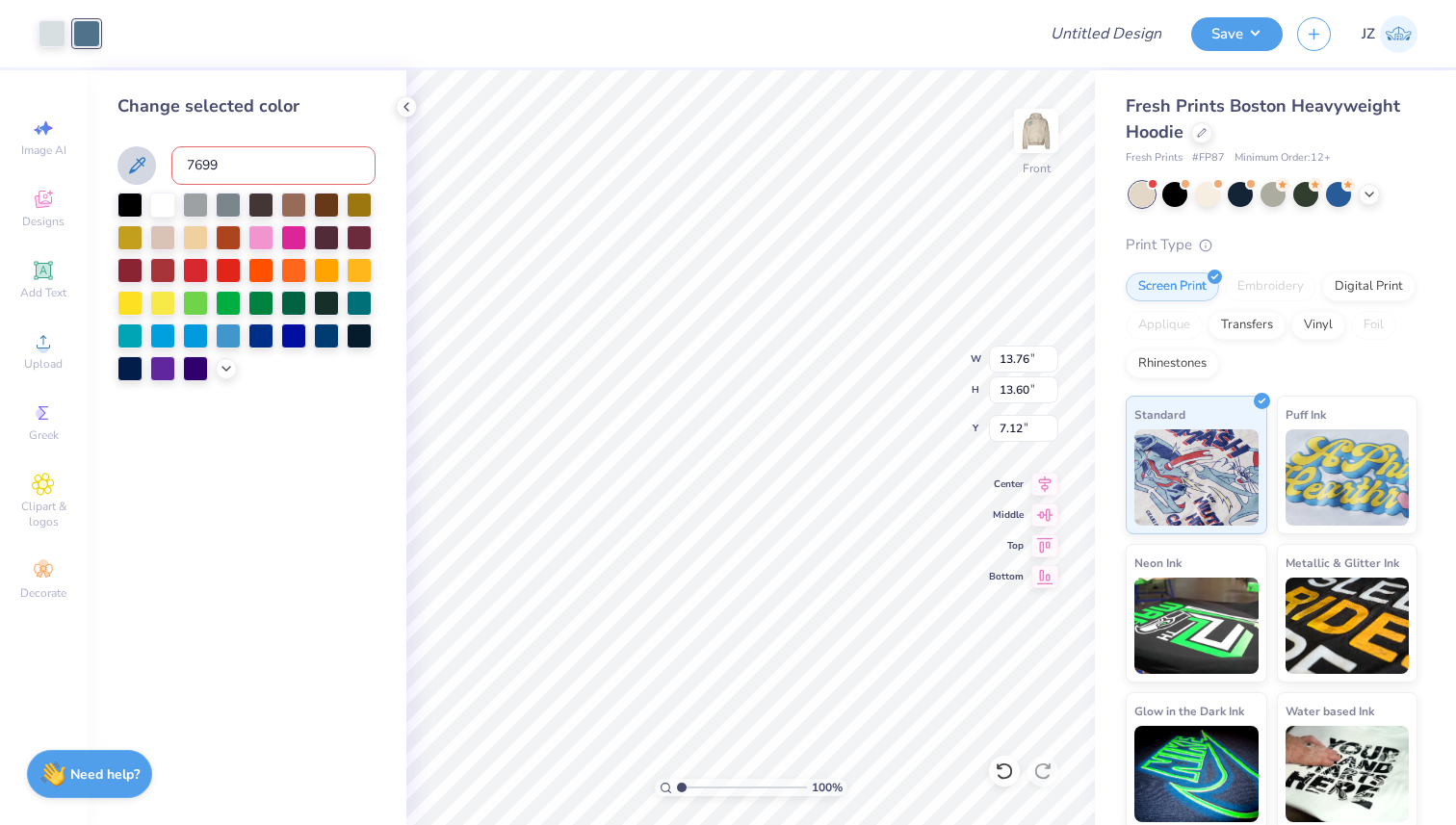 click 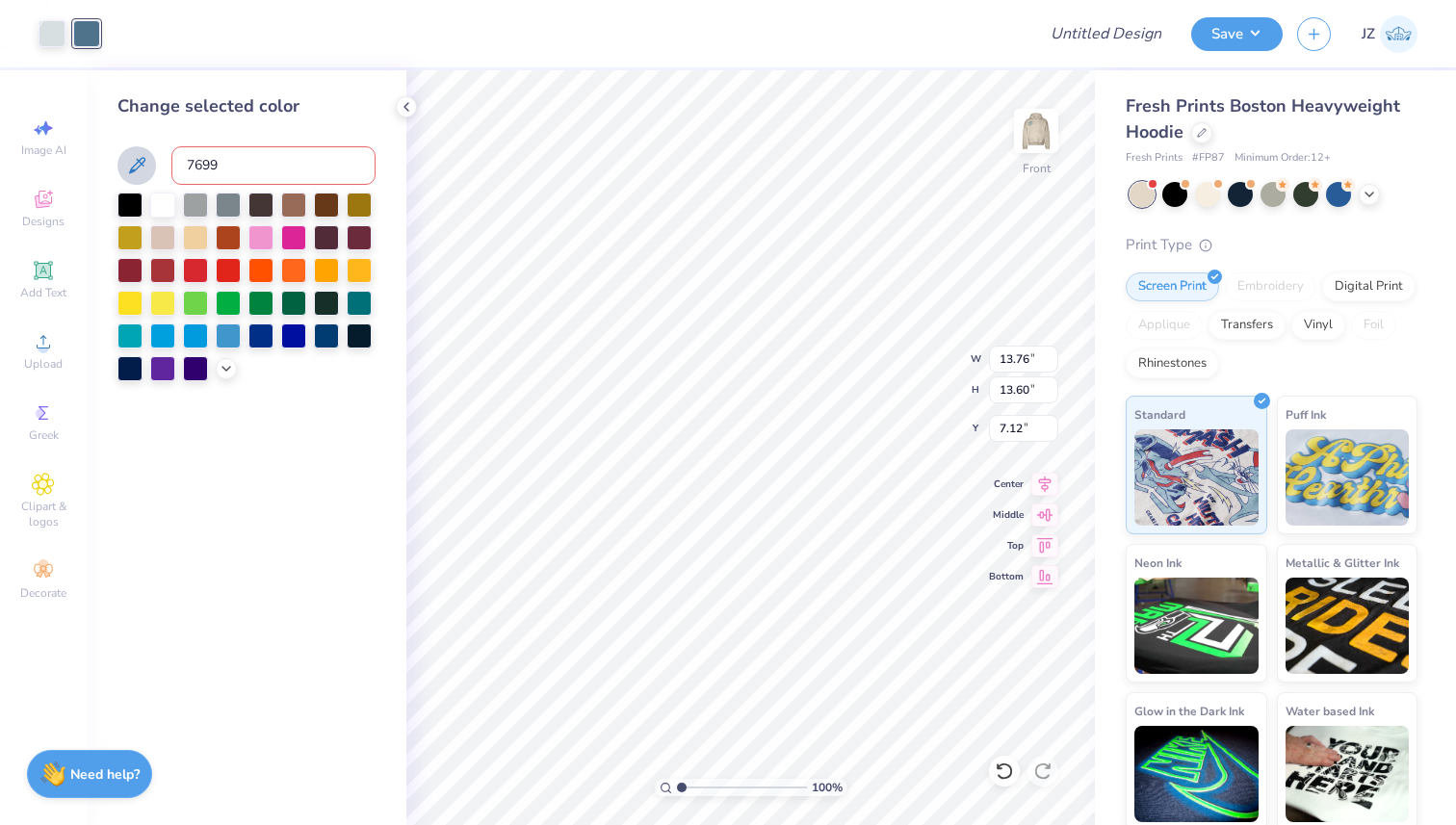 click on "7699" at bounding box center (273, 166) 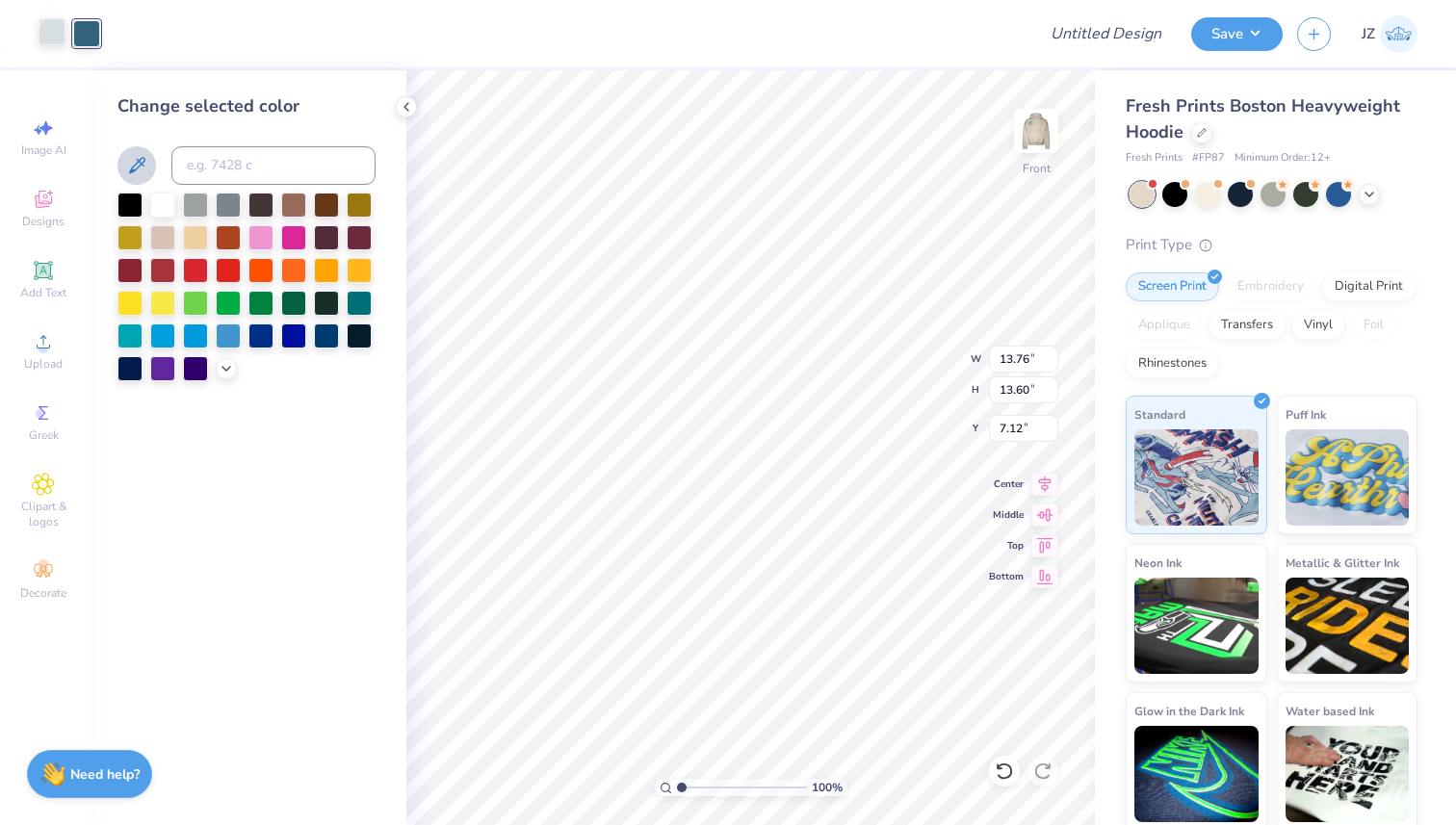 click at bounding box center (52, 32) 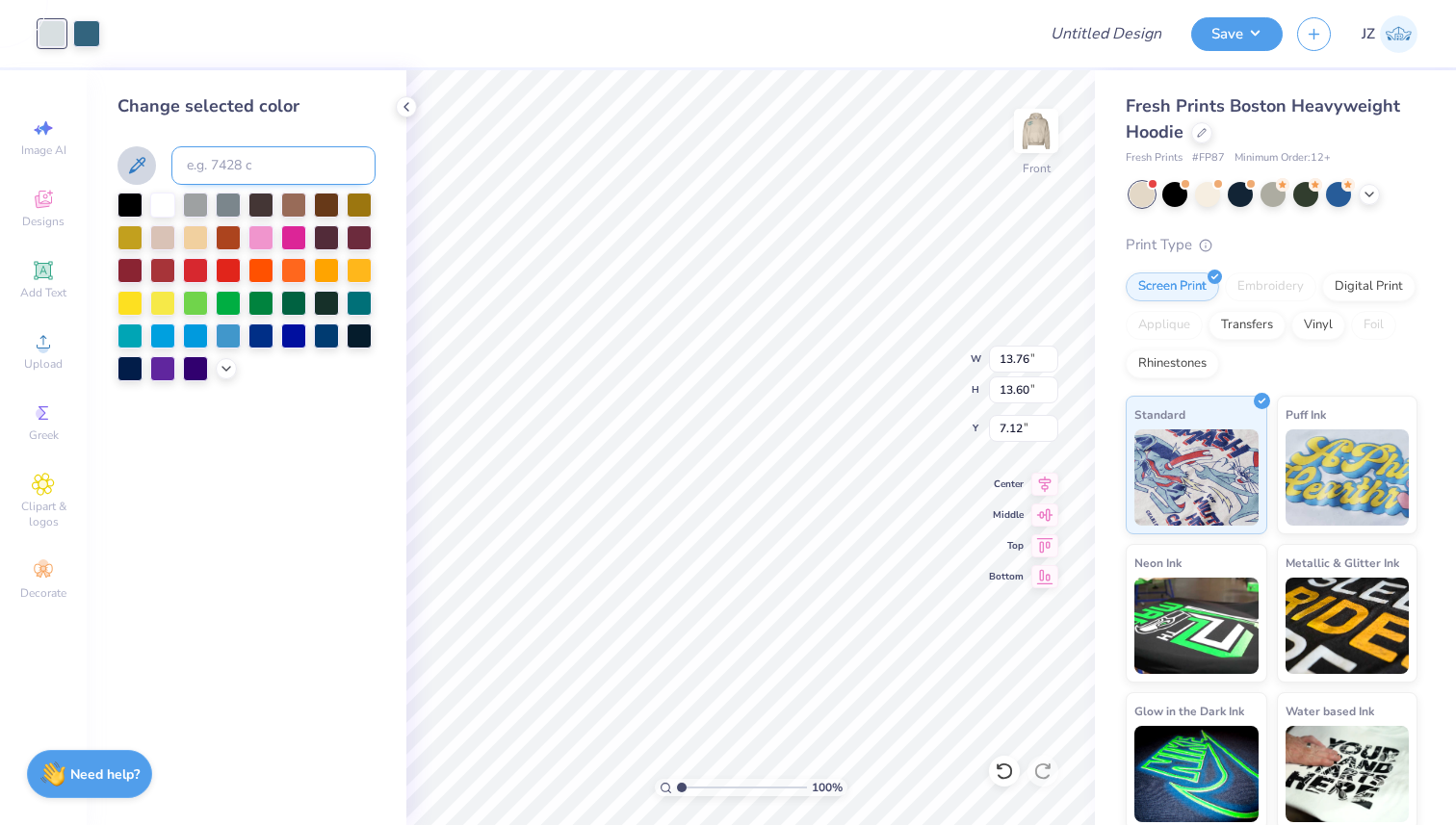 click at bounding box center (273, 166) 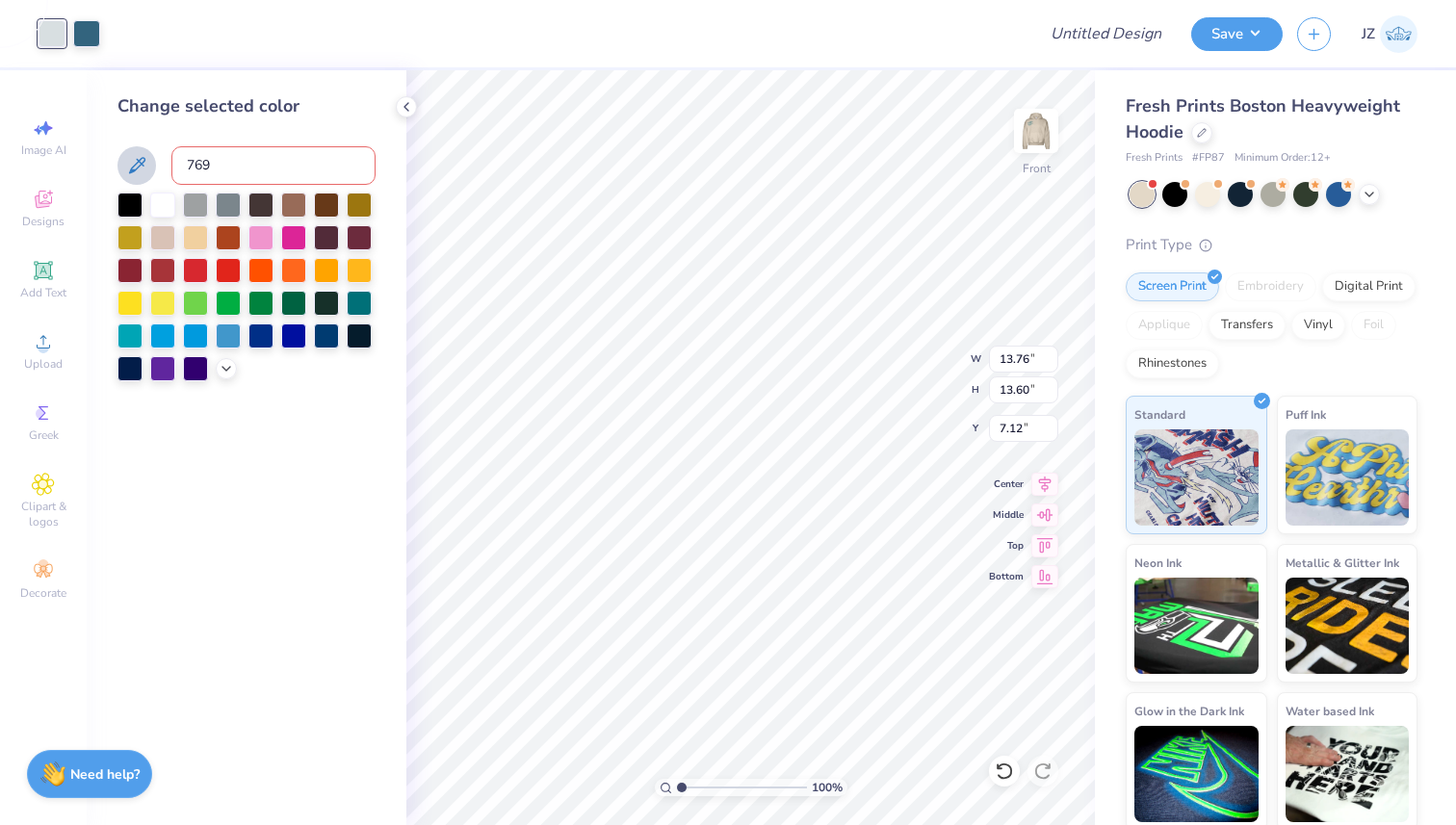 type on "7699" 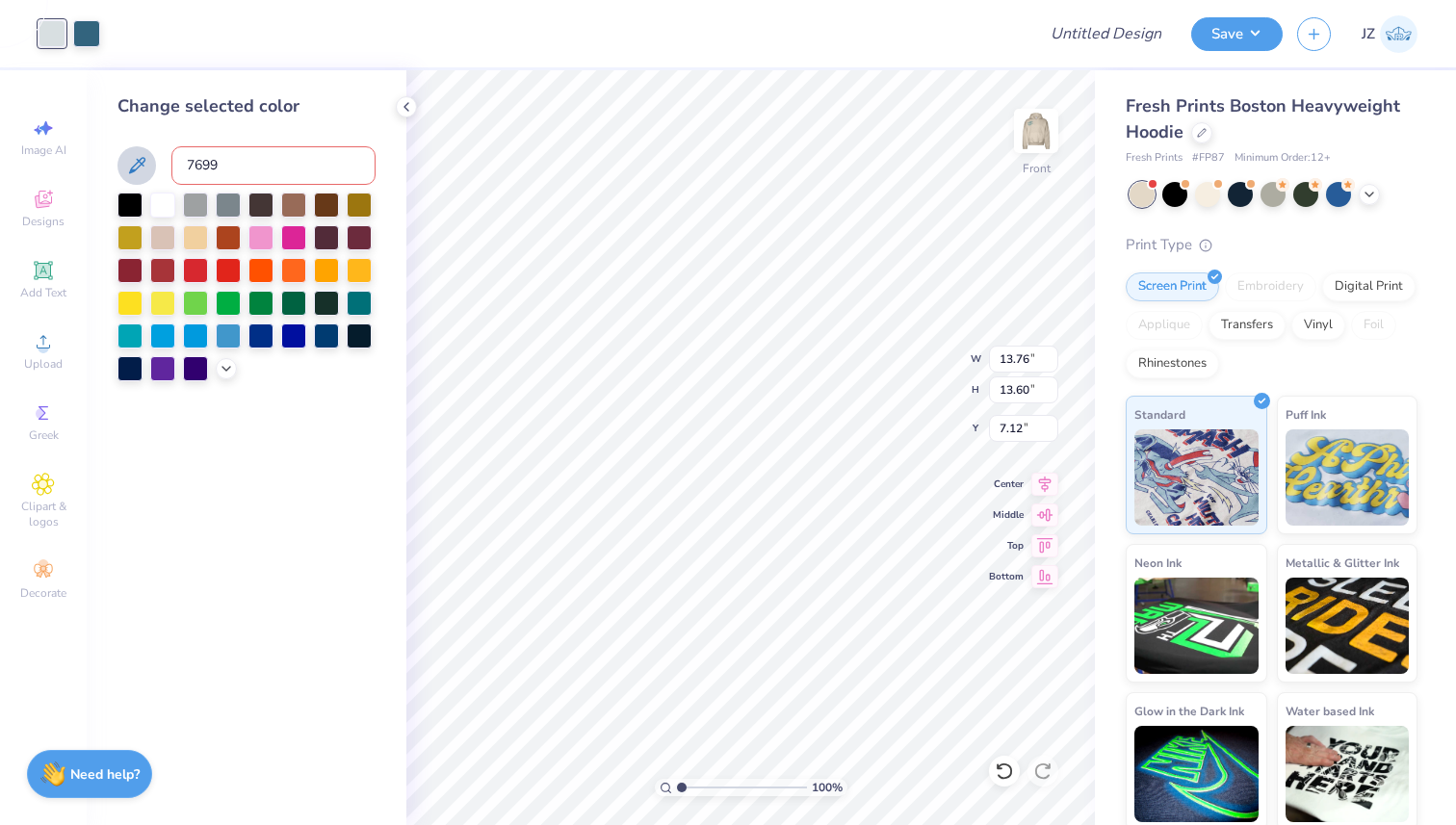 type 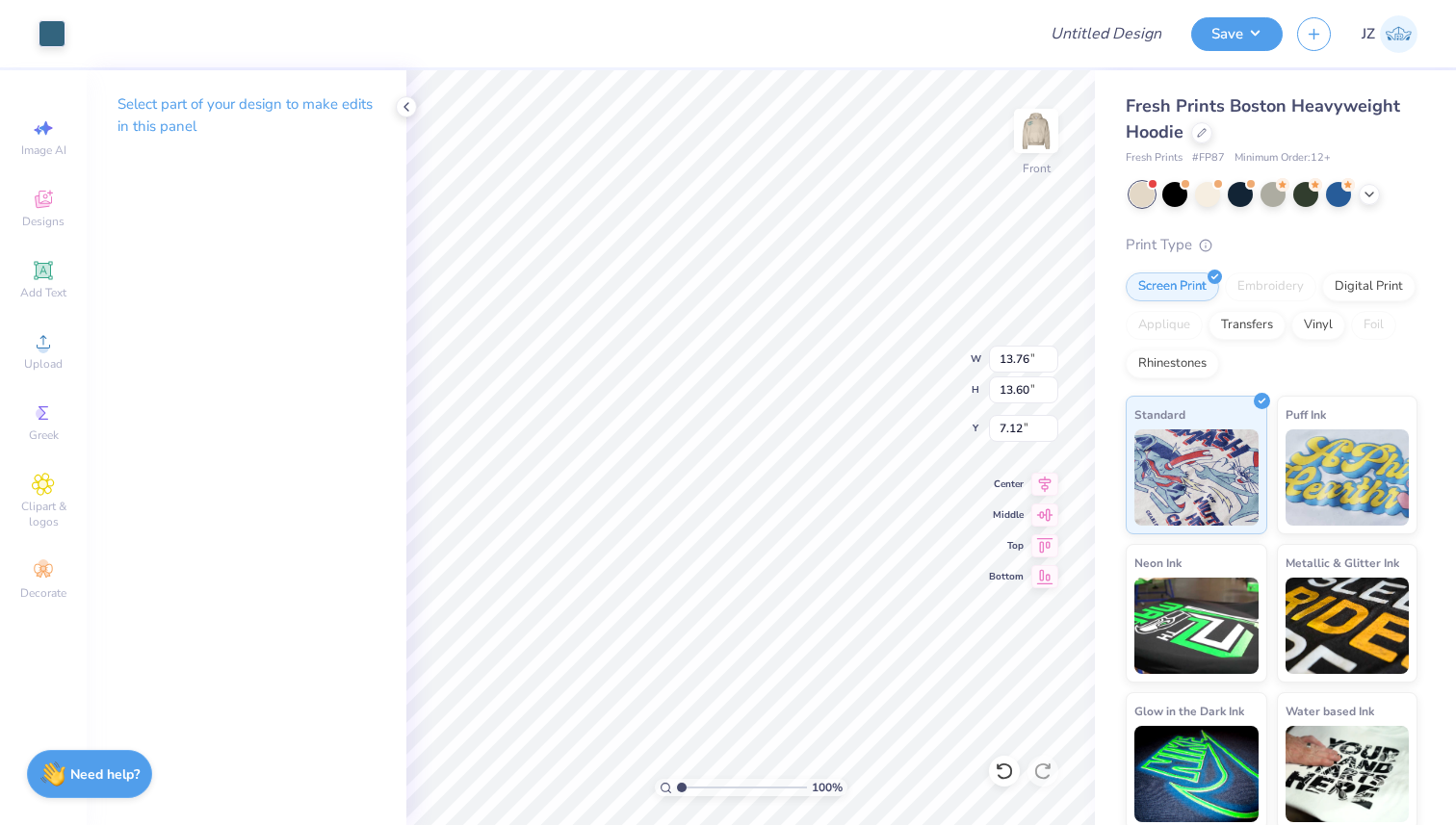 click on "Select part of your design to make edits in this panel" at bounding box center [247, 448] 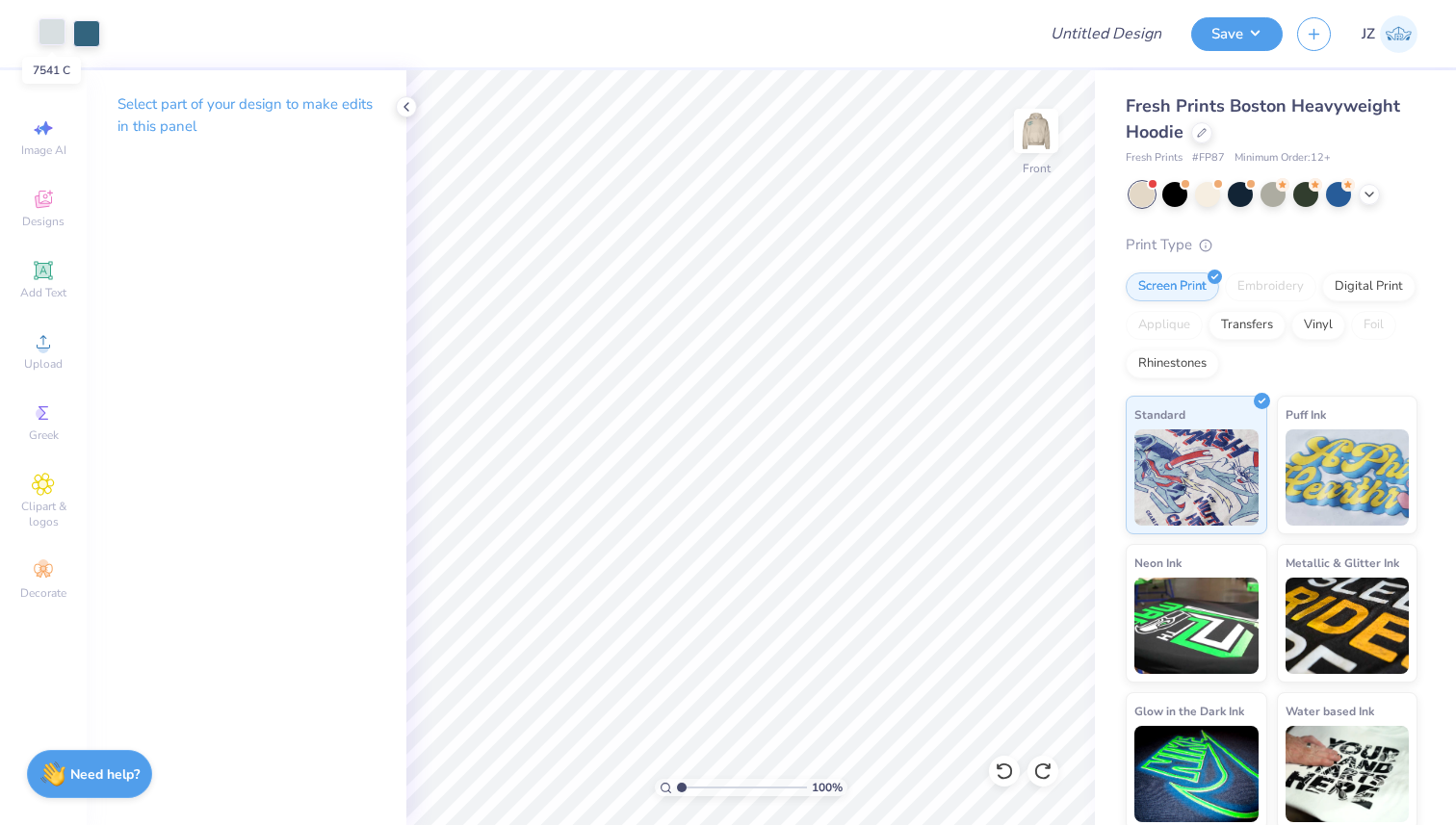 click at bounding box center (52, 32) 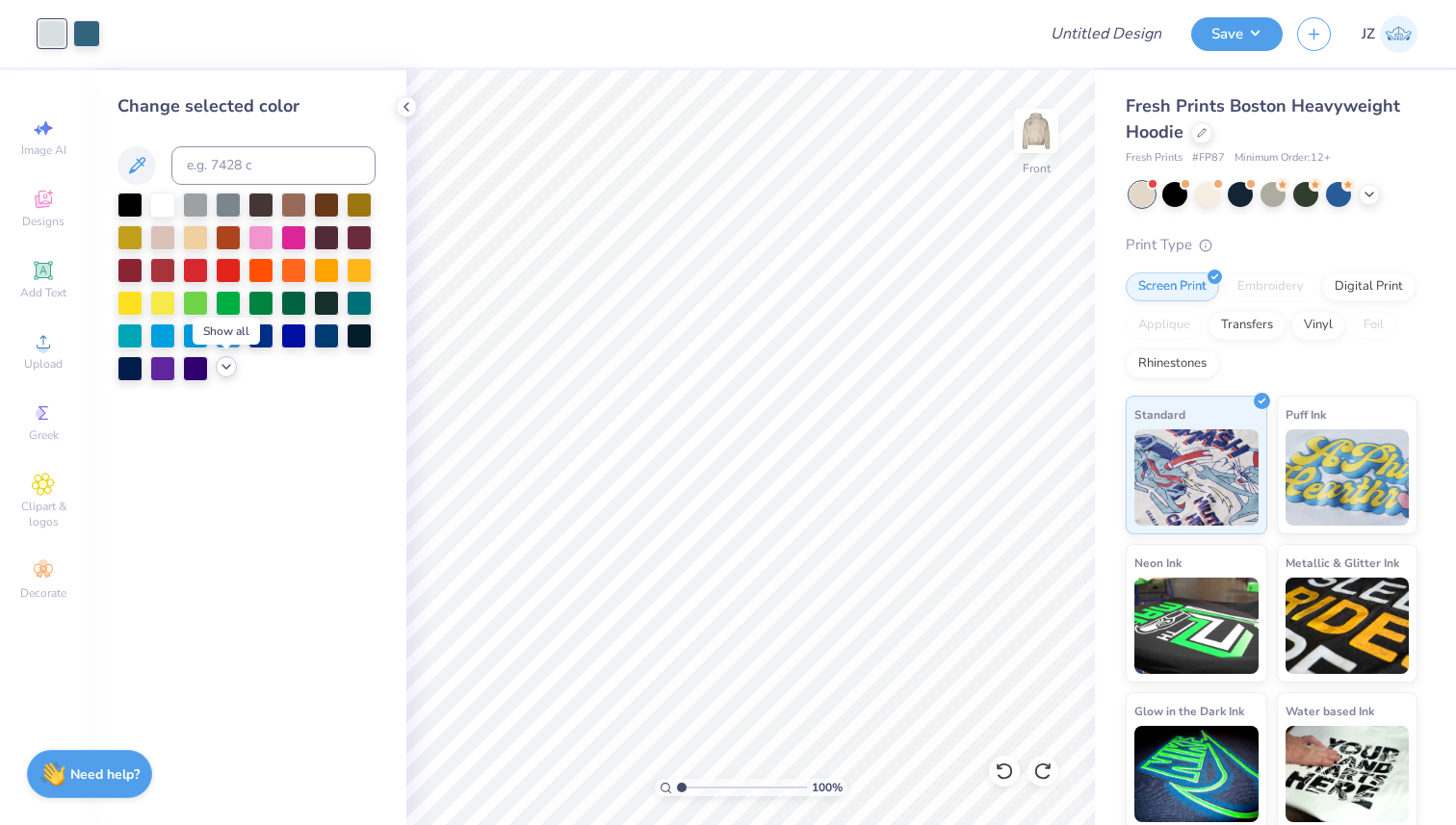 click 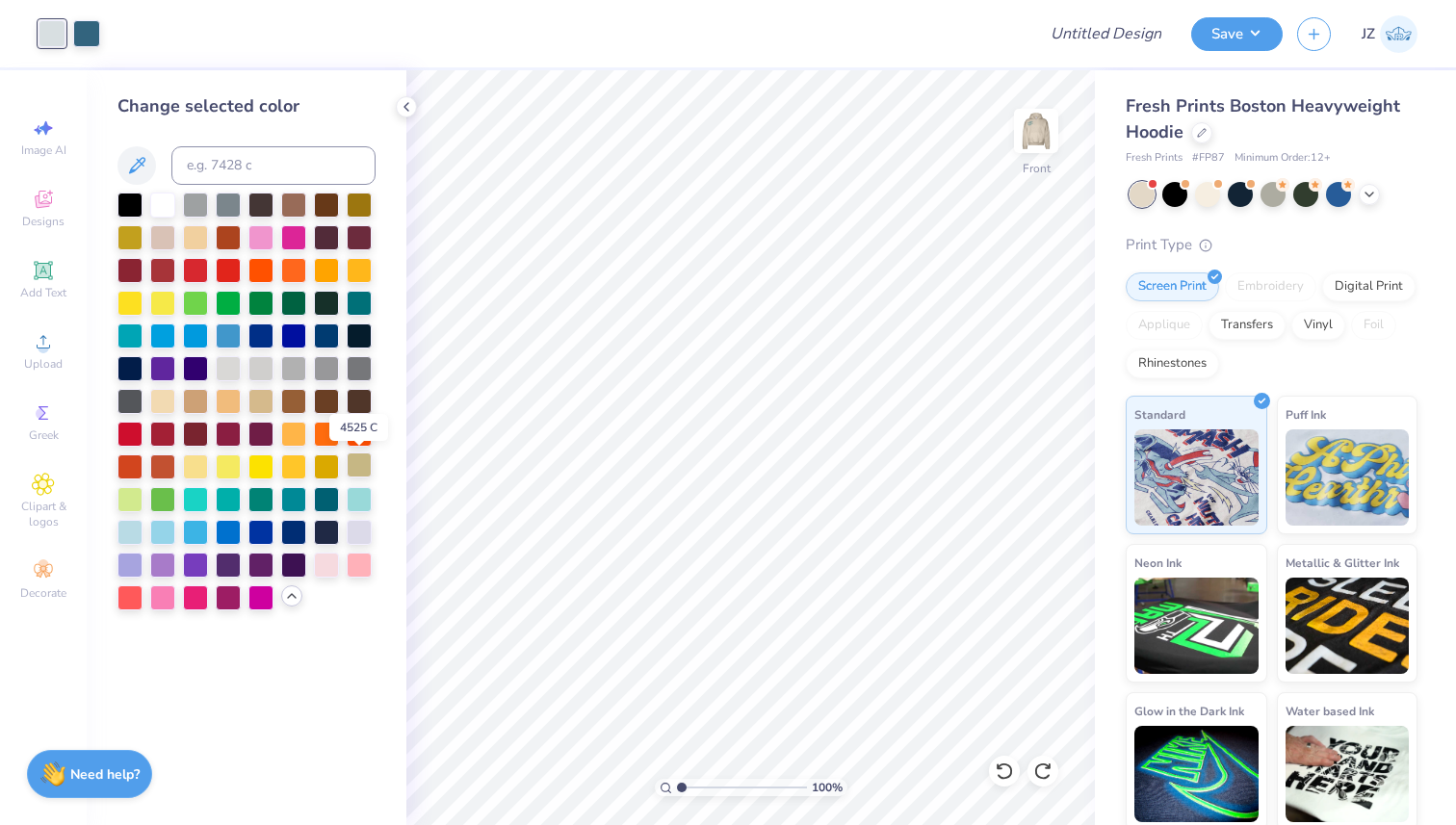 click at bounding box center [359, 465] 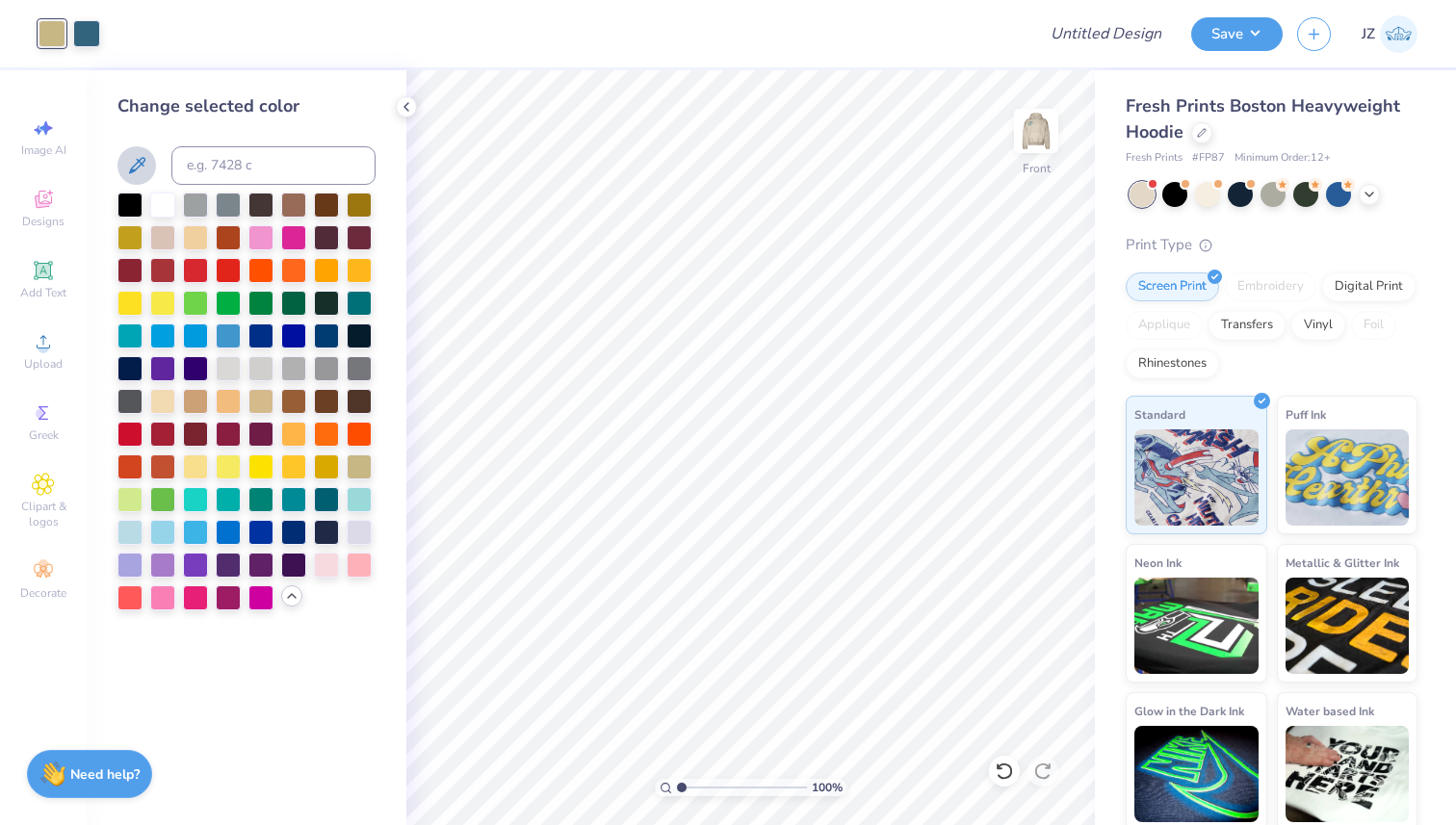 click 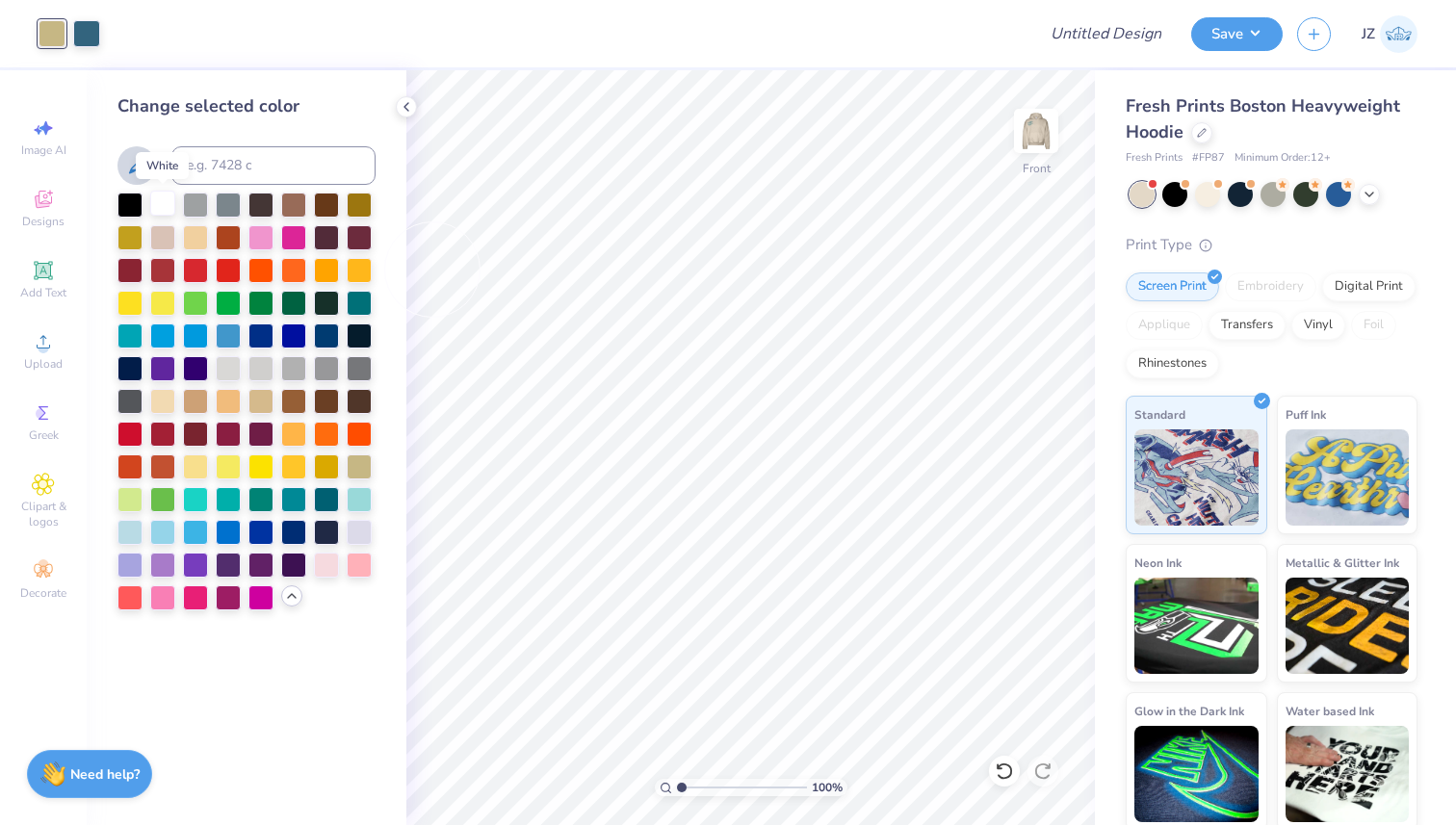 type 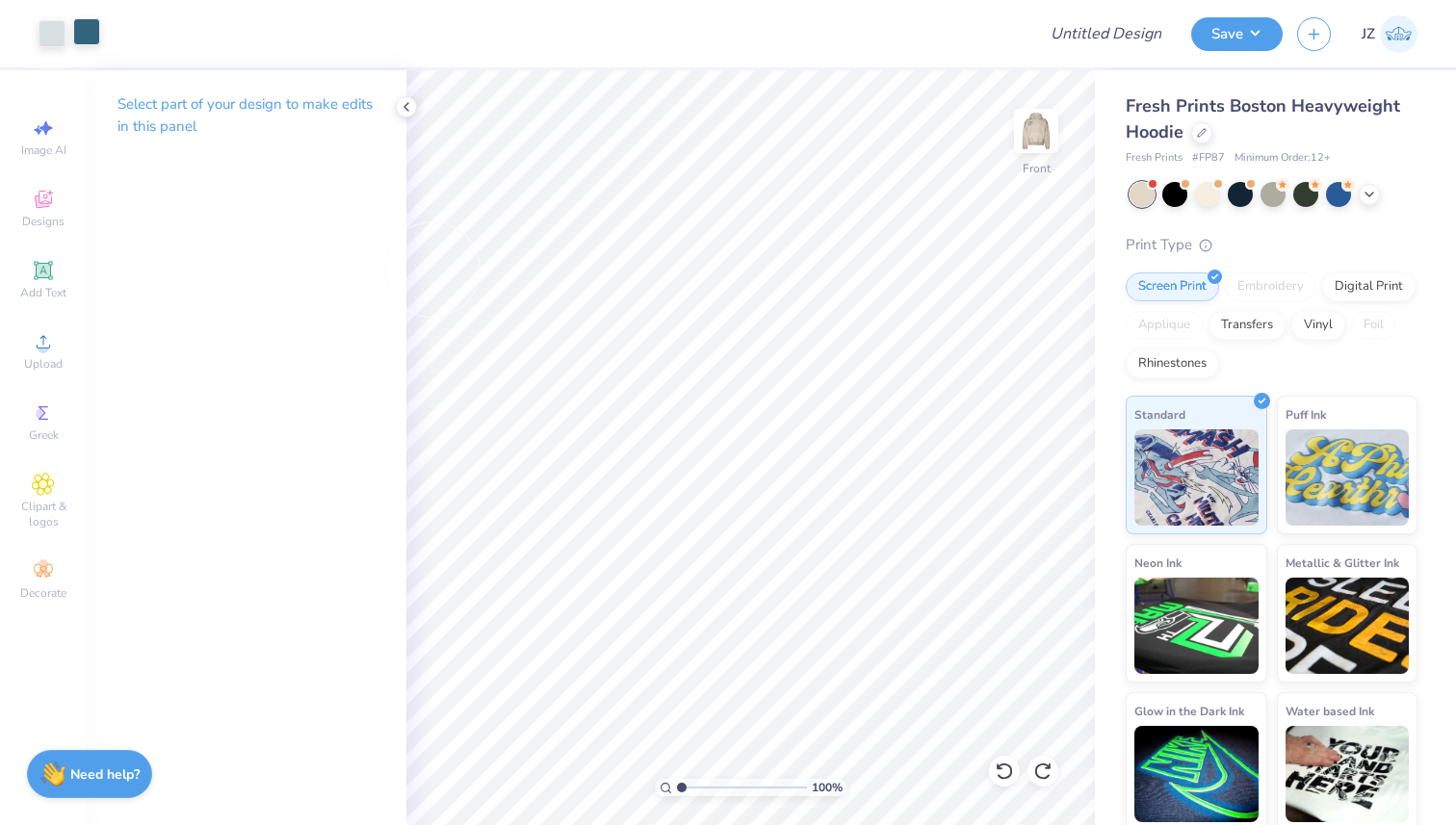 click at bounding box center (87, 32) 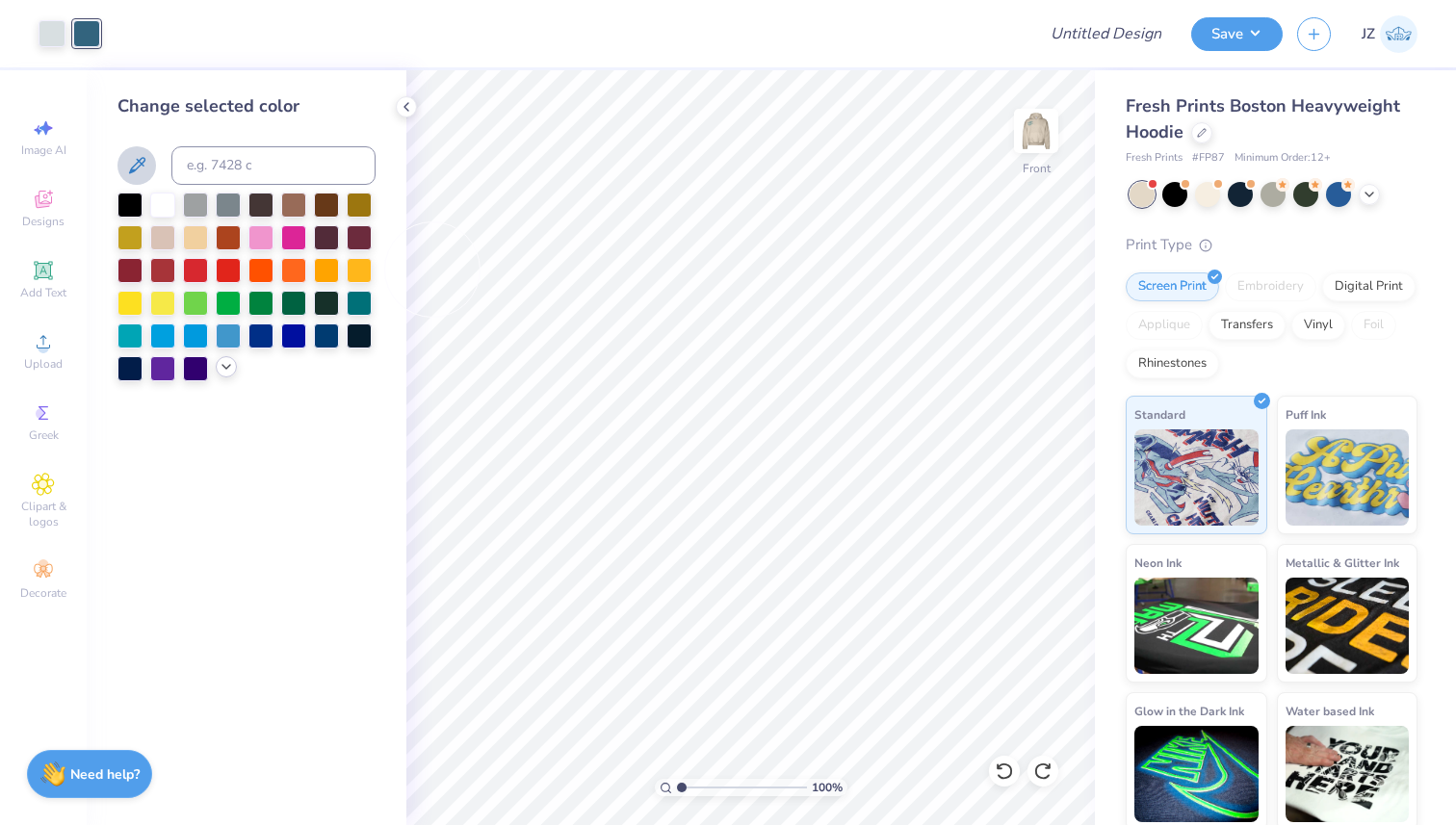 click 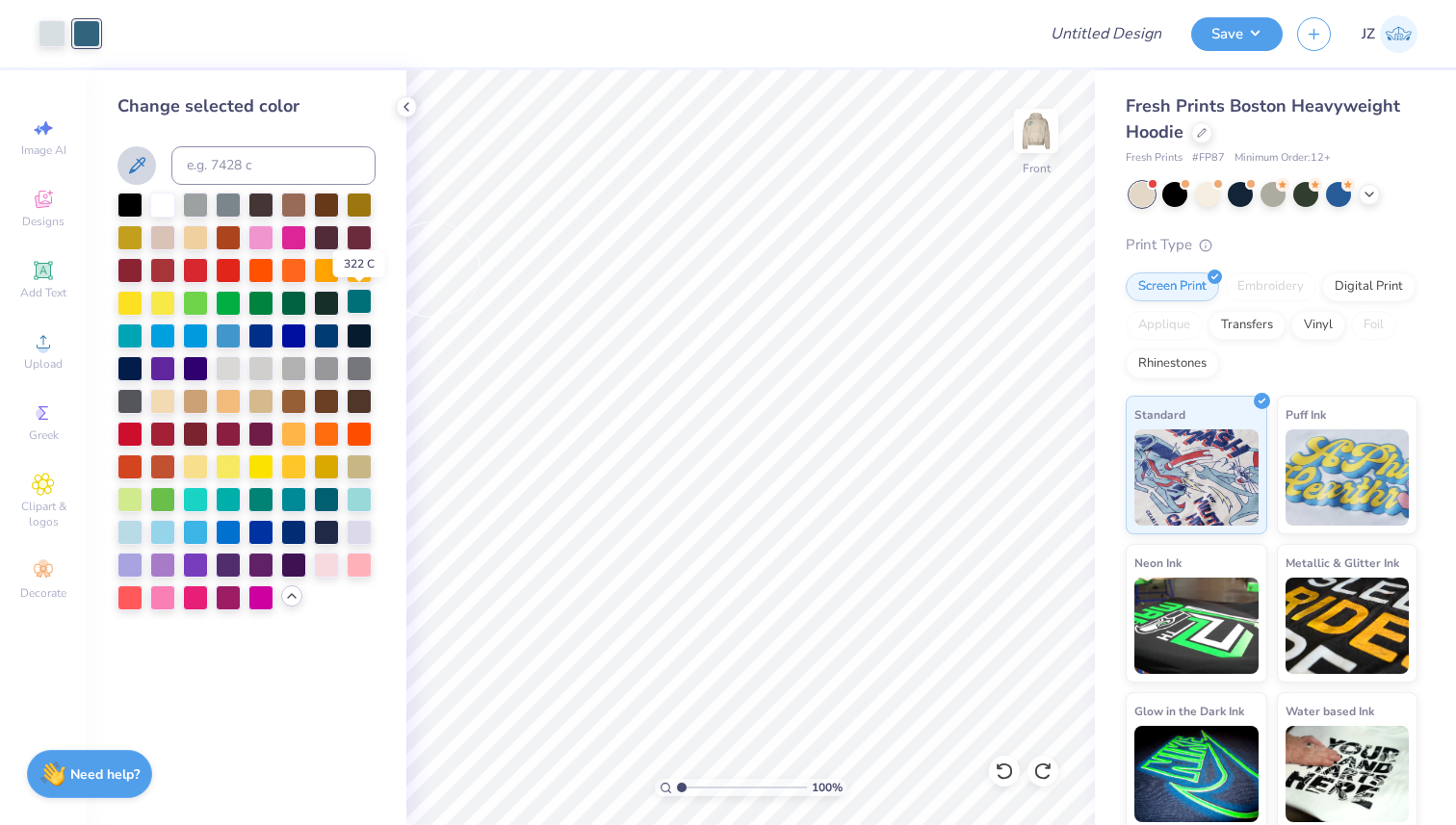 click at bounding box center [359, 301] 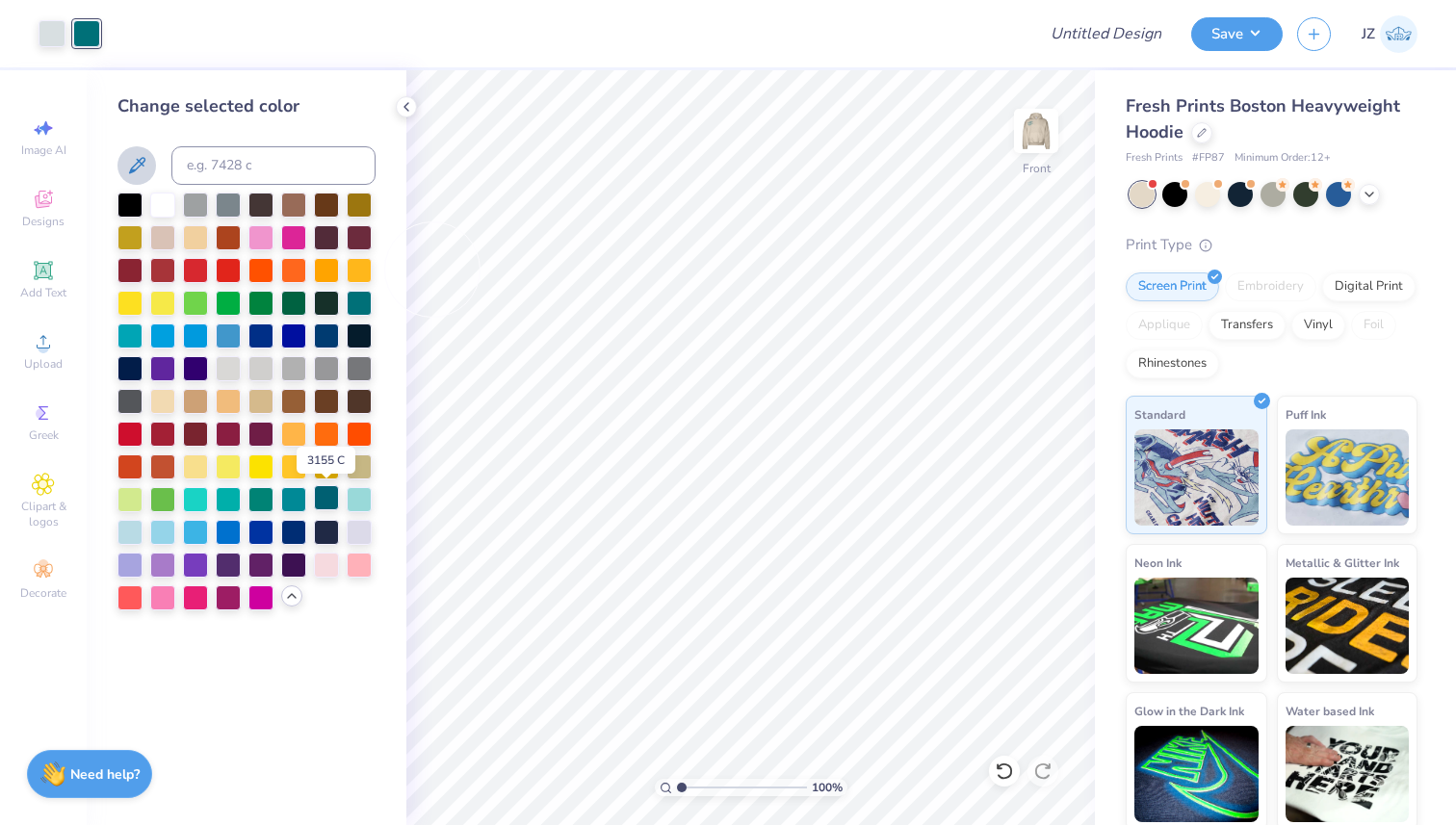 click at bounding box center [326, 498] 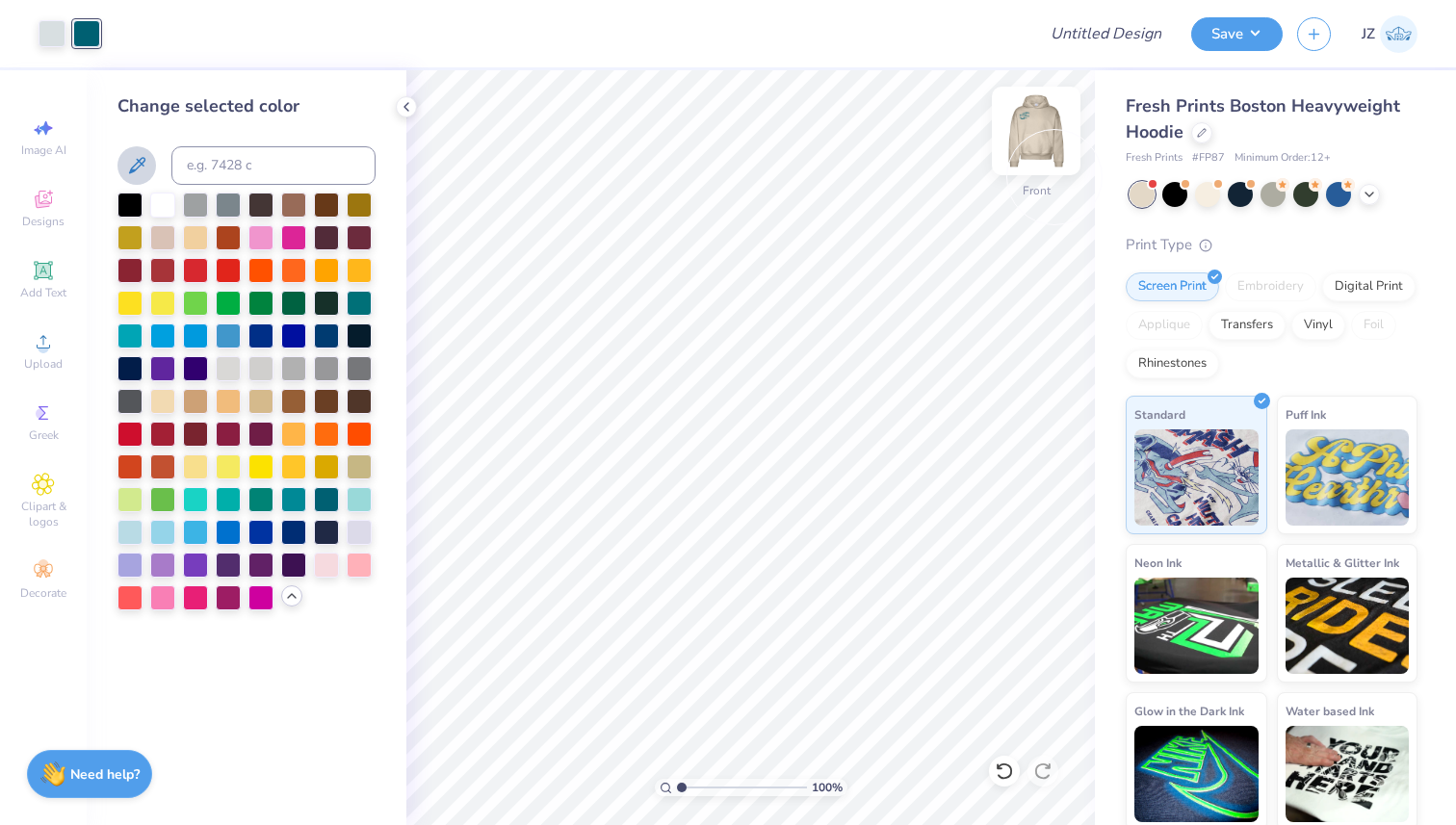 click at bounding box center (1036, 131) 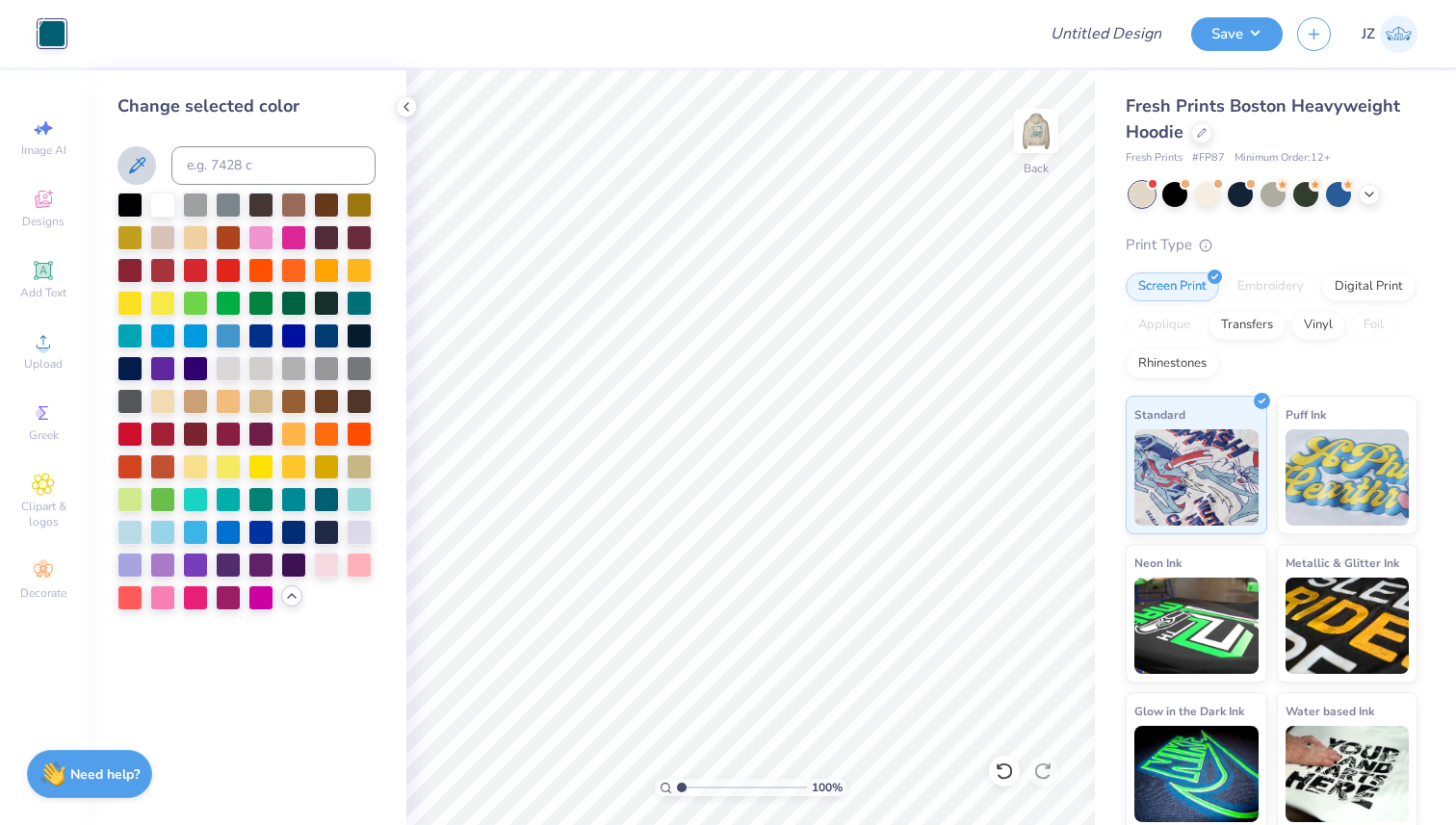 click at bounding box center [1036, 131] 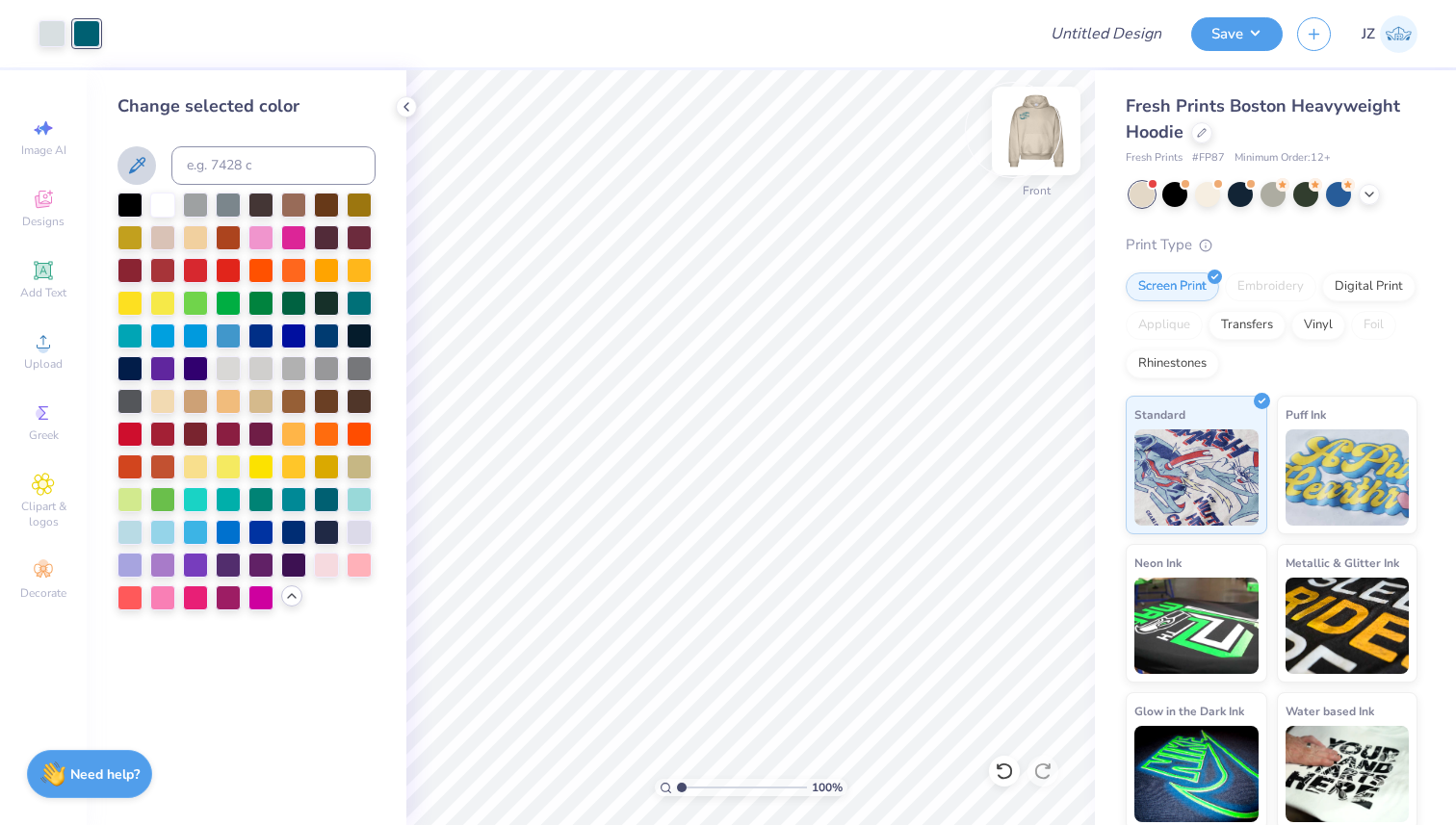 click at bounding box center (1036, 131) 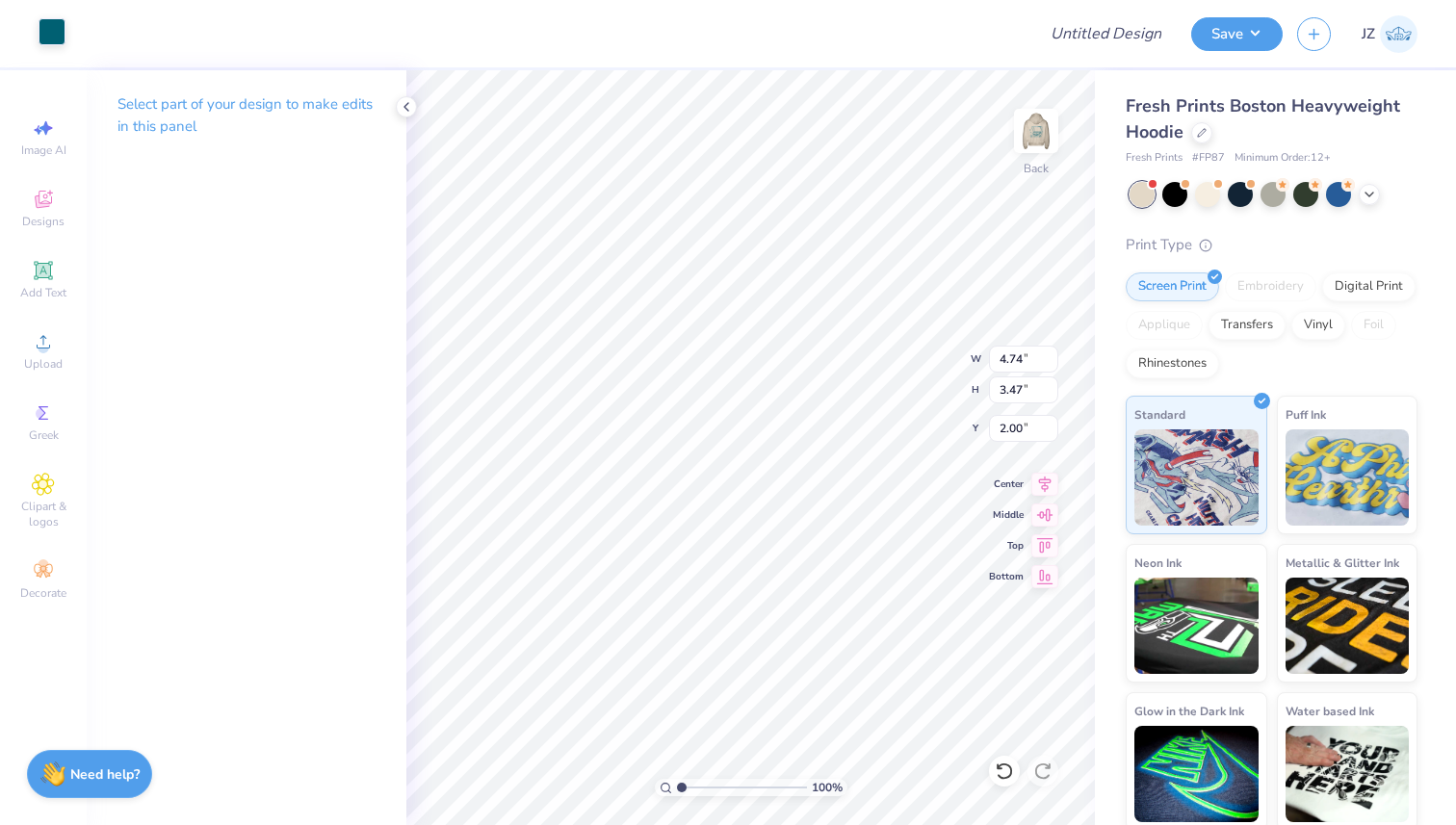 click at bounding box center (52, 32) 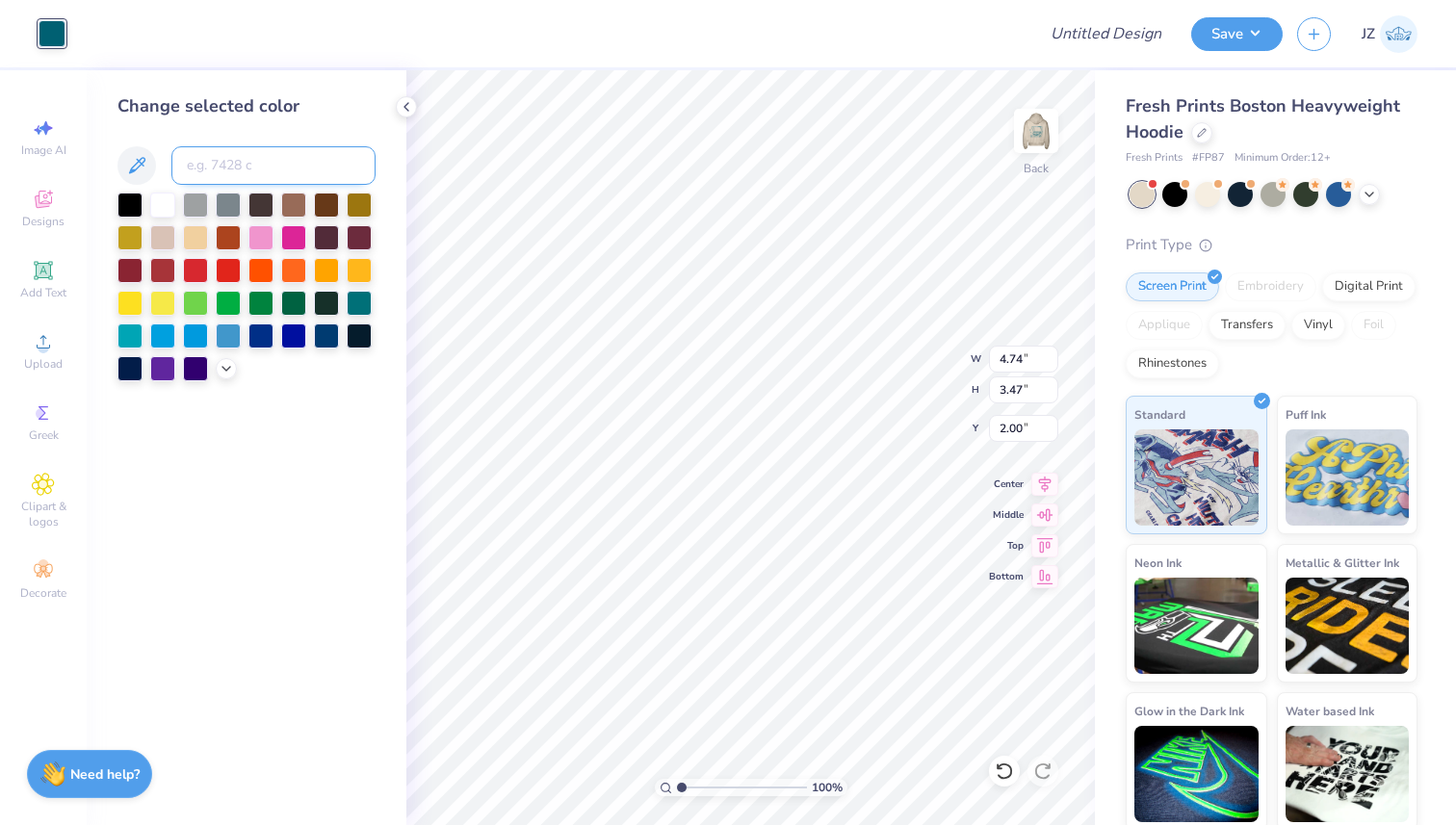 click at bounding box center (273, 166) 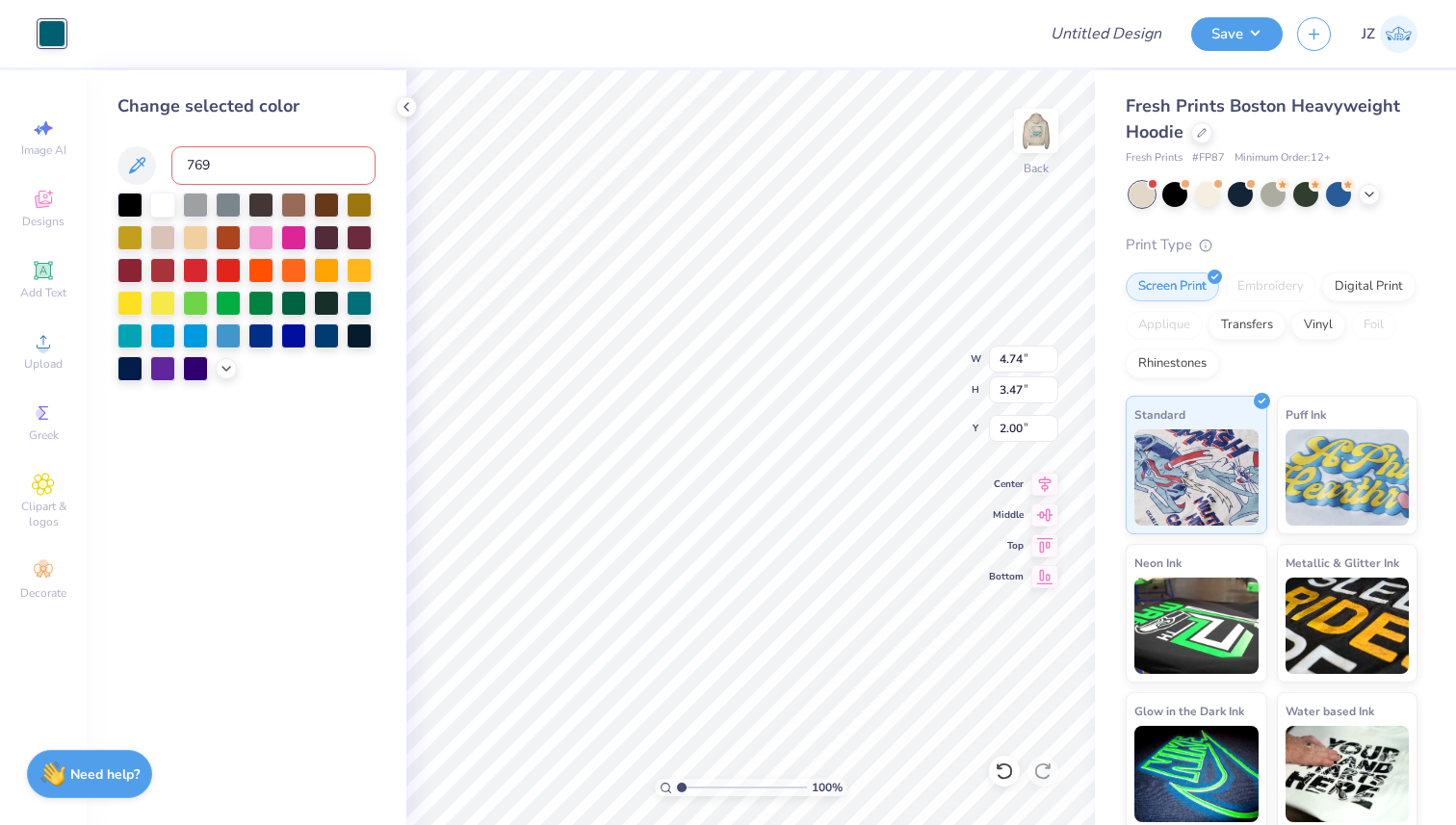 type on "7699" 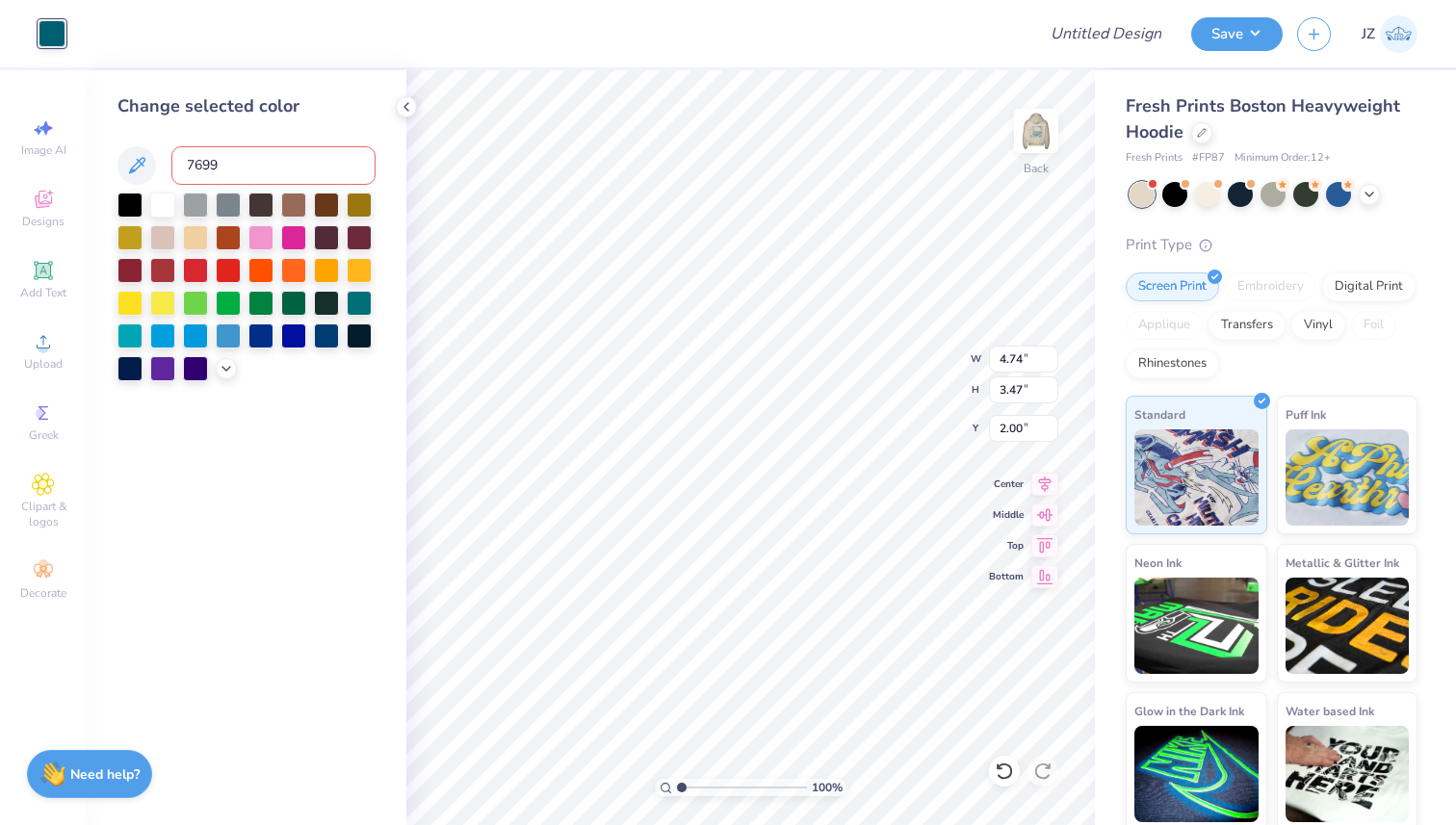 type 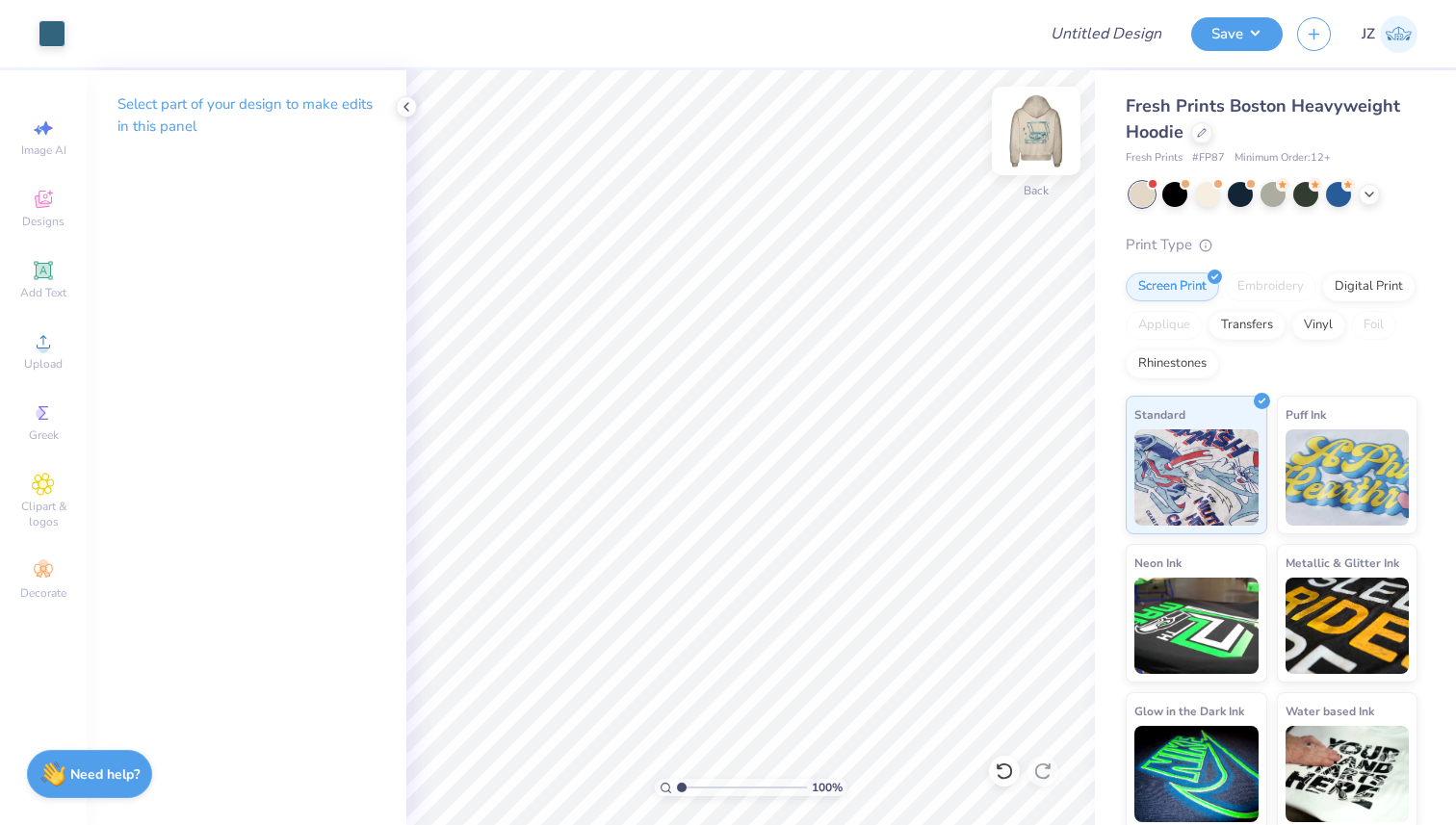 click at bounding box center [1036, 131] 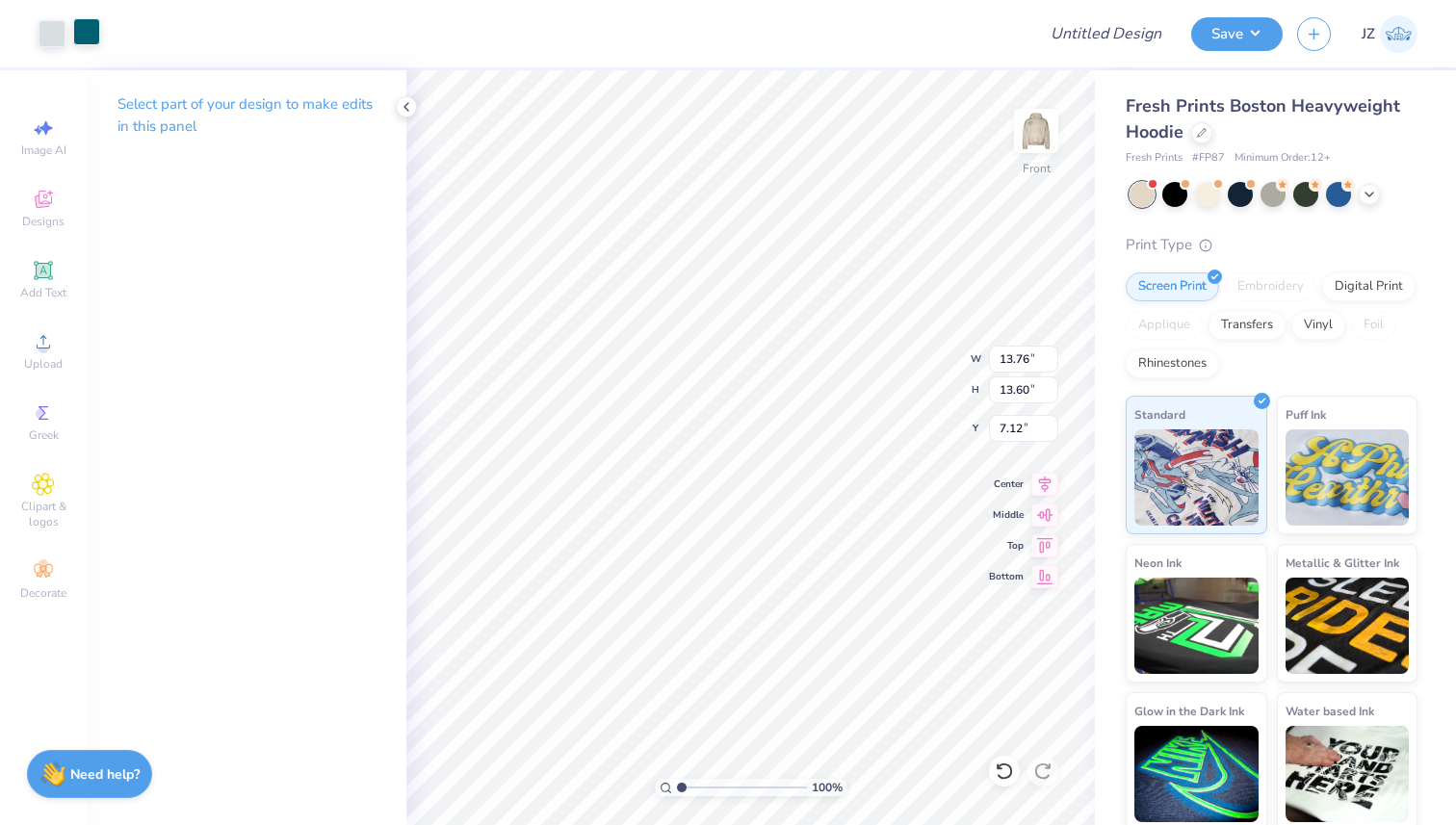 click at bounding box center [87, 32] 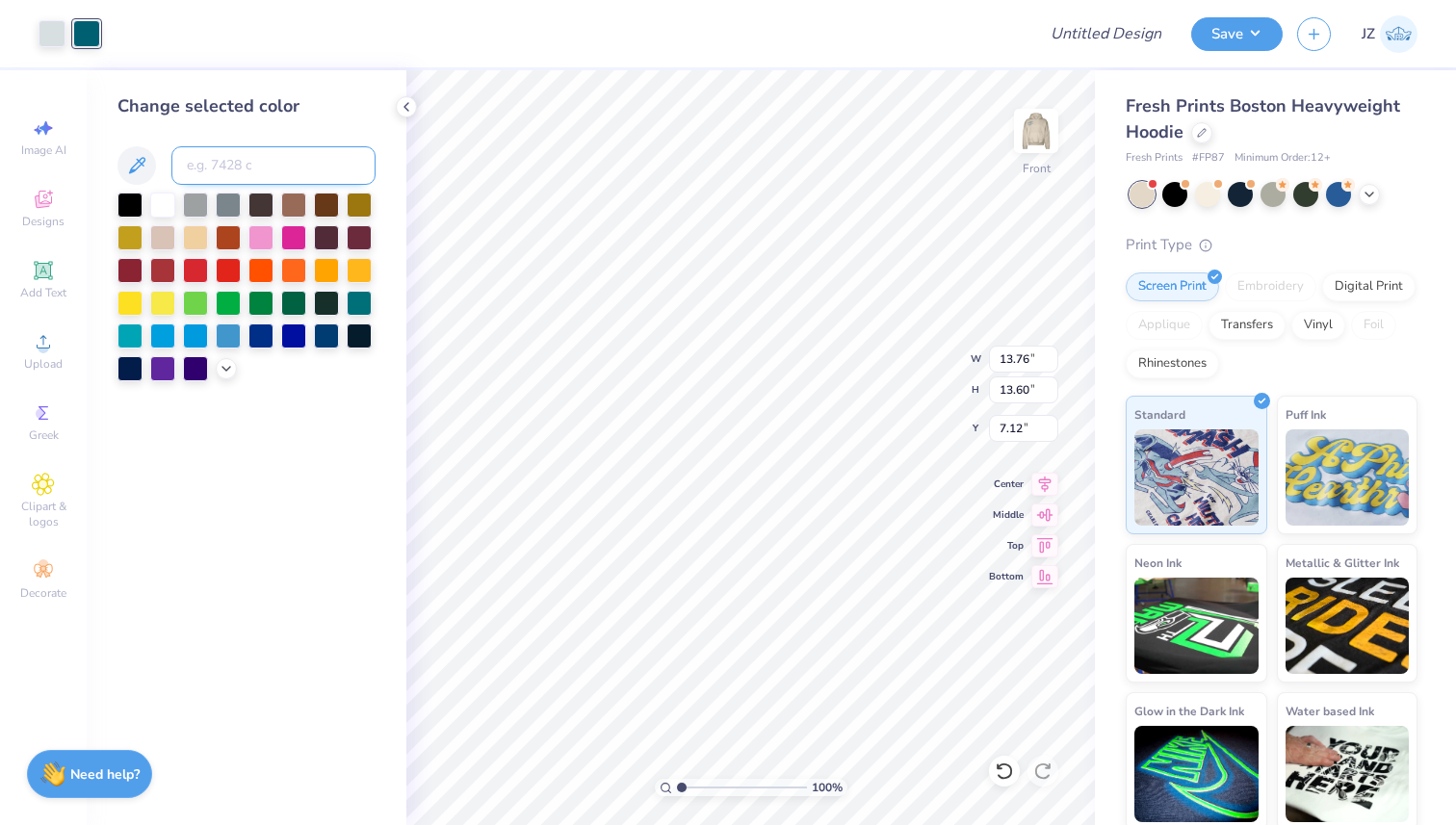 click at bounding box center [273, 166] 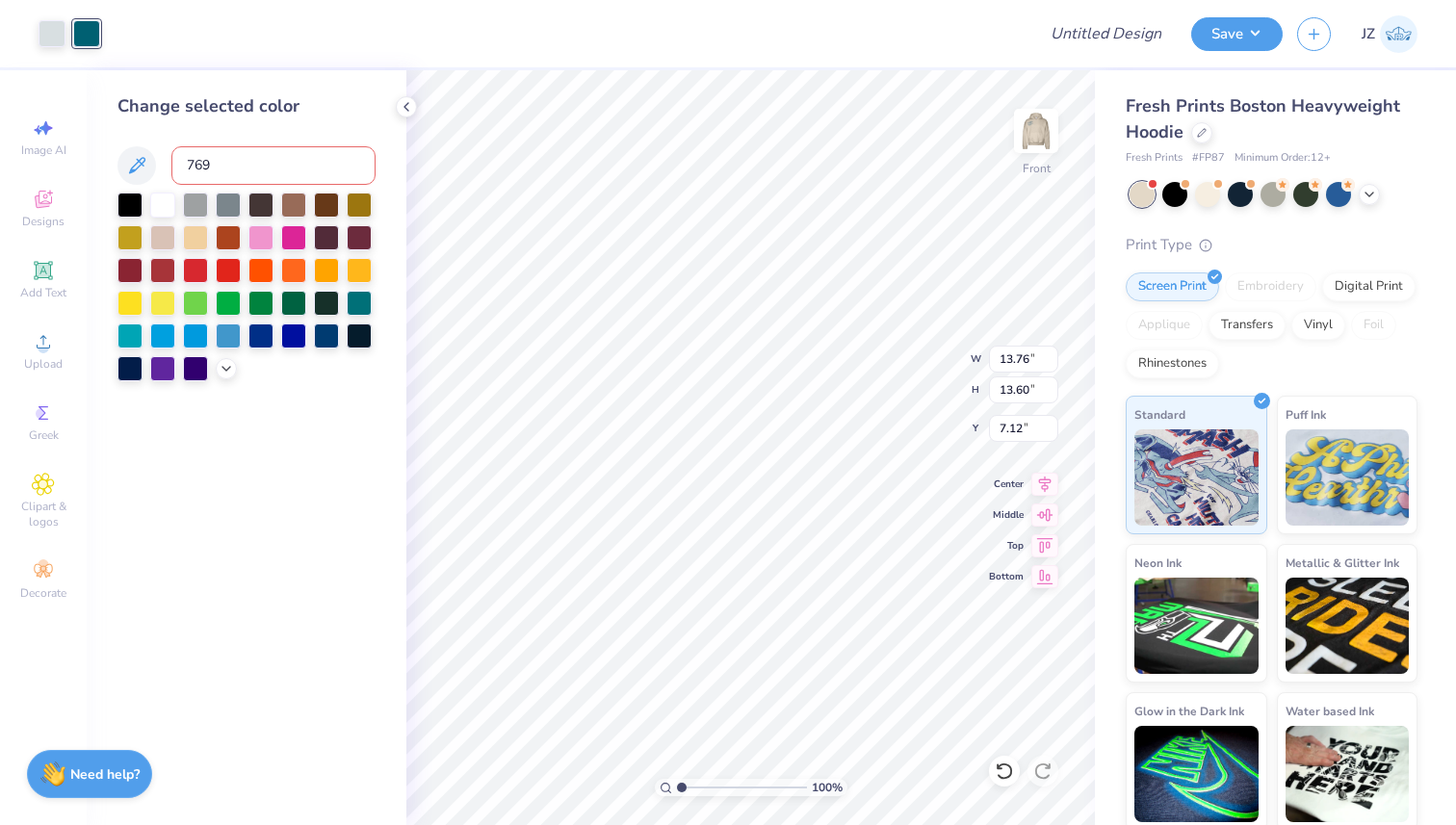 type on "7699" 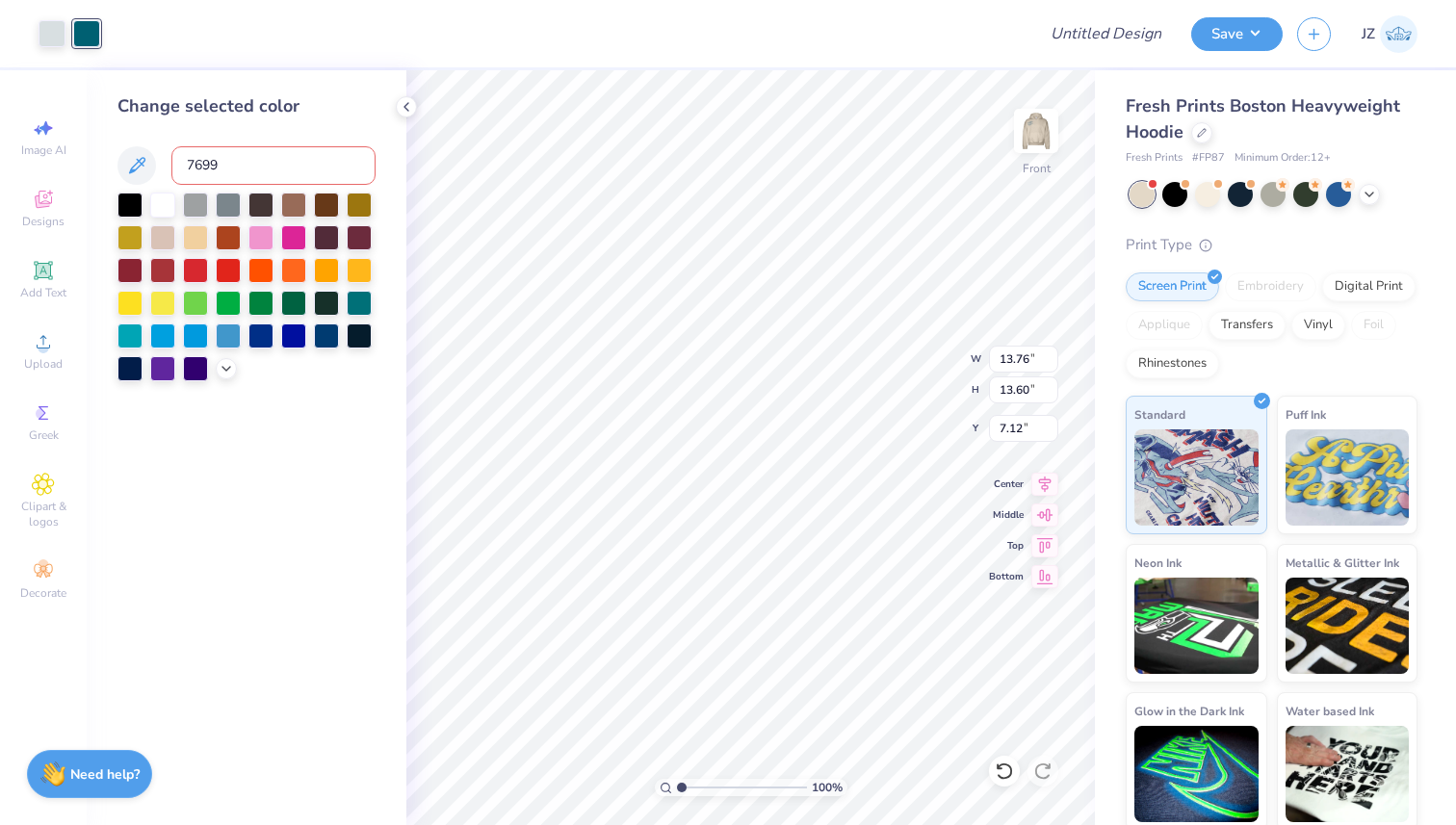 type 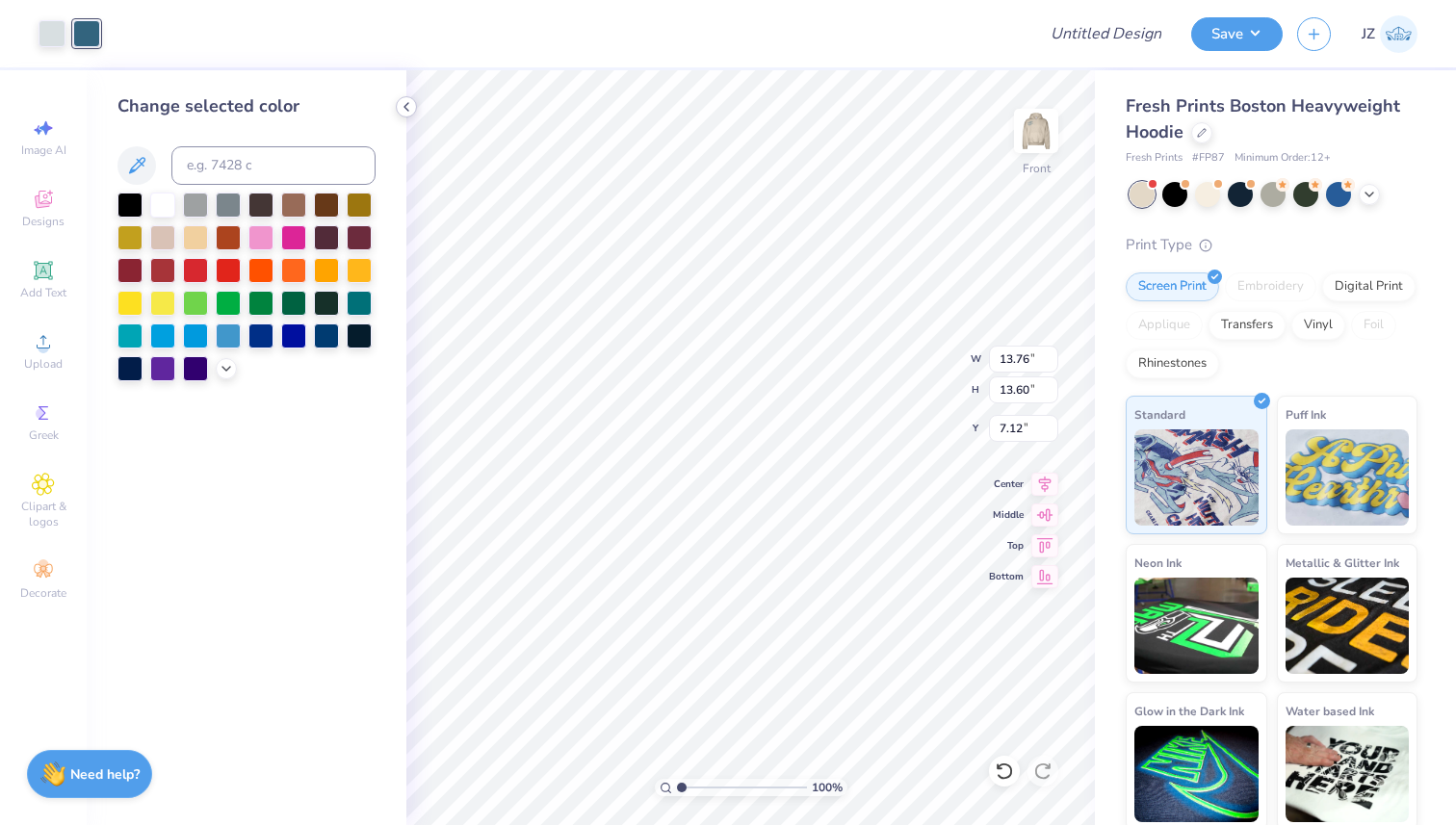 click 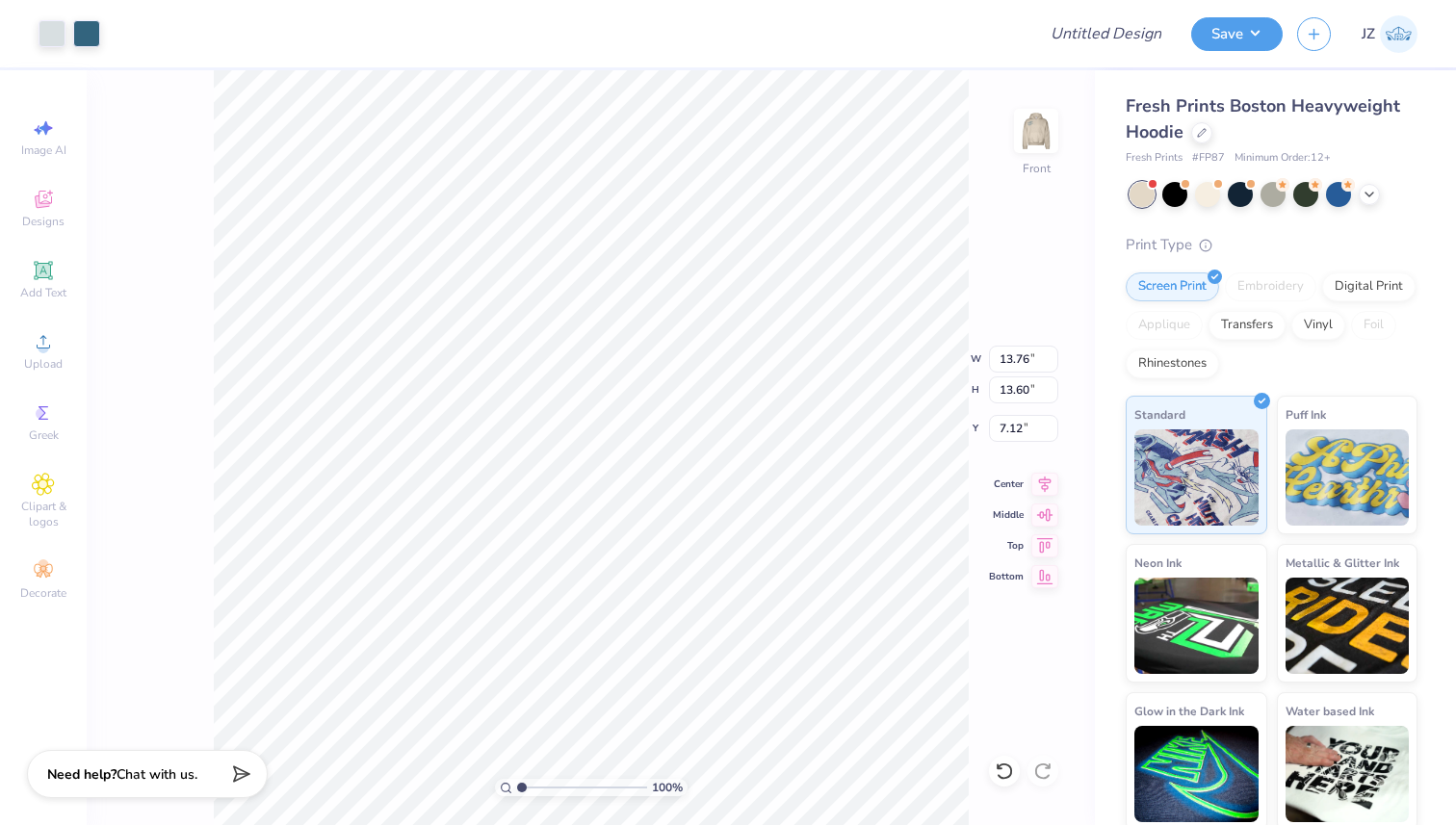 type on "13.98" 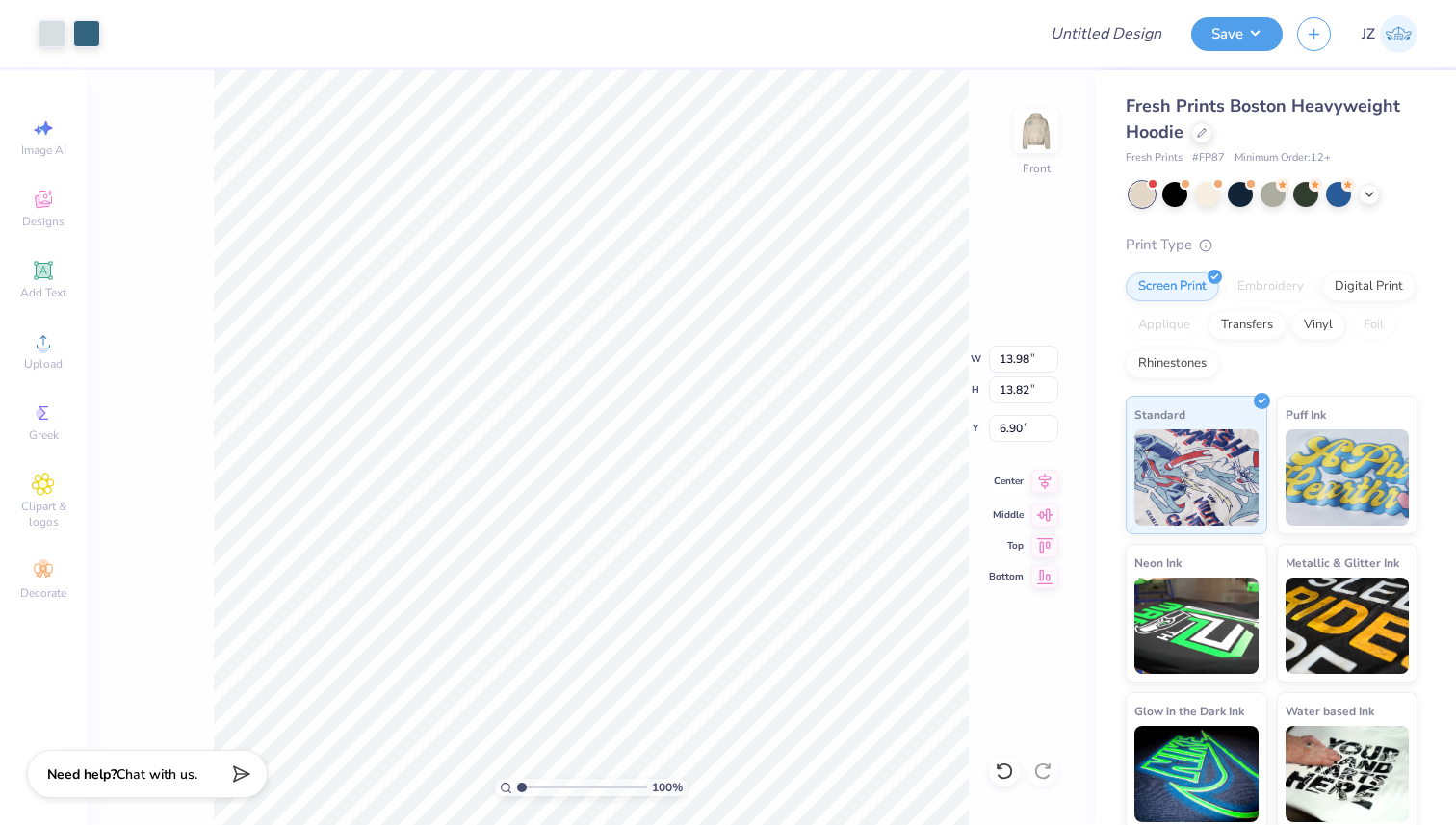 click 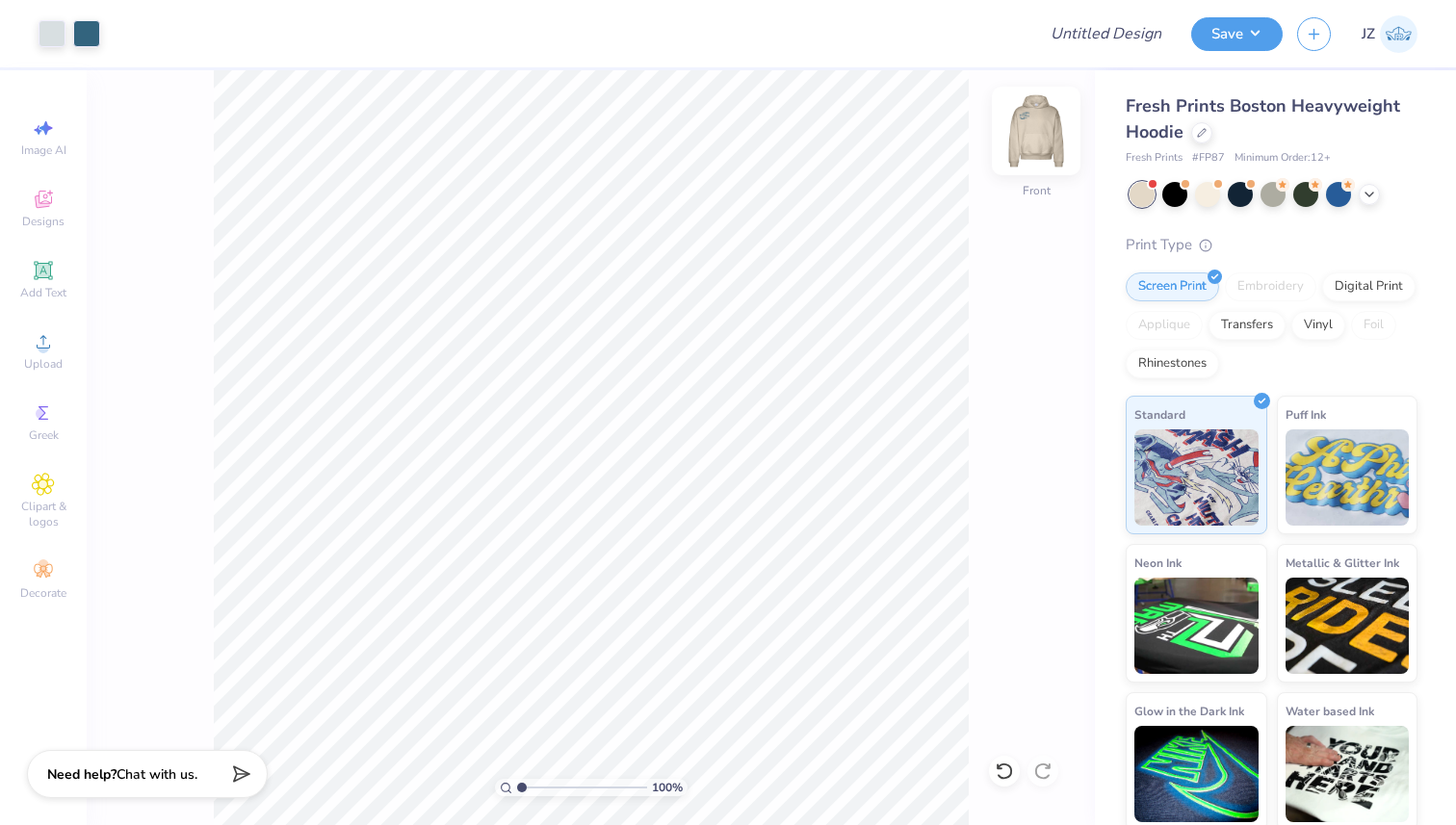 click at bounding box center (1036, 131) 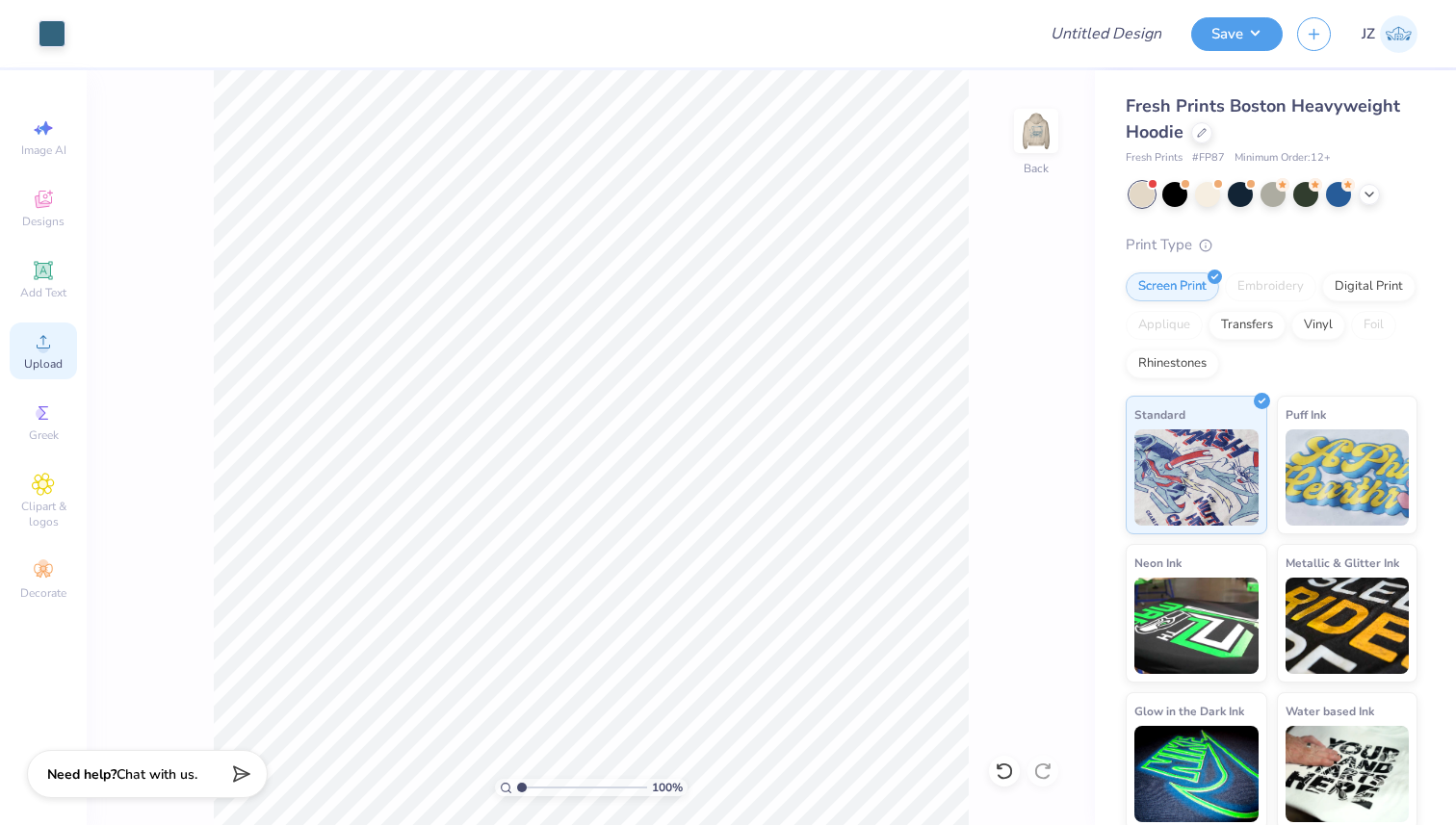 click on "Upload" at bounding box center (43, 350) 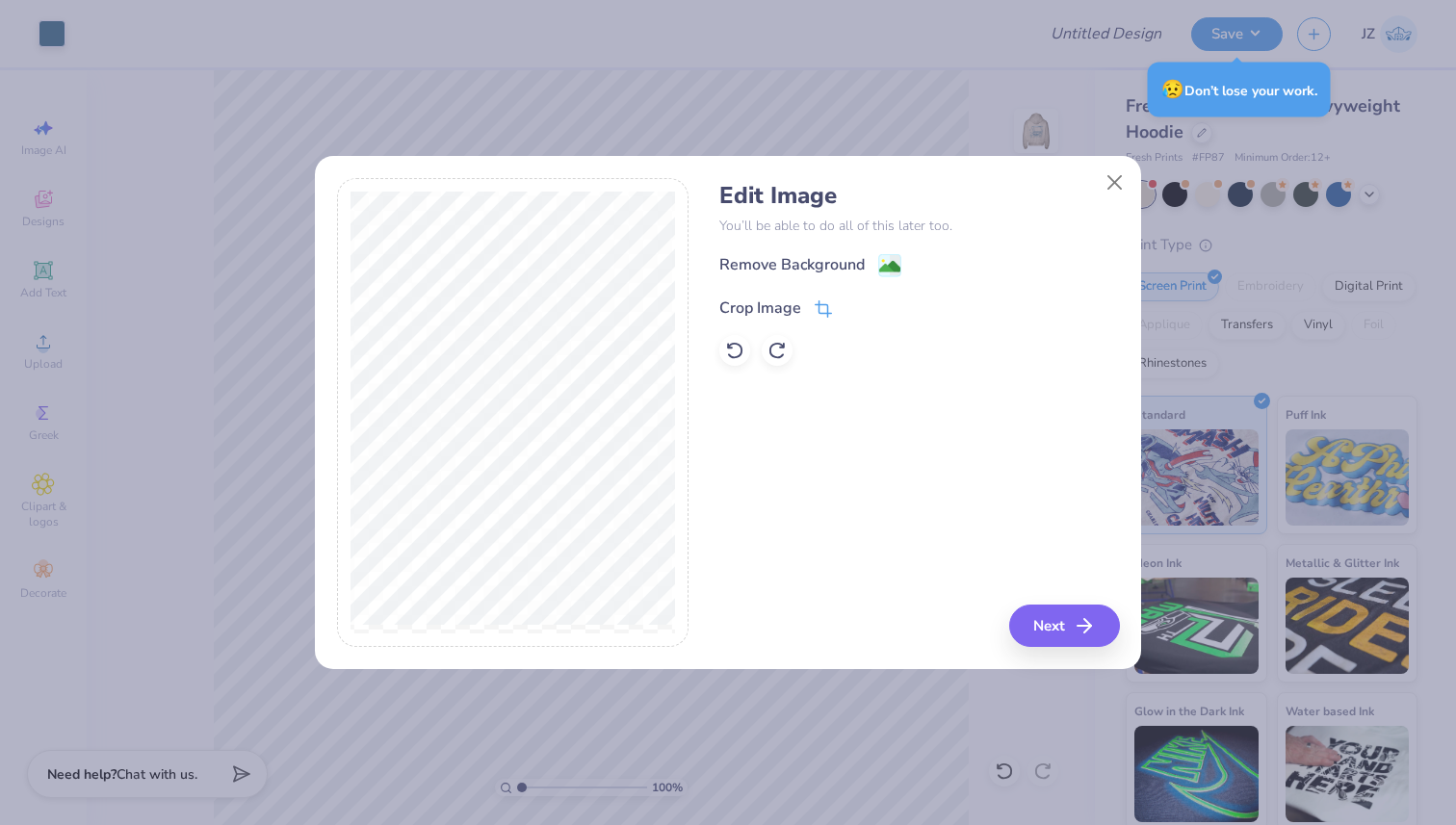 click 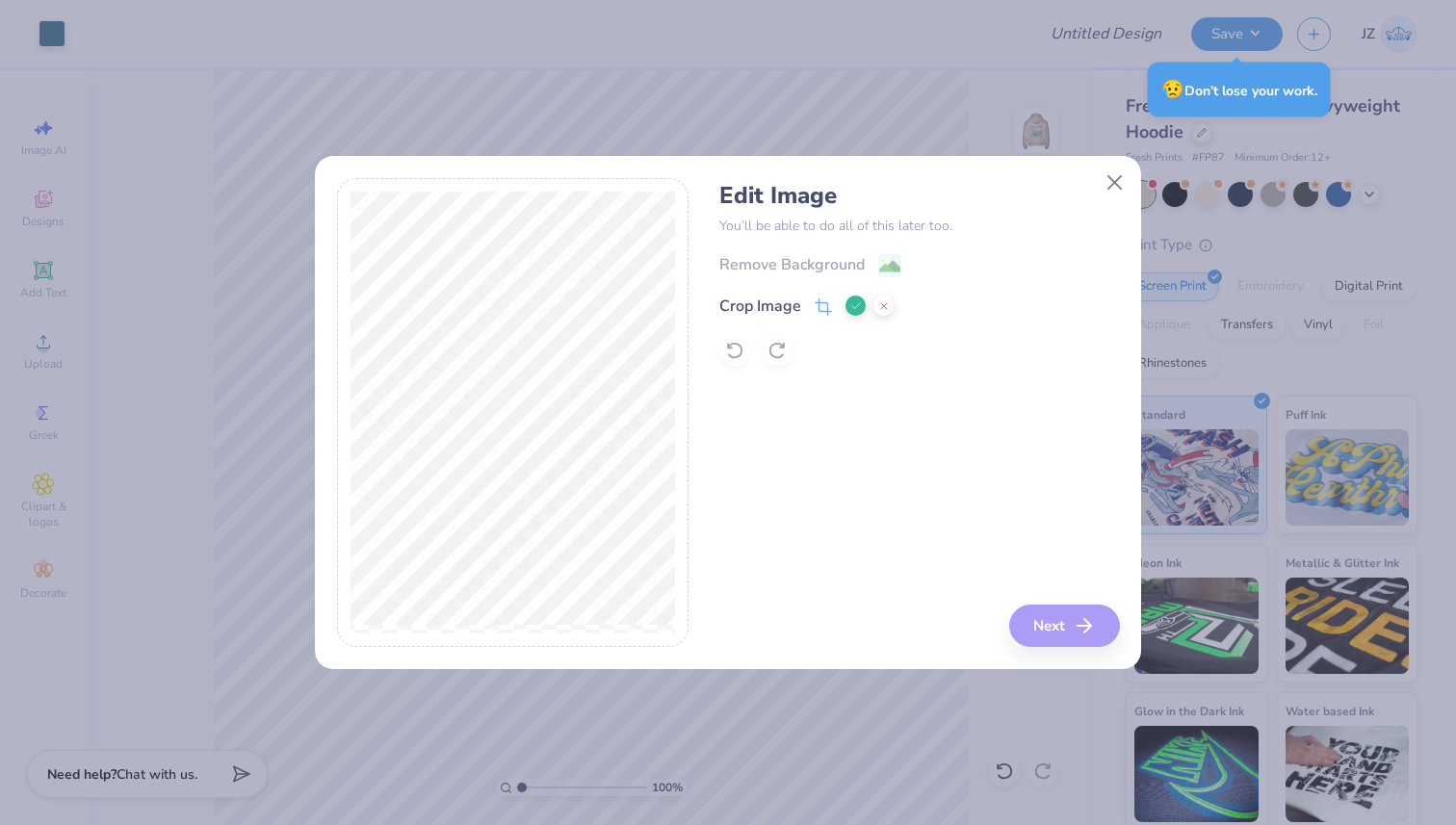 click 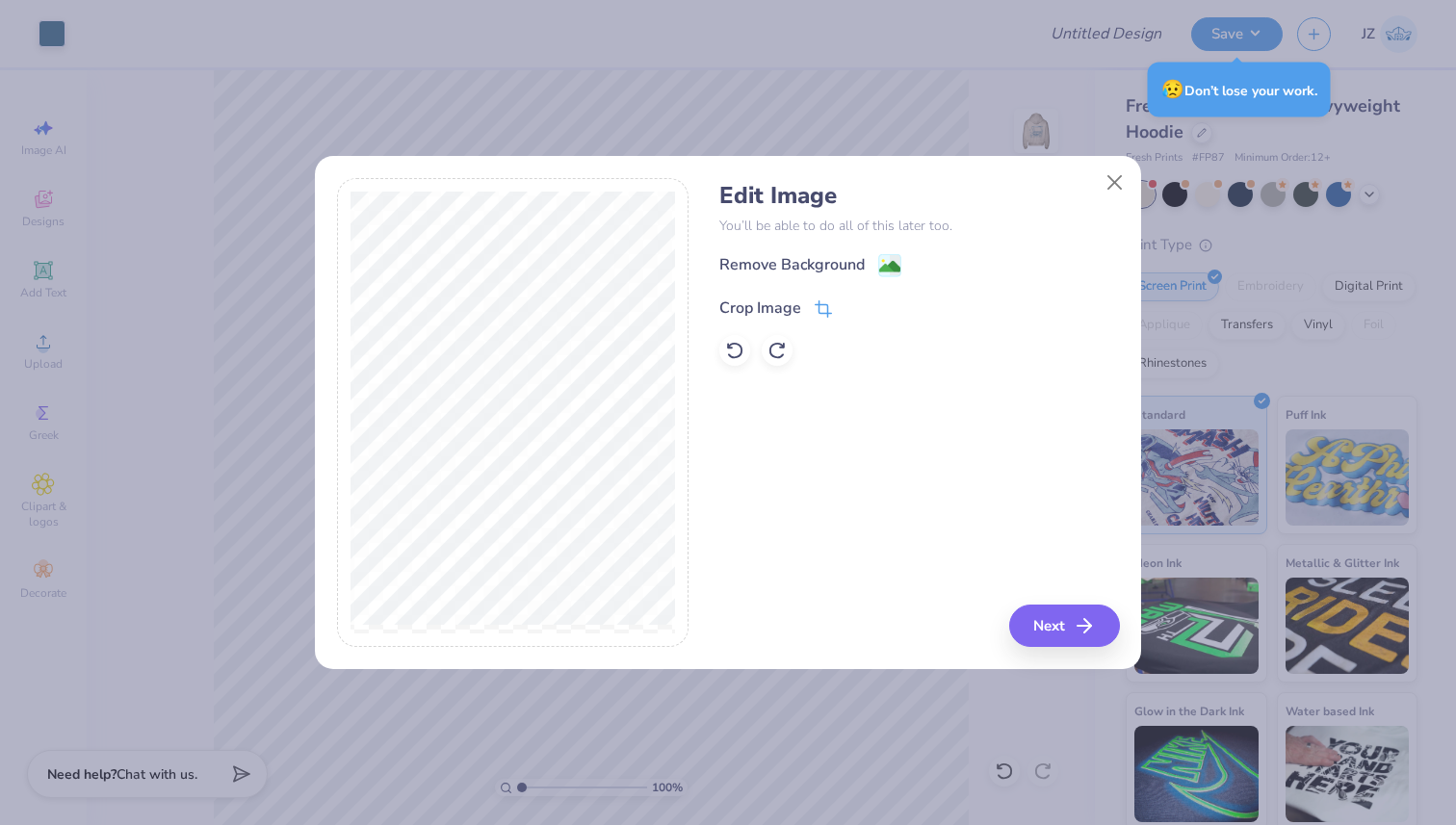 click 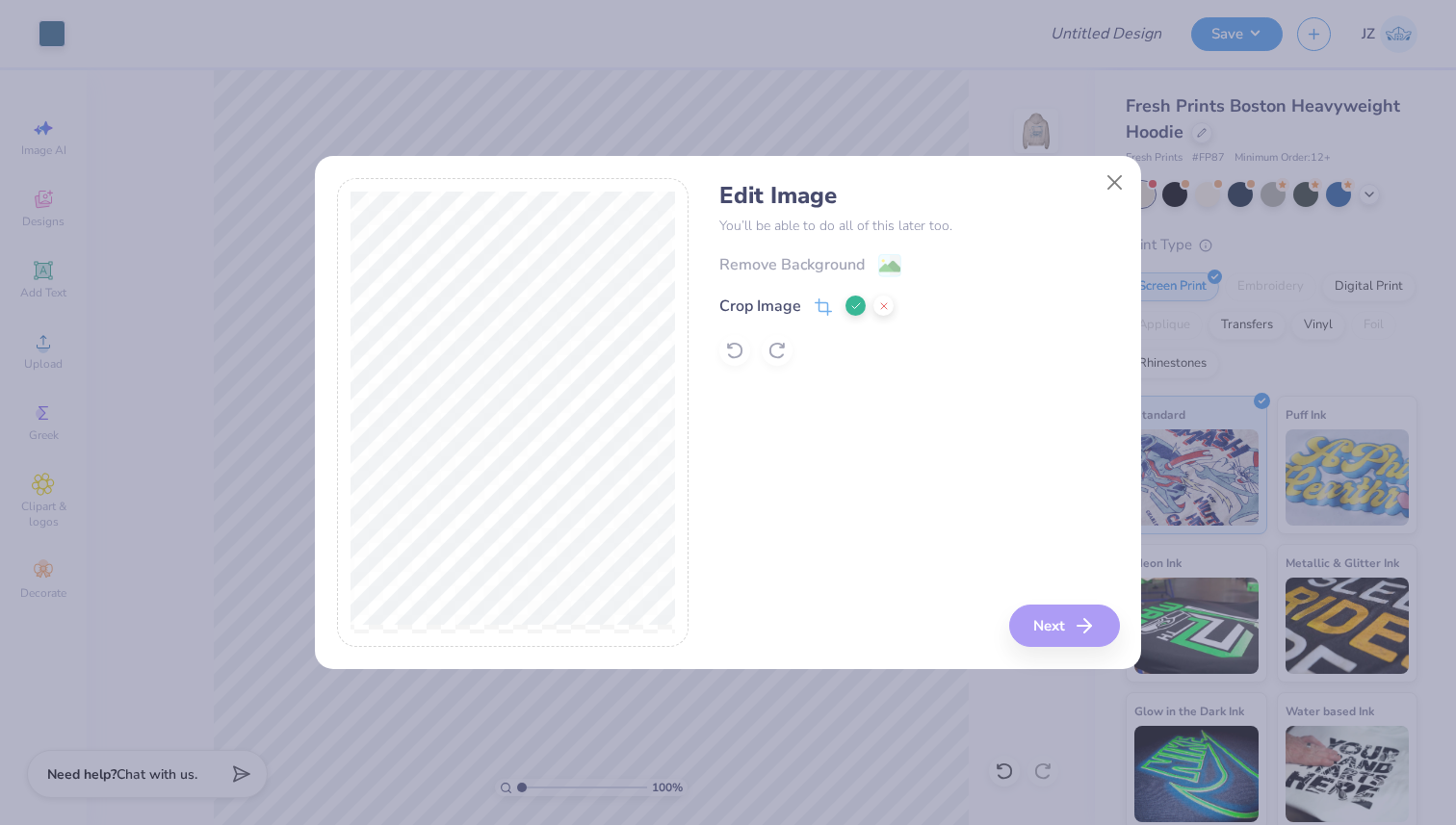 click 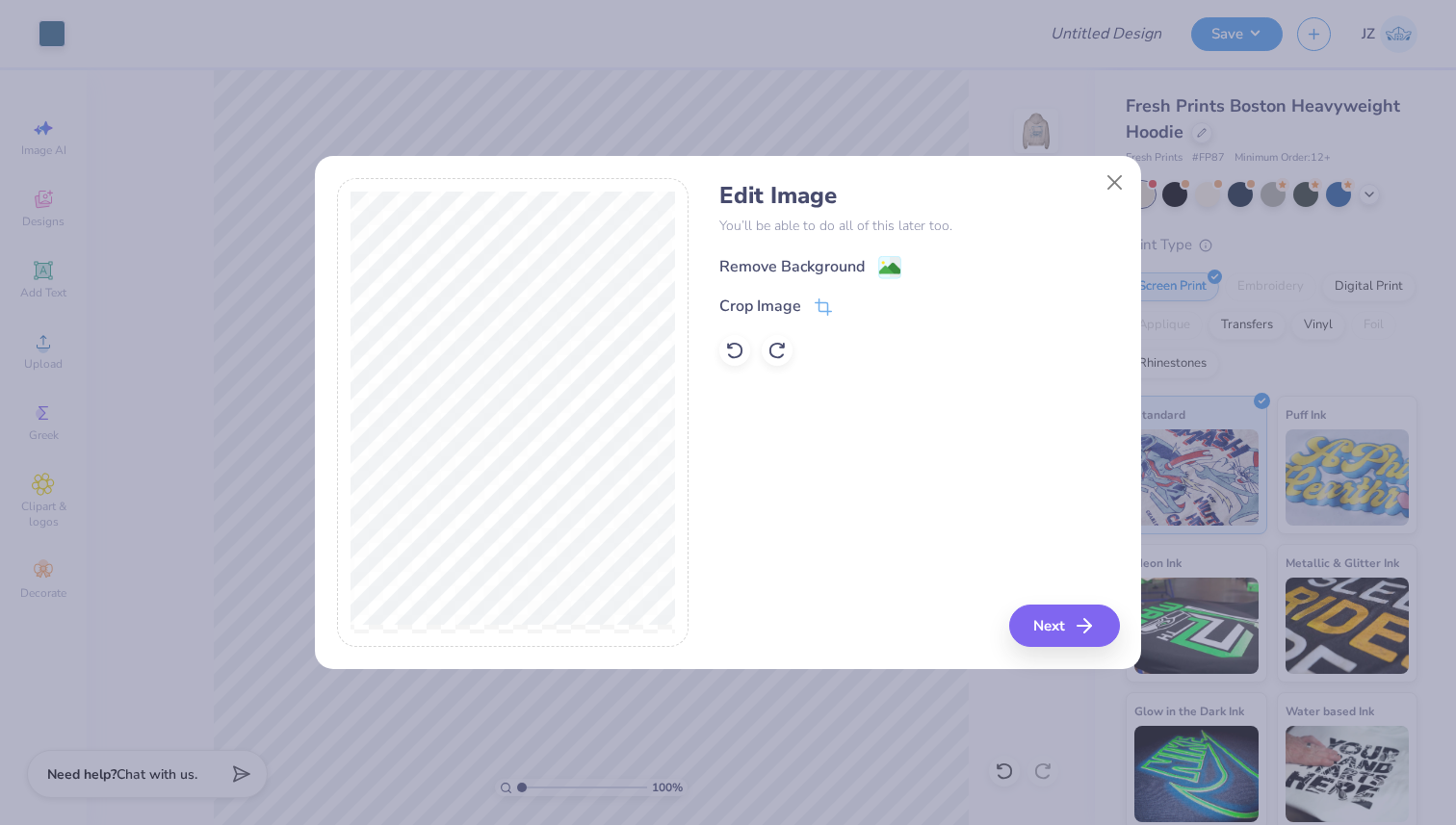 click 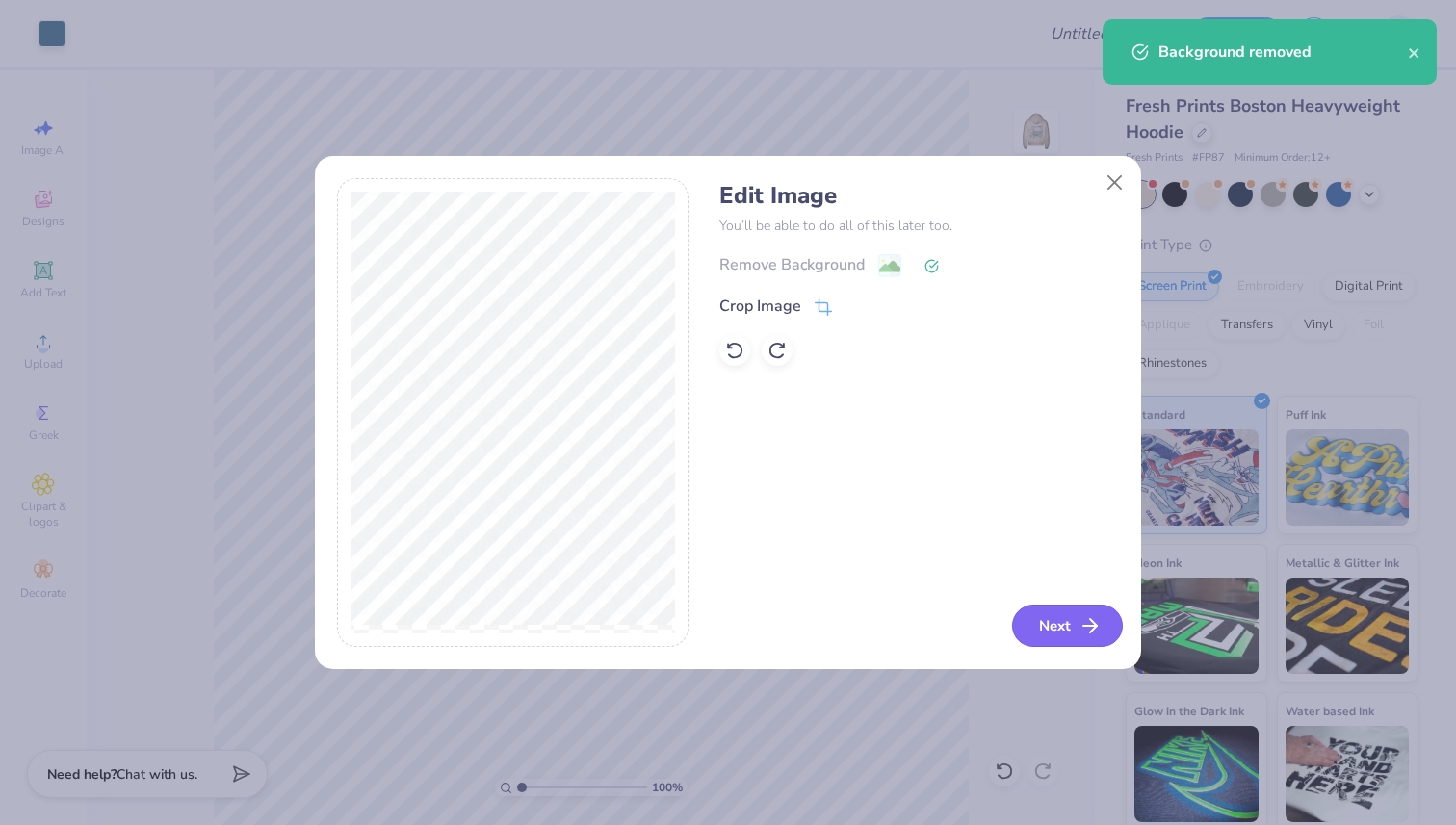 click on "Next" at bounding box center (1067, 626) 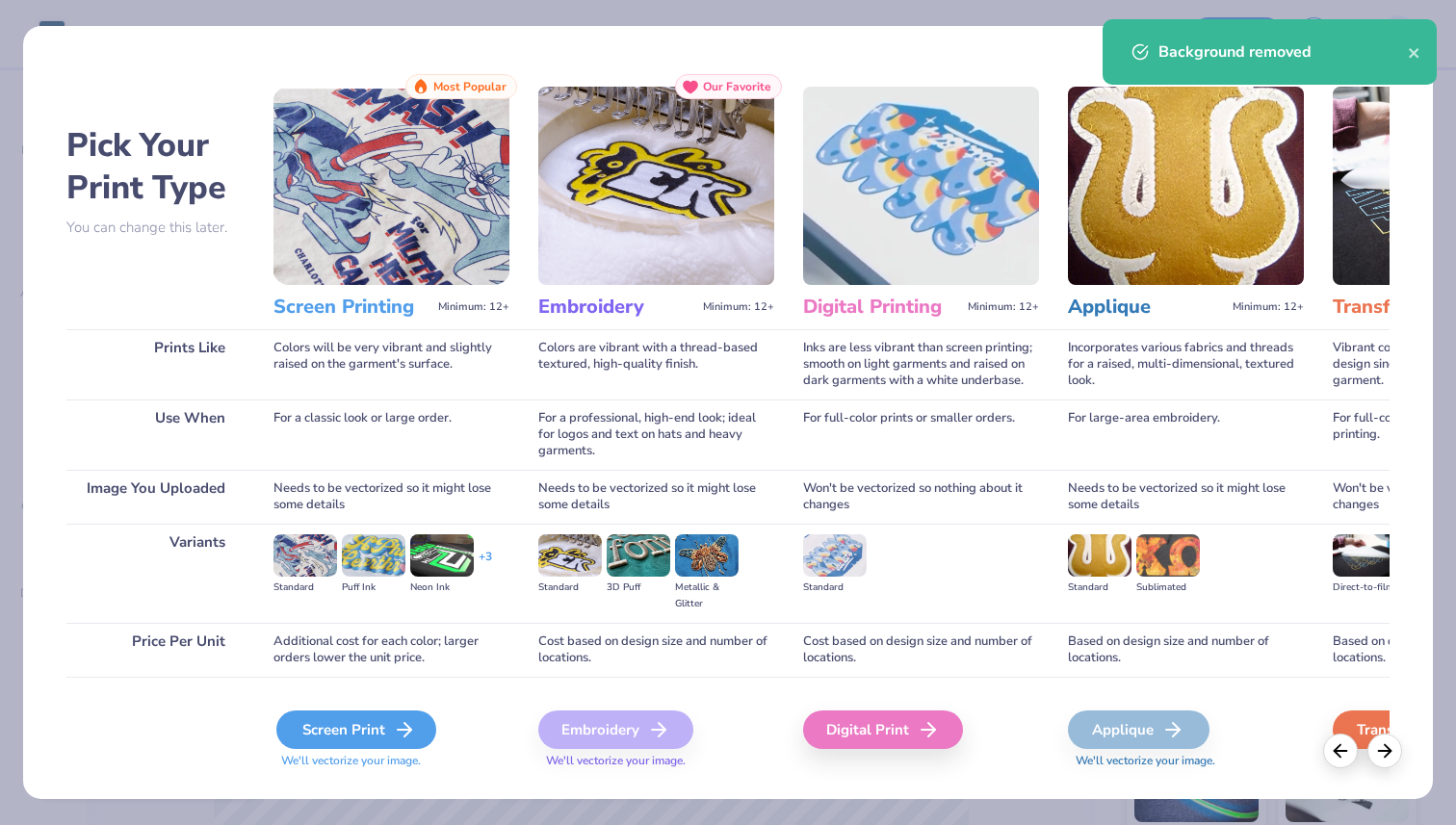 click on "Screen Print" at bounding box center (356, 730) 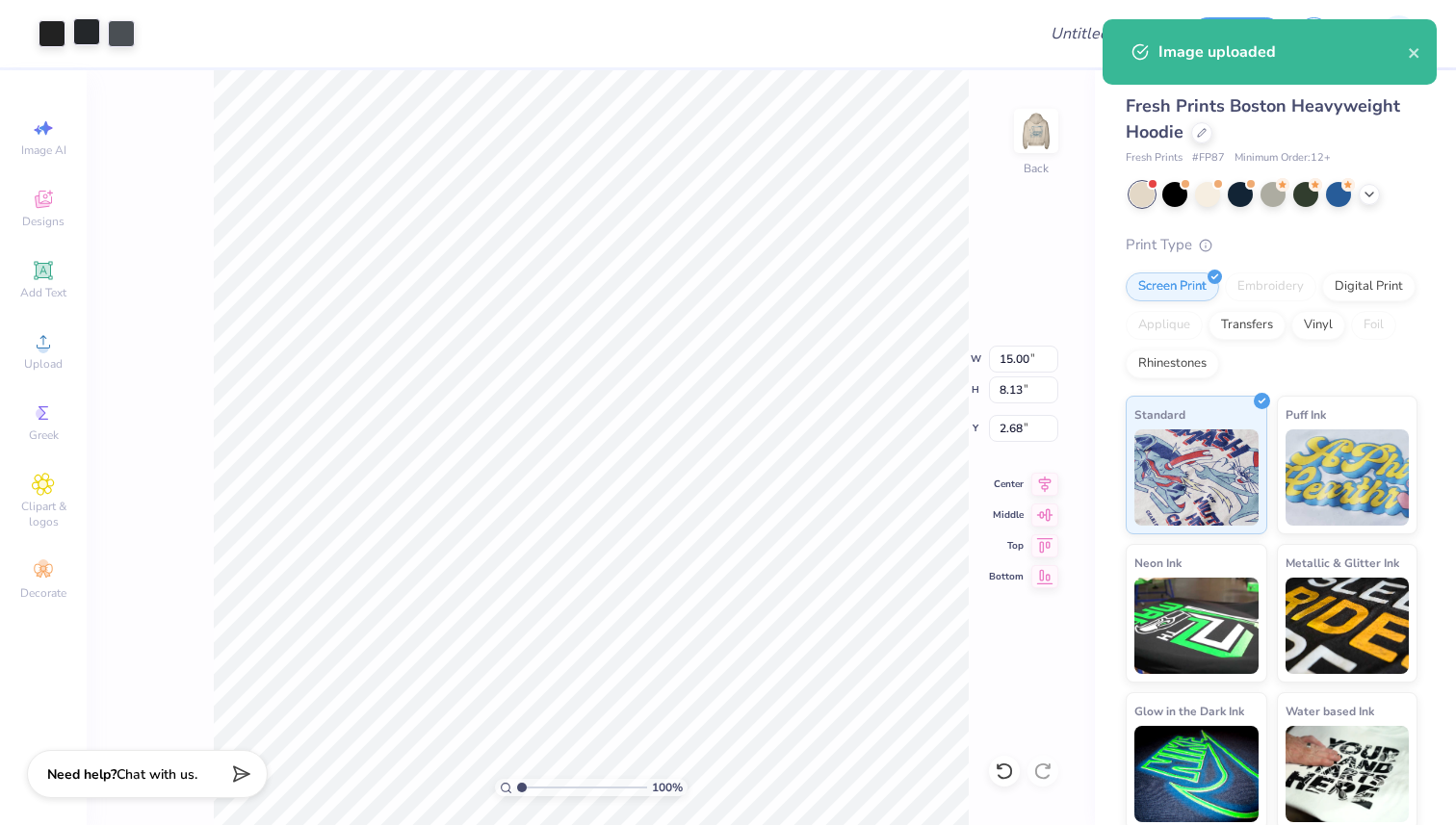click at bounding box center [87, 32] 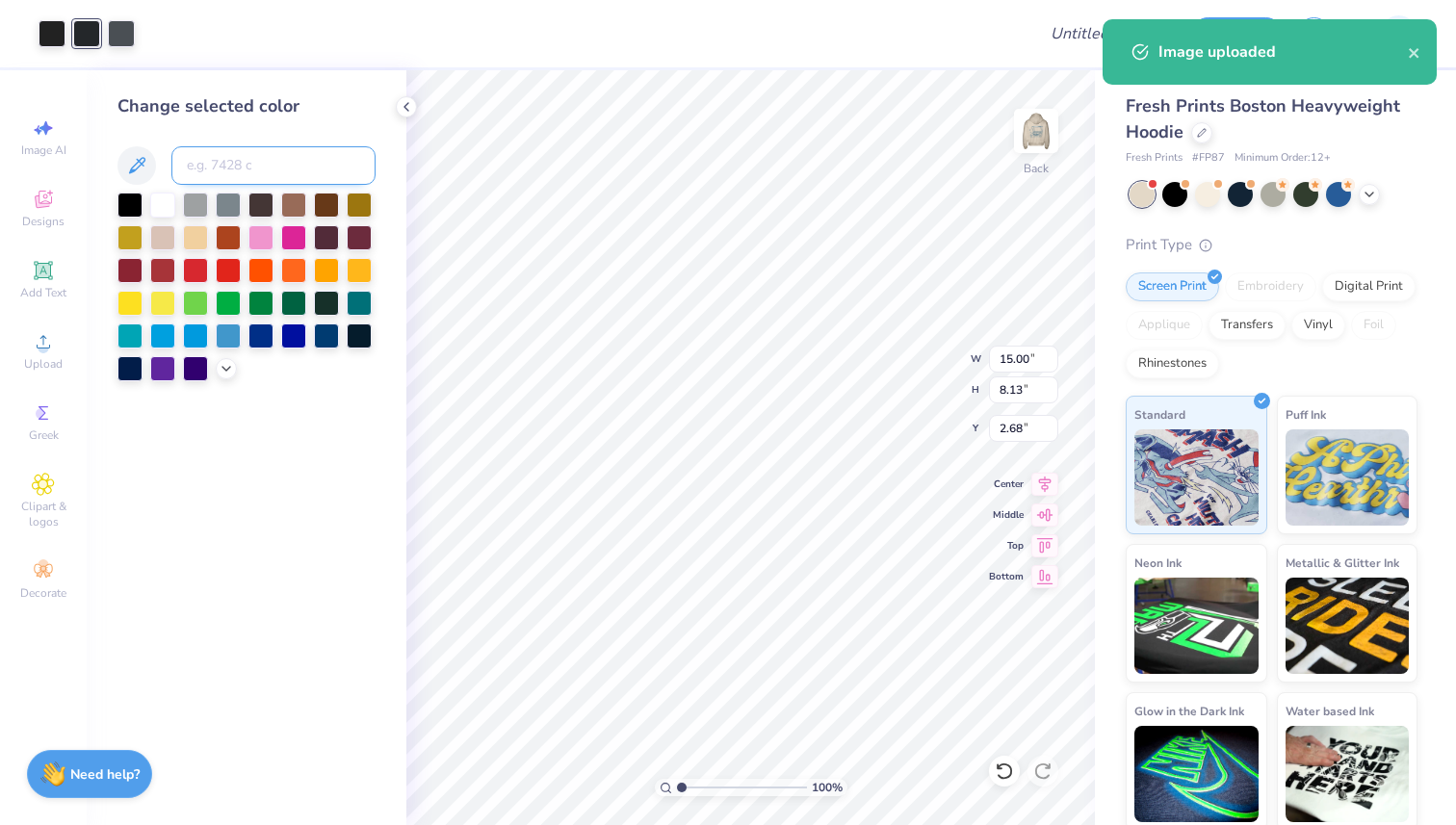 click at bounding box center [273, 166] 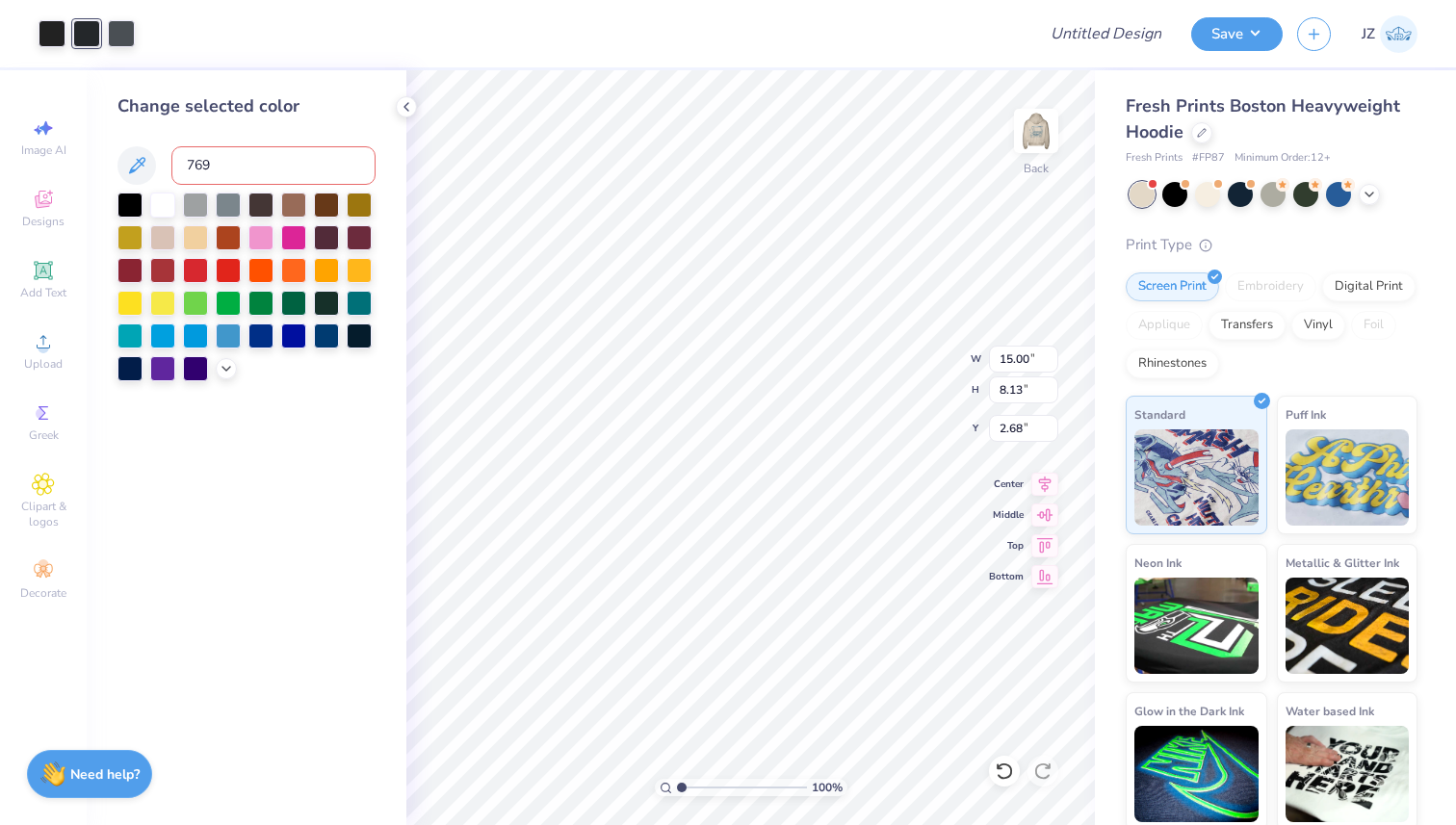 type on "7699" 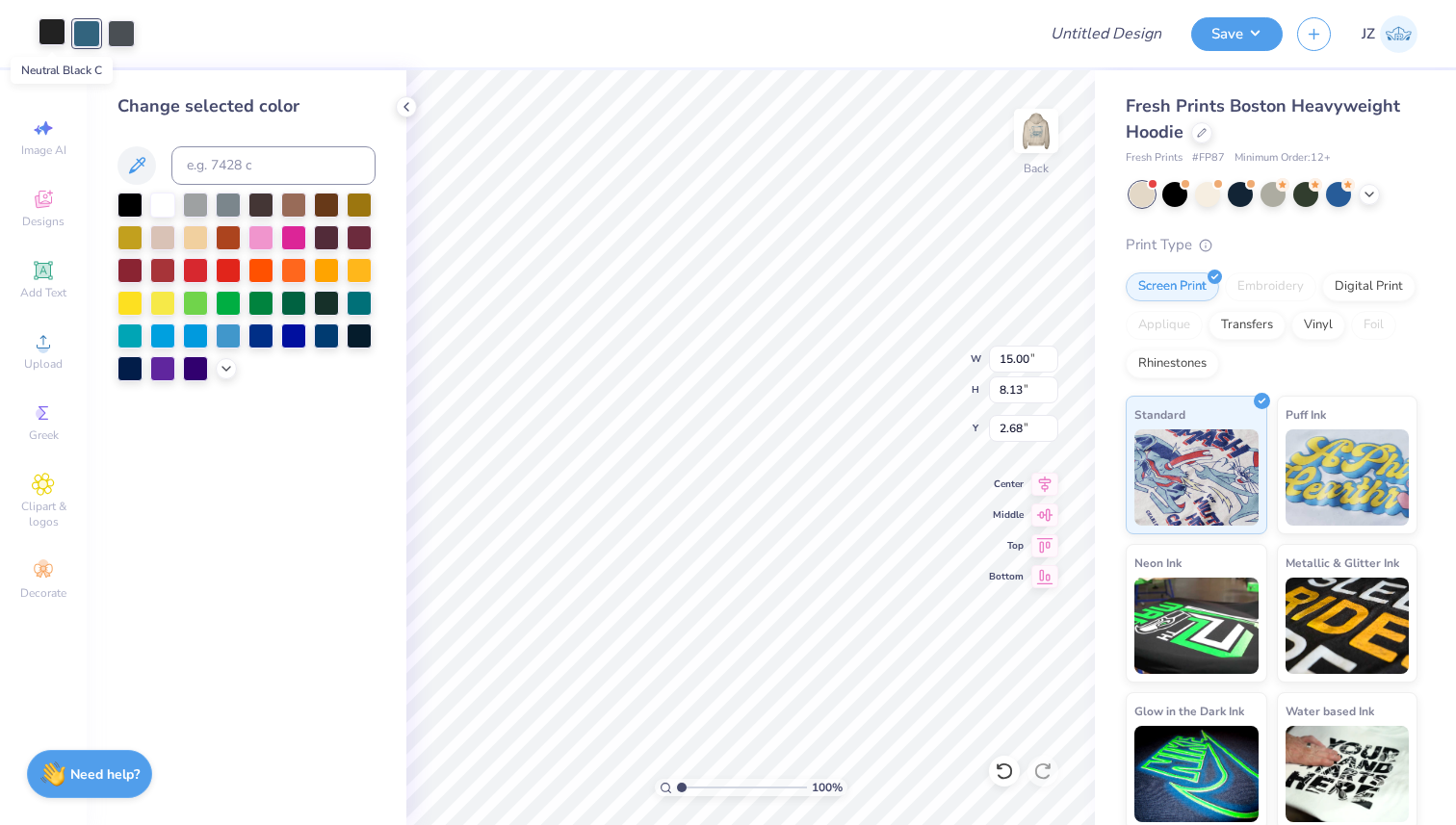 click at bounding box center (52, 32) 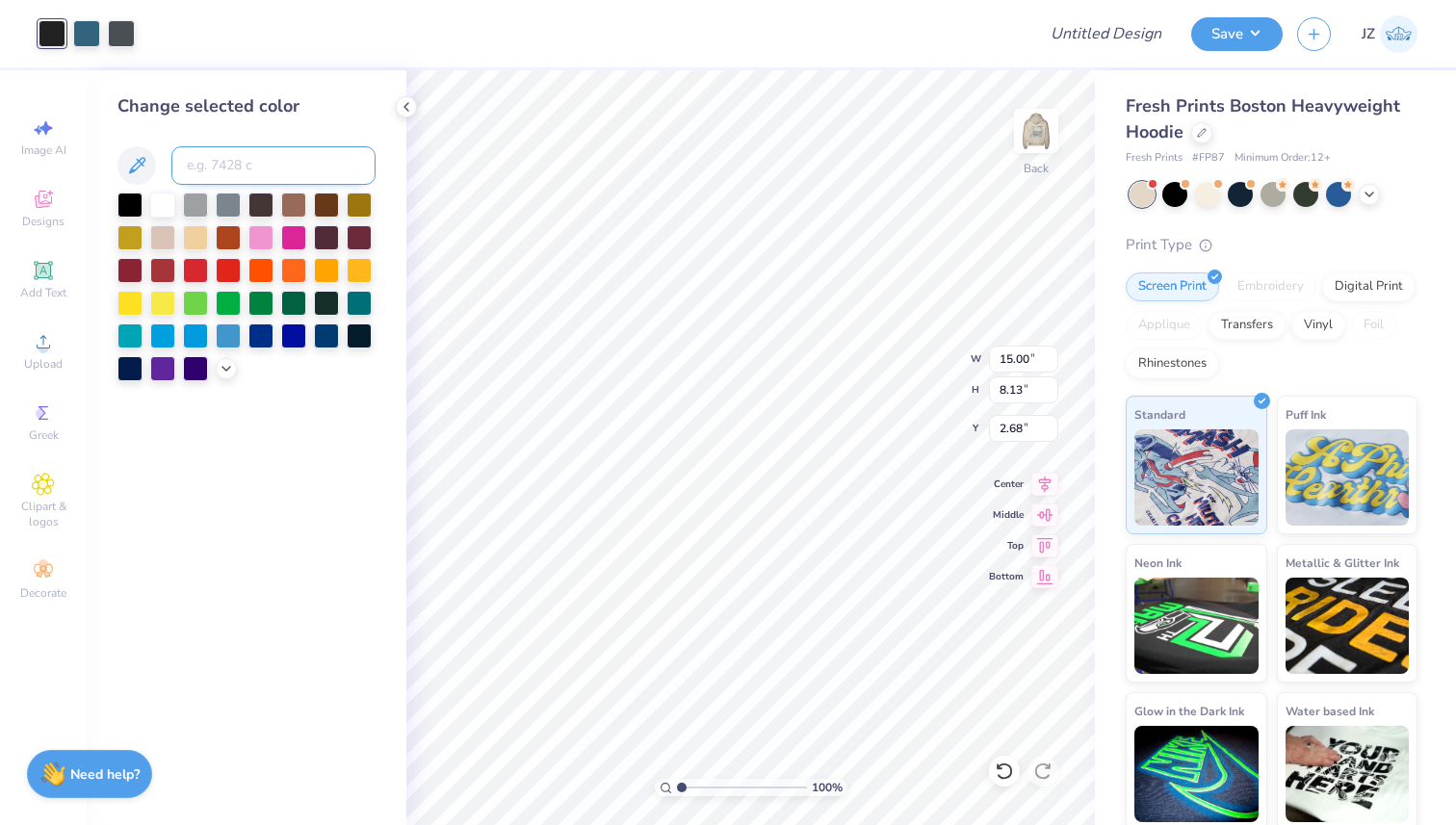 click at bounding box center (273, 166) 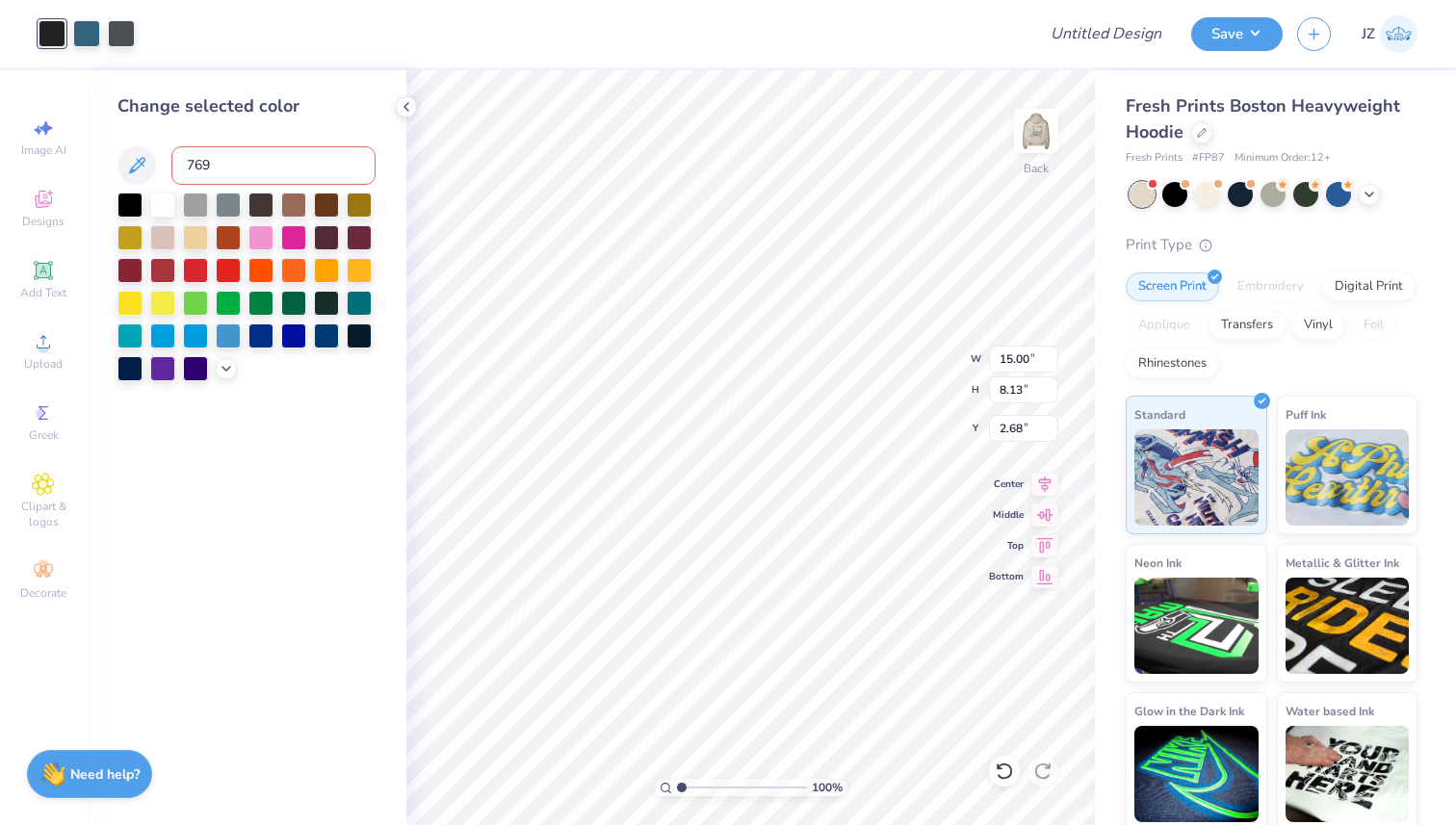 type on "7699" 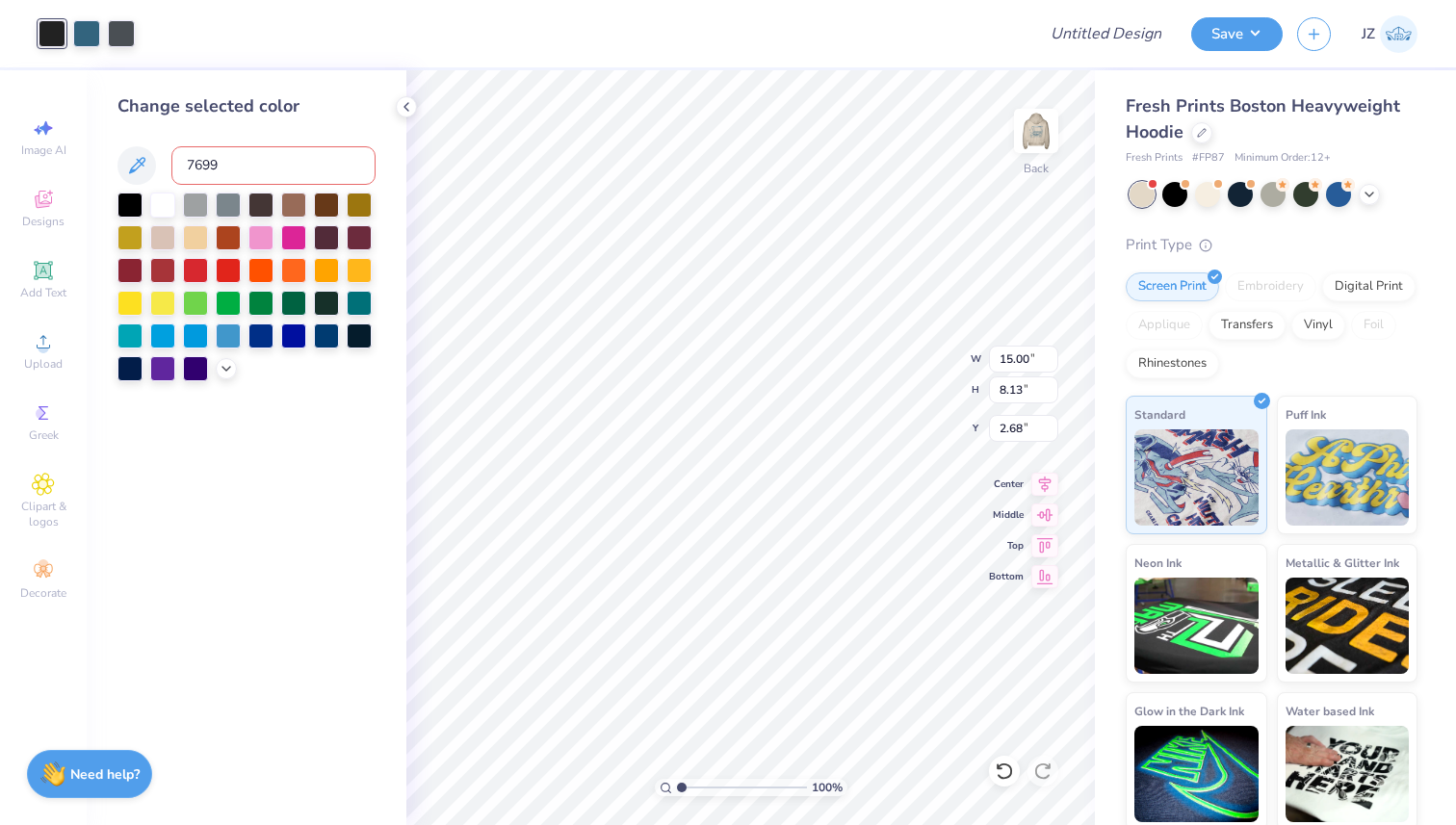 type 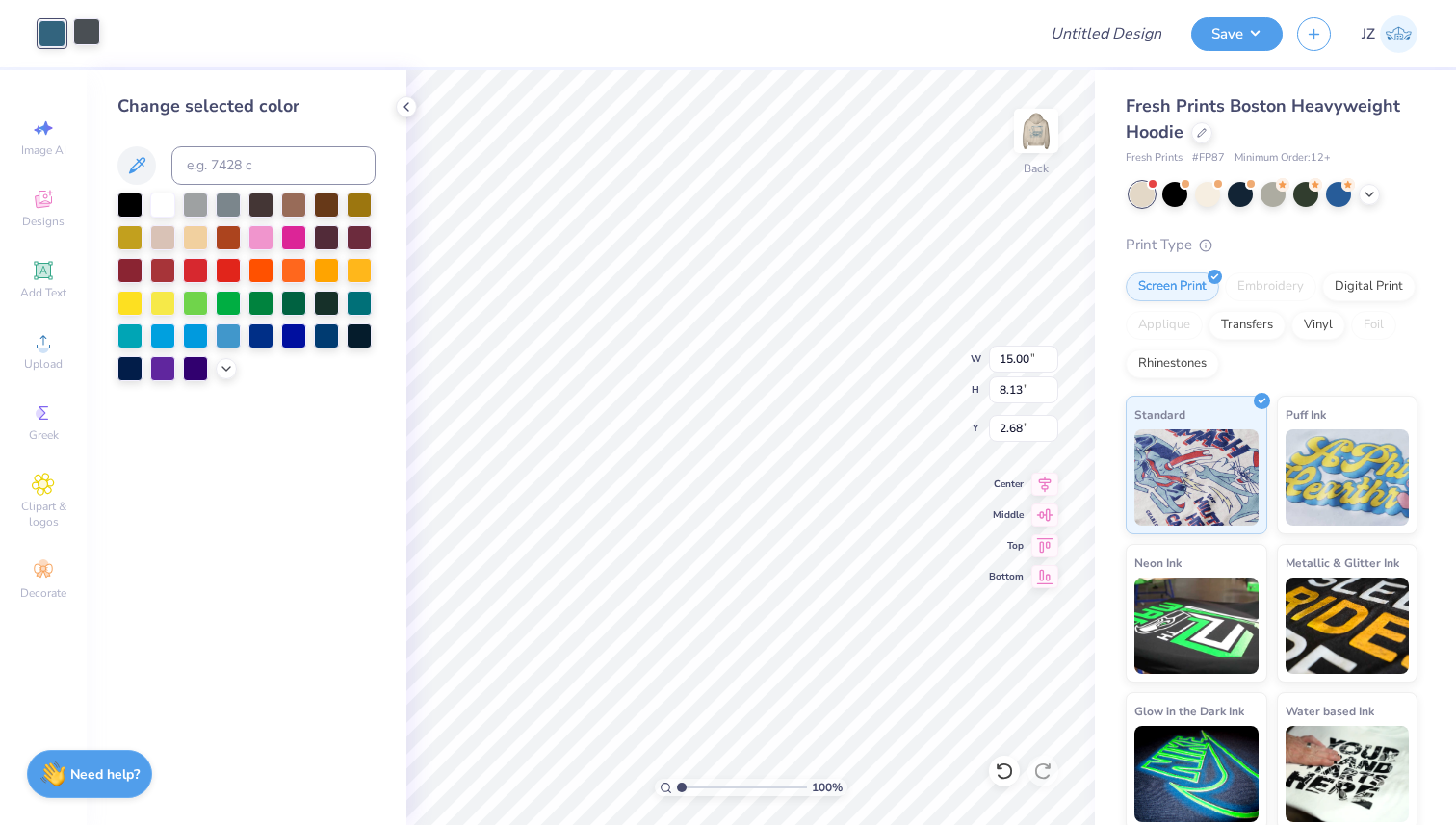 click at bounding box center [87, 32] 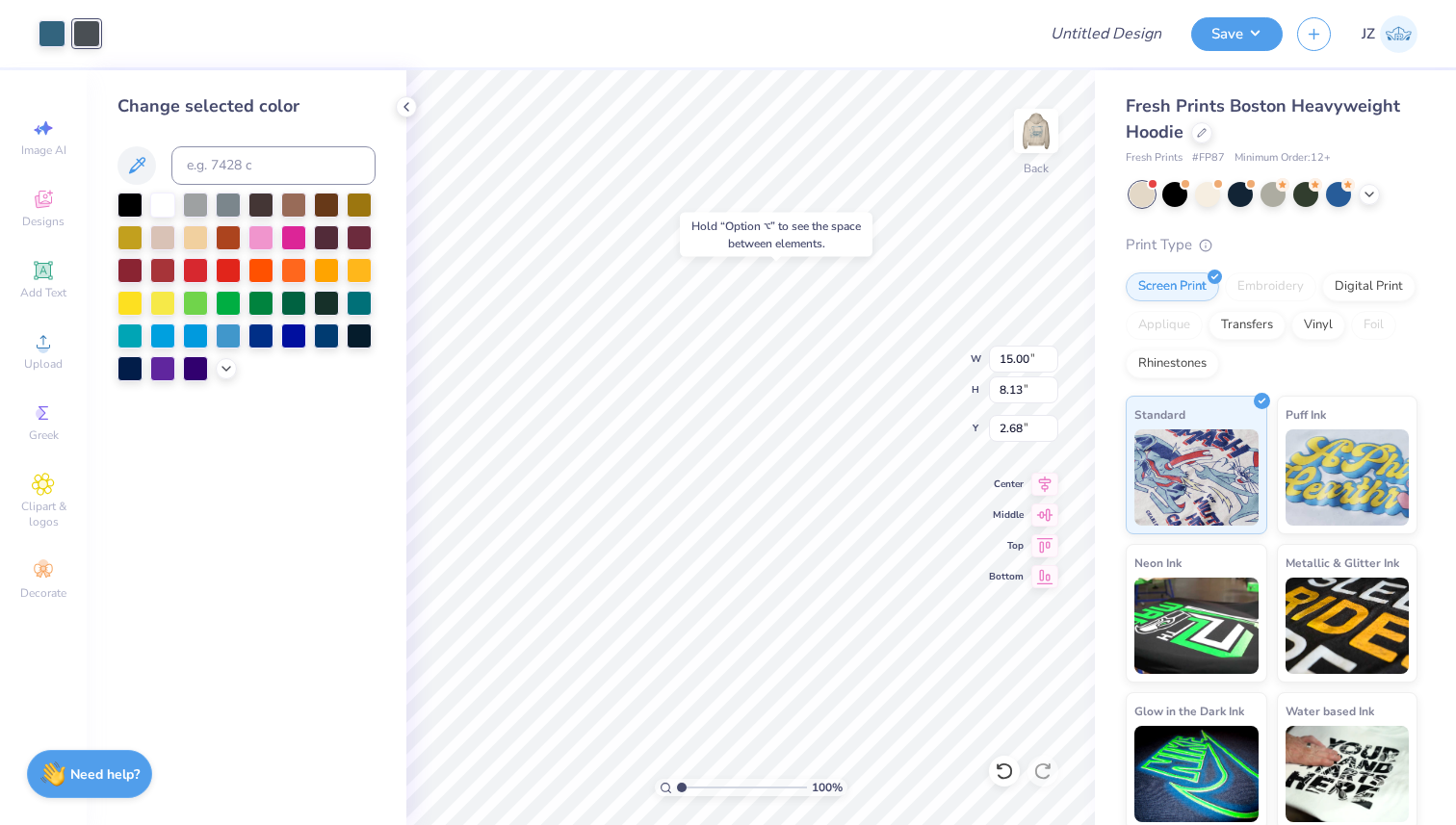 type on "4.74" 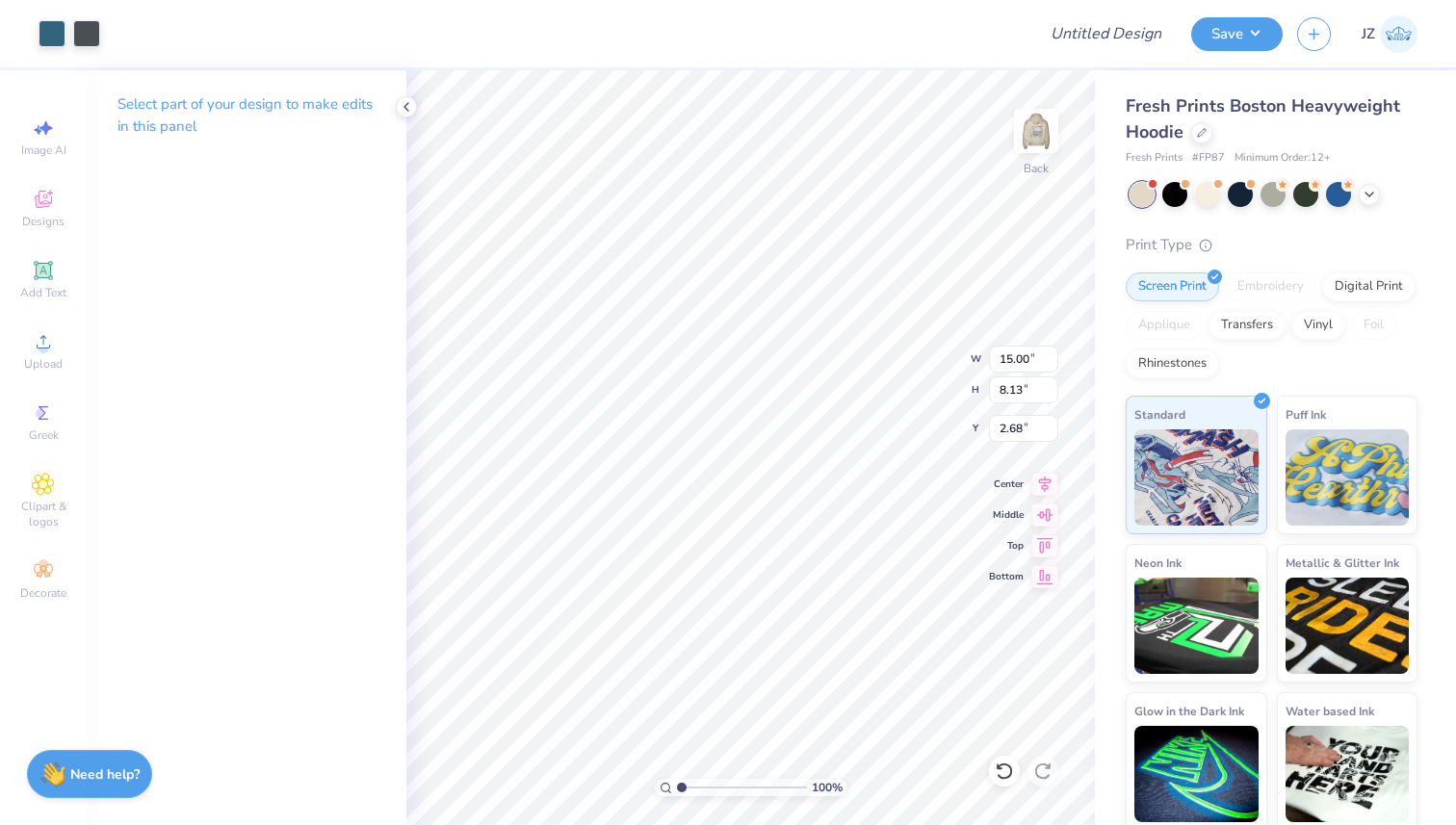 type on "6.17" 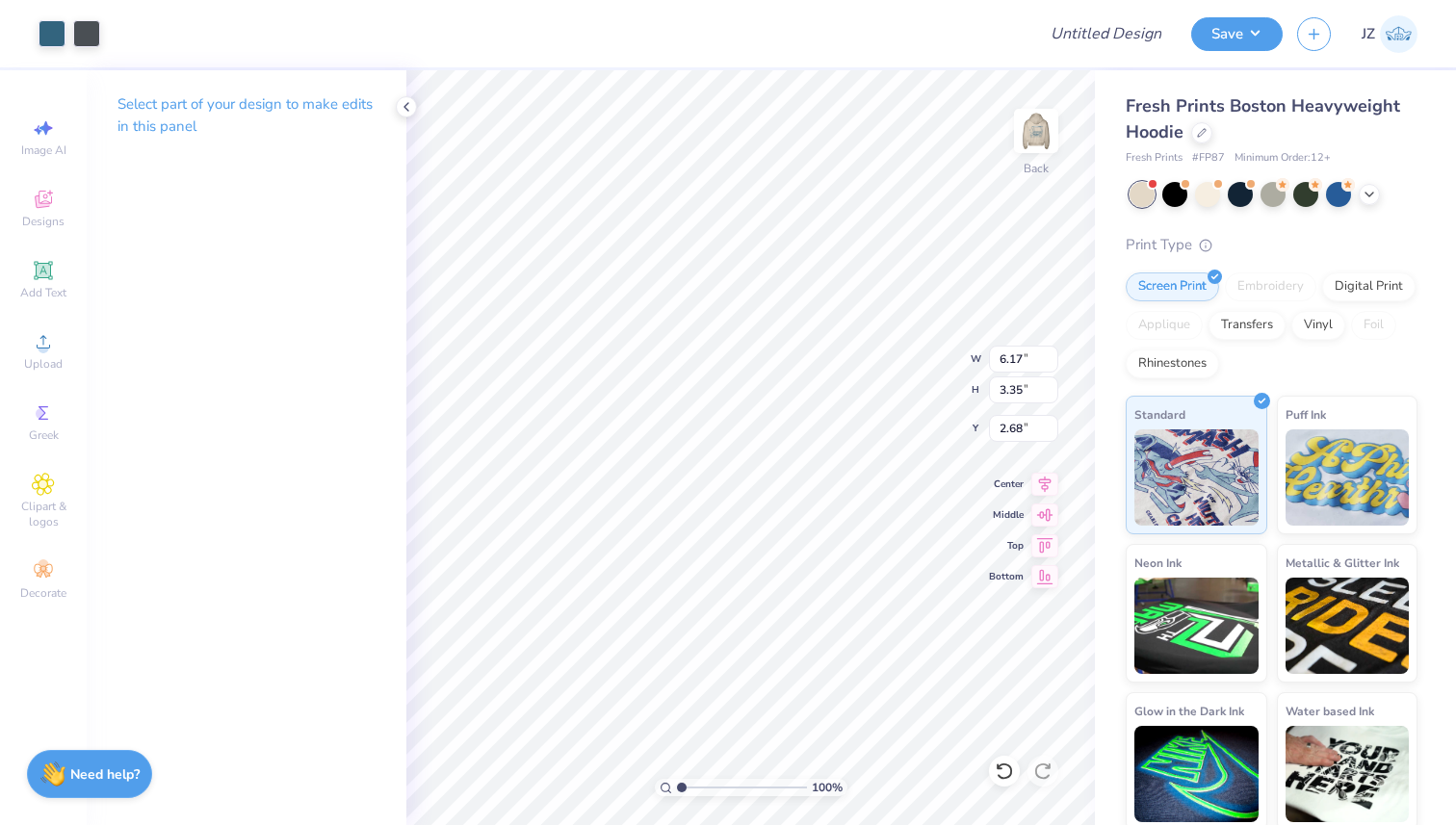 type on "1.72" 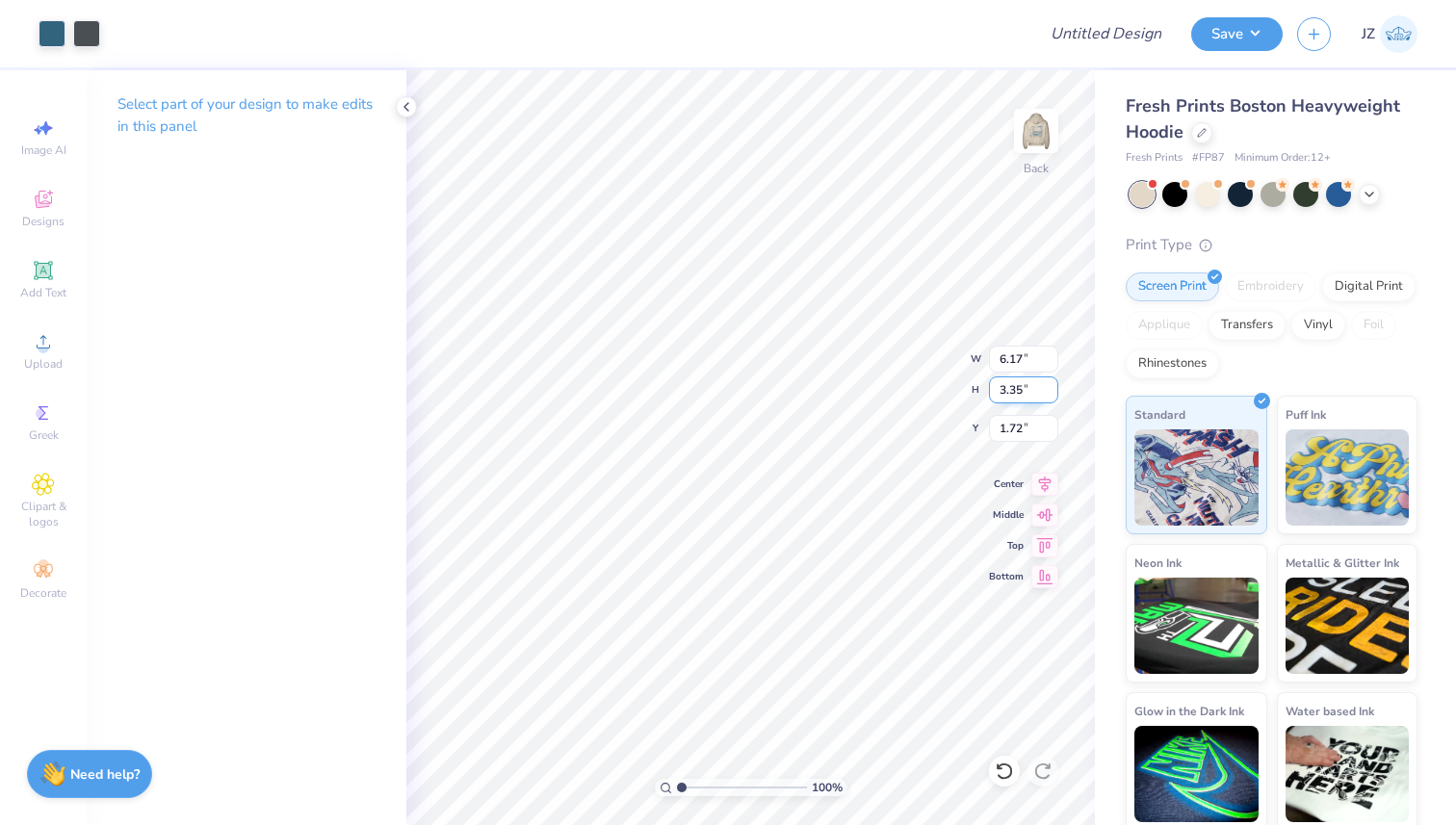 click on "100  % Back W 6.17 6.17 " H 3.35 3.35 " Y 1.72 1.72 " Center Middle Top Bottom" at bounding box center [750, 448] 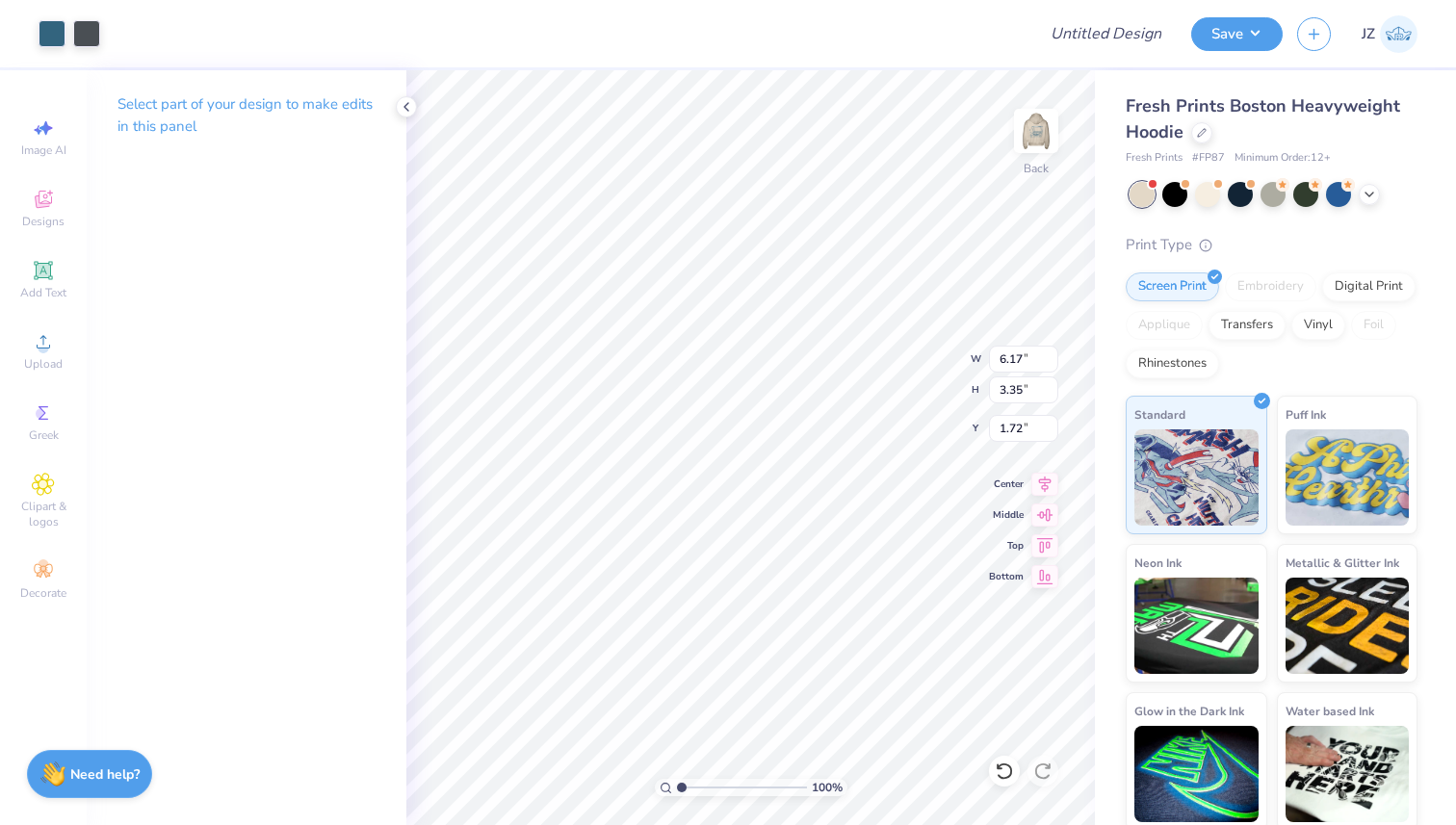 type on "2.00" 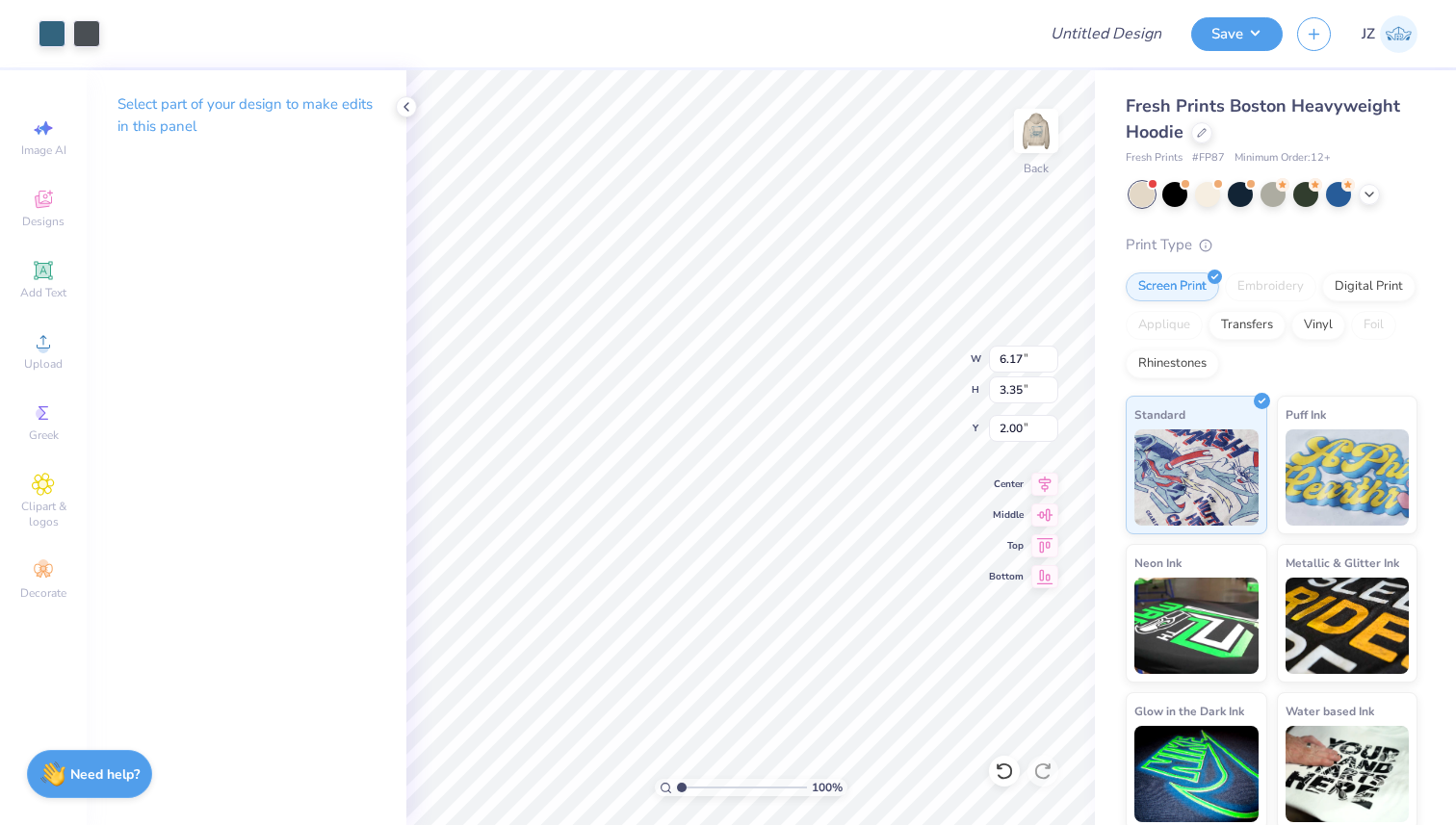 type on "6.69" 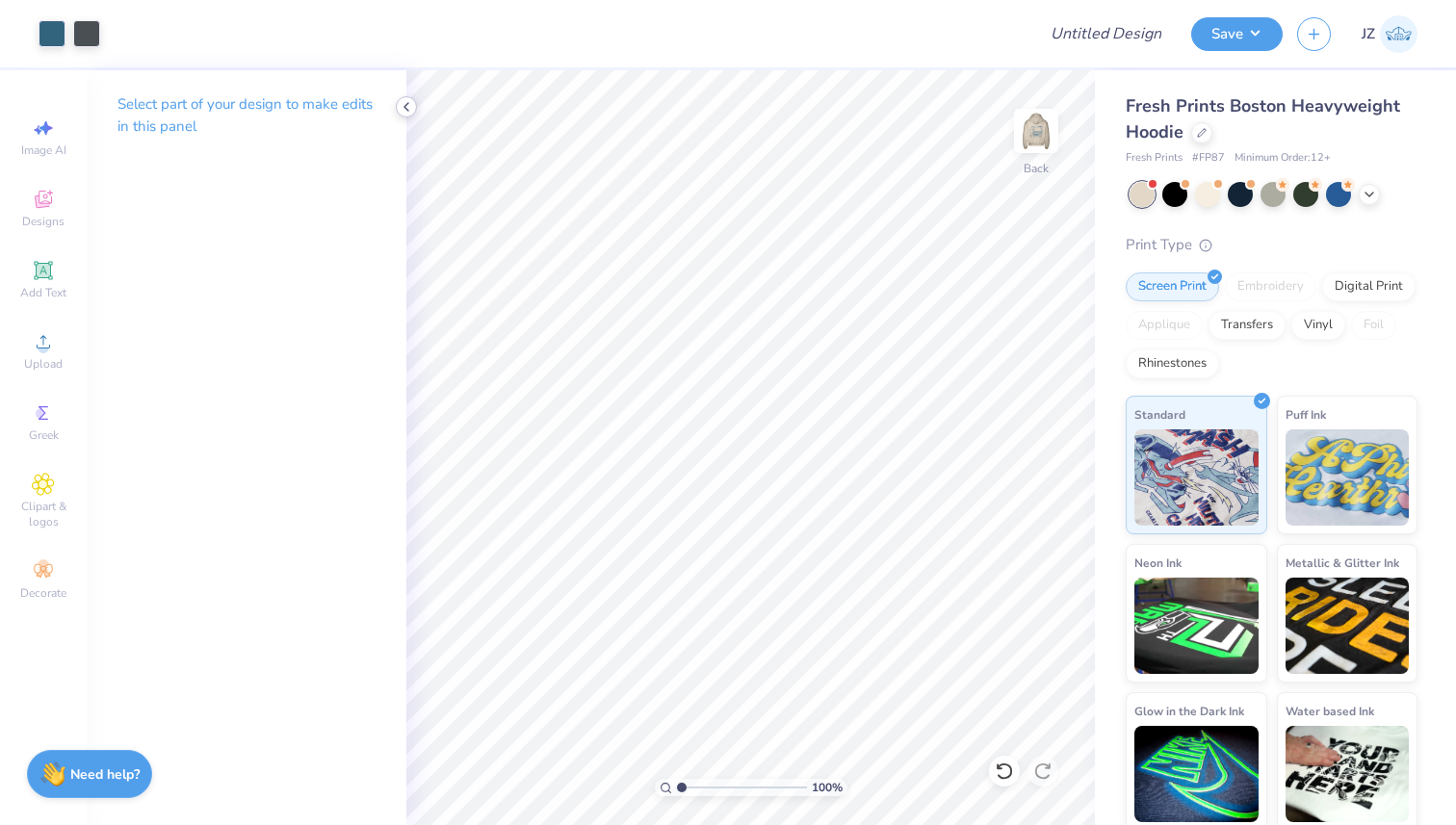 click 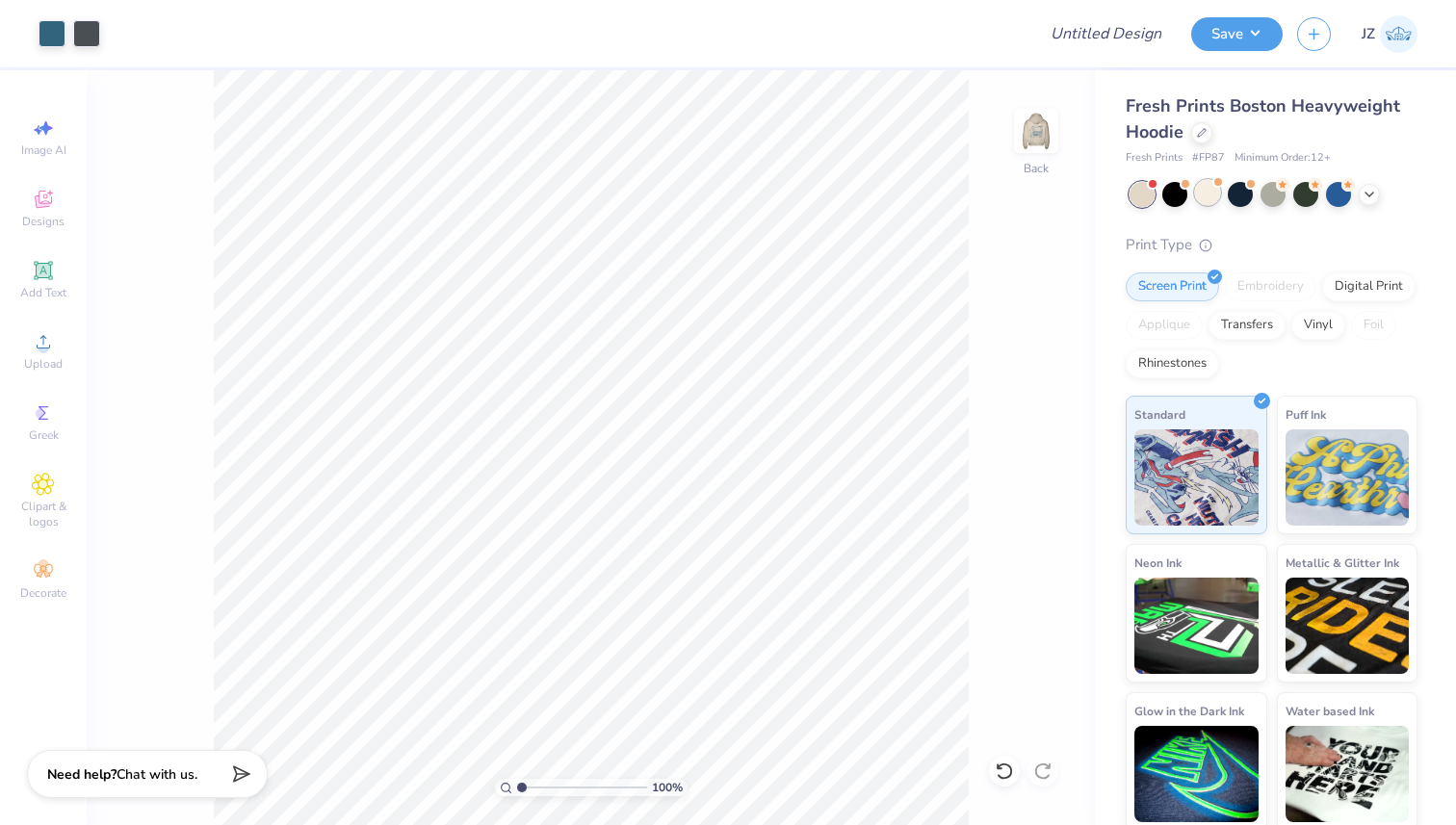 click at bounding box center [1208, 193] 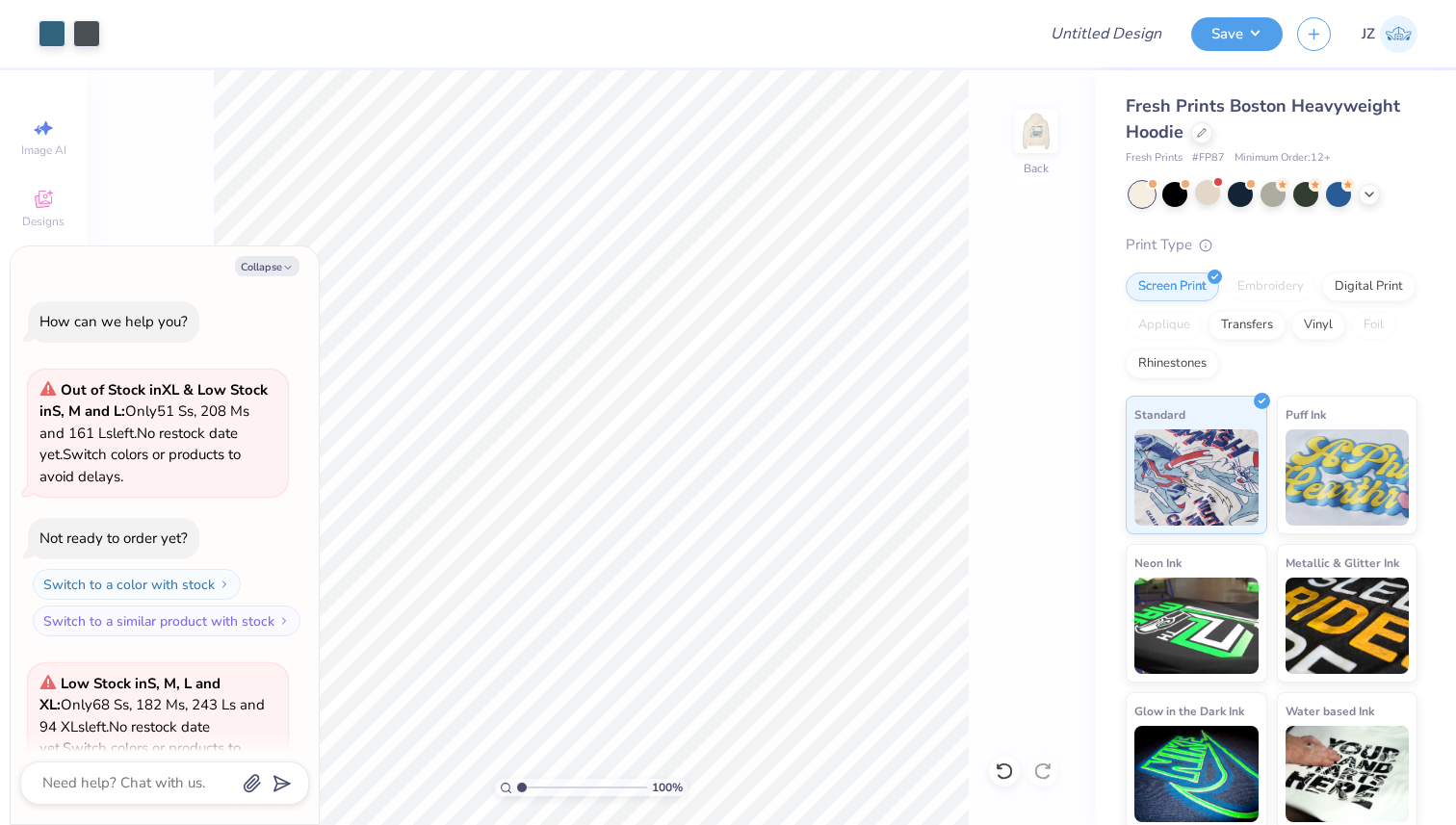 scroll, scrollTop: 193, scrollLeft: 0, axis: vertical 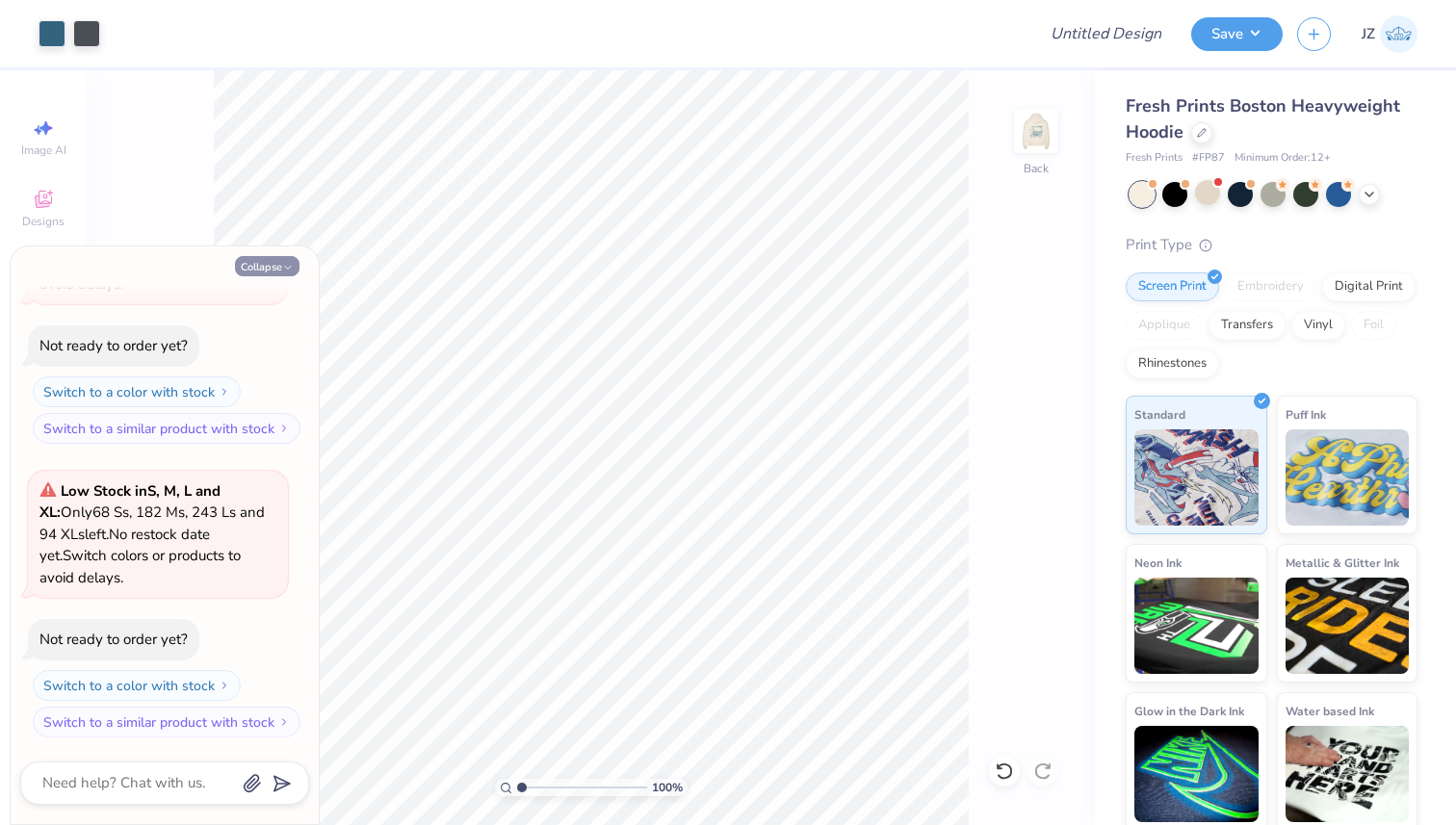 click 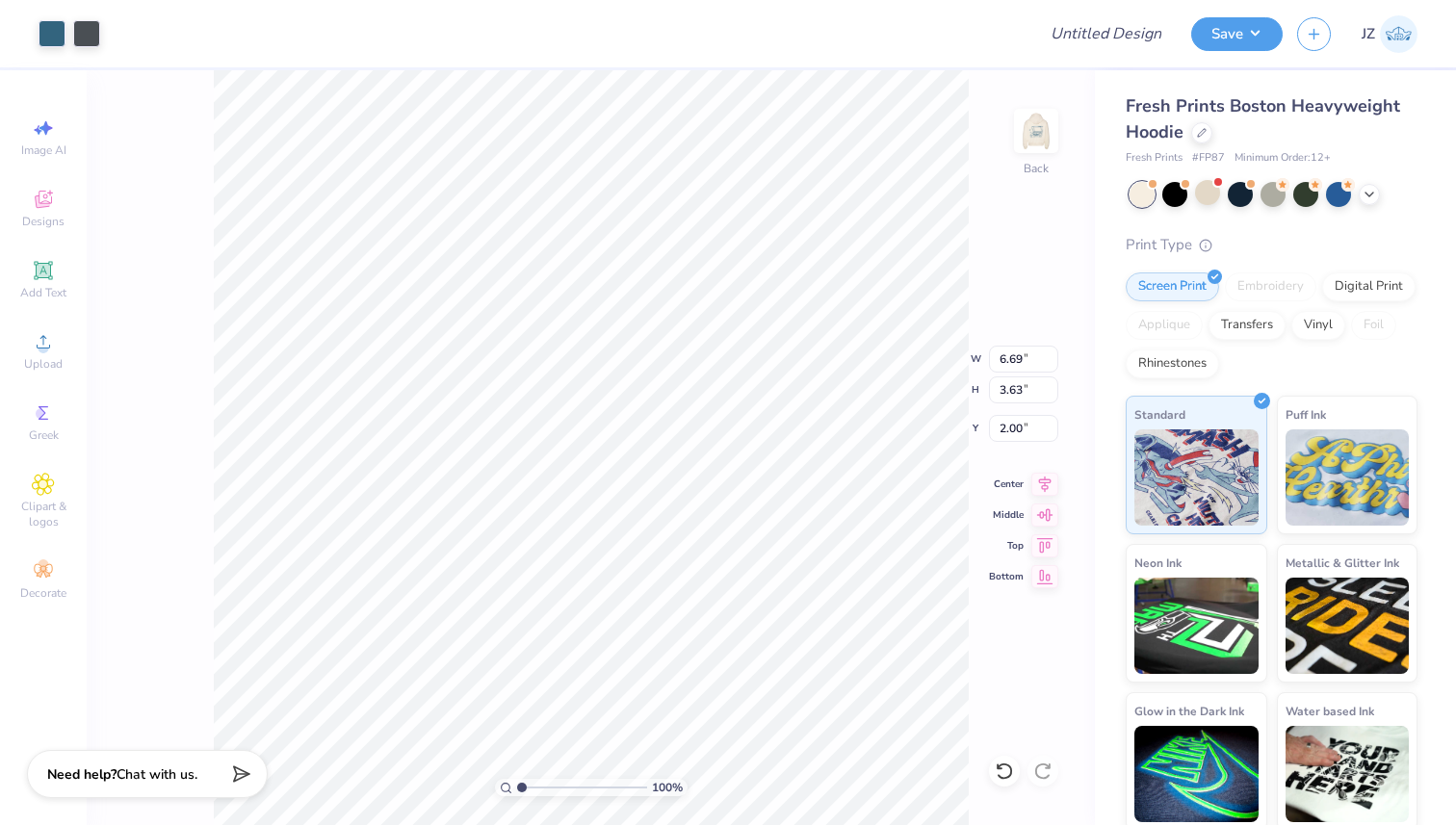 click on "100  % Back W 6.69 6.69 " H 3.63 3.63 " Y 2.00 2.00 " Center Middle Top Bottom" at bounding box center [590, 448] 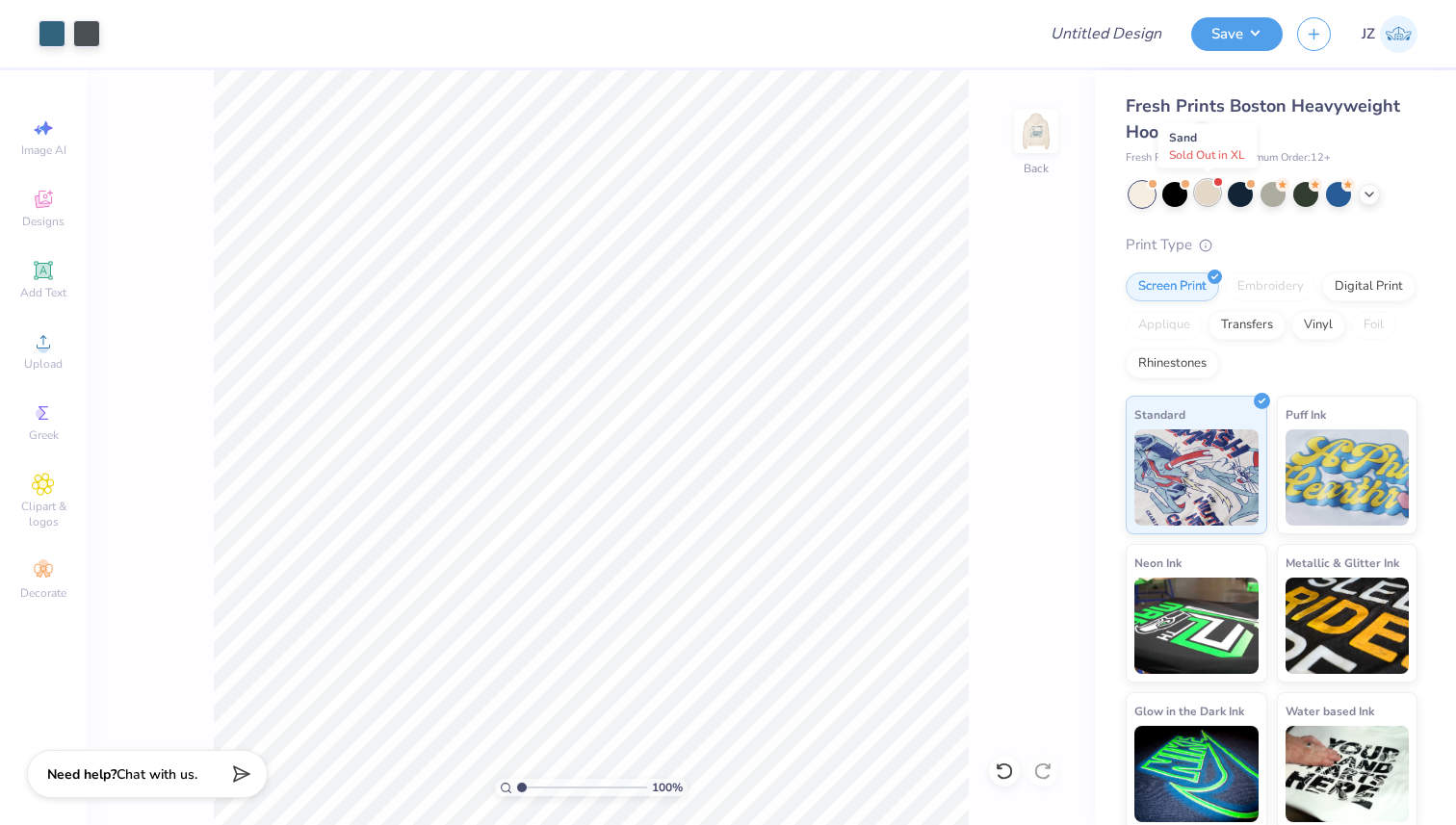 click at bounding box center (1208, 193) 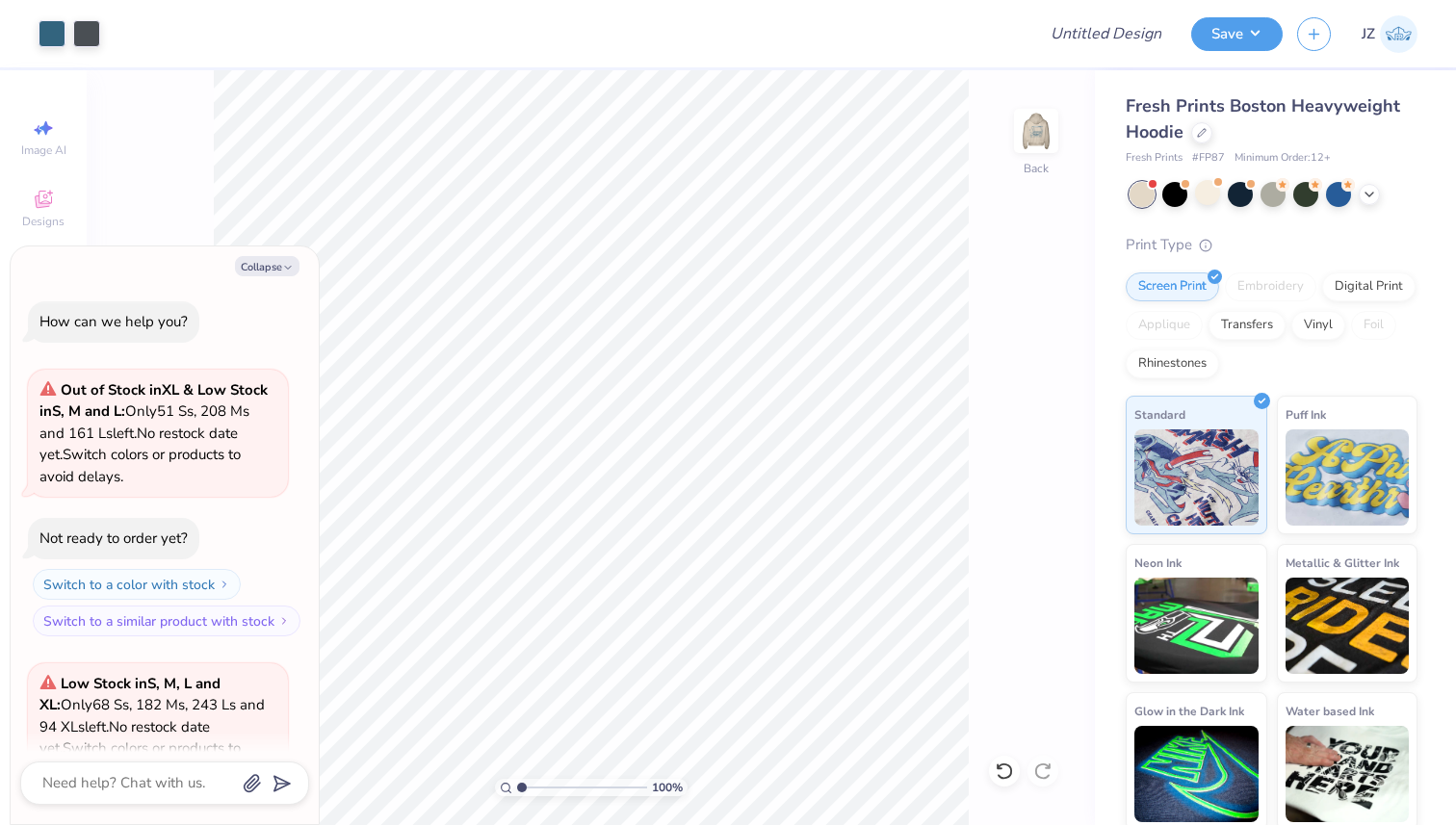 scroll, scrollTop: 486, scrollLeft: 0, axis: vertical 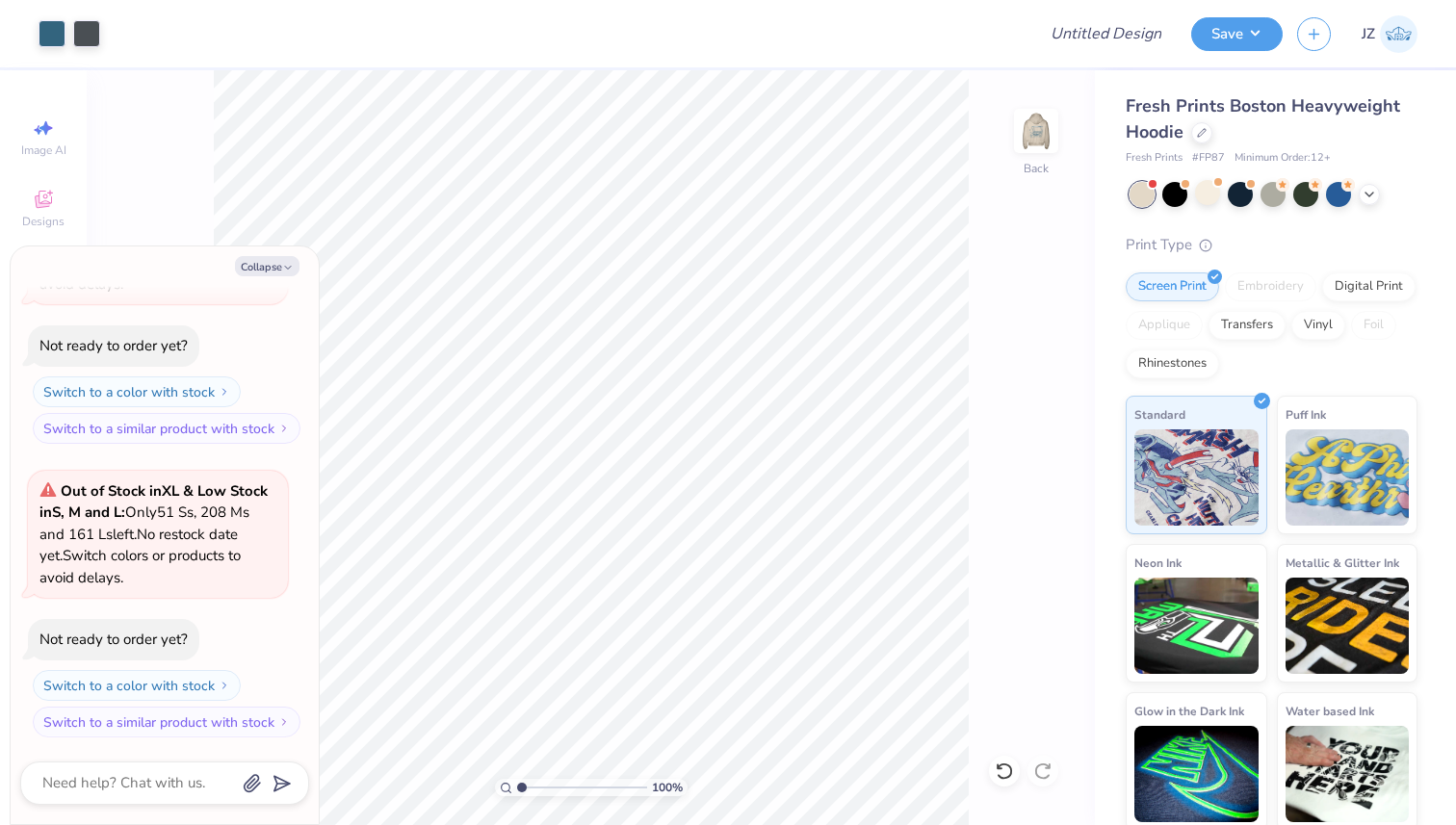click on "Collapse How can we help you? Out of Stock in  XL   & Low Stock in  S, M and L :  Only  51 Ss, 208 Ms and 161 Ls  left.  No restock date yet.  Switch colors or products to avoid delays. Not ready to order yet? Switch to a color with stock Switch to a similar product with stock Low Stock in  S, M, L and XL :  Only  68 Ss, 182 Ms, 243 Ls and 94 XLs  left.  No restock date yet.  Switch colors or products to avoid delays.  Not ready to order yet? Switch to a color with stock Switch to a similar product with stock Out of Stock in  XL   & Low Stock in  S, M and L :  Only  51 Ss, 208 Ms and 161 Ls  left.  No restock date yet.  Switch colors or products to avoid delays. Not ready to order yet? Switch to a color with stock Switch to a similar product with stock" at bounding box center [165, 535] 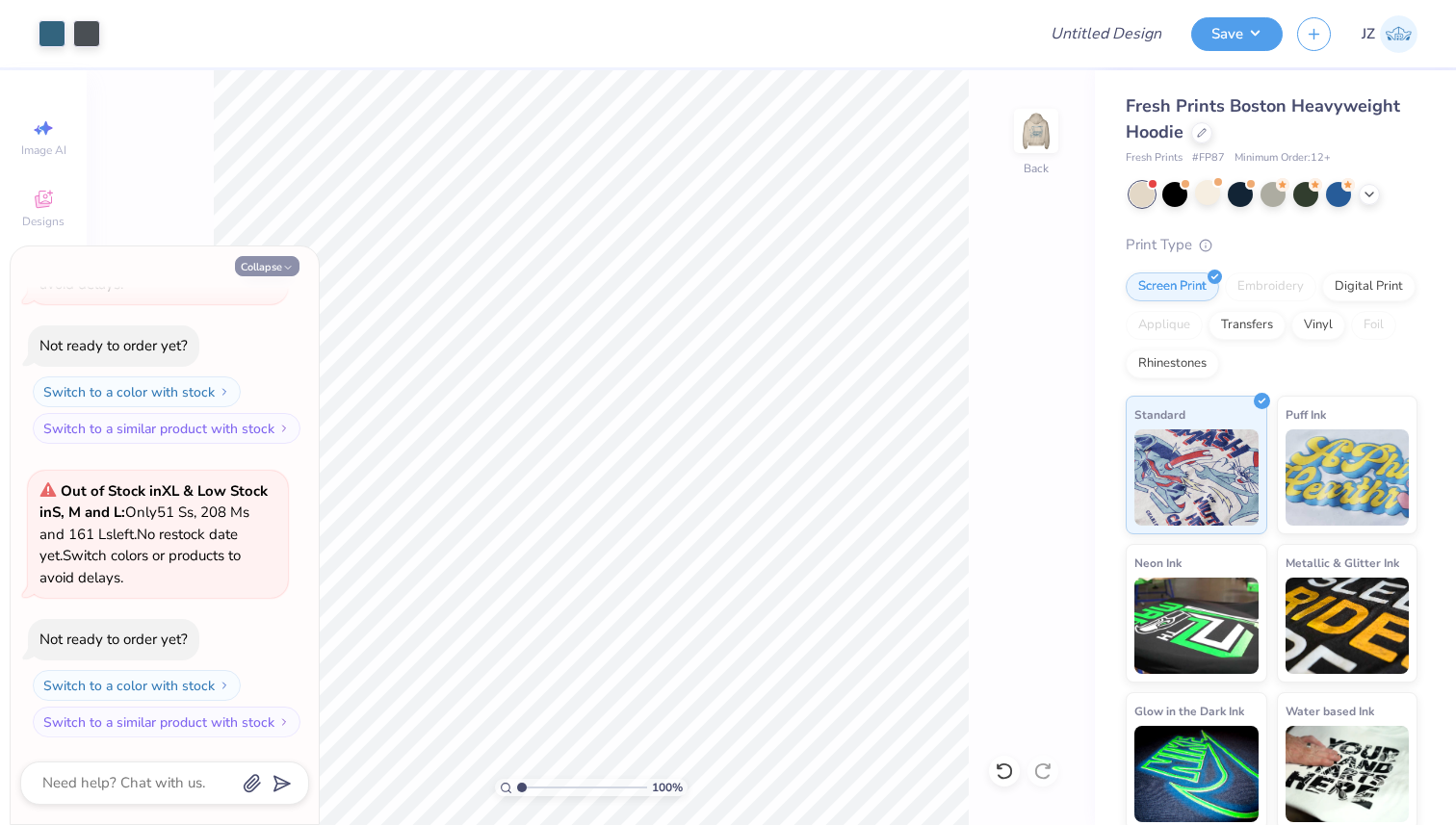 click on "Collapse" at bounding box center (267, 266) 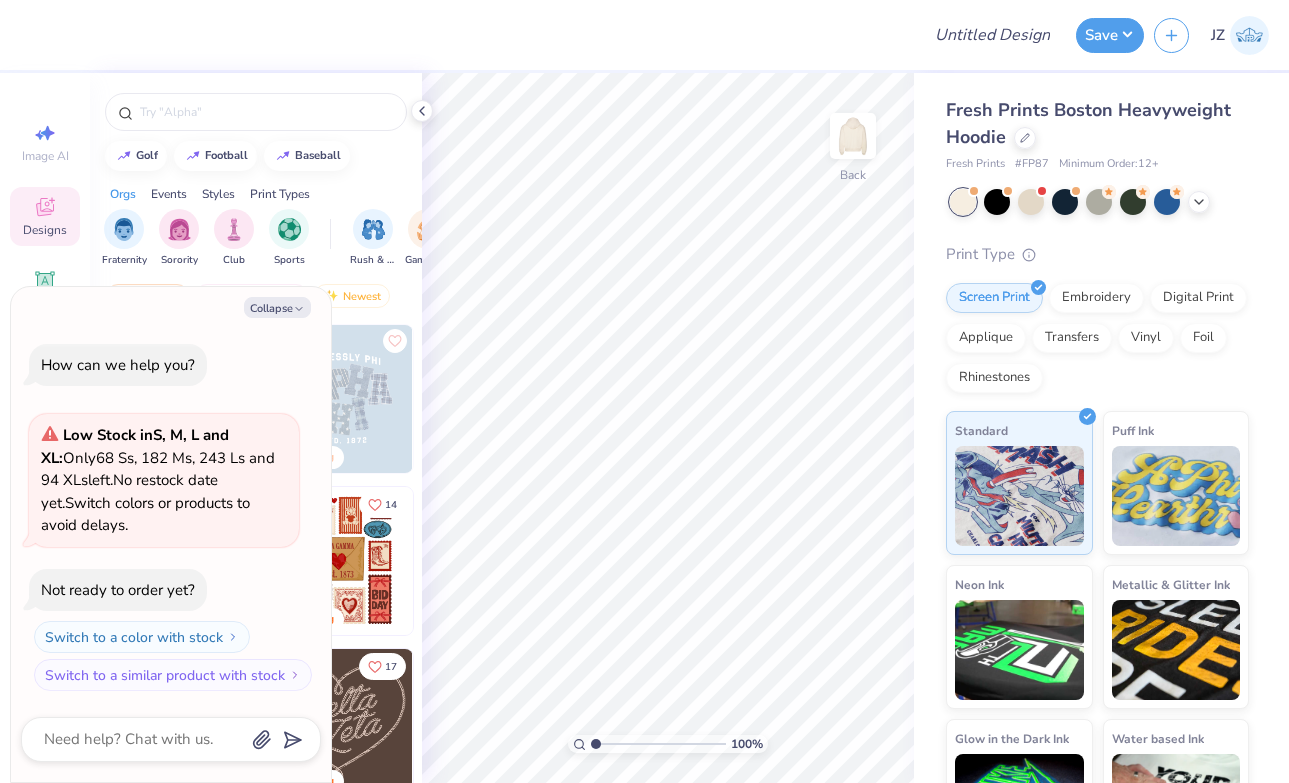 scroll, scrollTop: 0, scrollLeft: 0, axis: both 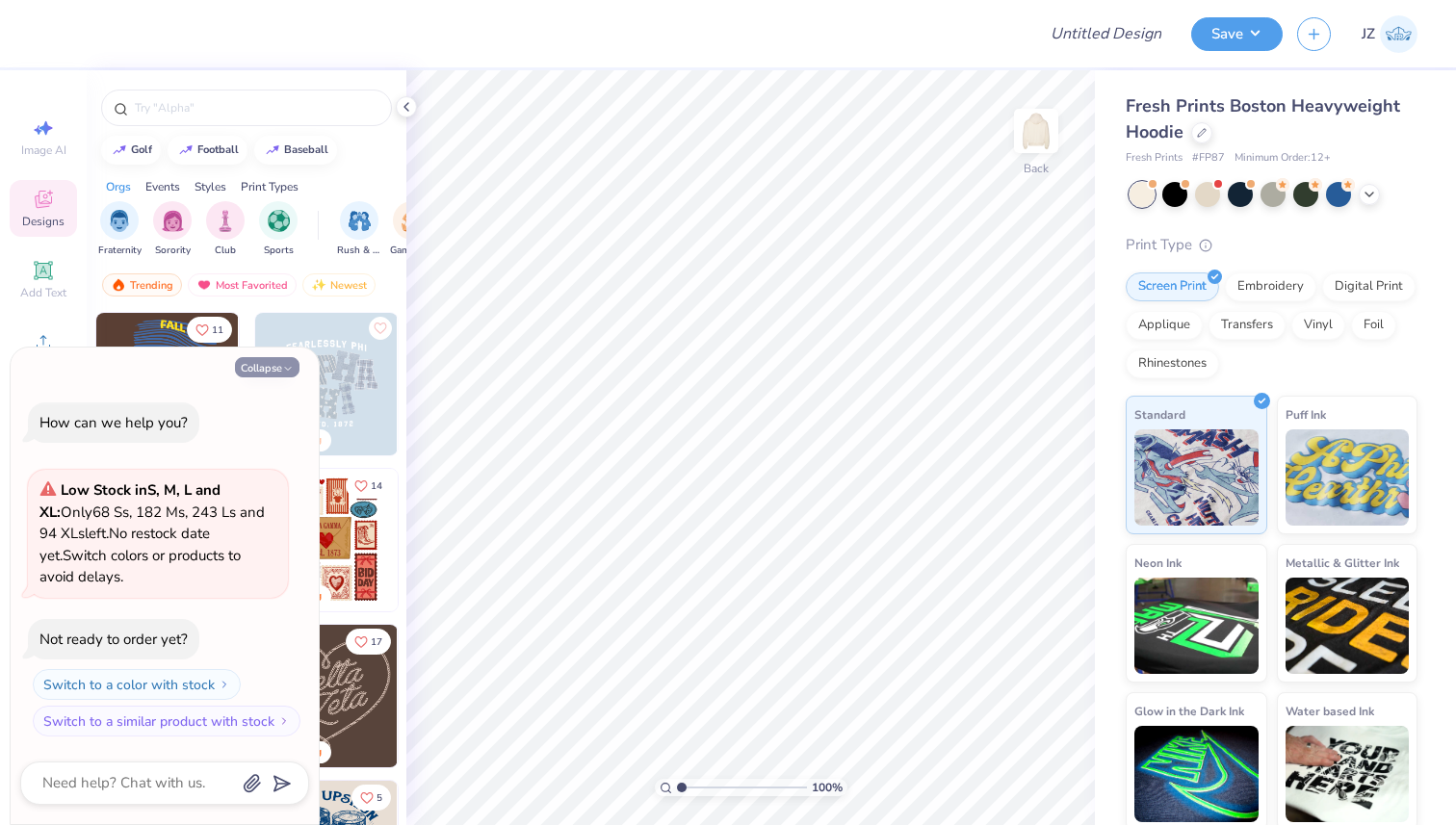 click on "Collapse" at bounding box center [267, 367] 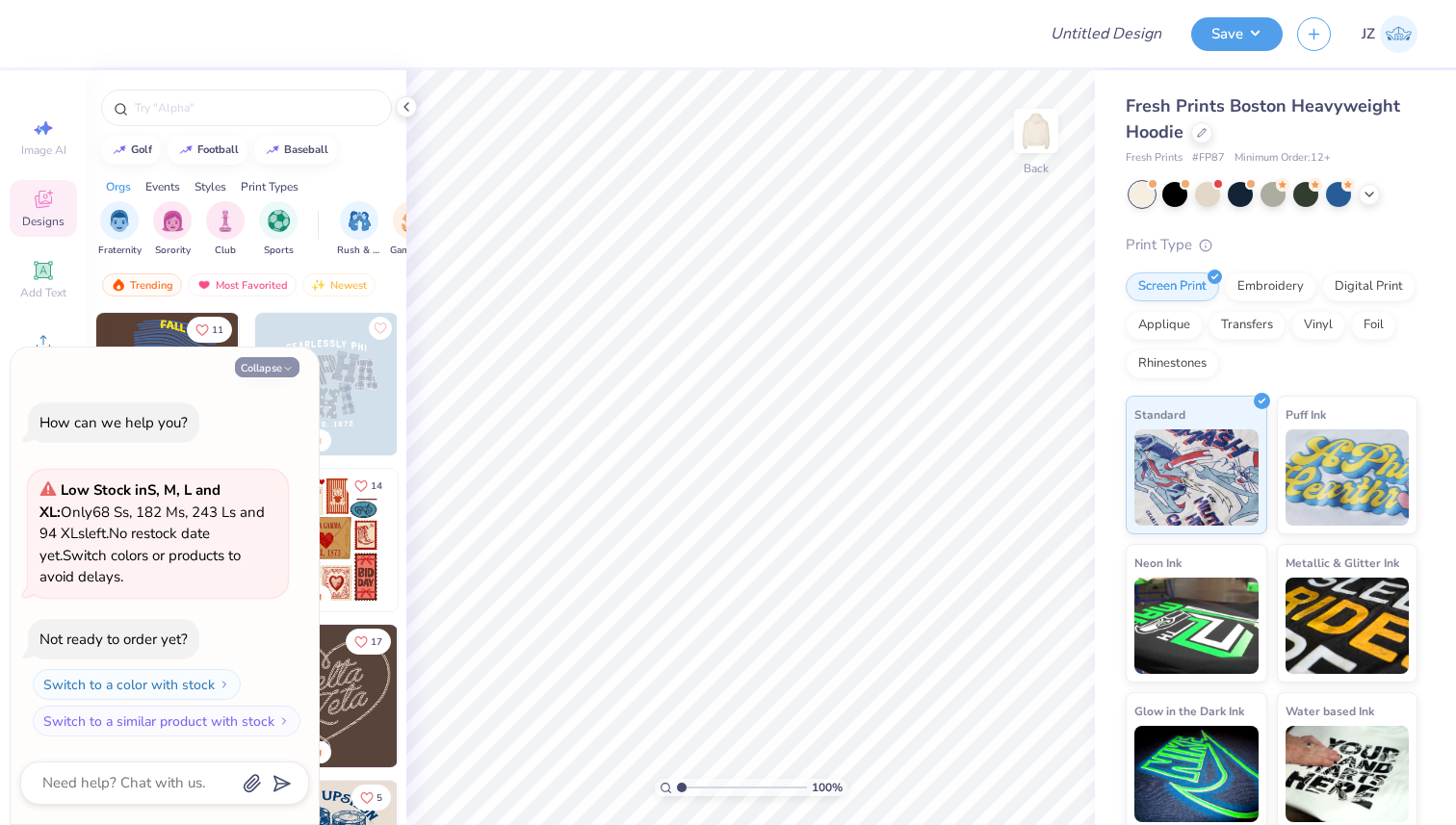 type on "x" 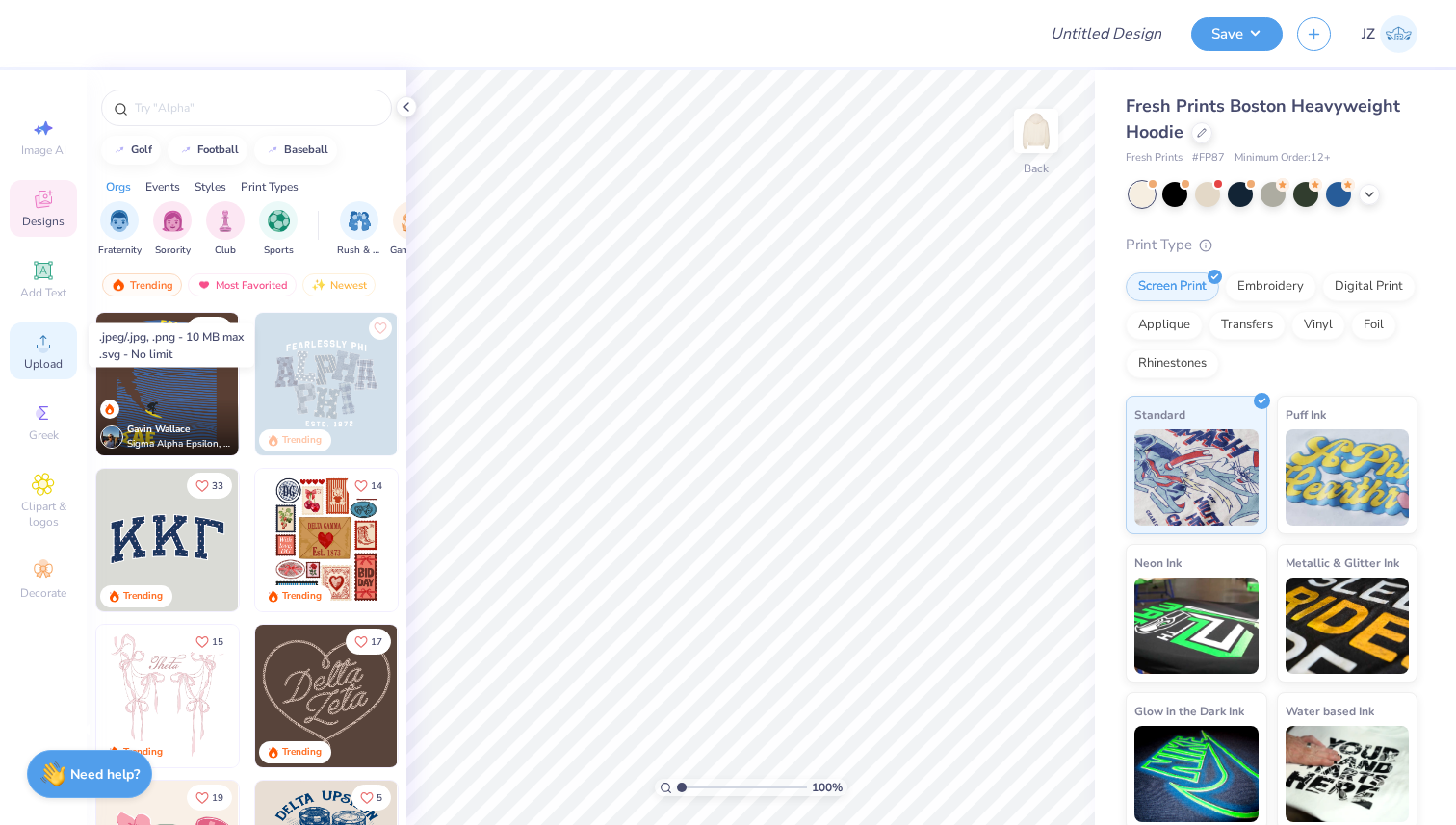 click on "Upload" at bounding box center (43, 350) 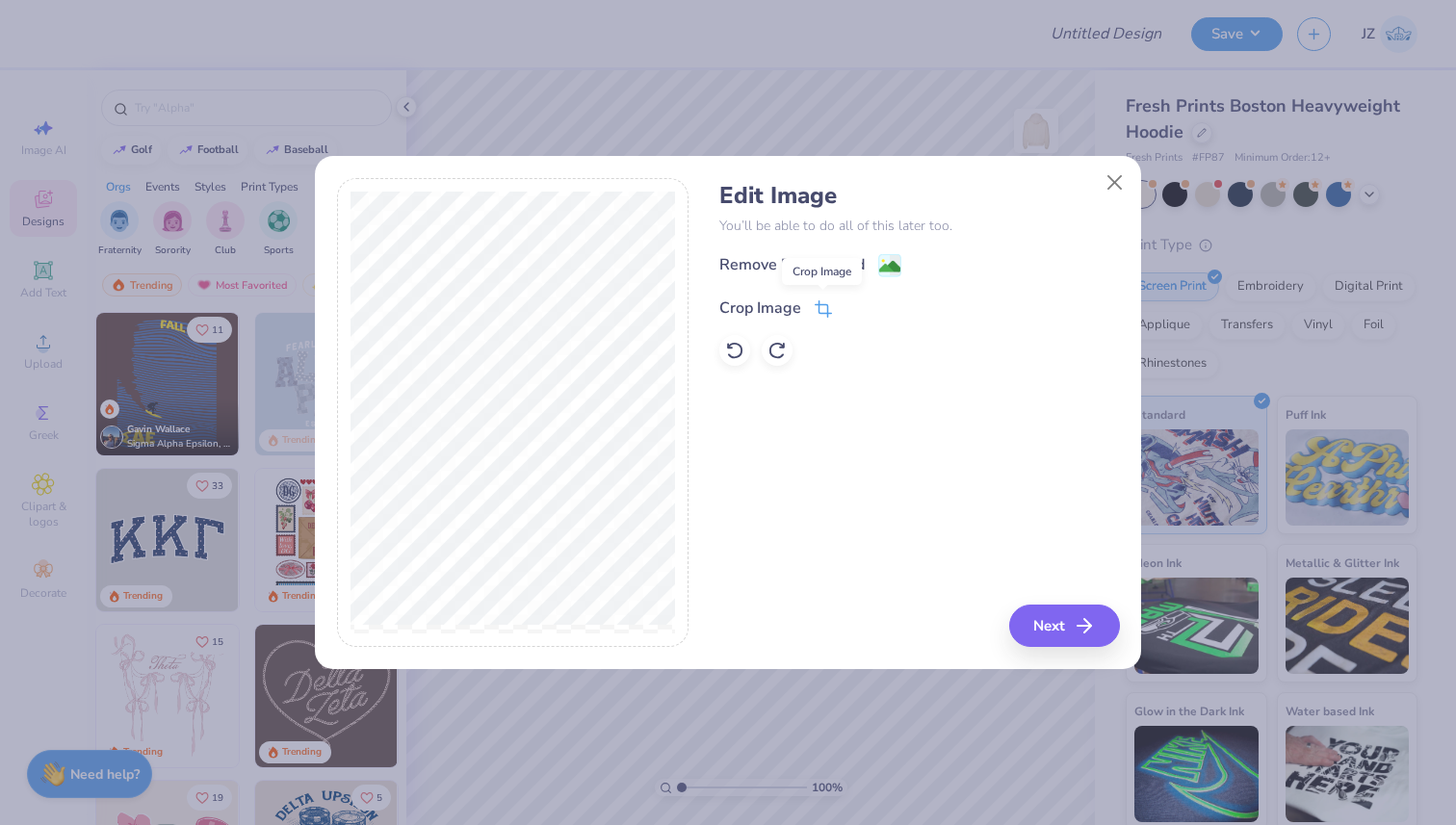 click 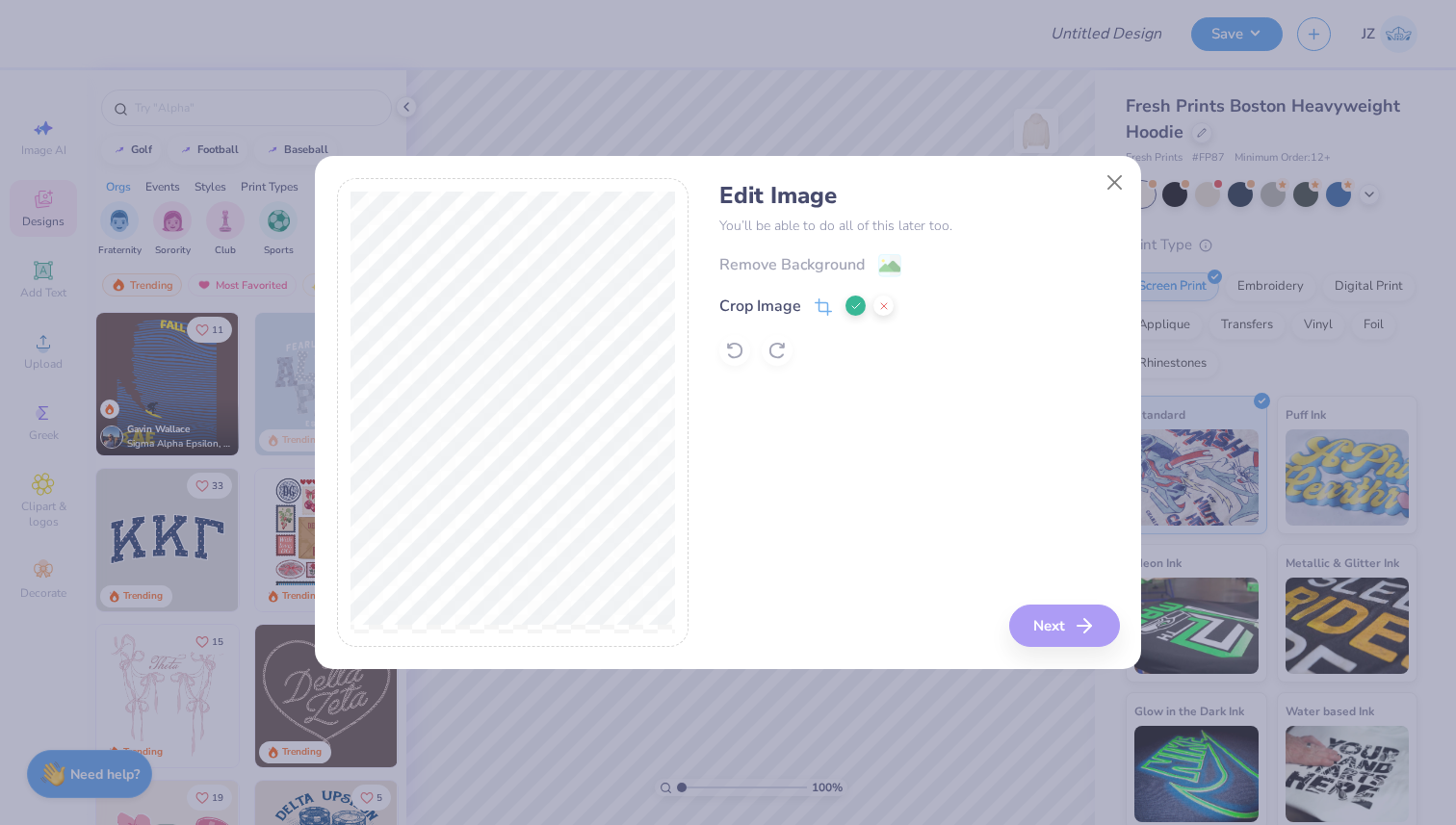 click 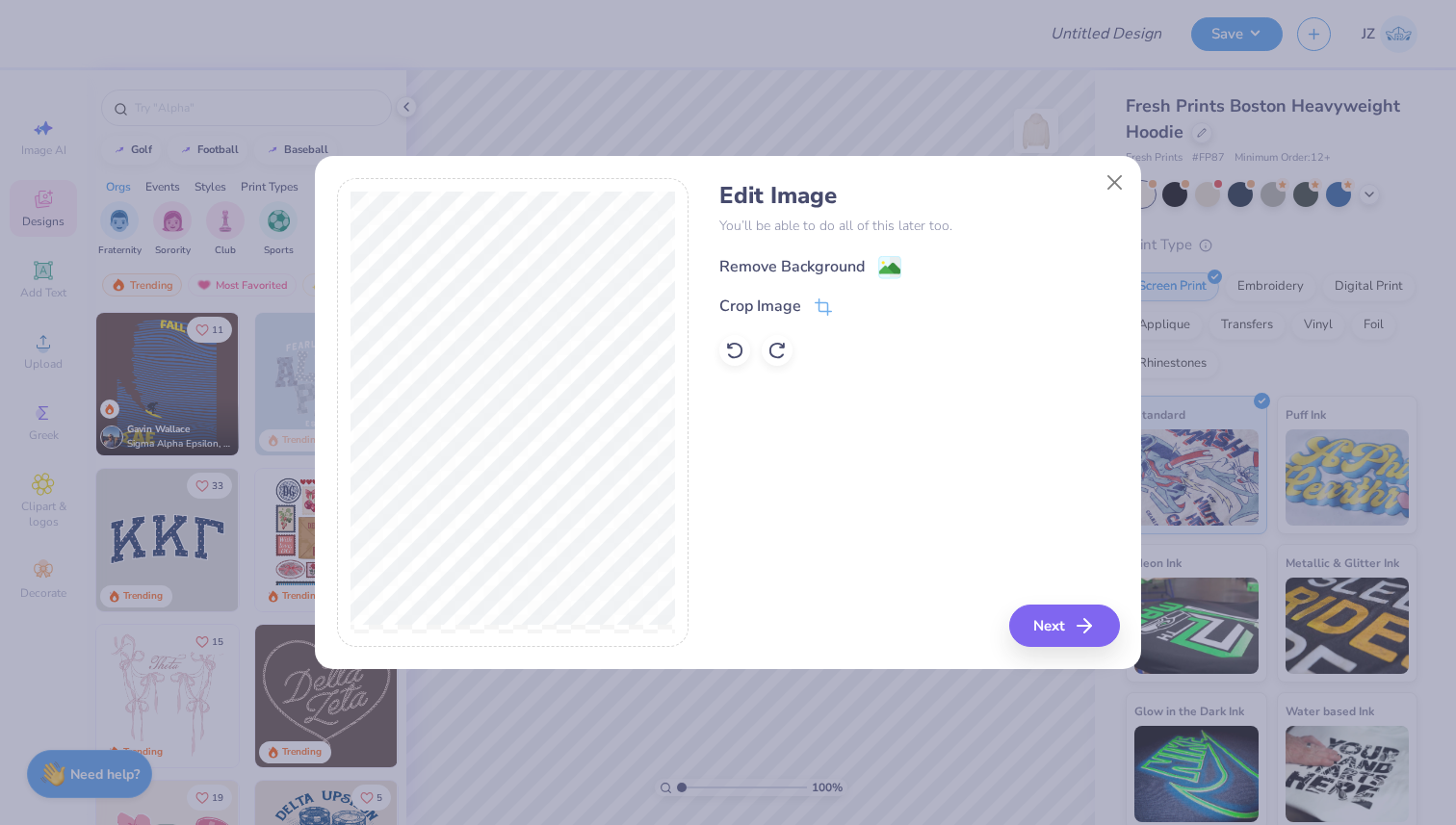 click 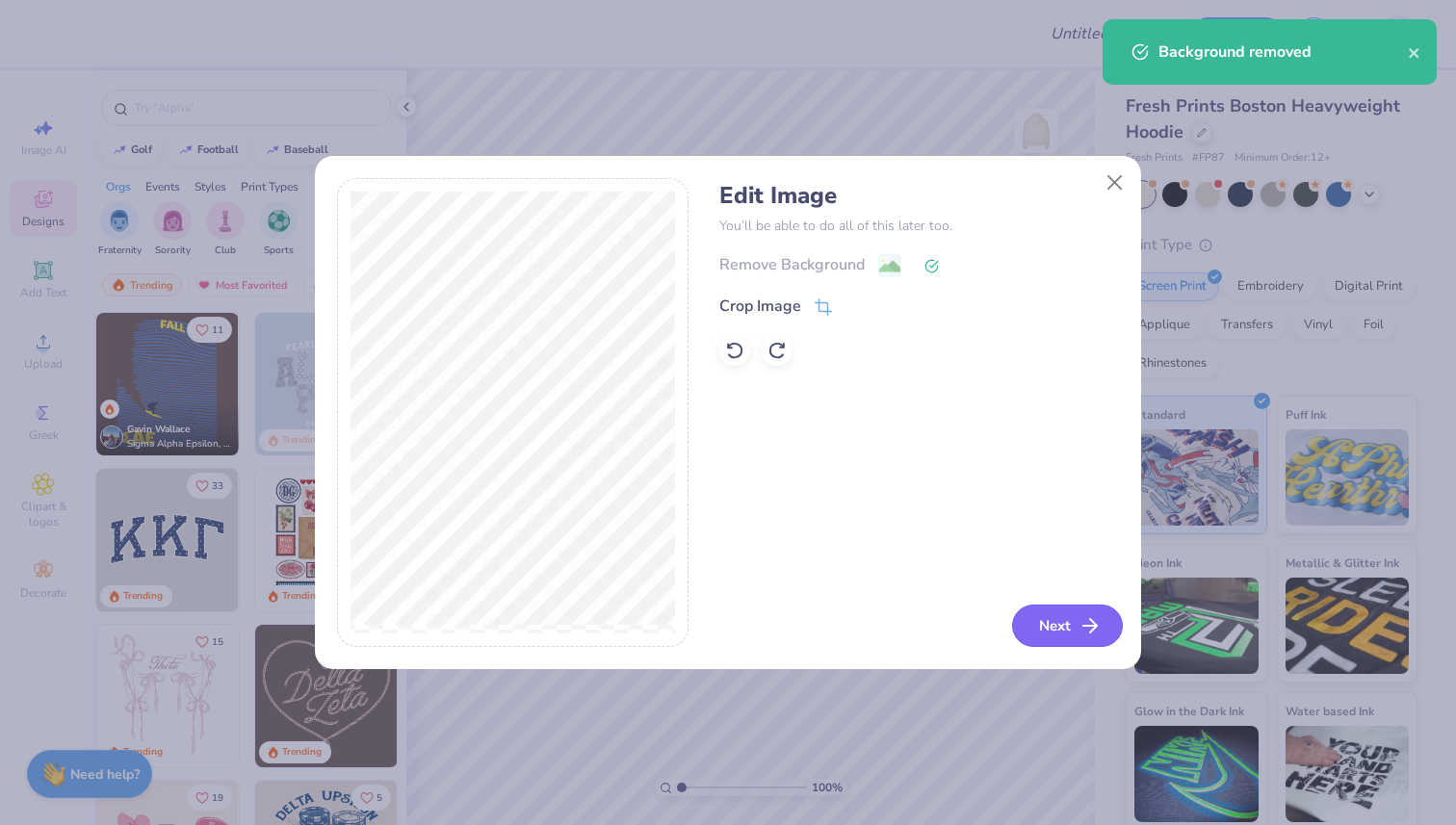 click on "Next" at bounding box center (1067, 626) 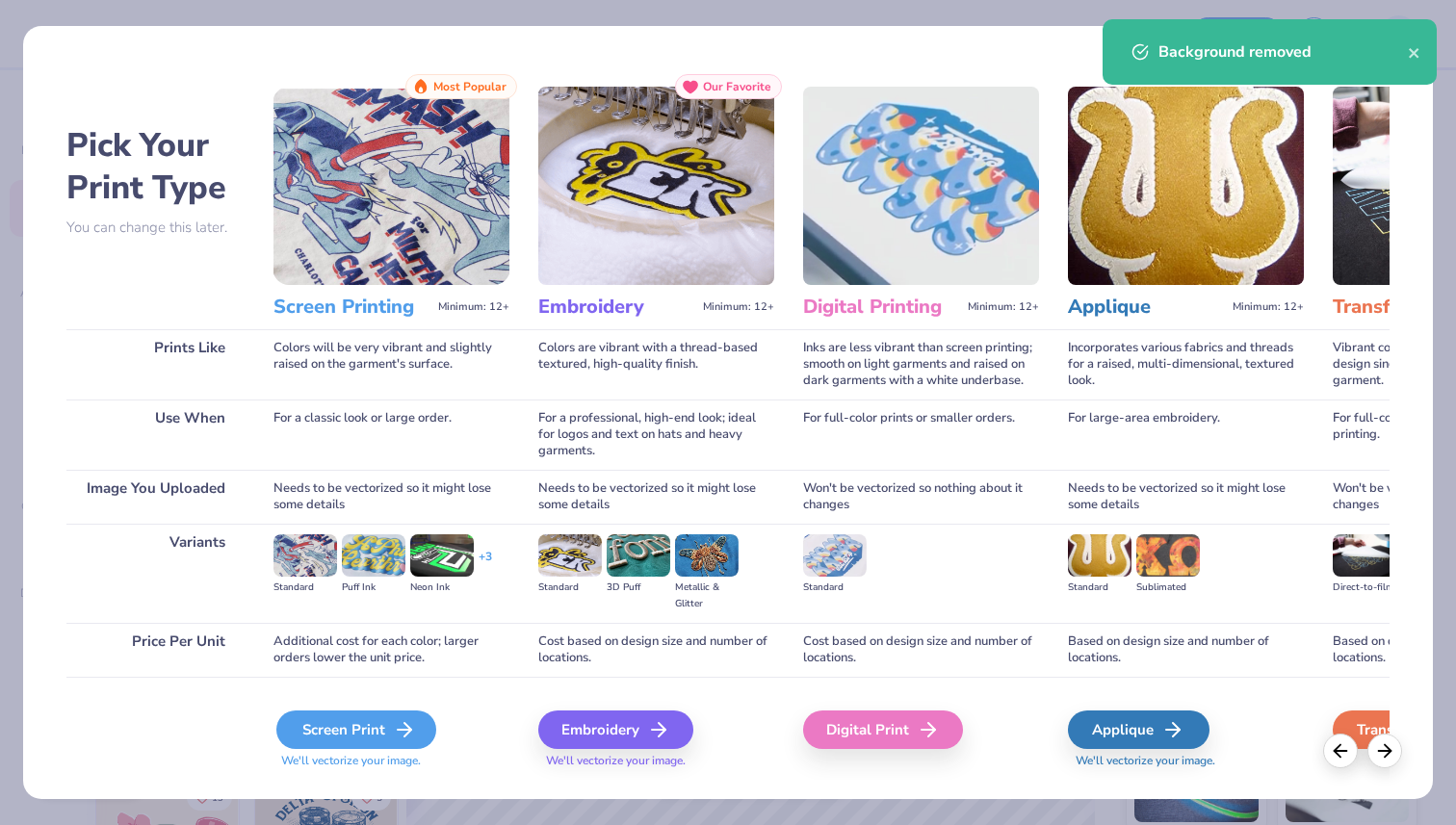 click on "Screen Print" at bounding box center (356, 730) 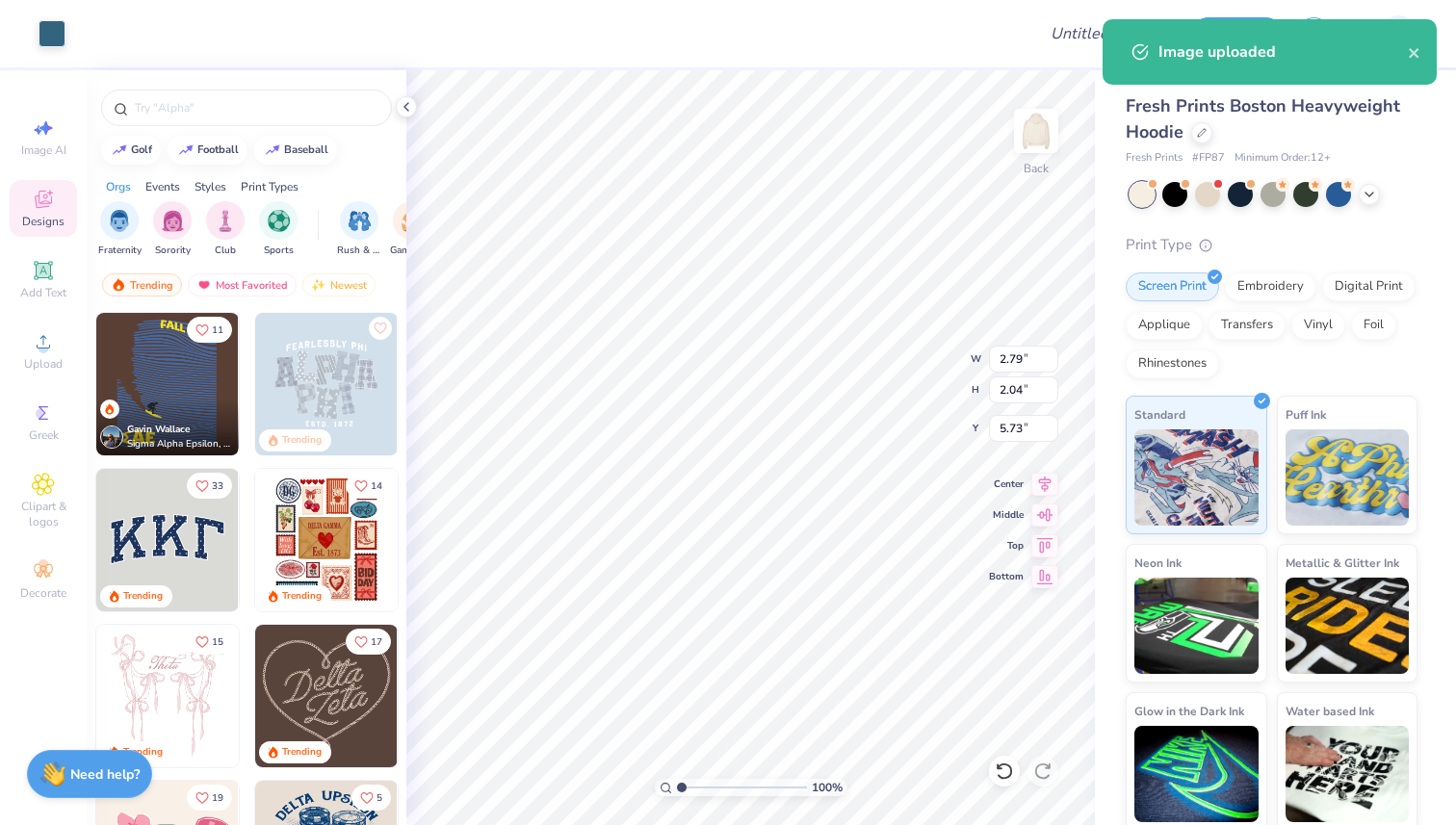 type on "4.55" 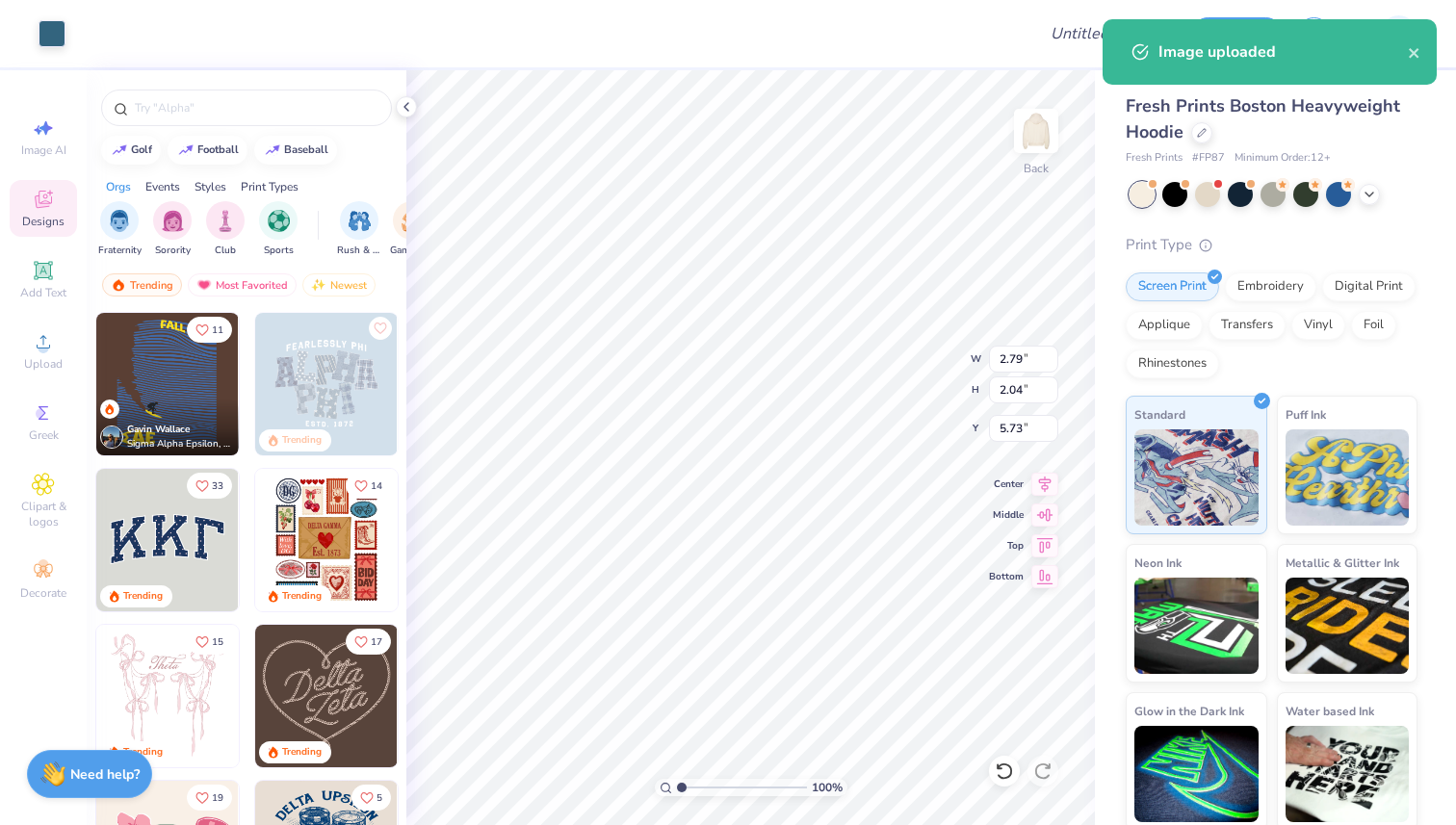 type on "3.33" 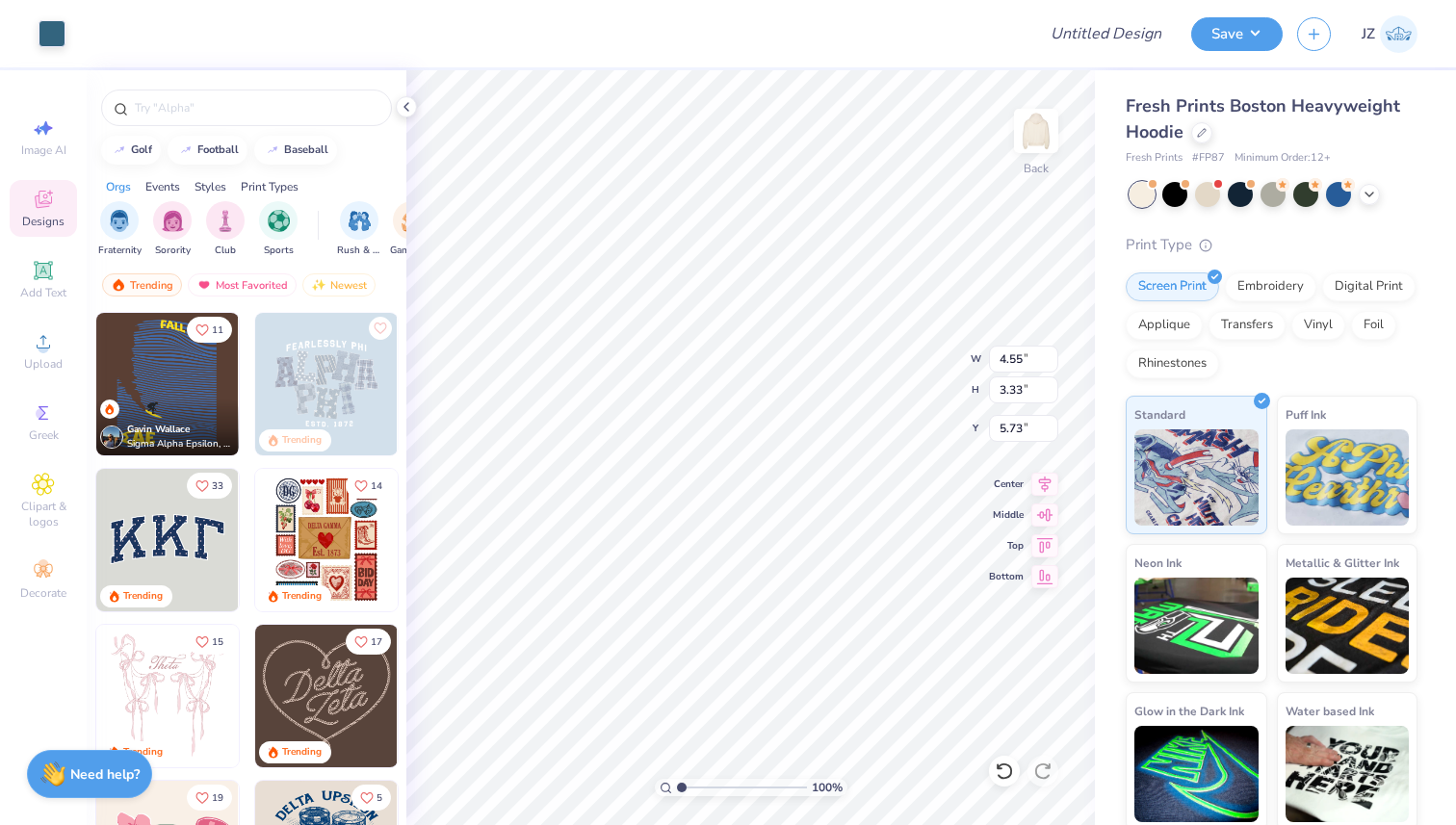 type on "2.17" 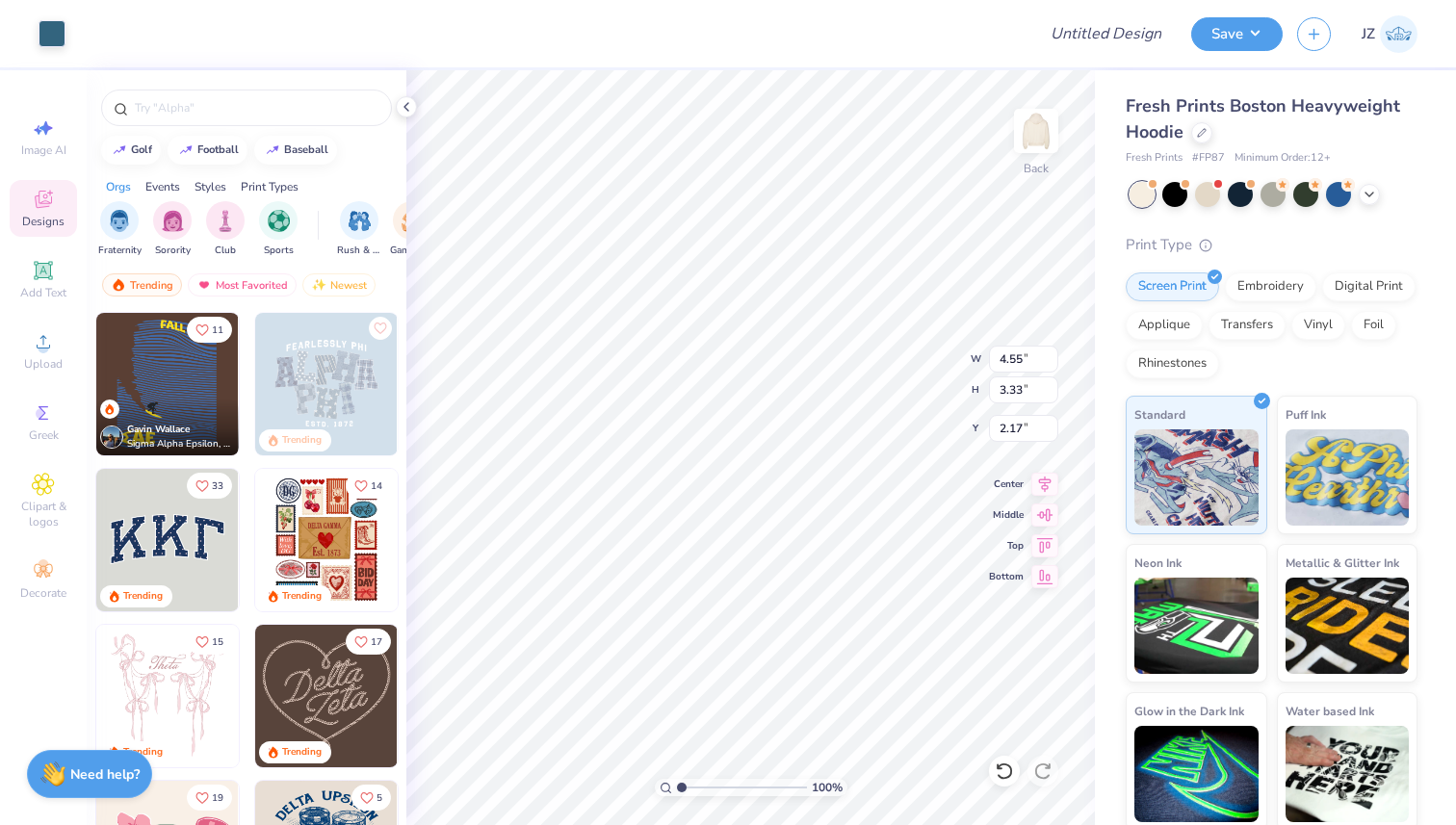 type on "2.35" 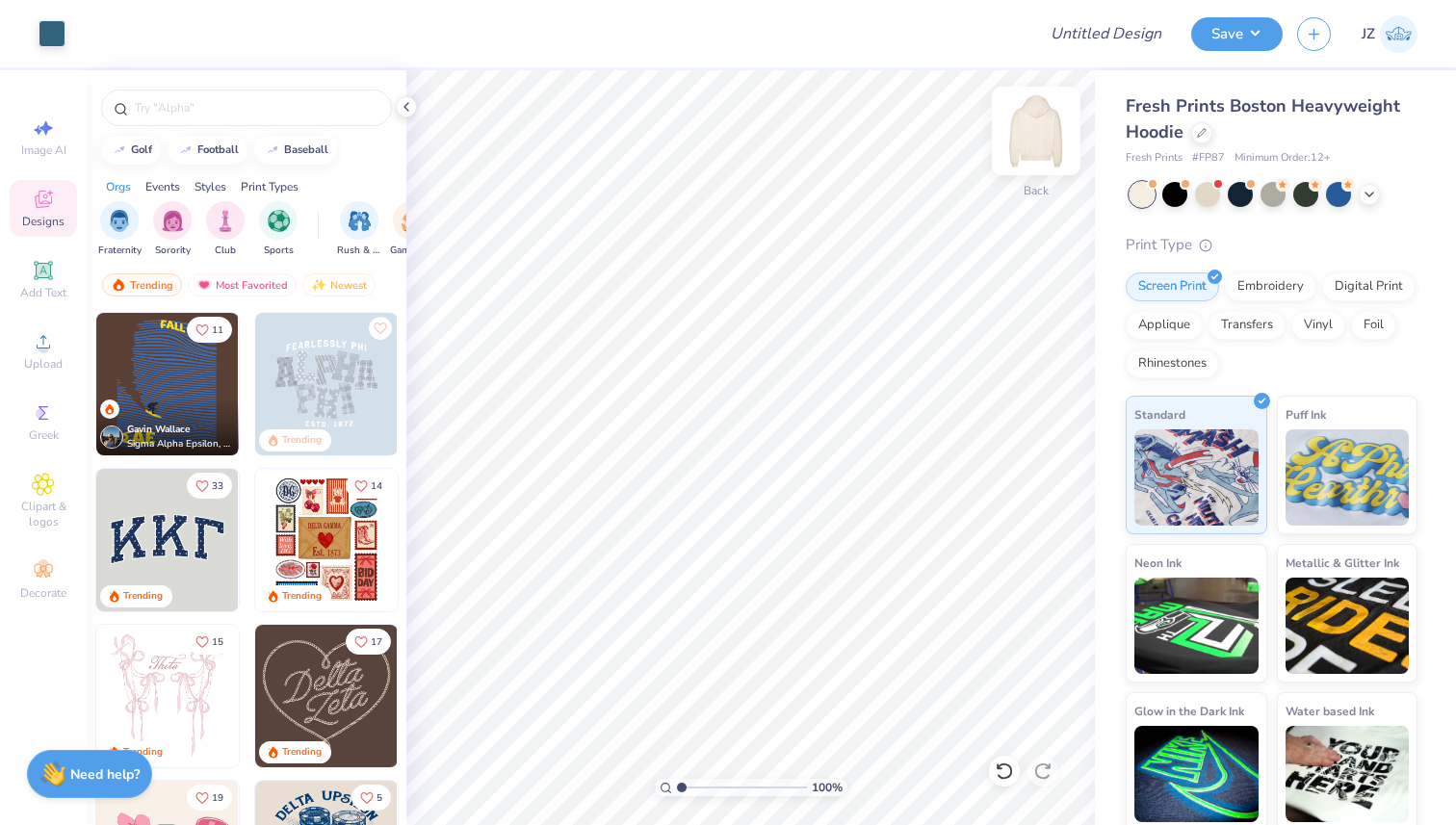 click at bounding box center (1036, 131) 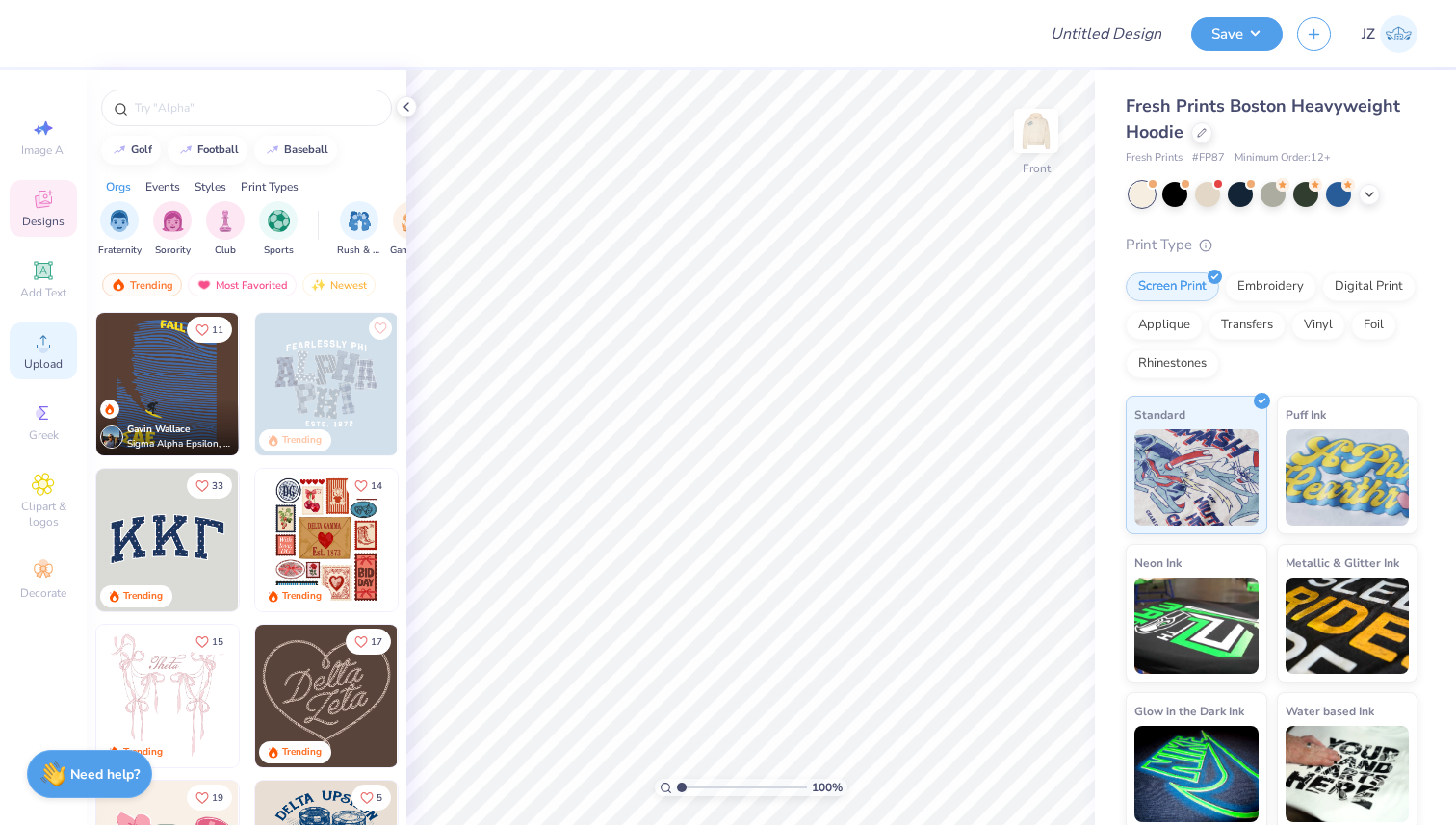 click on "Upload" at bounding box center (43, 364) 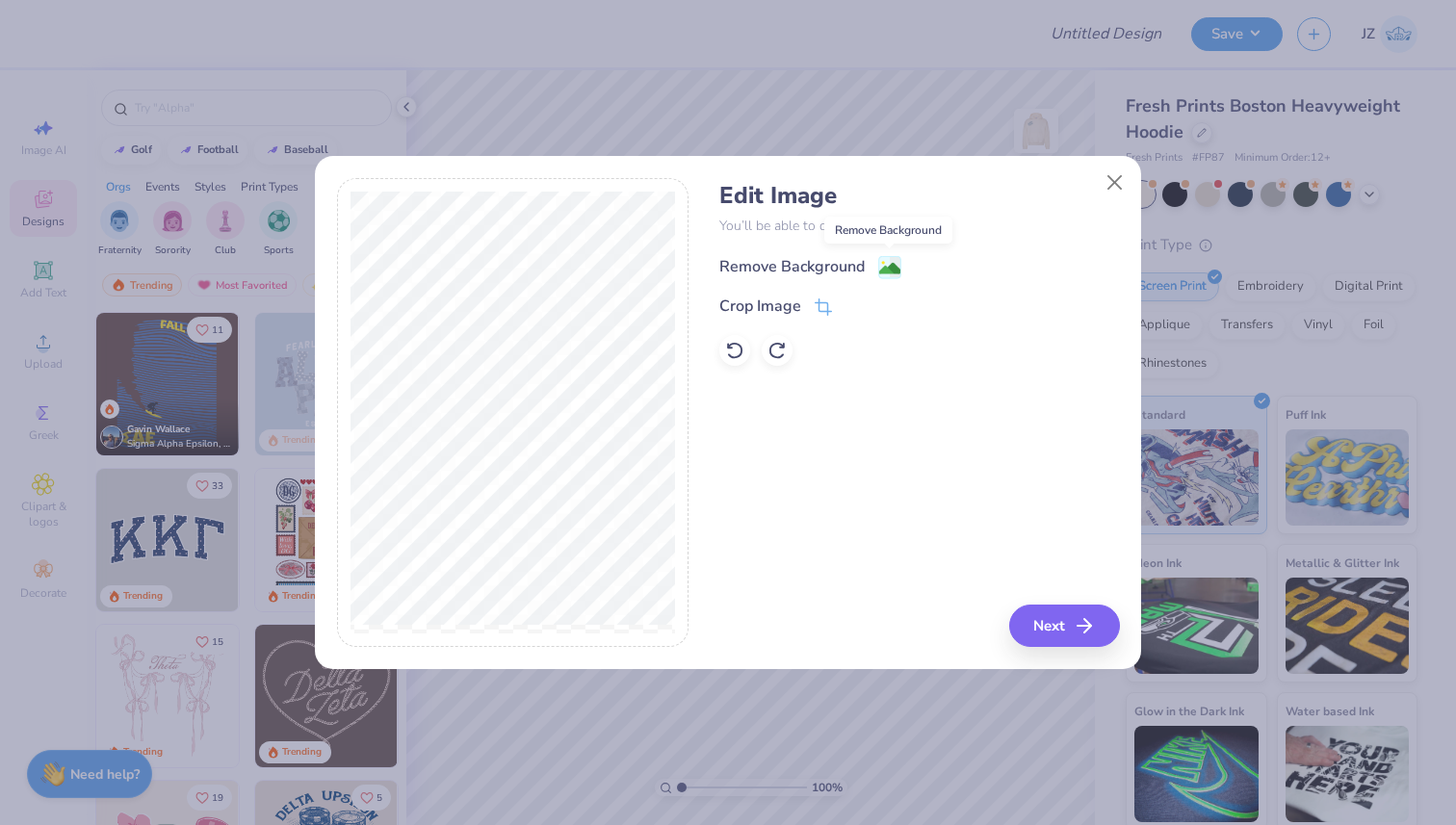 click 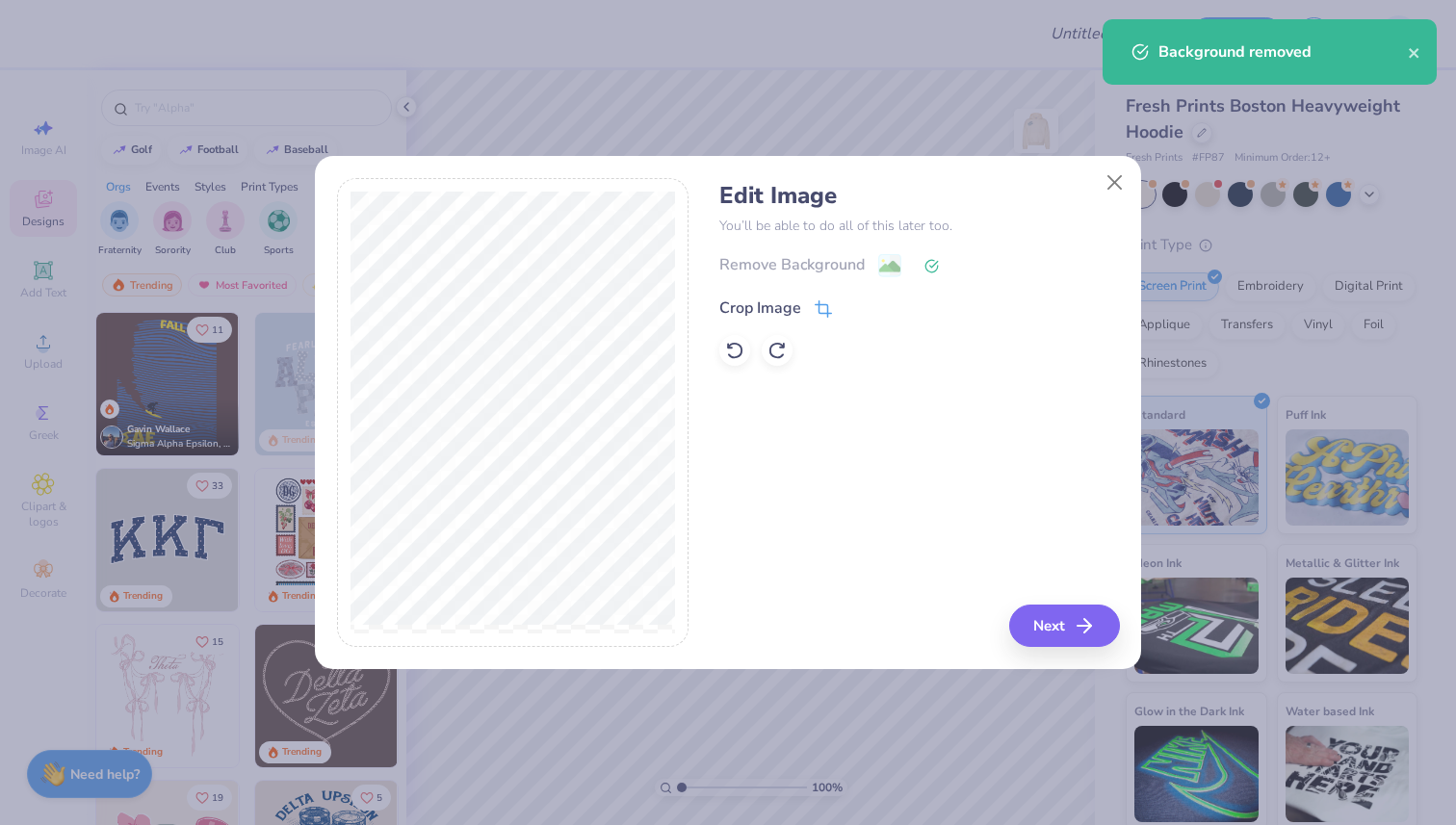 click 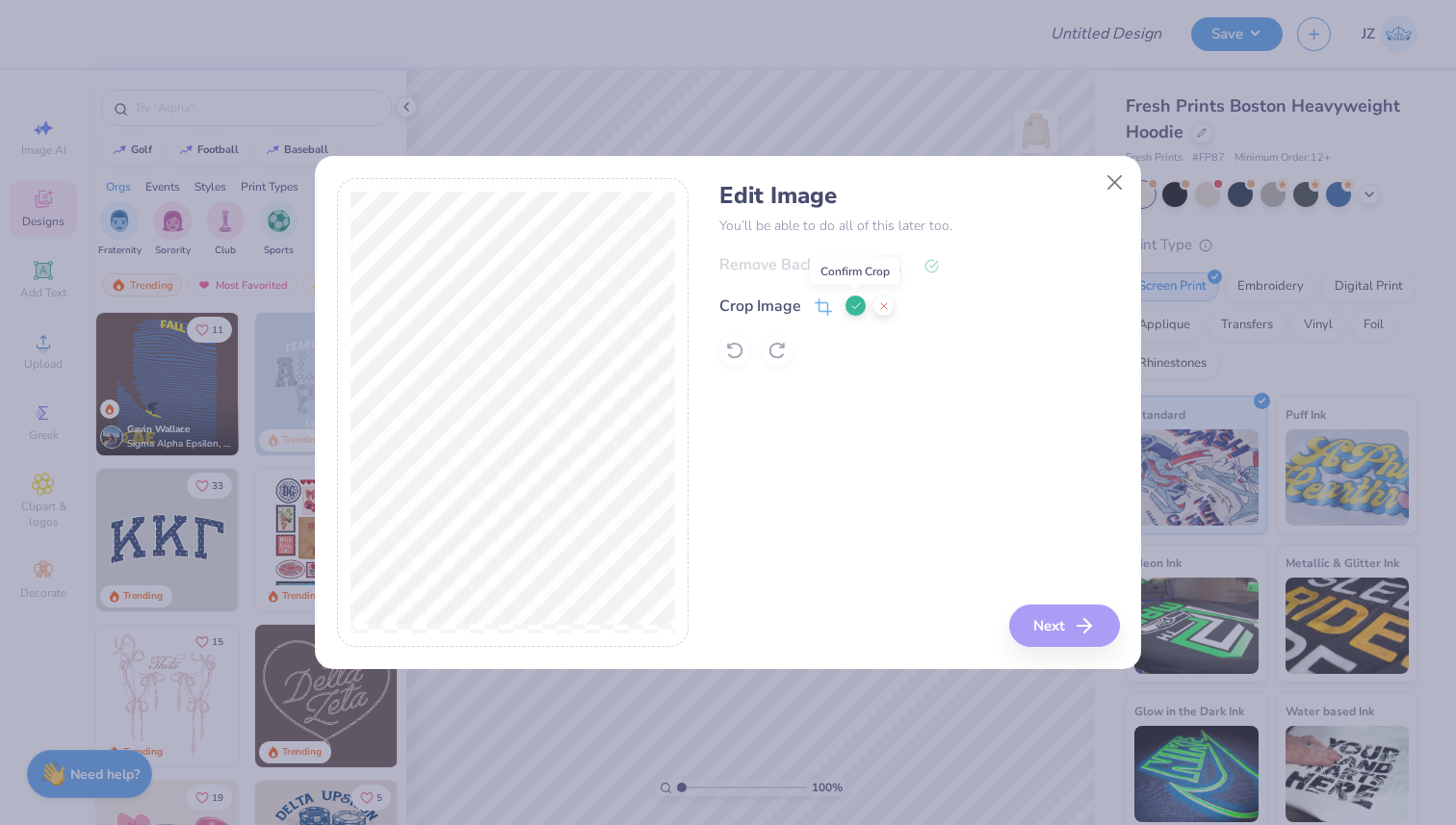 click 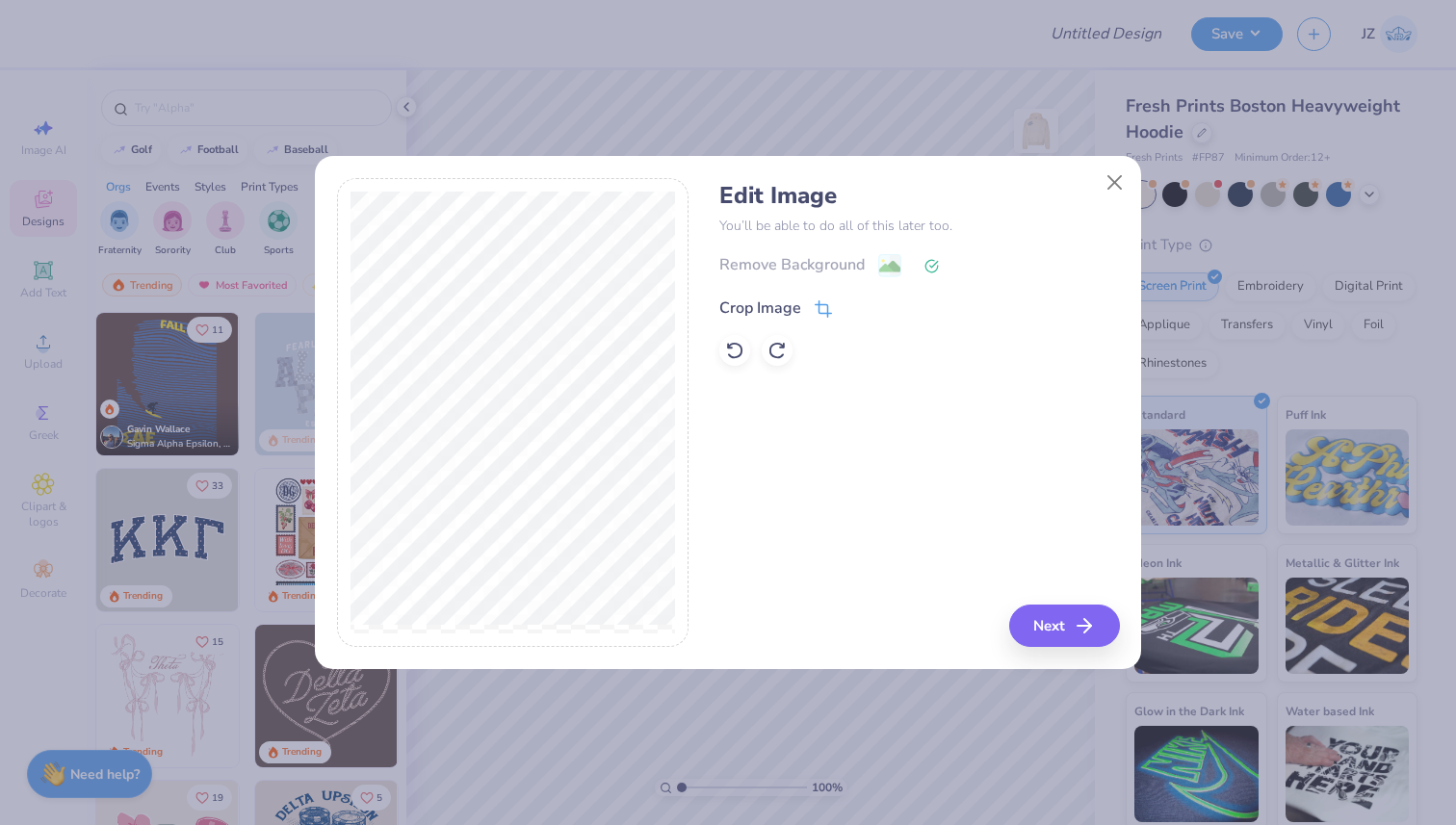 click 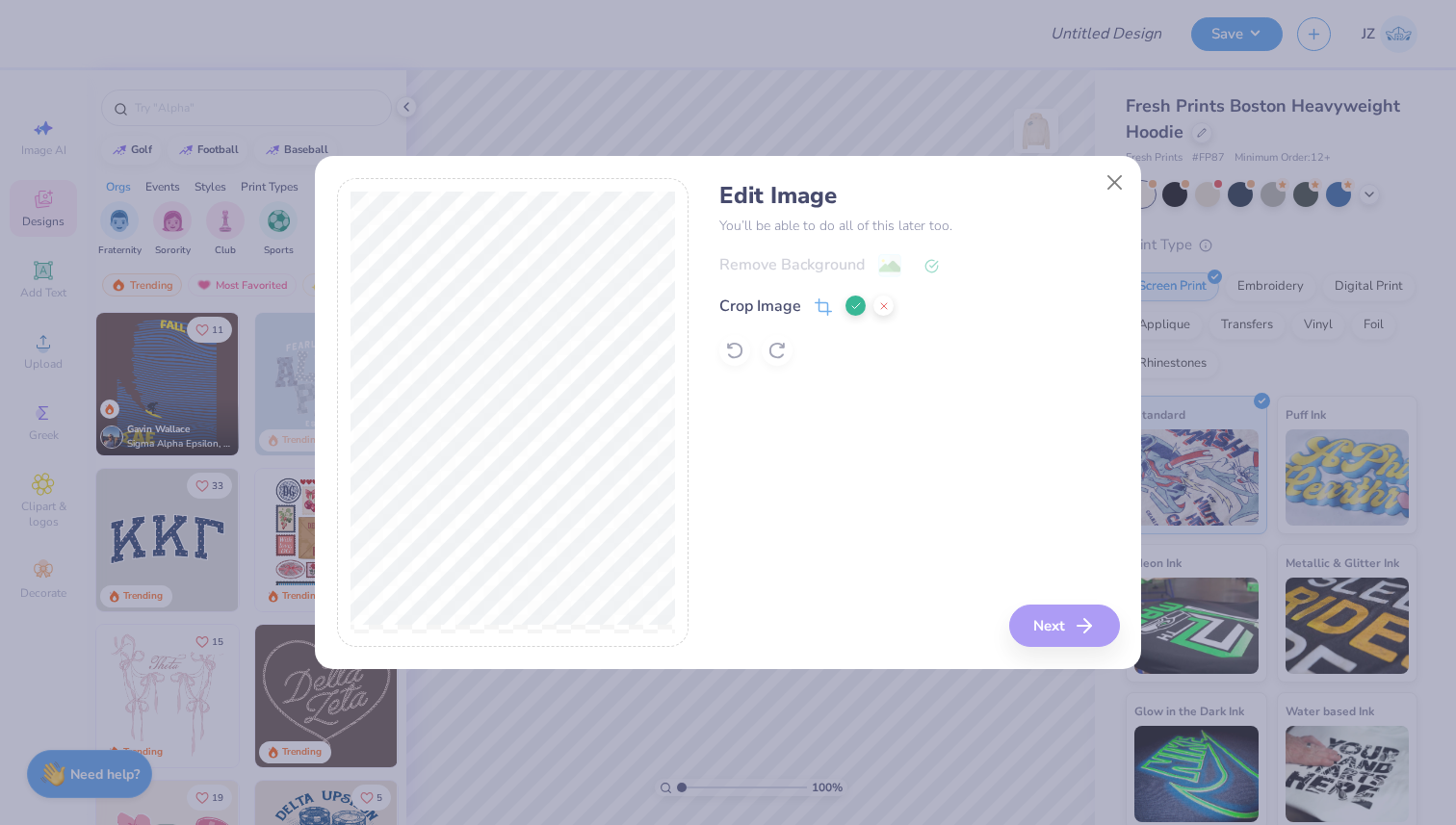 click at bounding box center [855, 305] 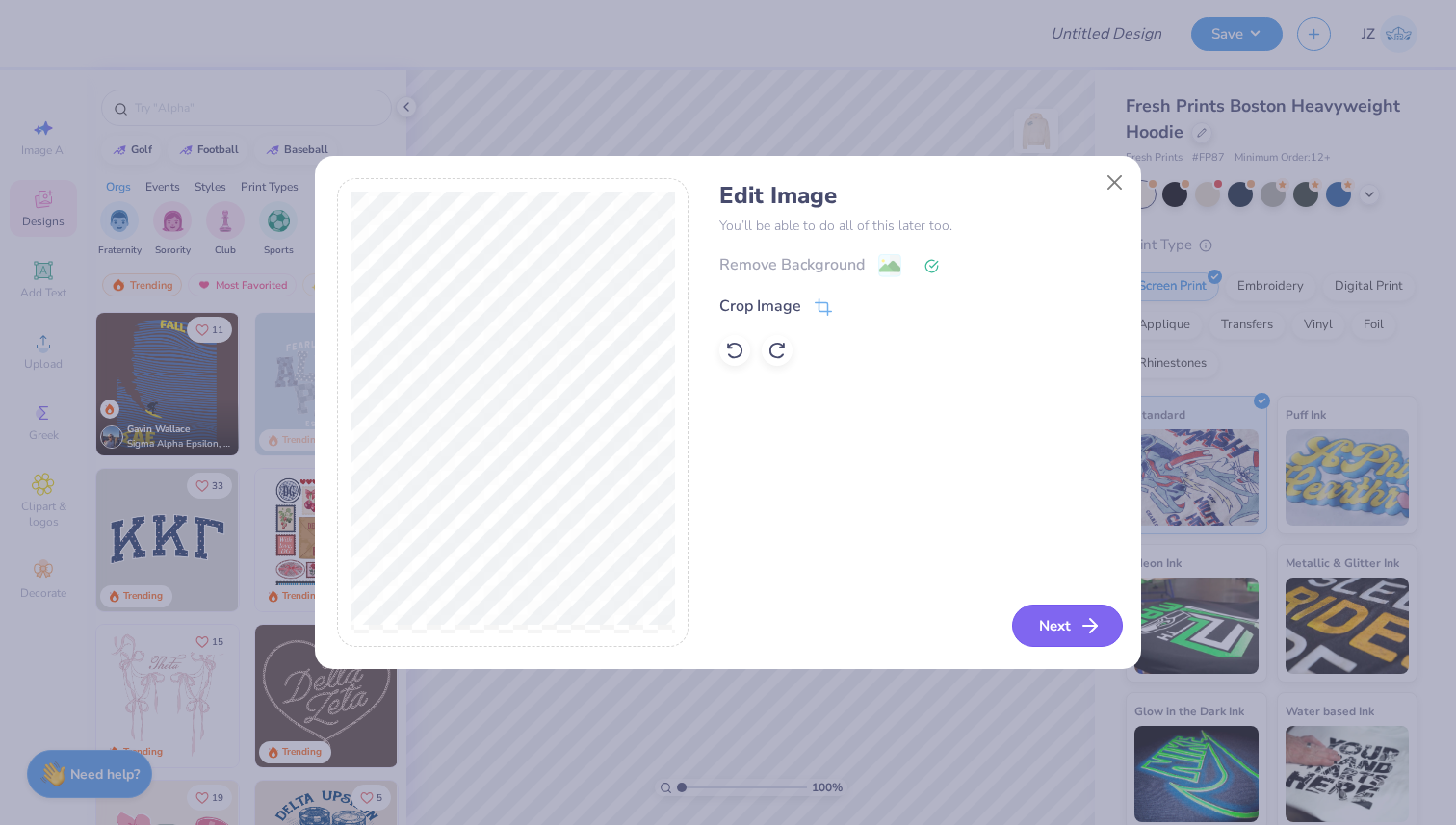 click on "Next" at bounding box center [1067, 626] 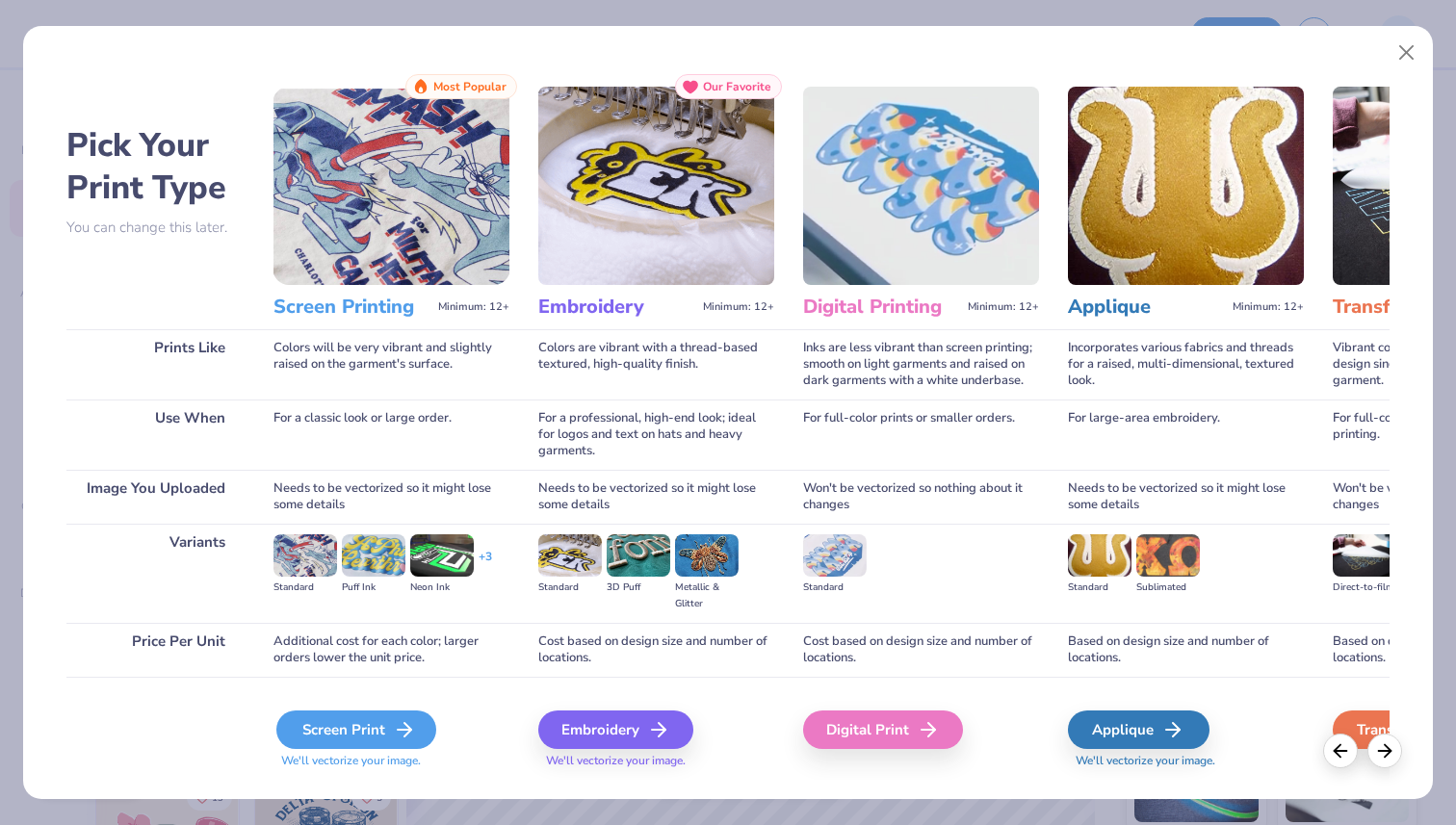 click on "Screen Print" at bounding box center (356, 730) 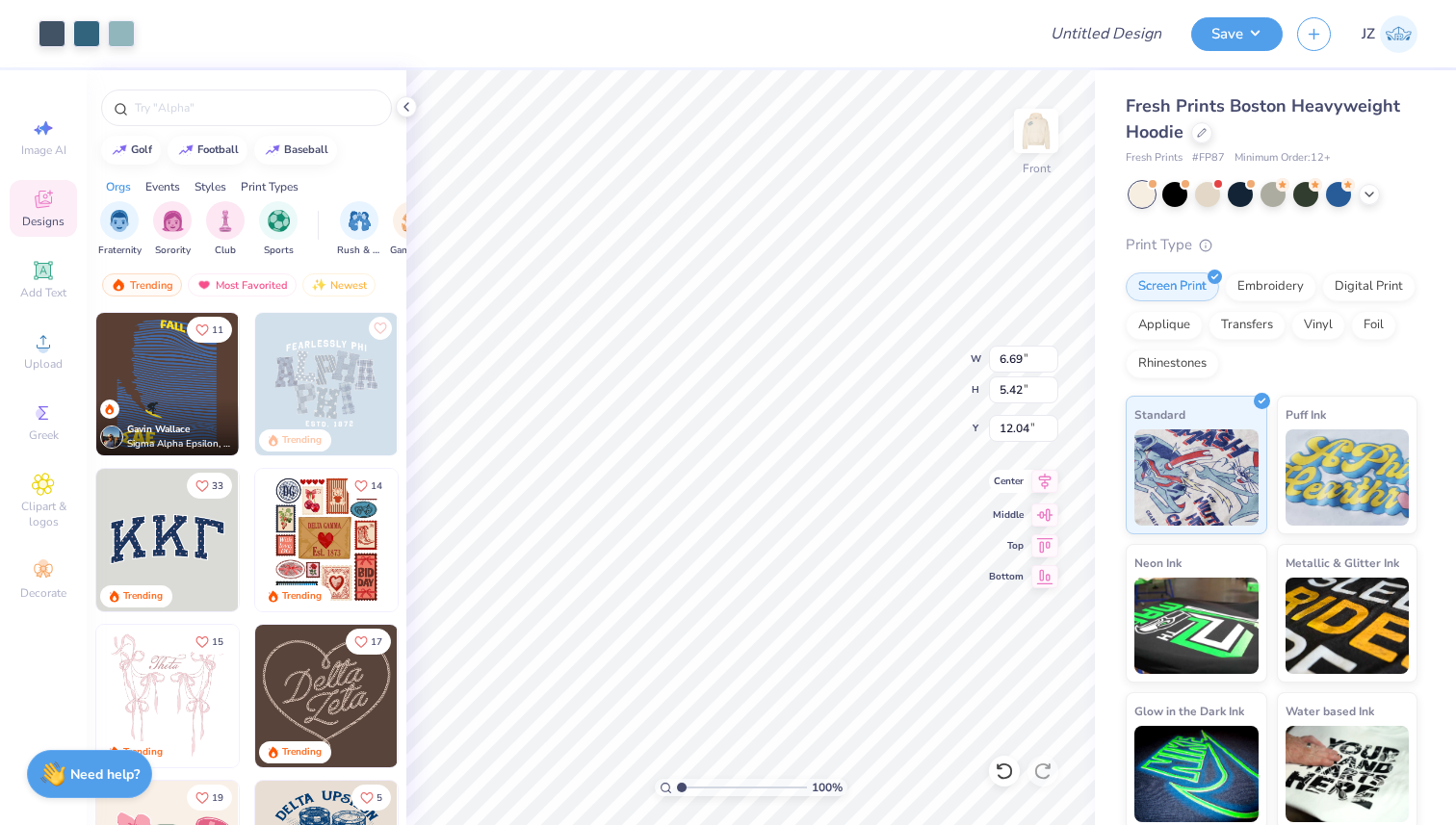 type on "11.56" 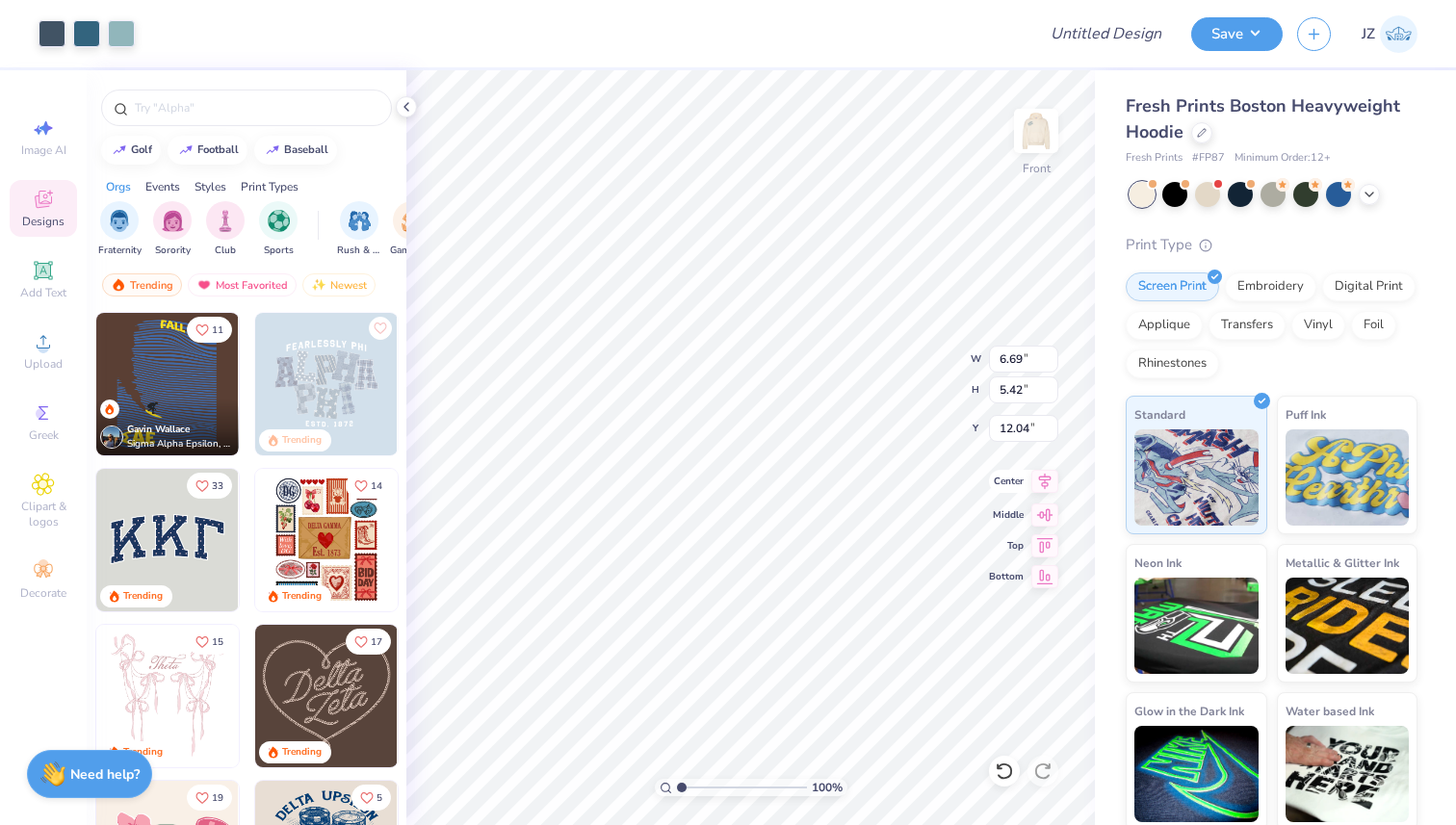 type on "9.37" 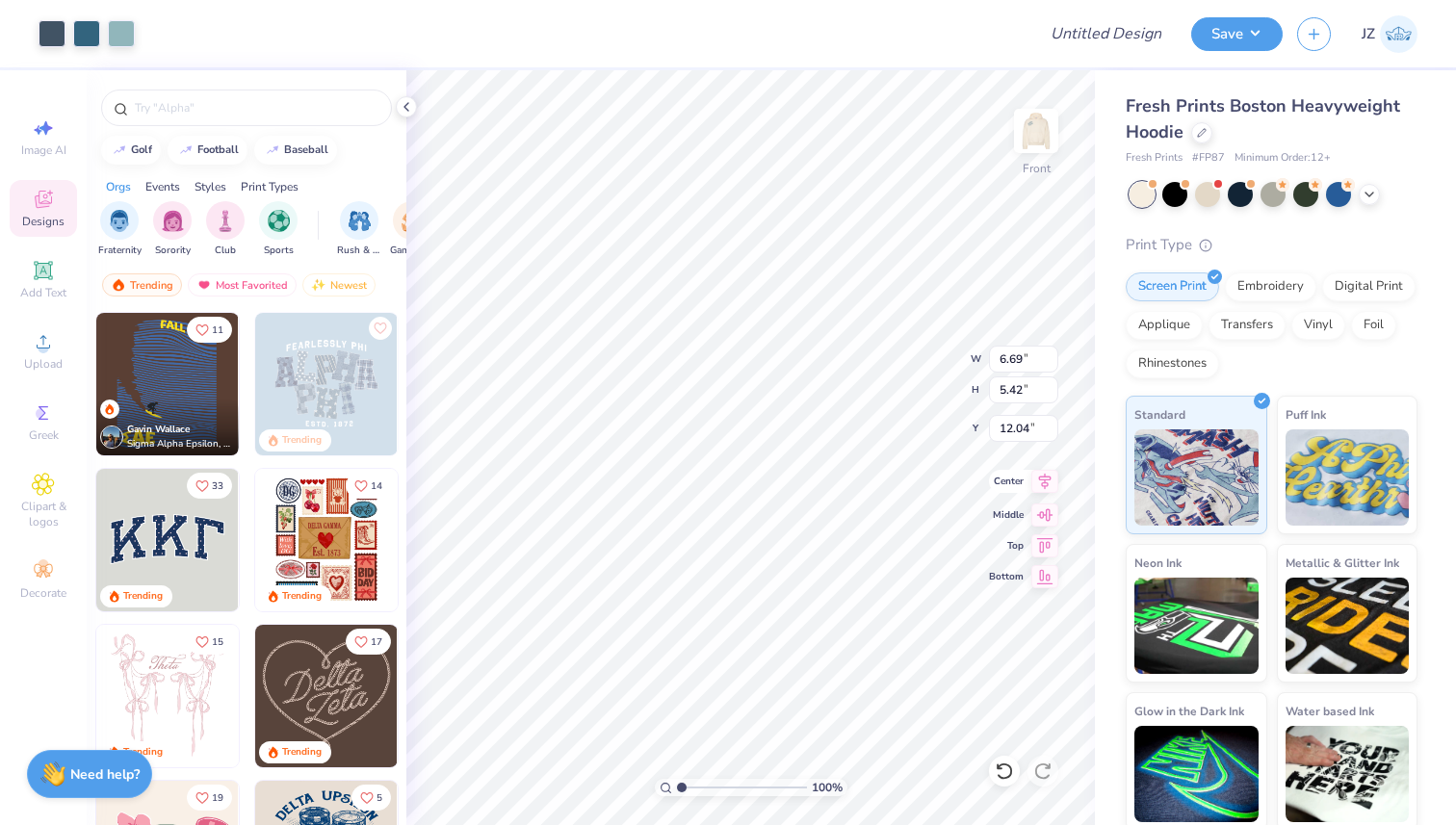 type on "8.09" 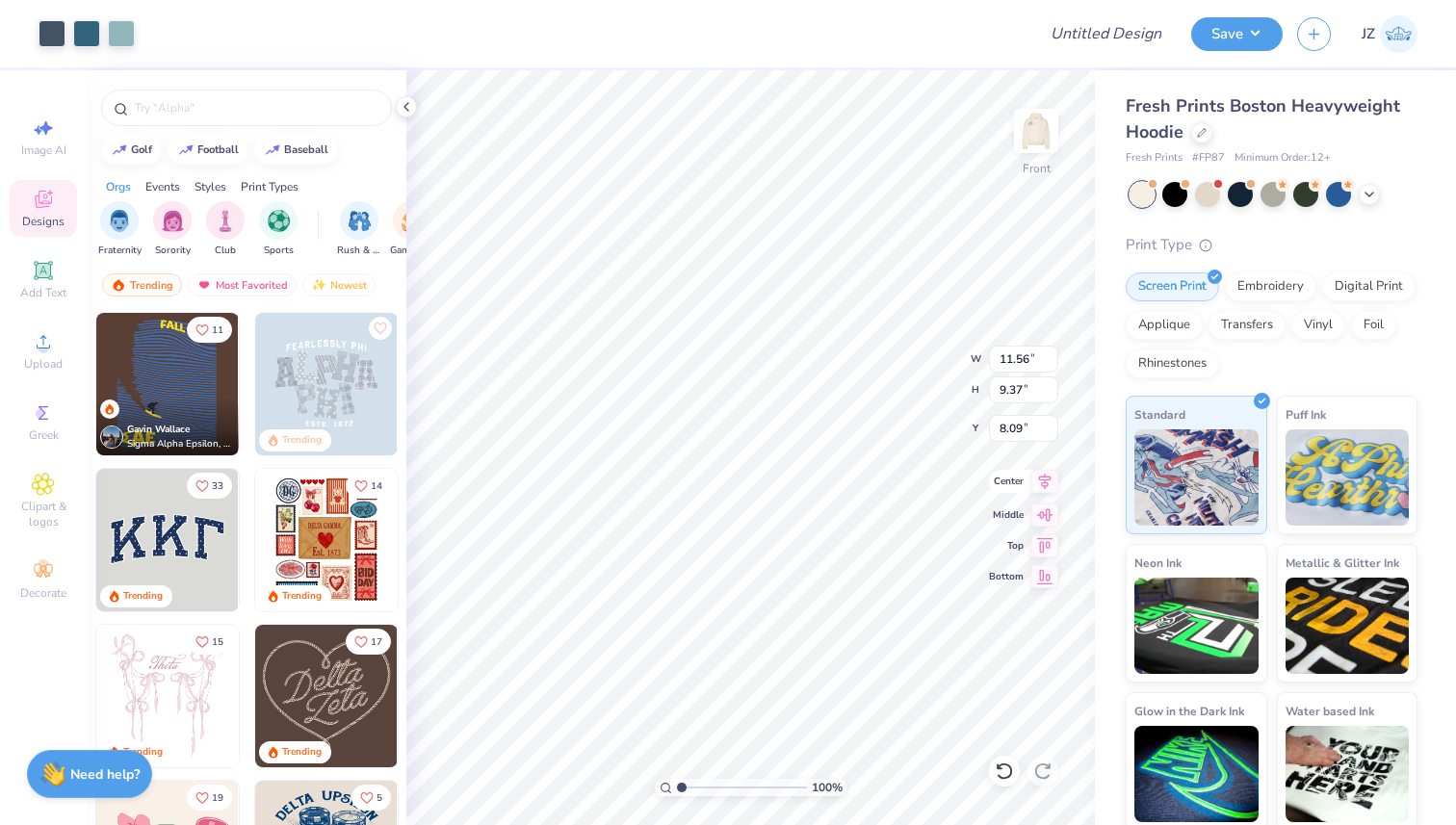 type on "12.99" 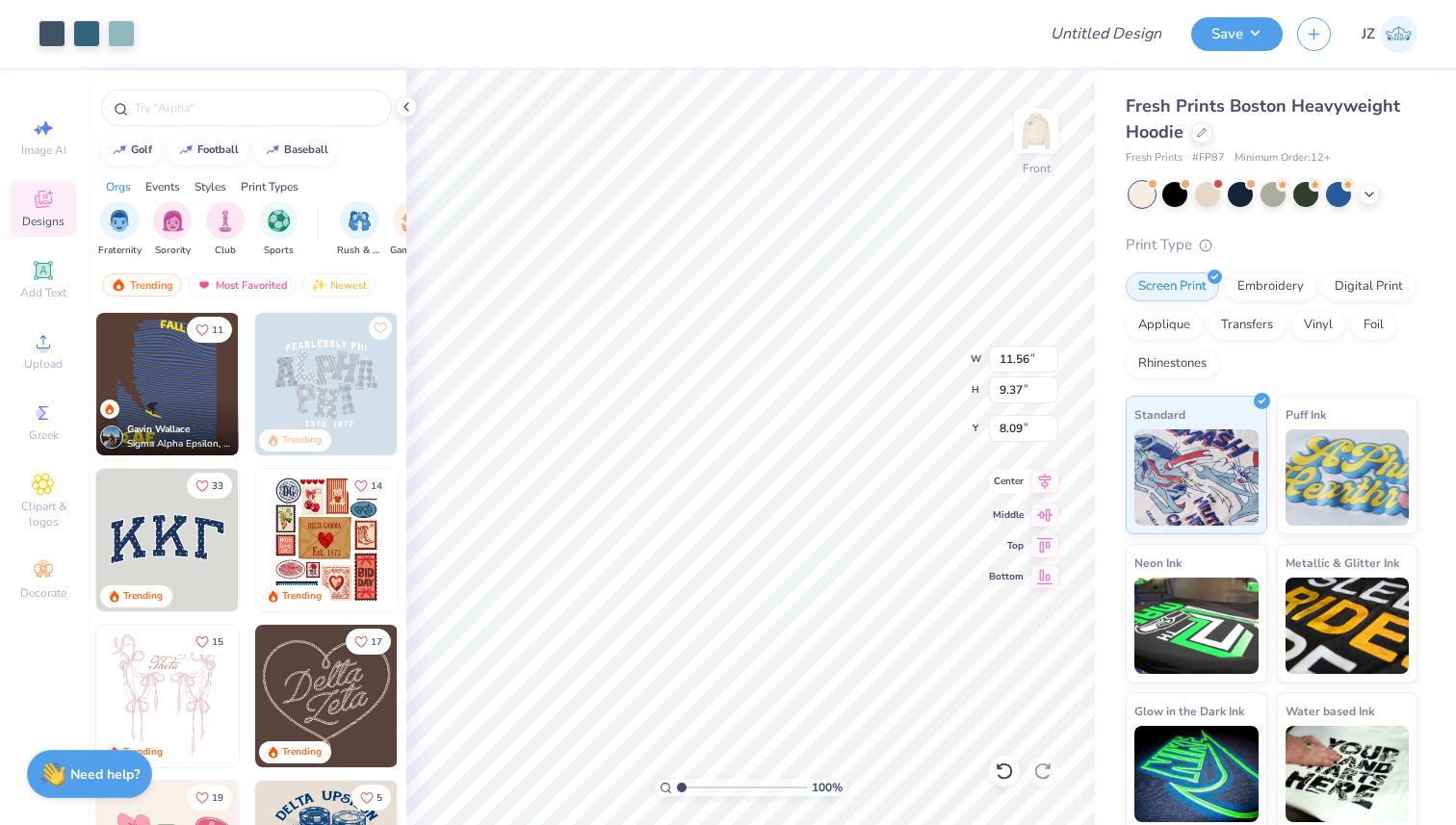 type on "10.52" 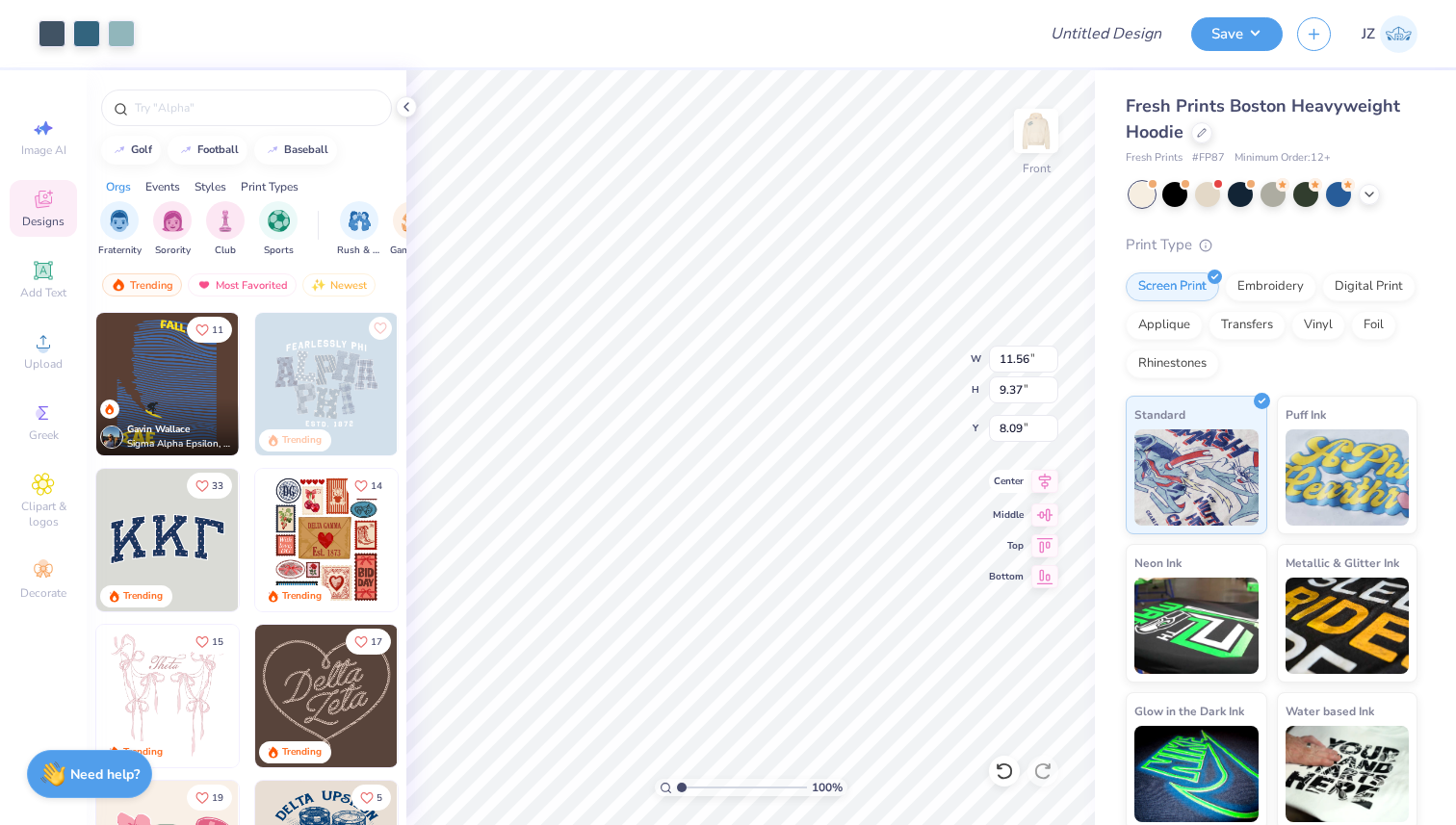 type on "6.94" 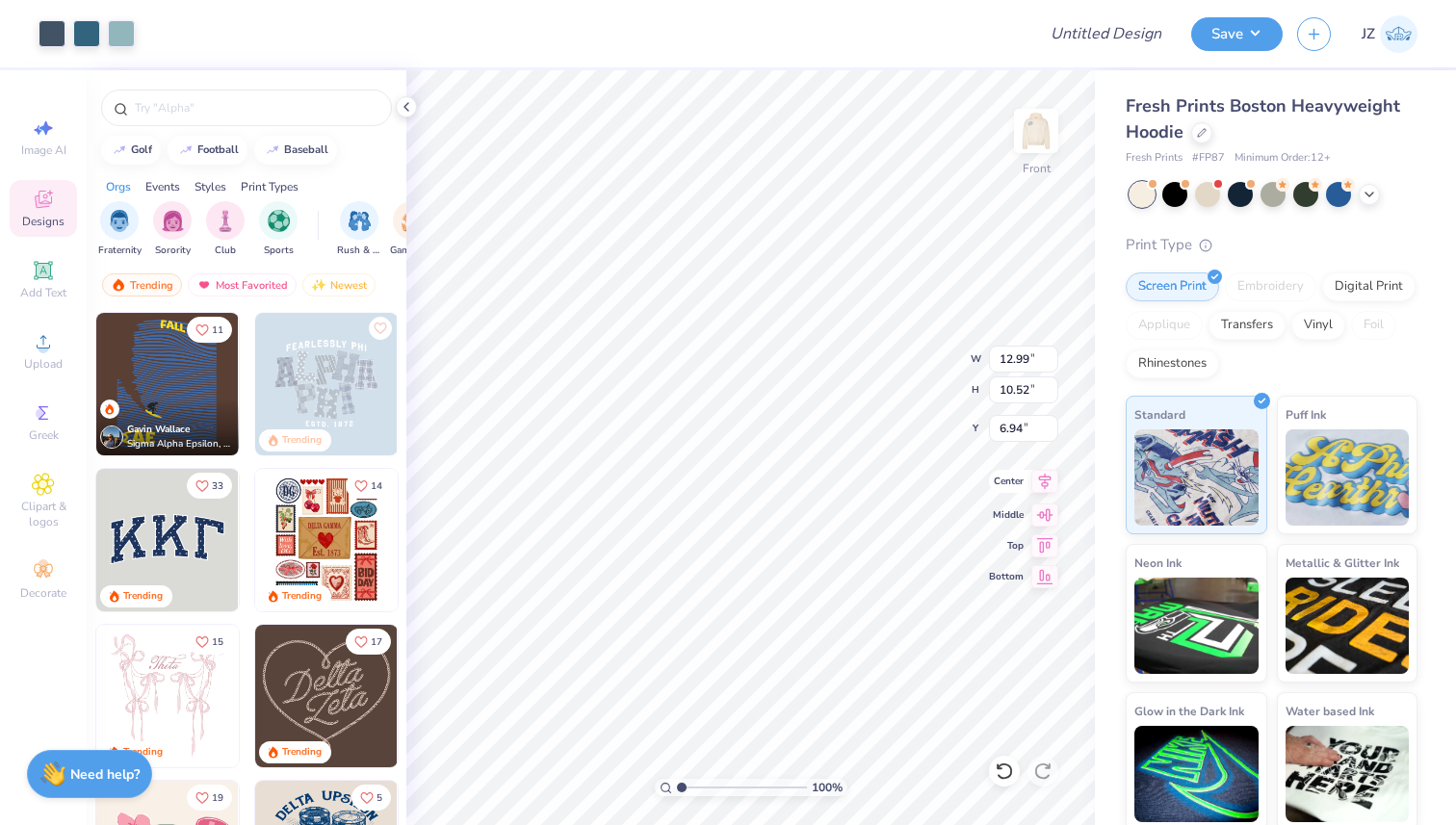 click 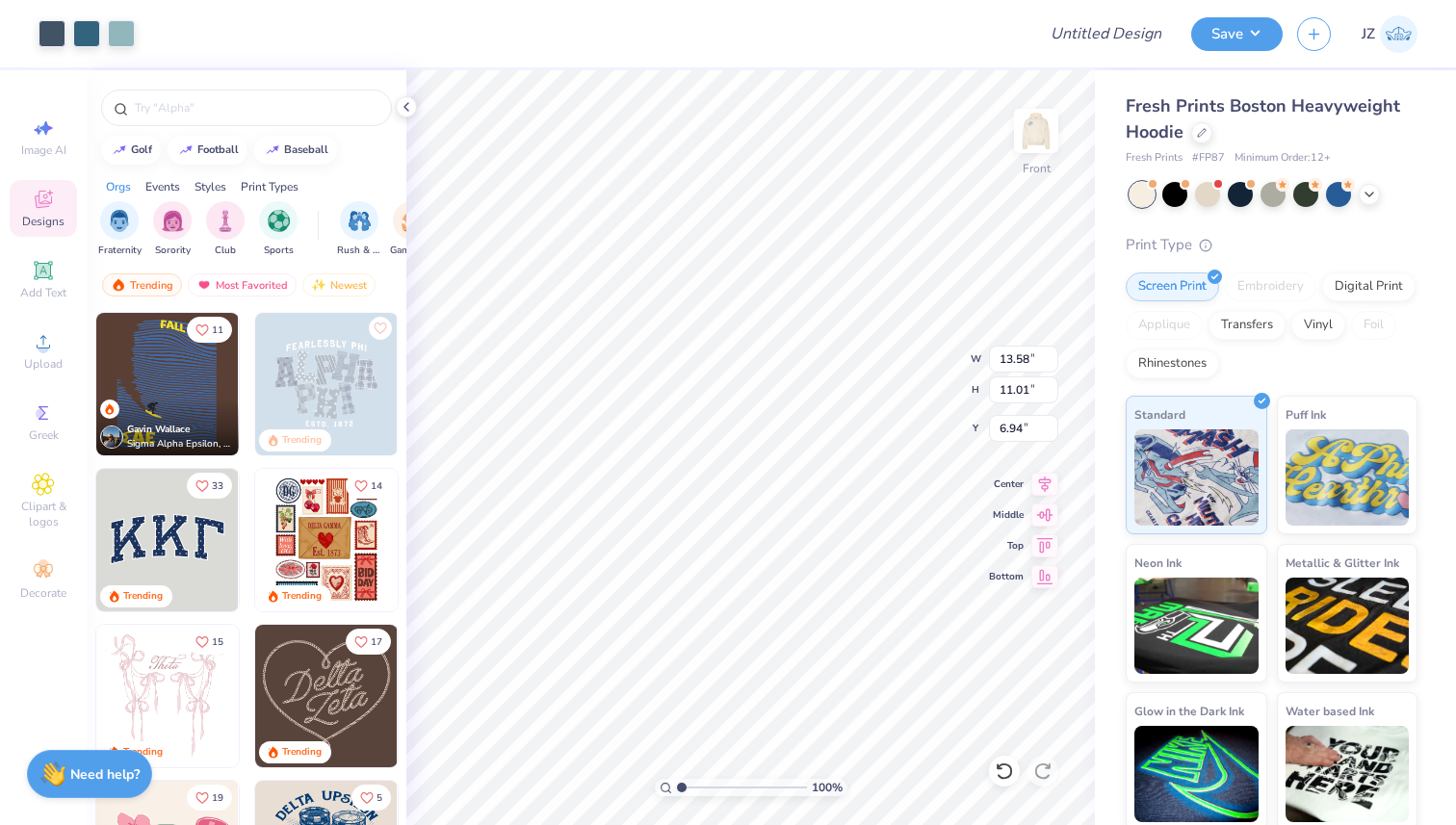 type on "13.58" 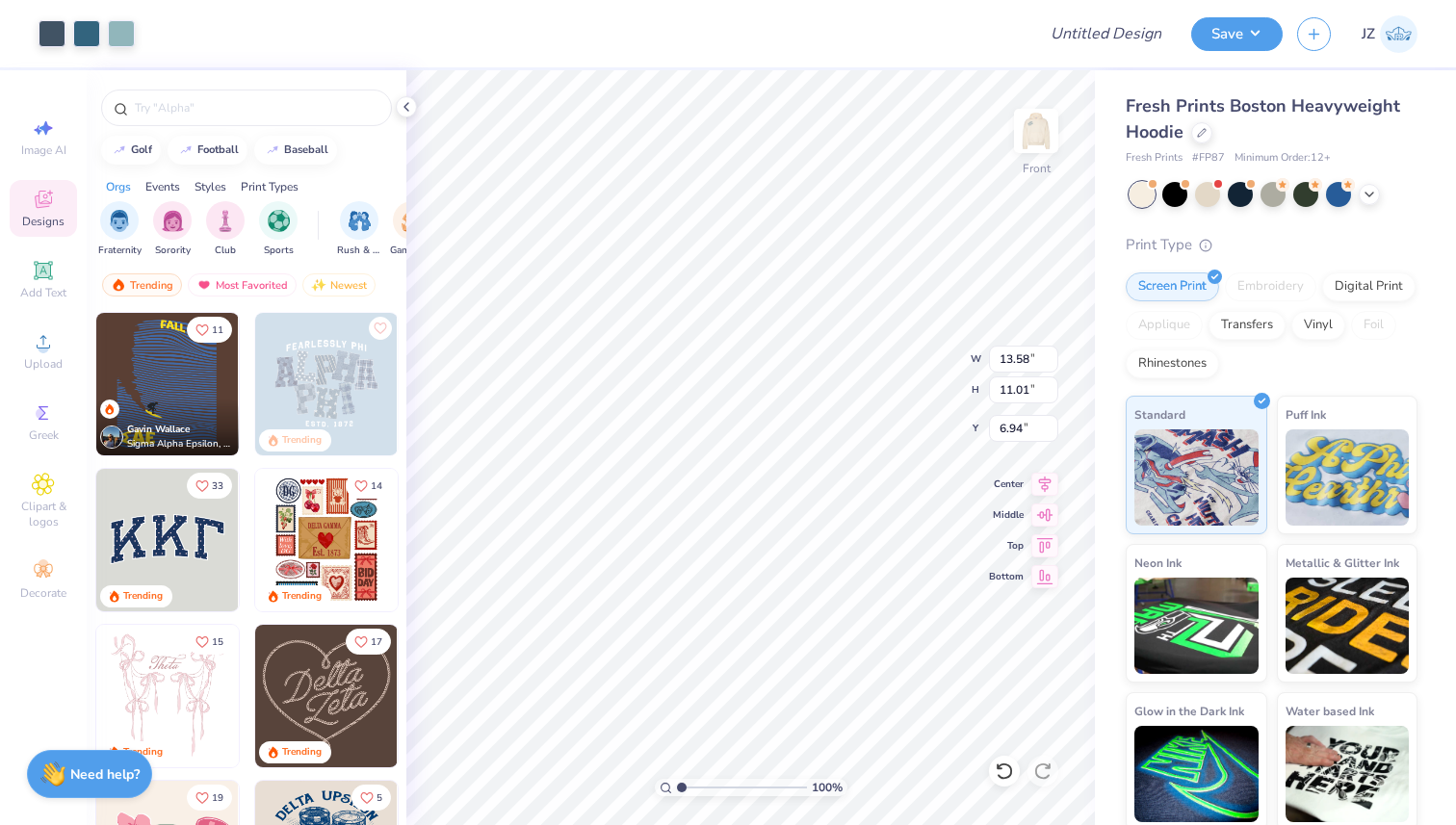 type on "11.01" 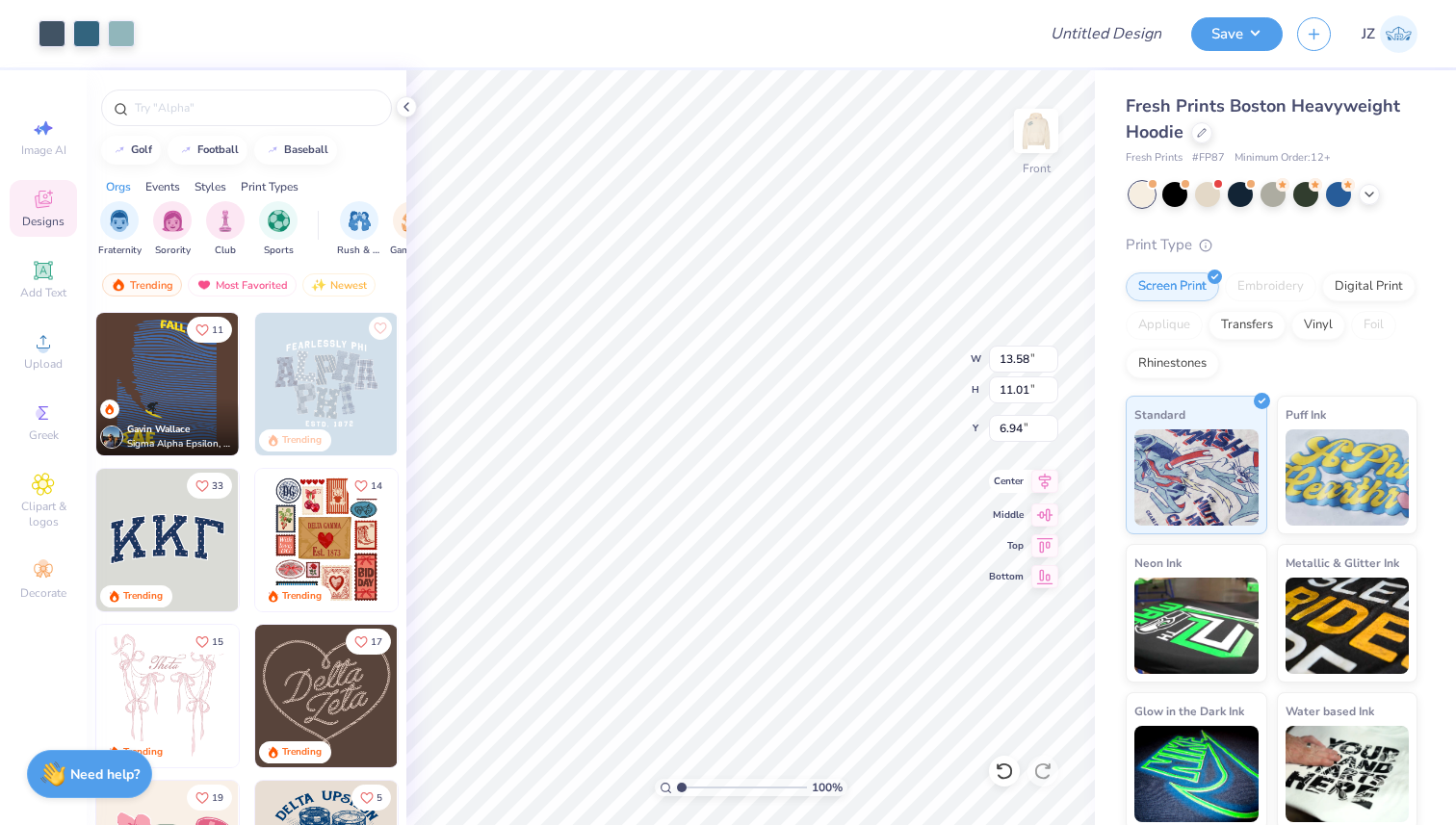 click 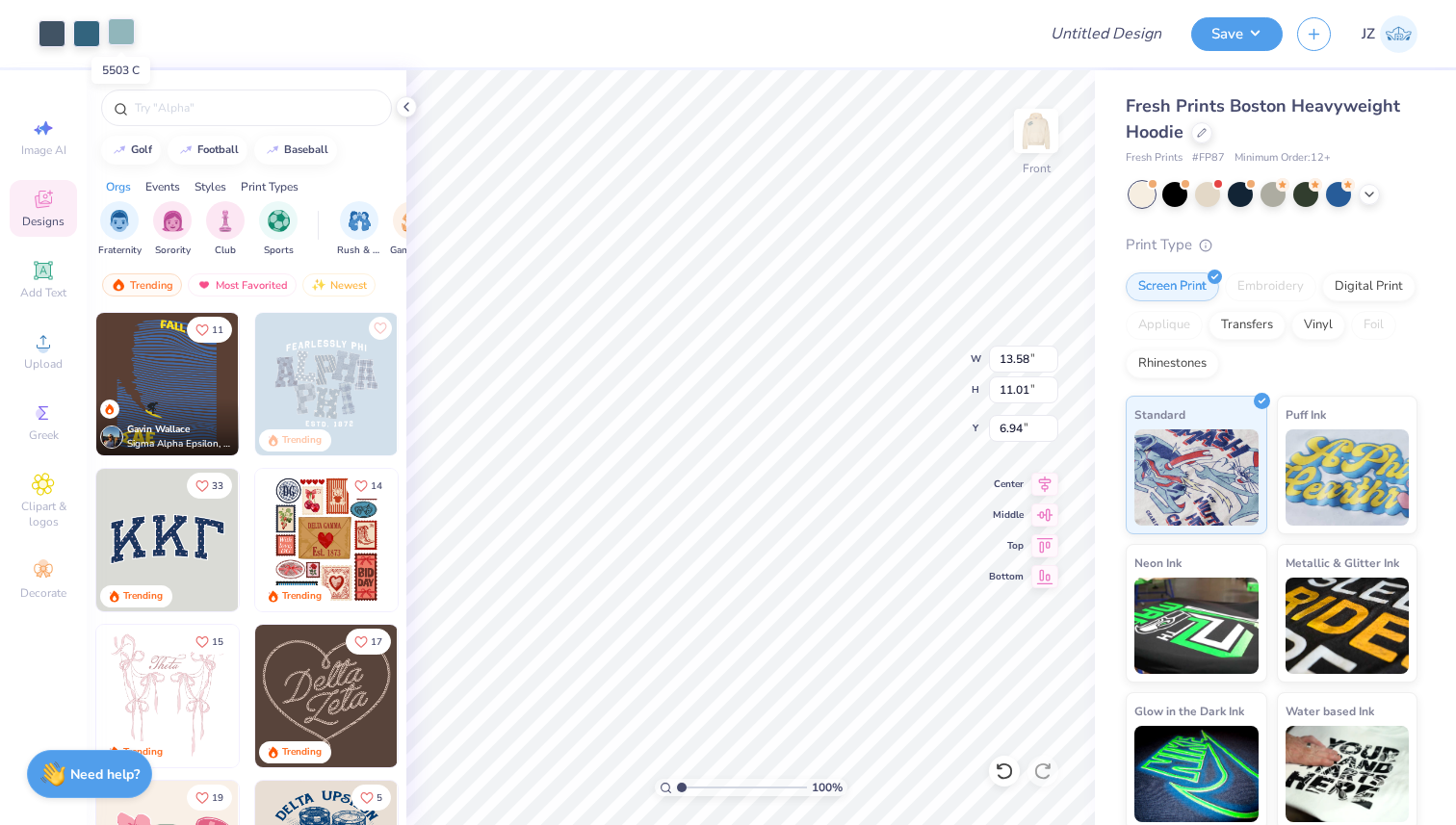click at bounding box center (121, 32) 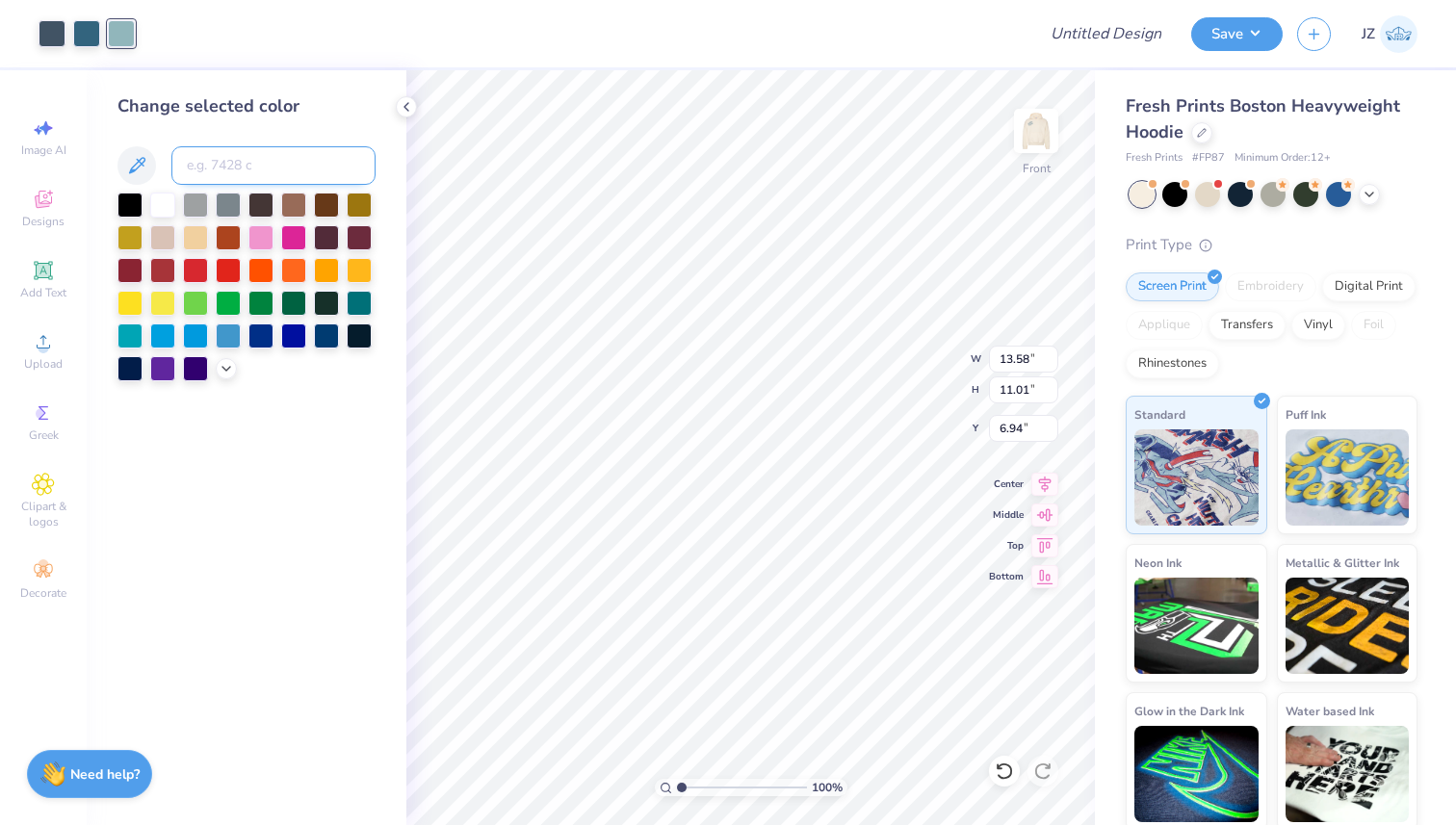 click at bounding box center (273, 166) 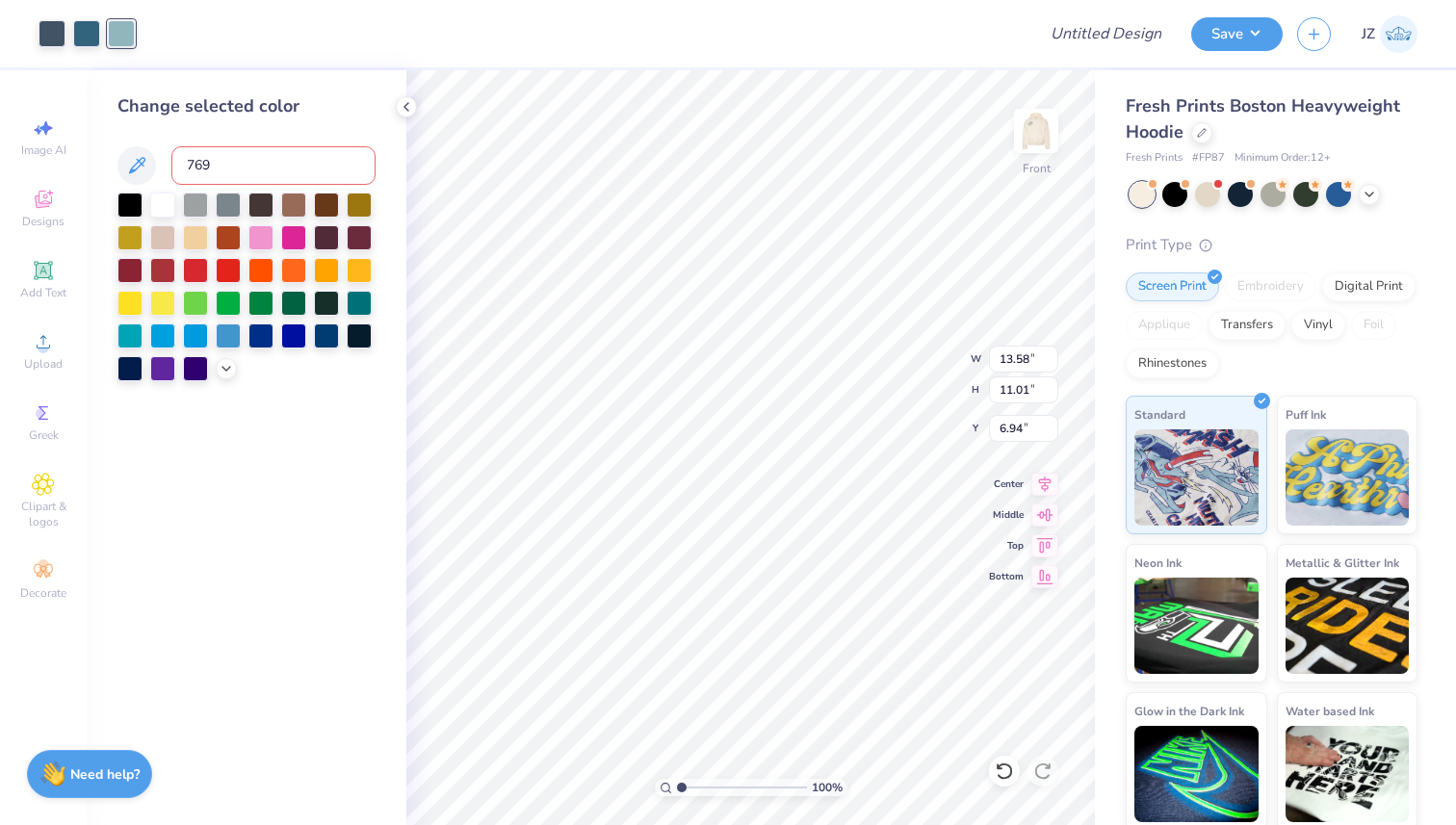 type on "7699" 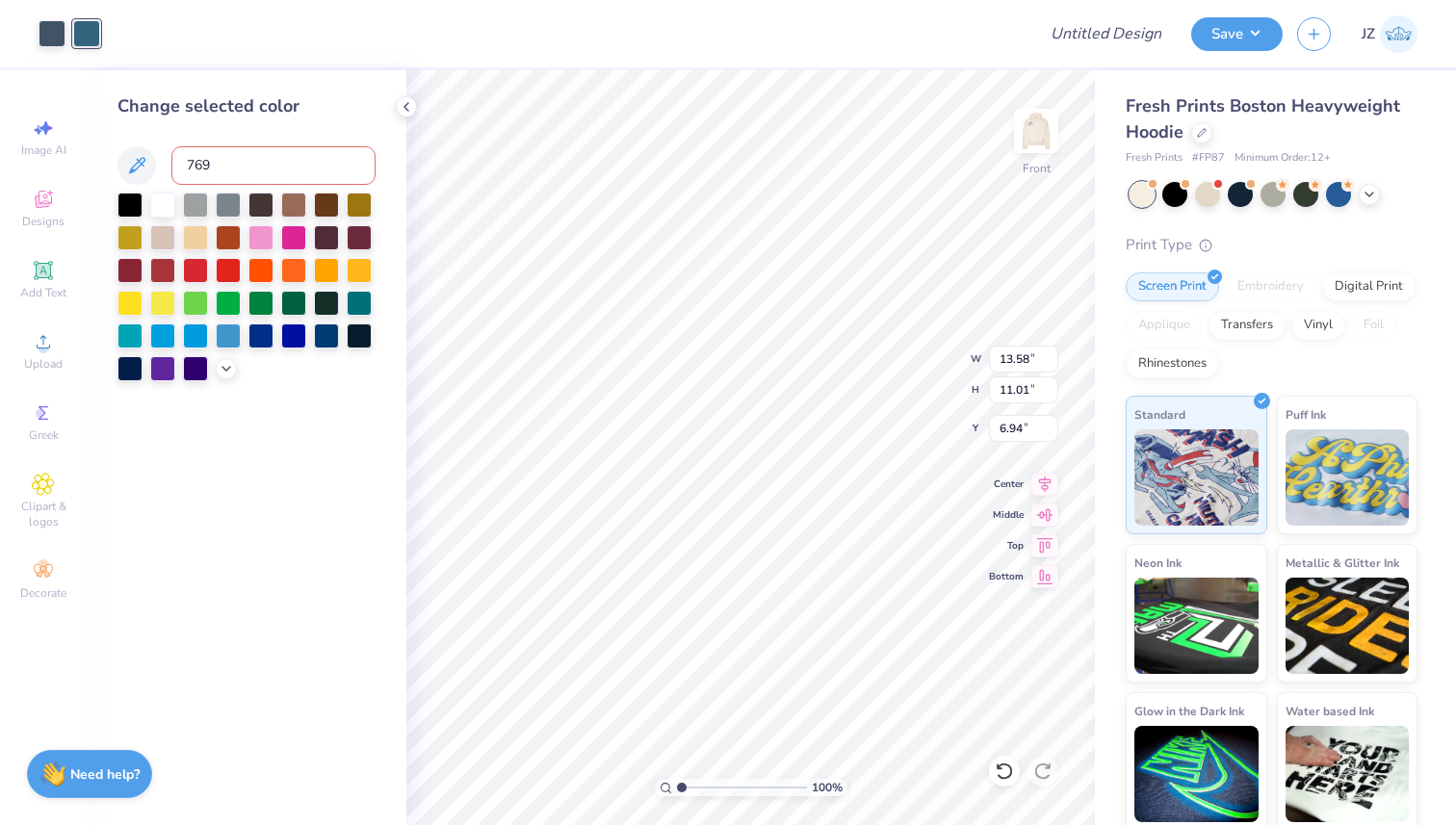type on "7699" 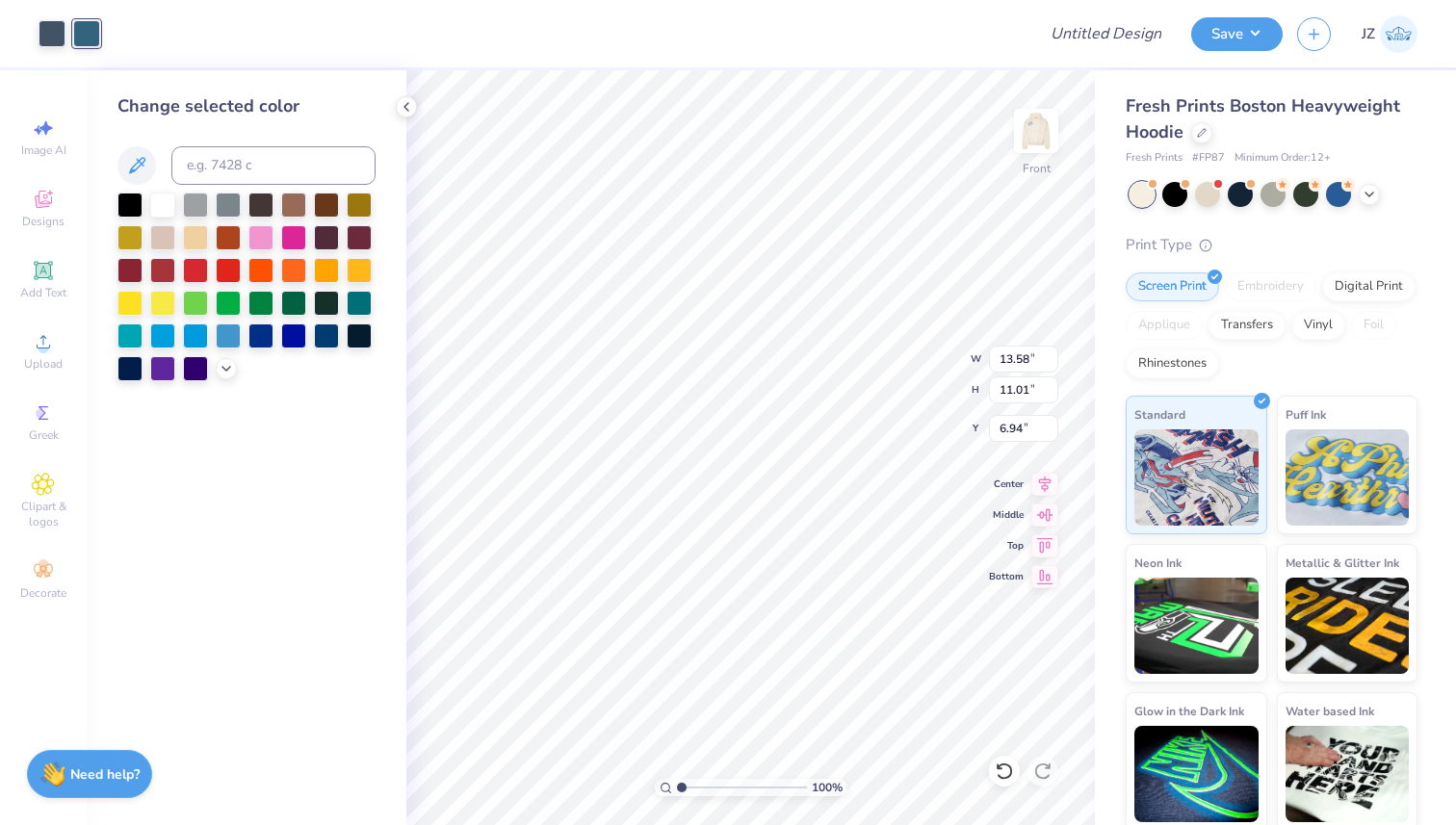 click at bounding box center (87, 34) 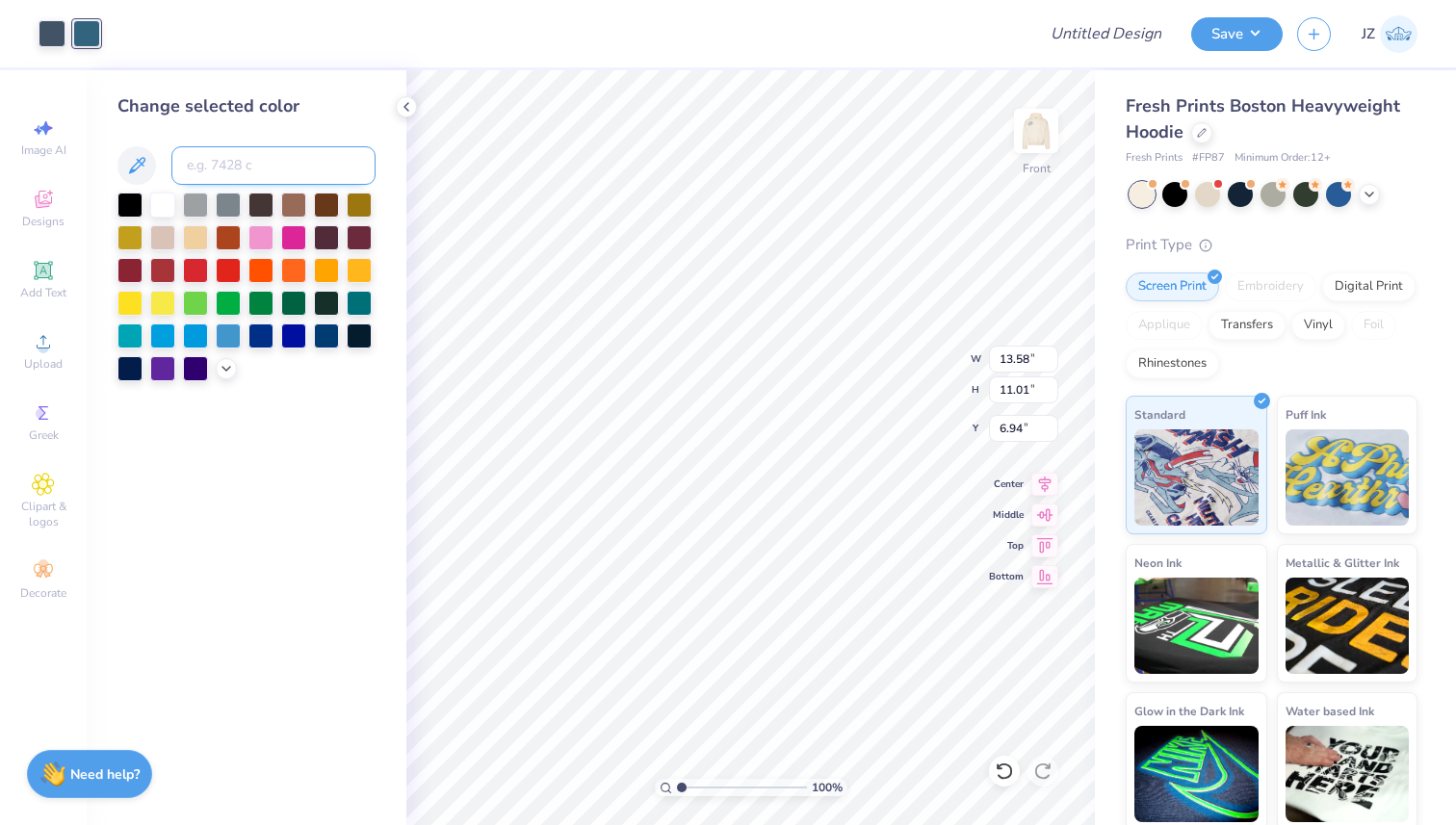 click at bounding box center [273, 166] 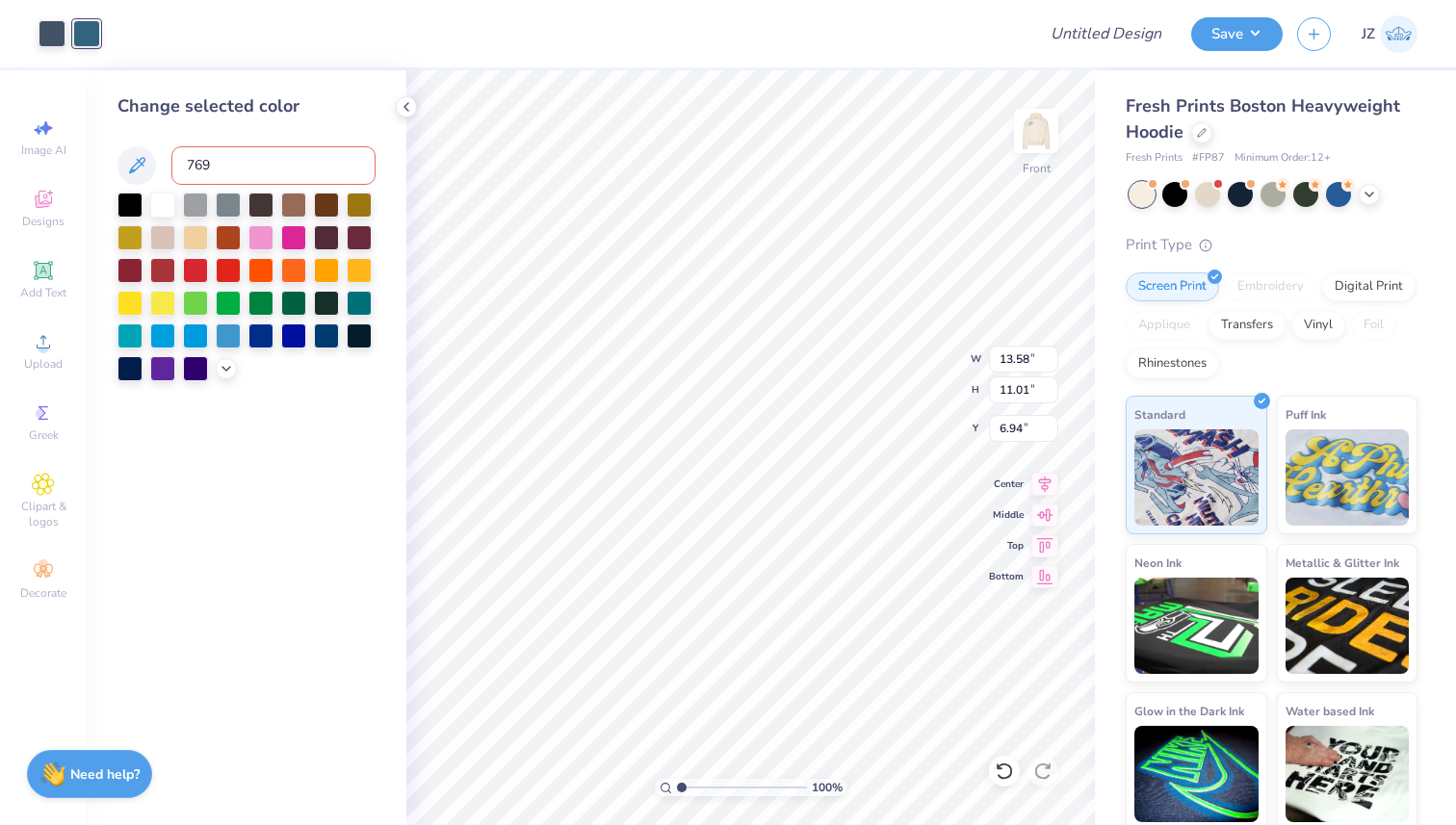 type on "7699" 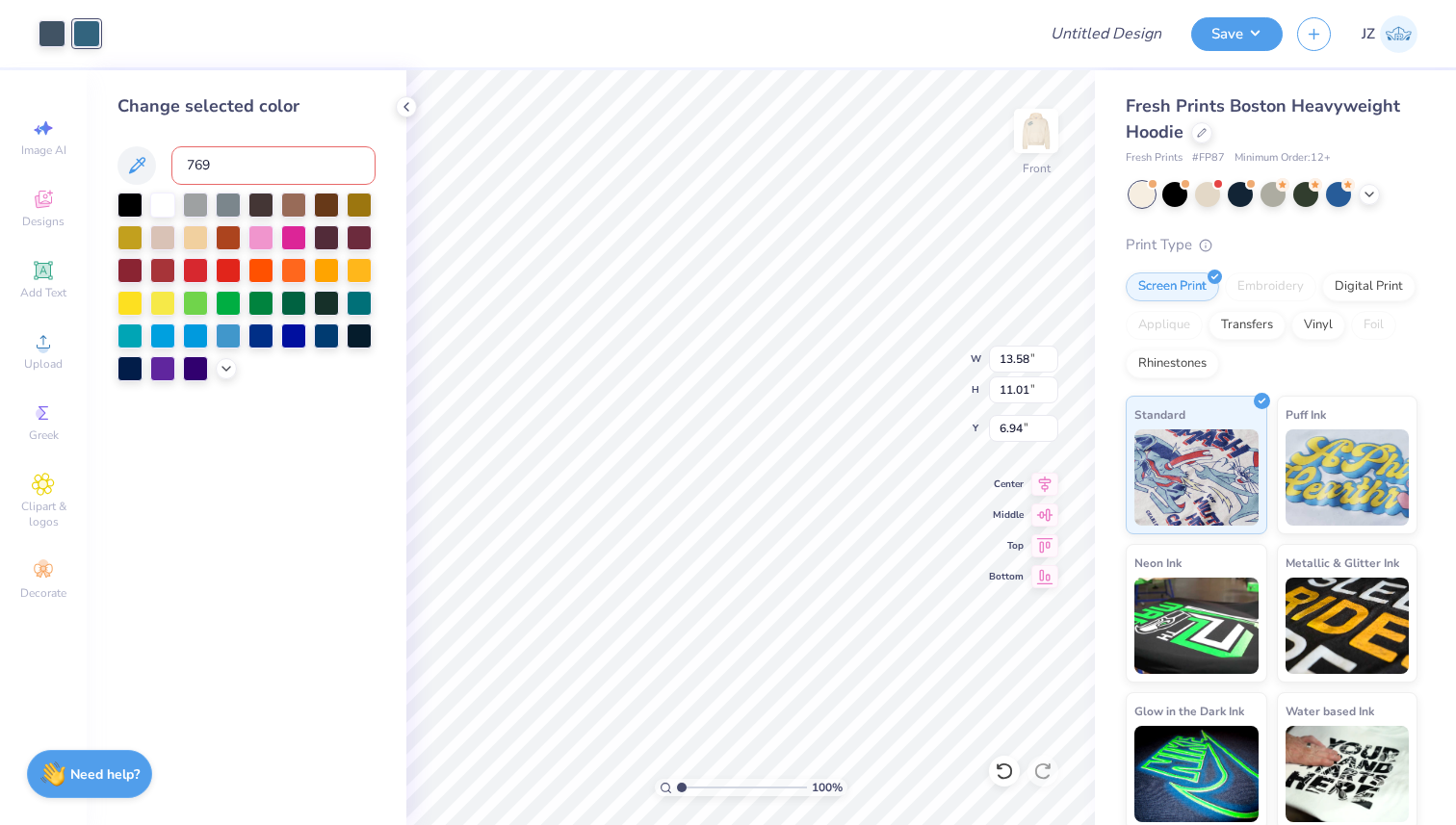 type on "7699" 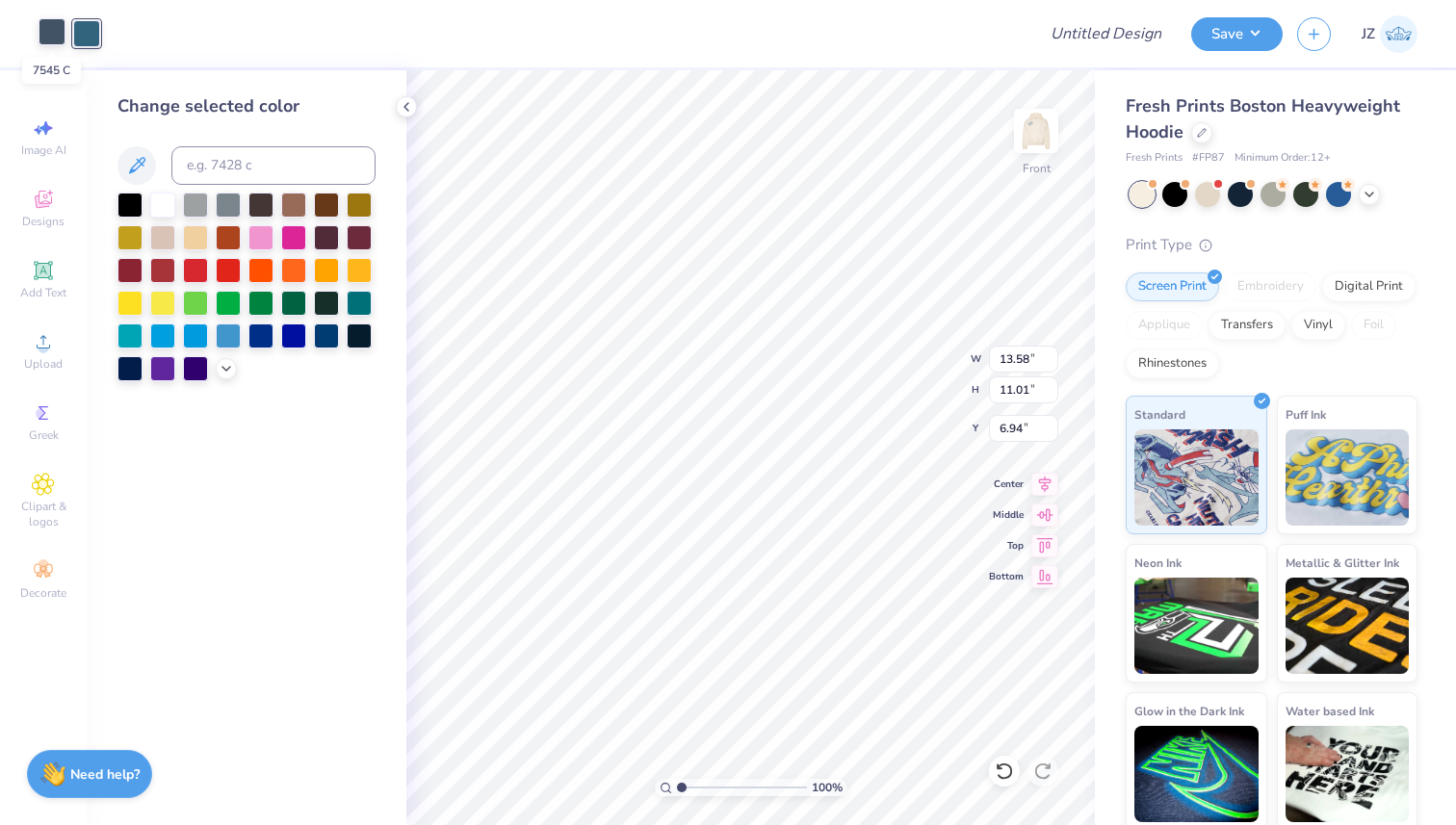 click at bounding box center [52, 32] 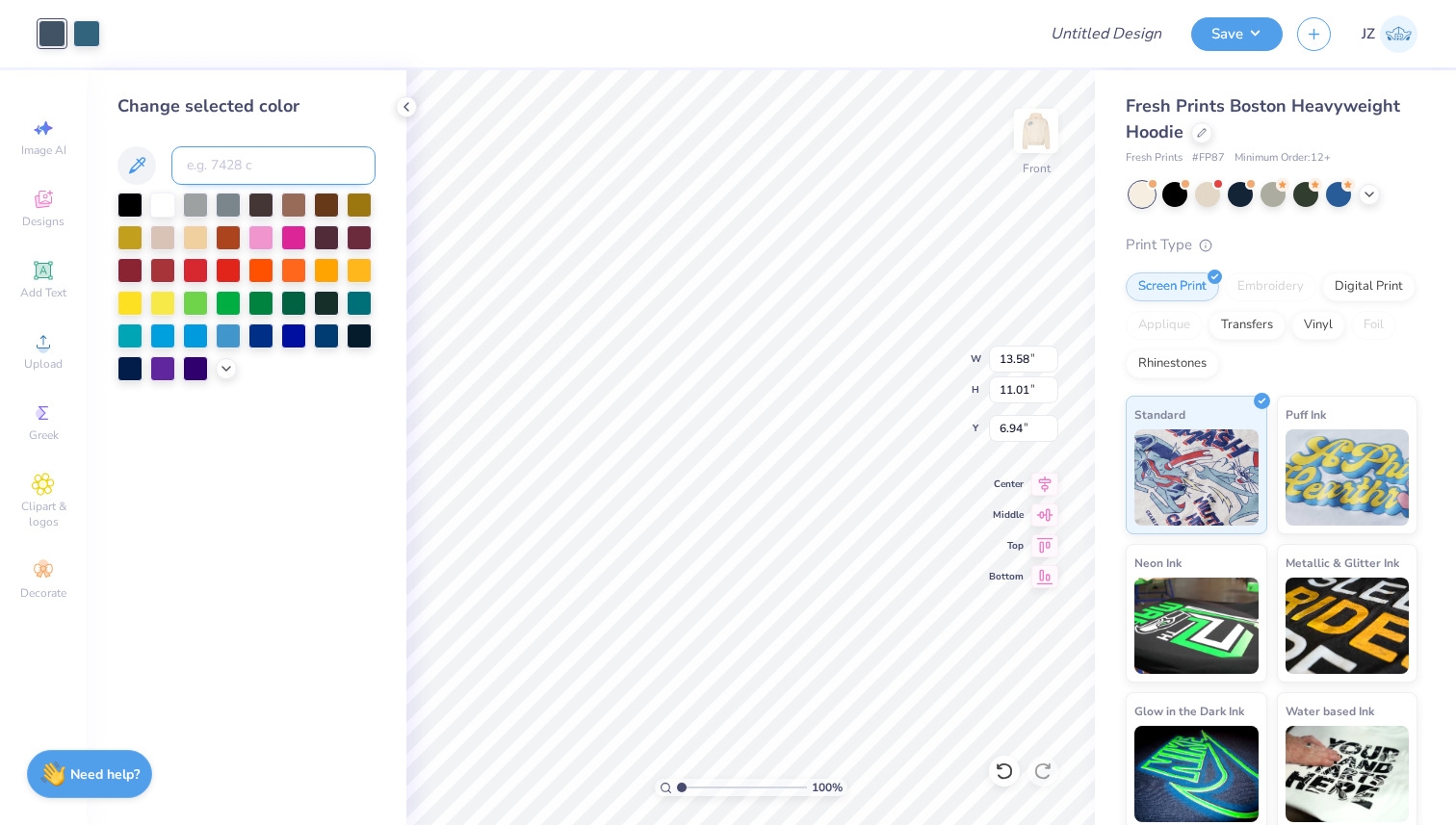 click at bounding box center (273, 166) 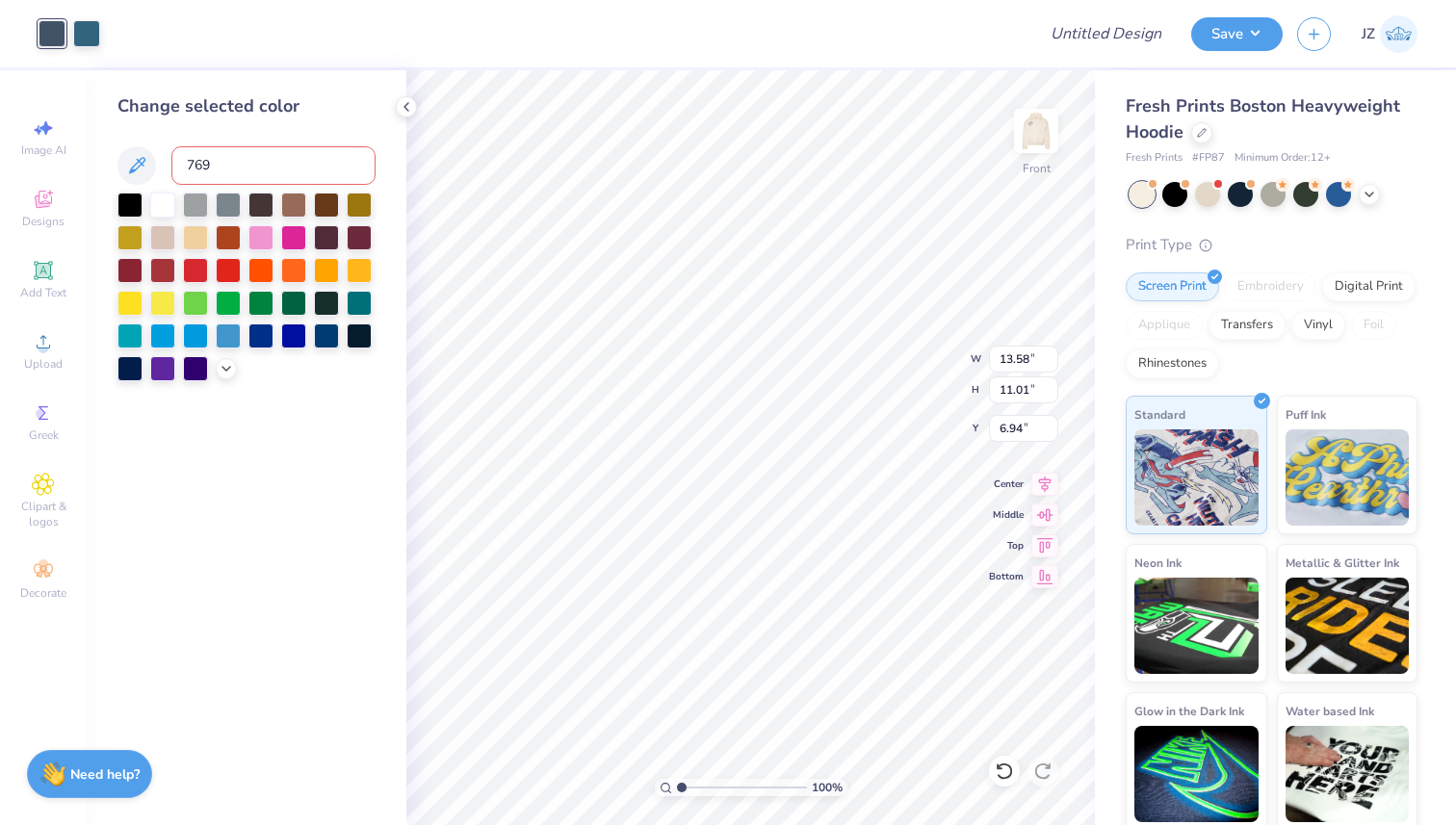 type on "7699" 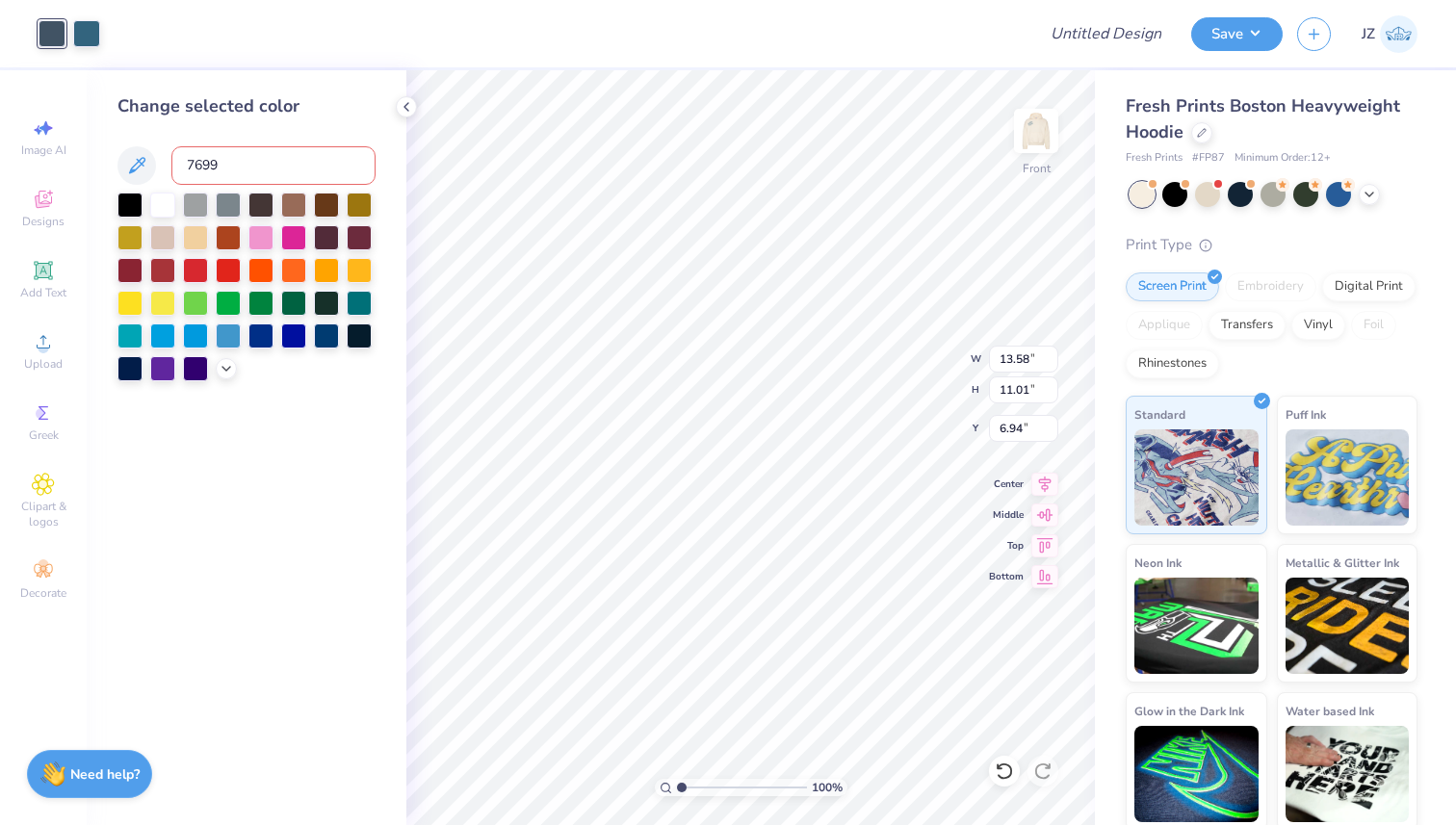 type 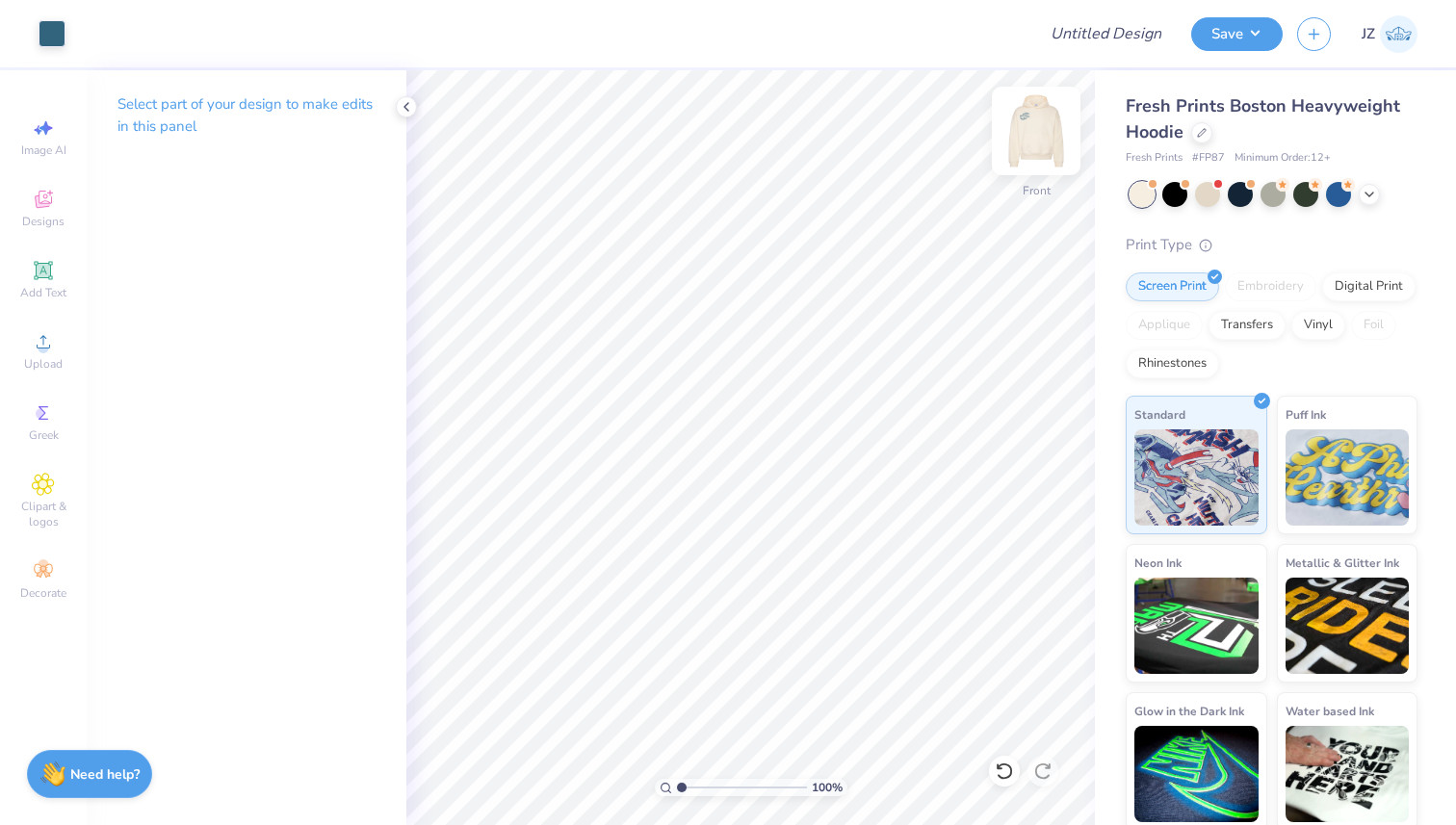 click at bounding box center [1036, 131] 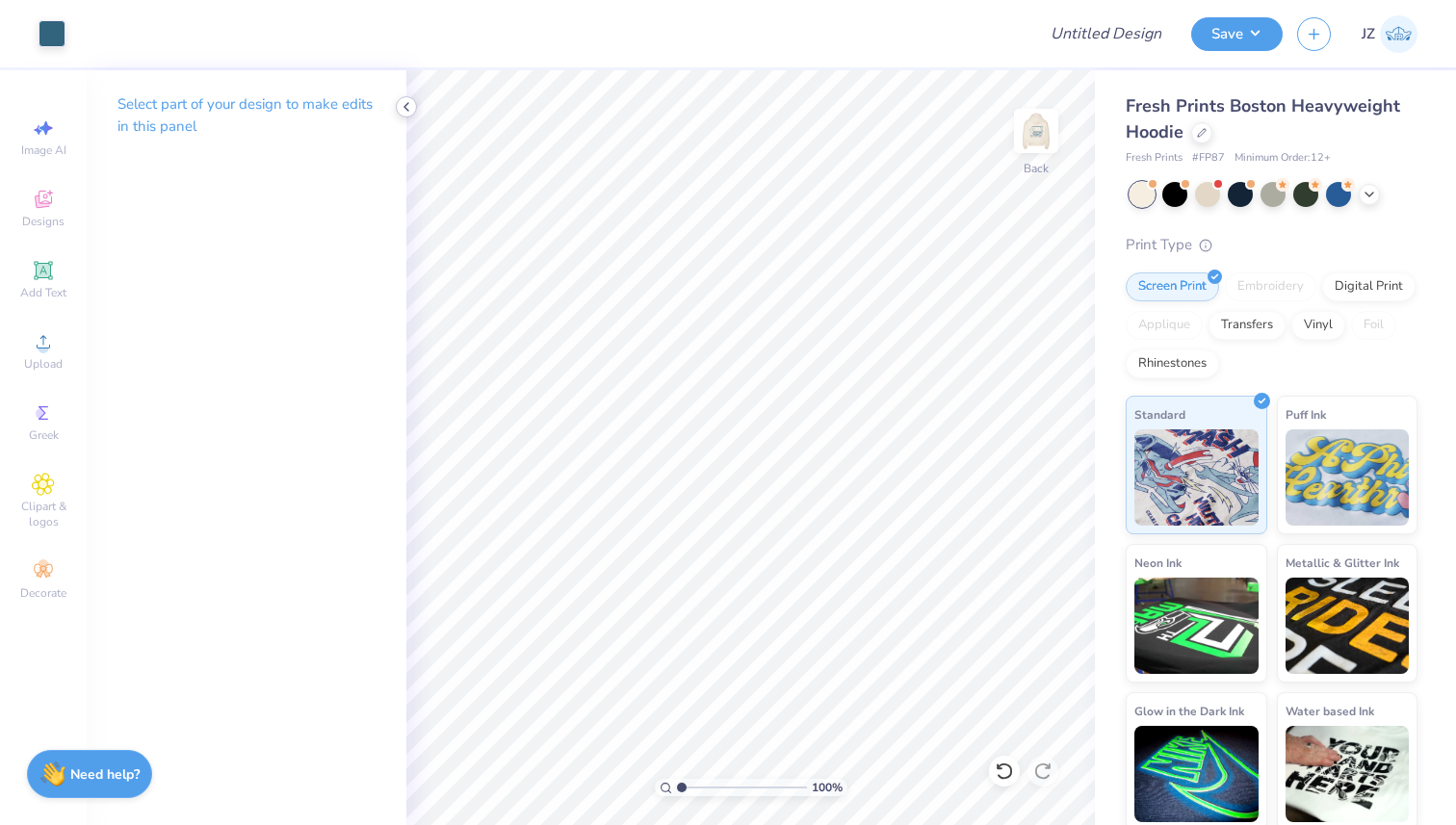 click 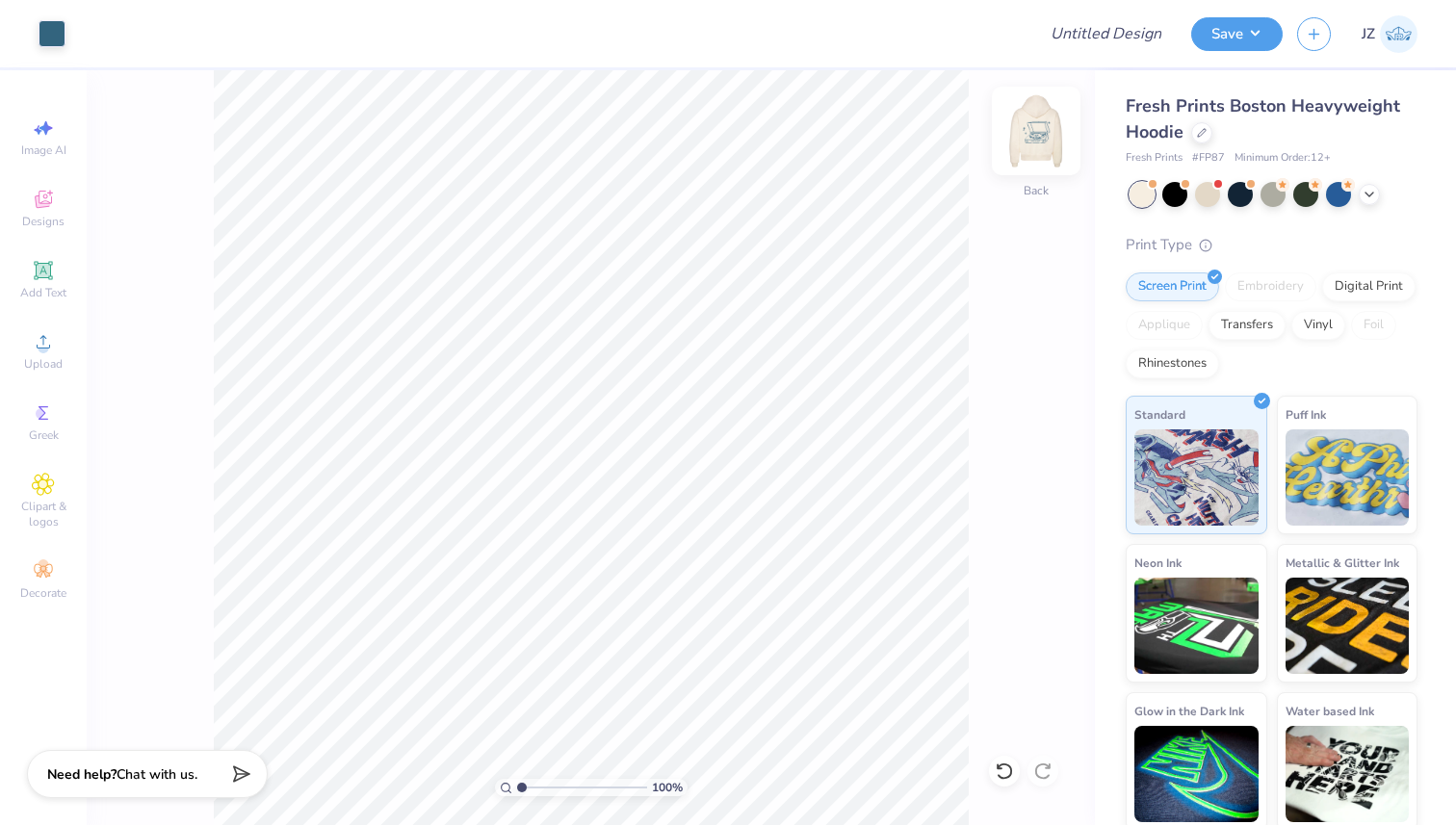 click at bounding box center [1036, 131] 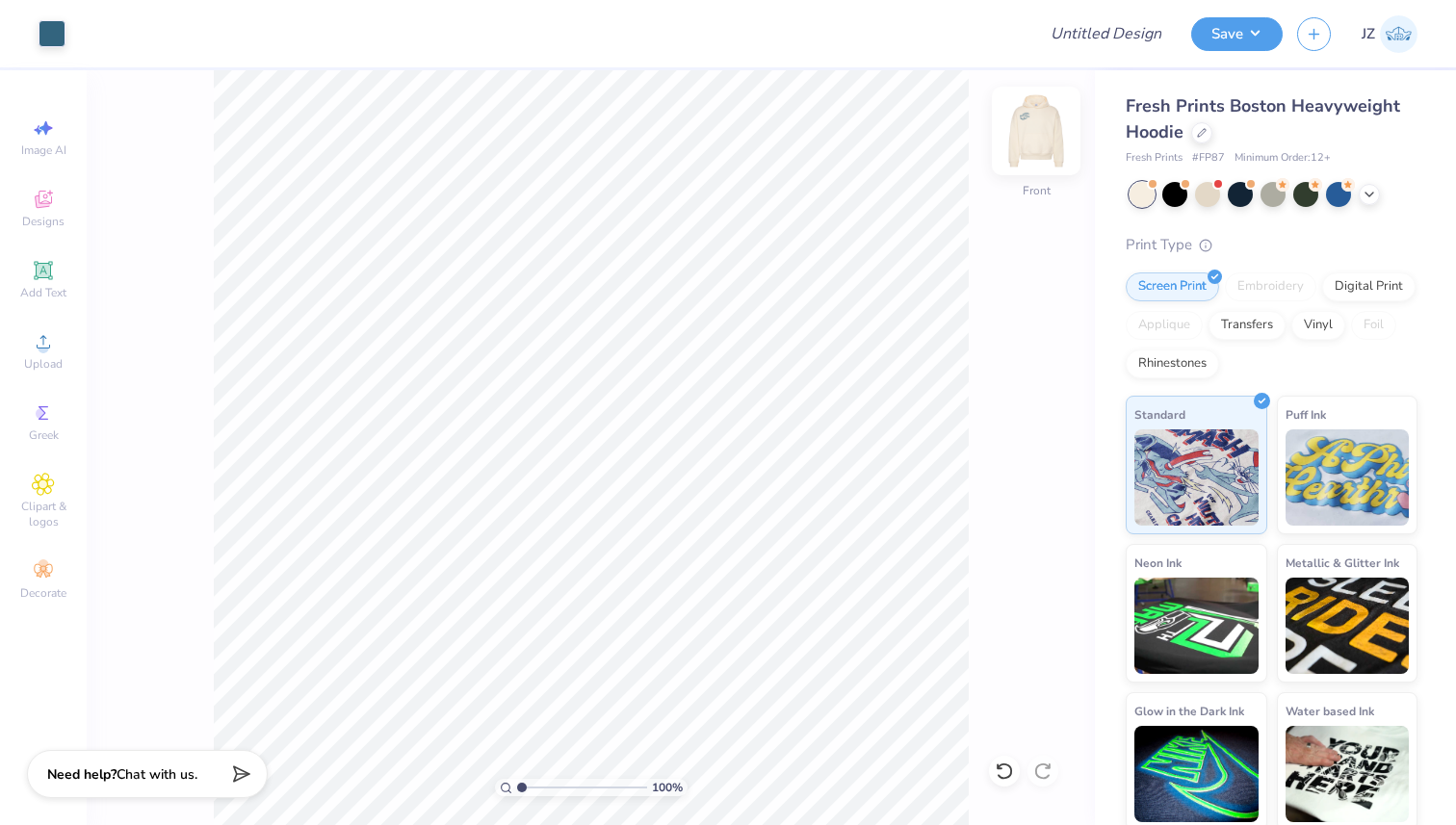 click at bounding box center [1036, 131] 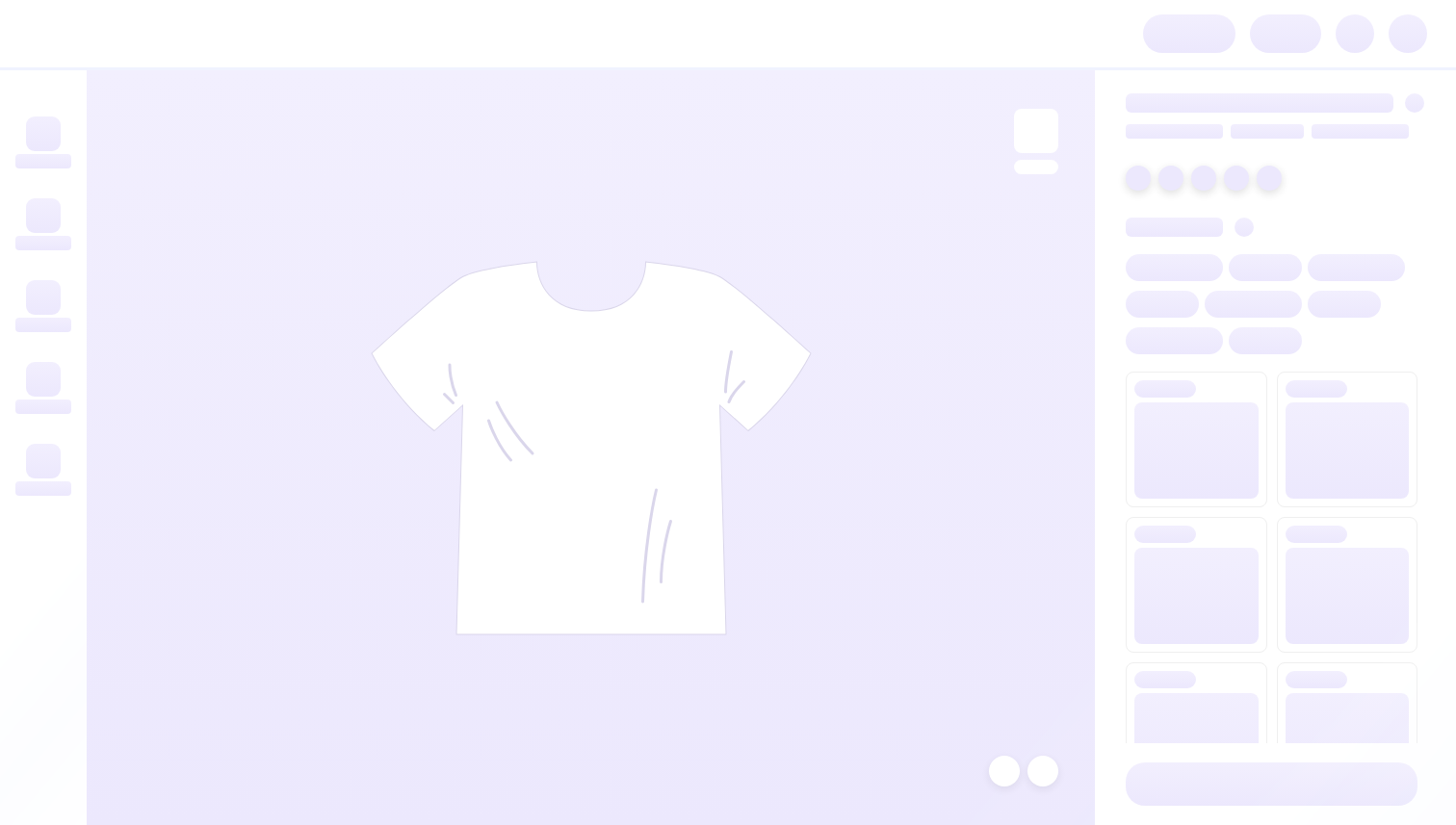 scroll, scrollTop: 0, scrollLeft: 0, axis: both 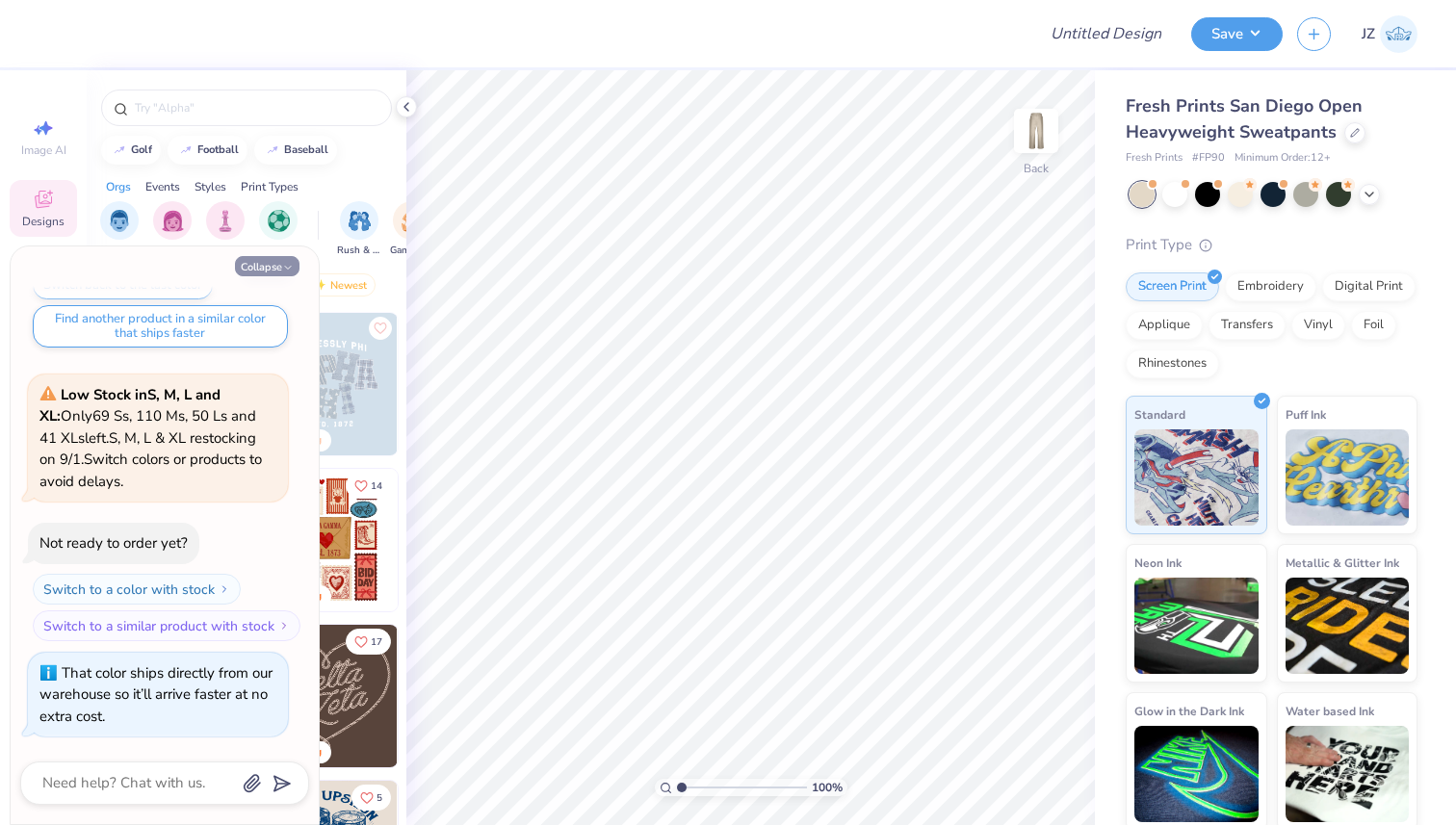 click 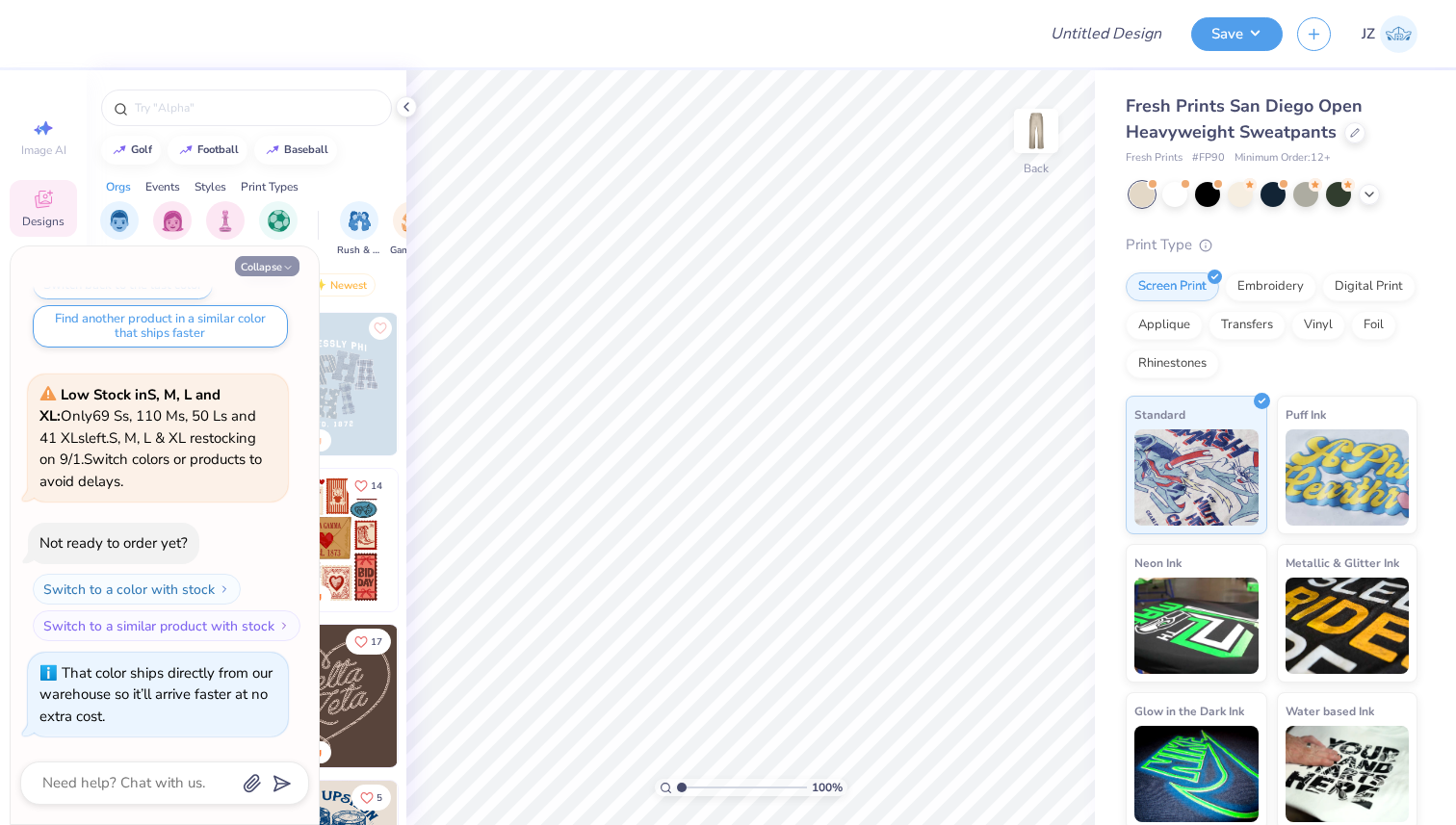 type on "x" 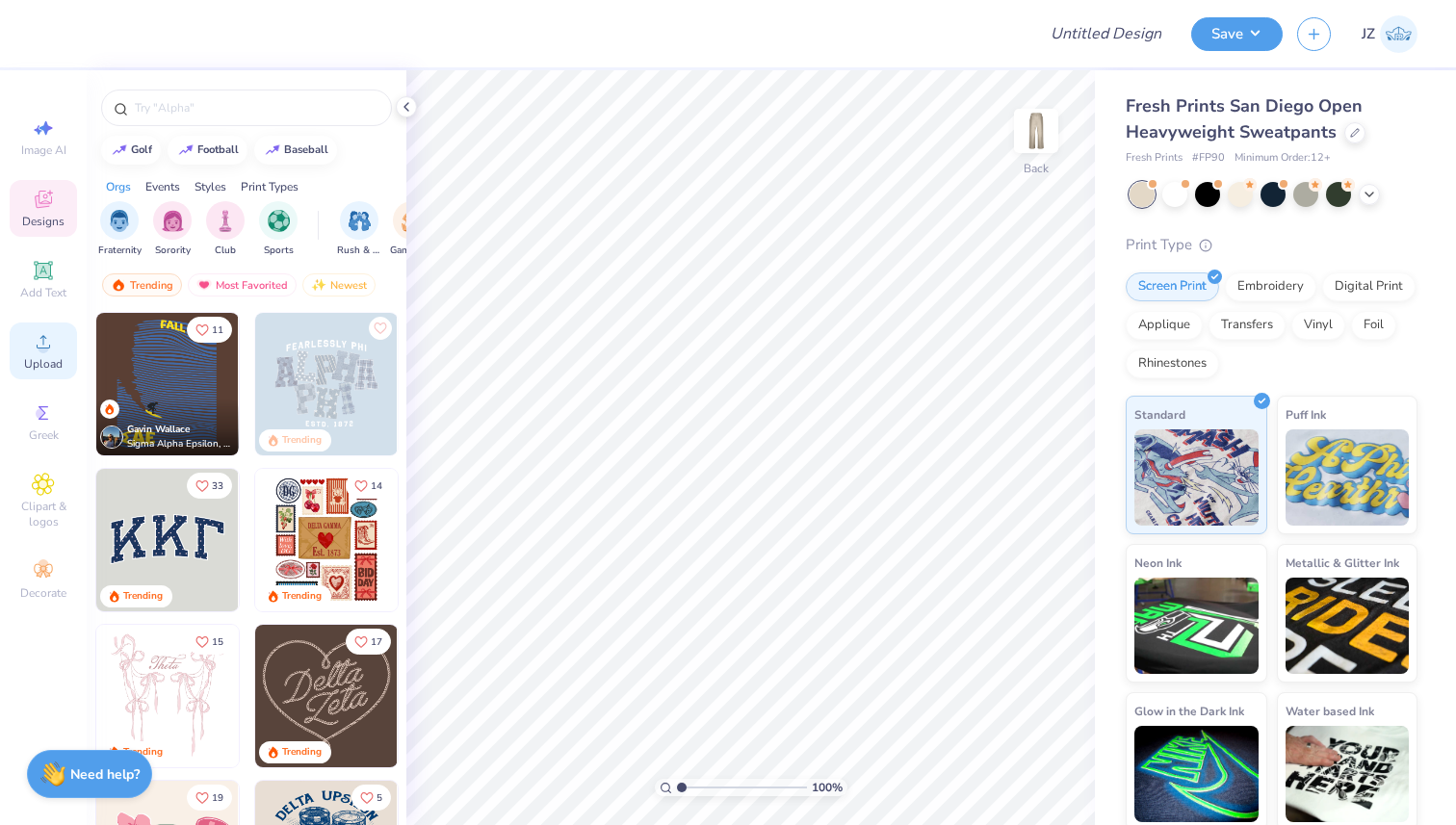click on "Upload" at bounding box center [43, 350] 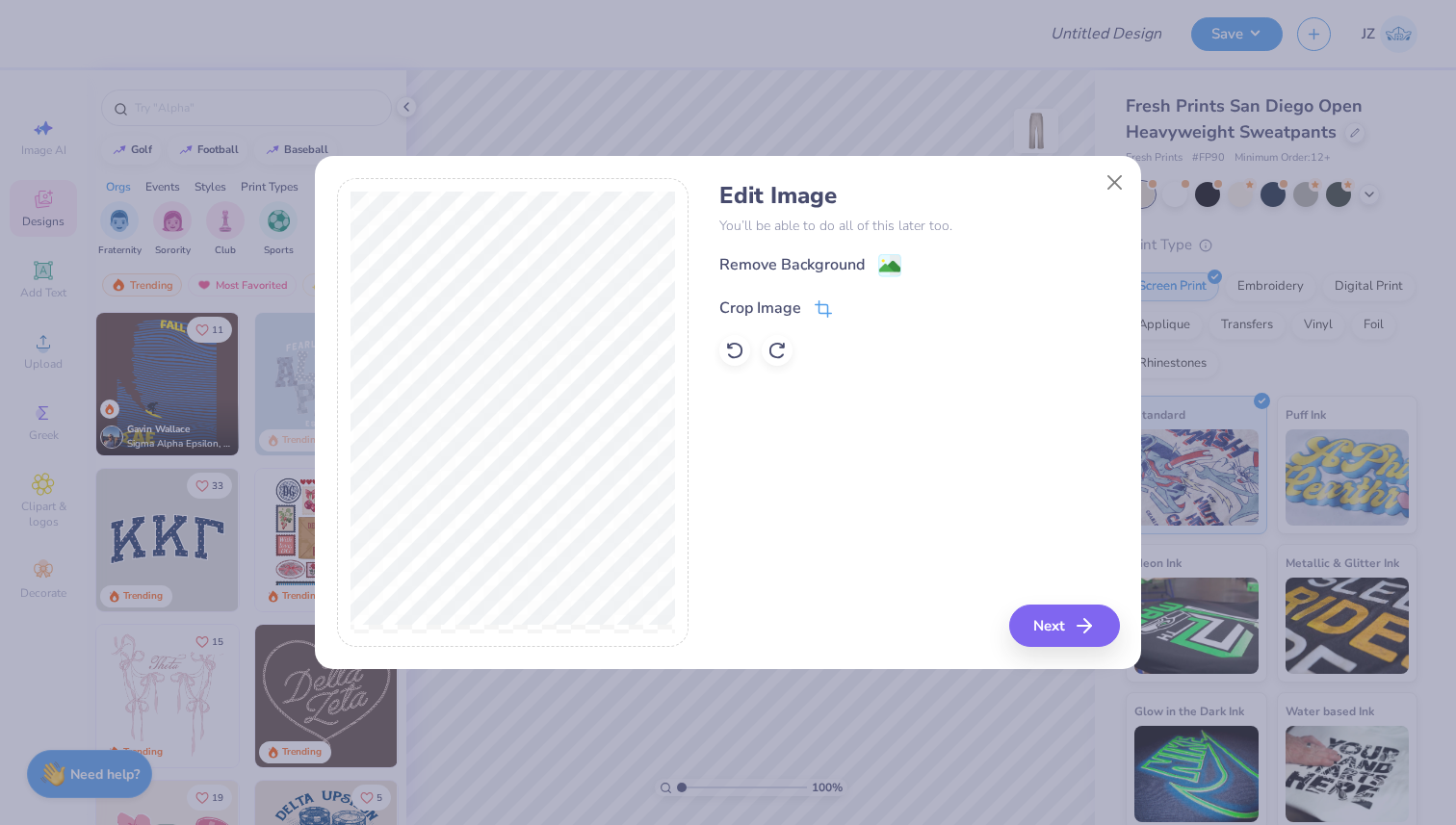 click 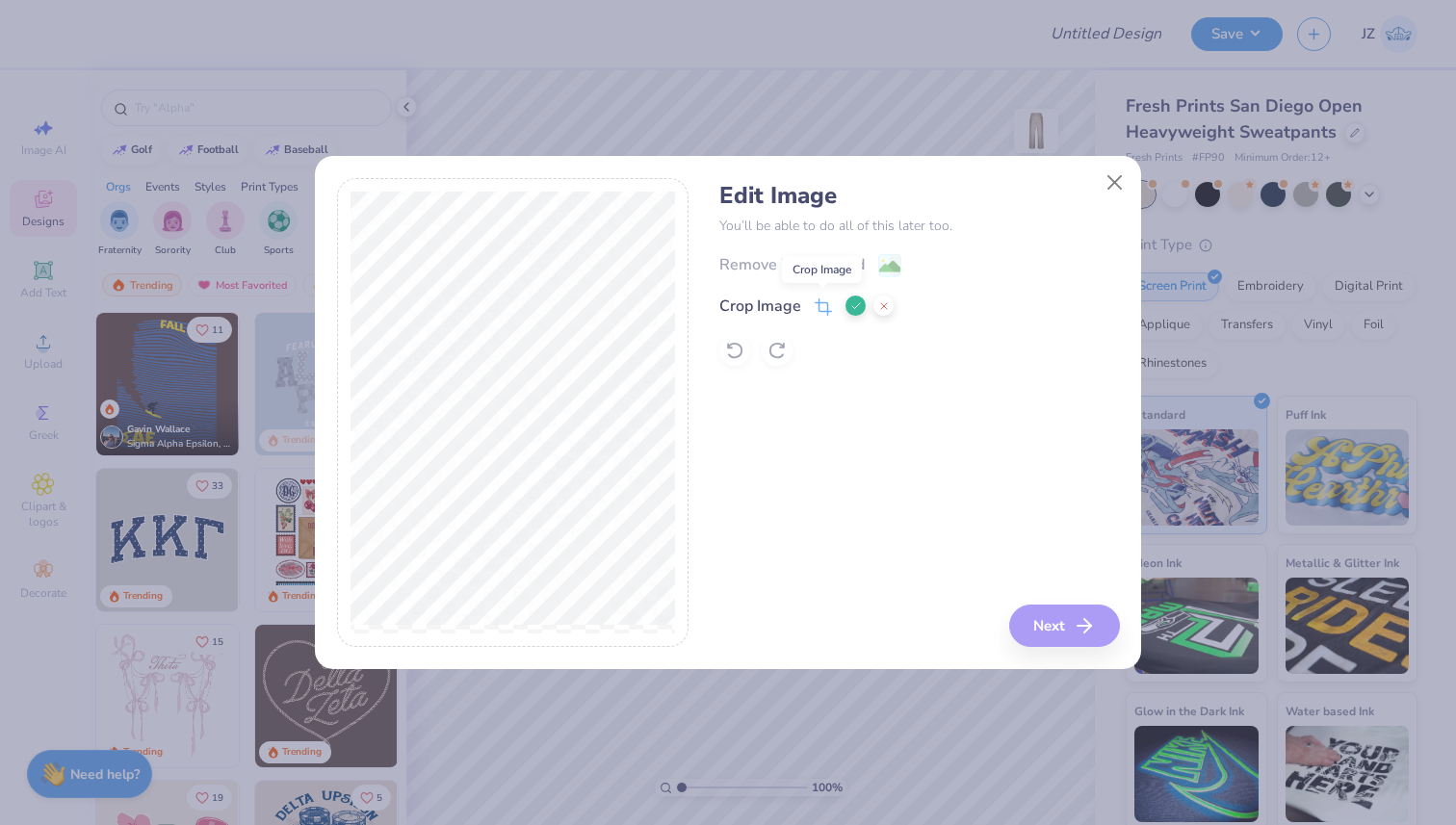 click 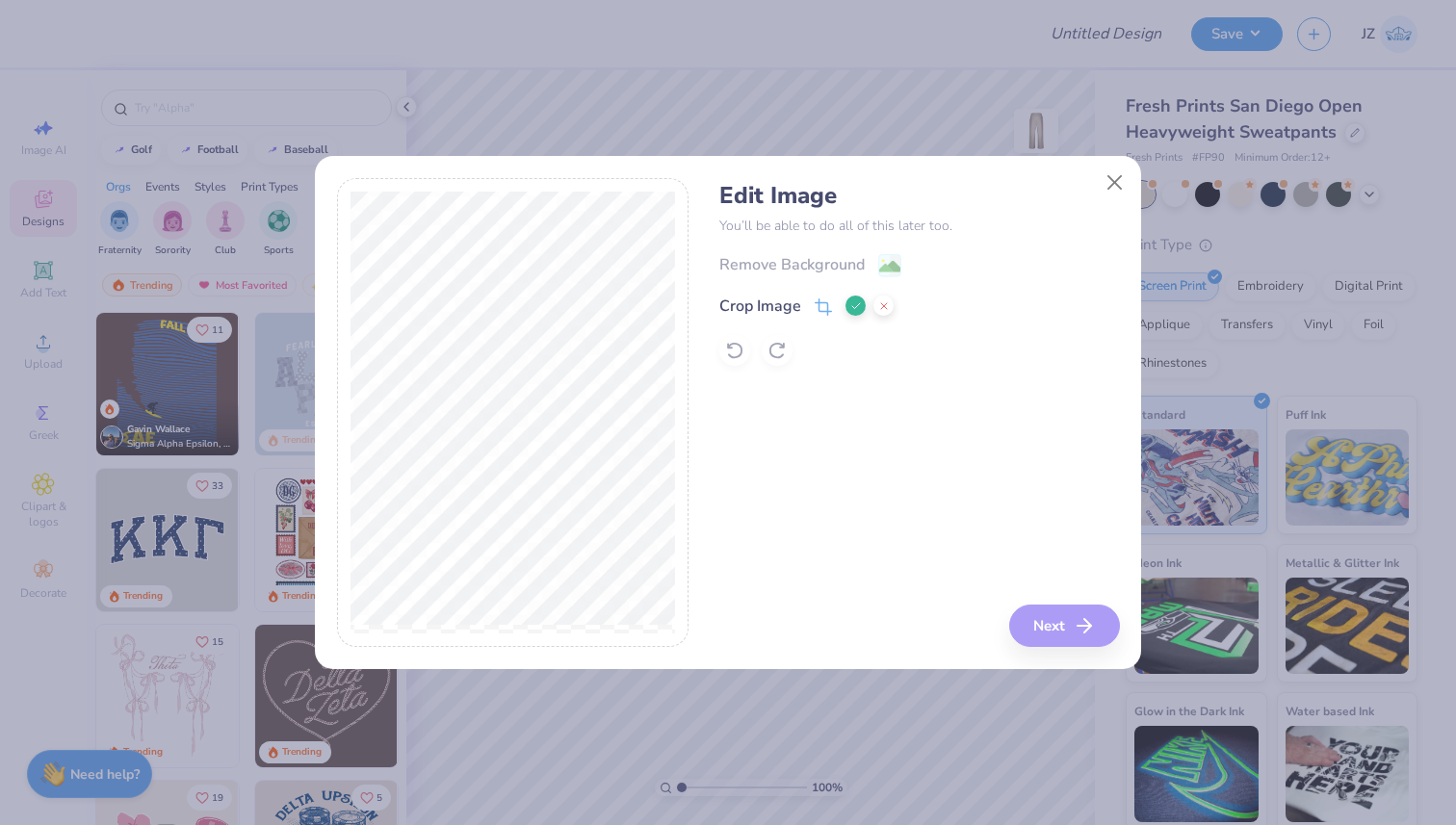 click 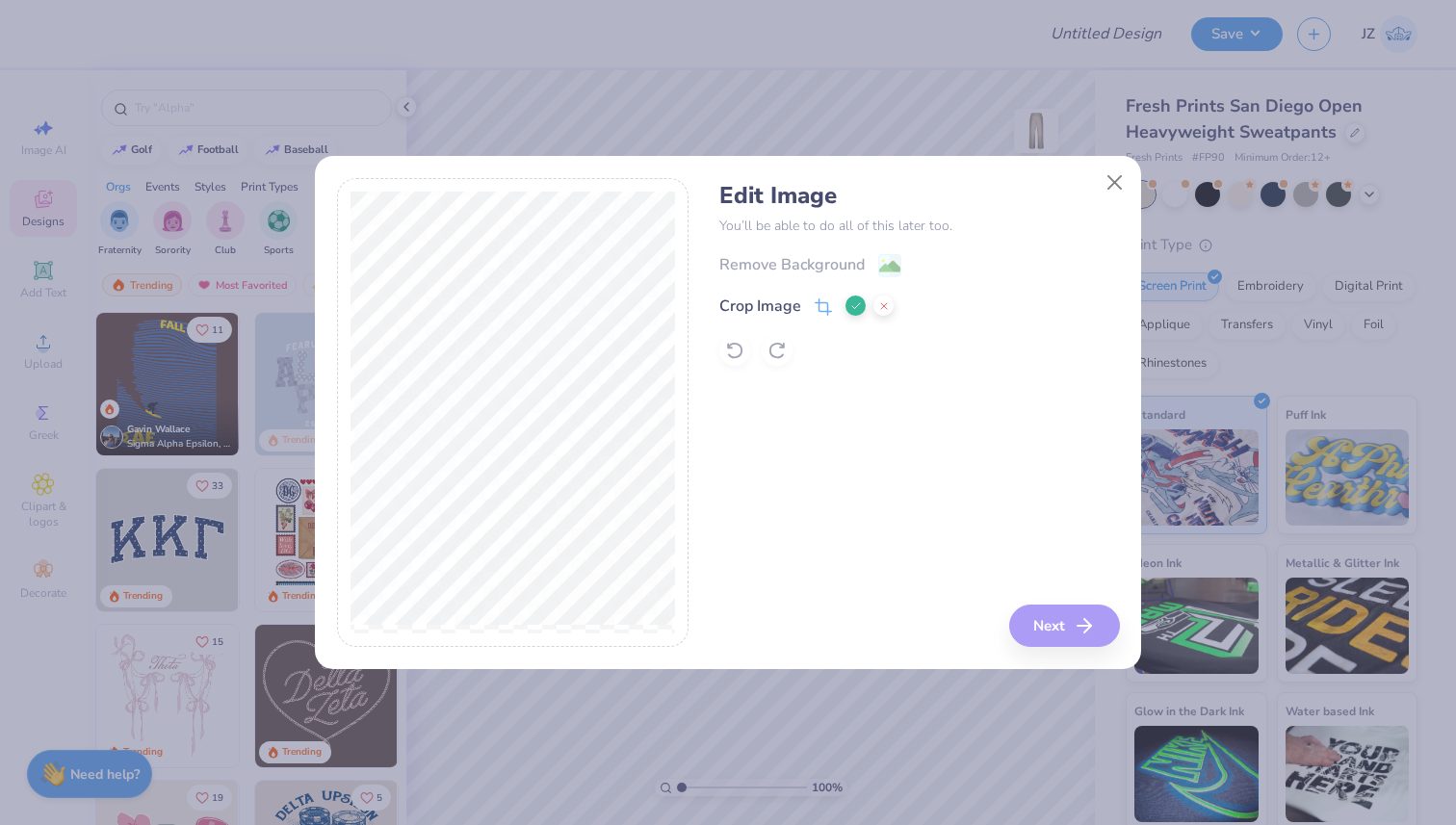 click 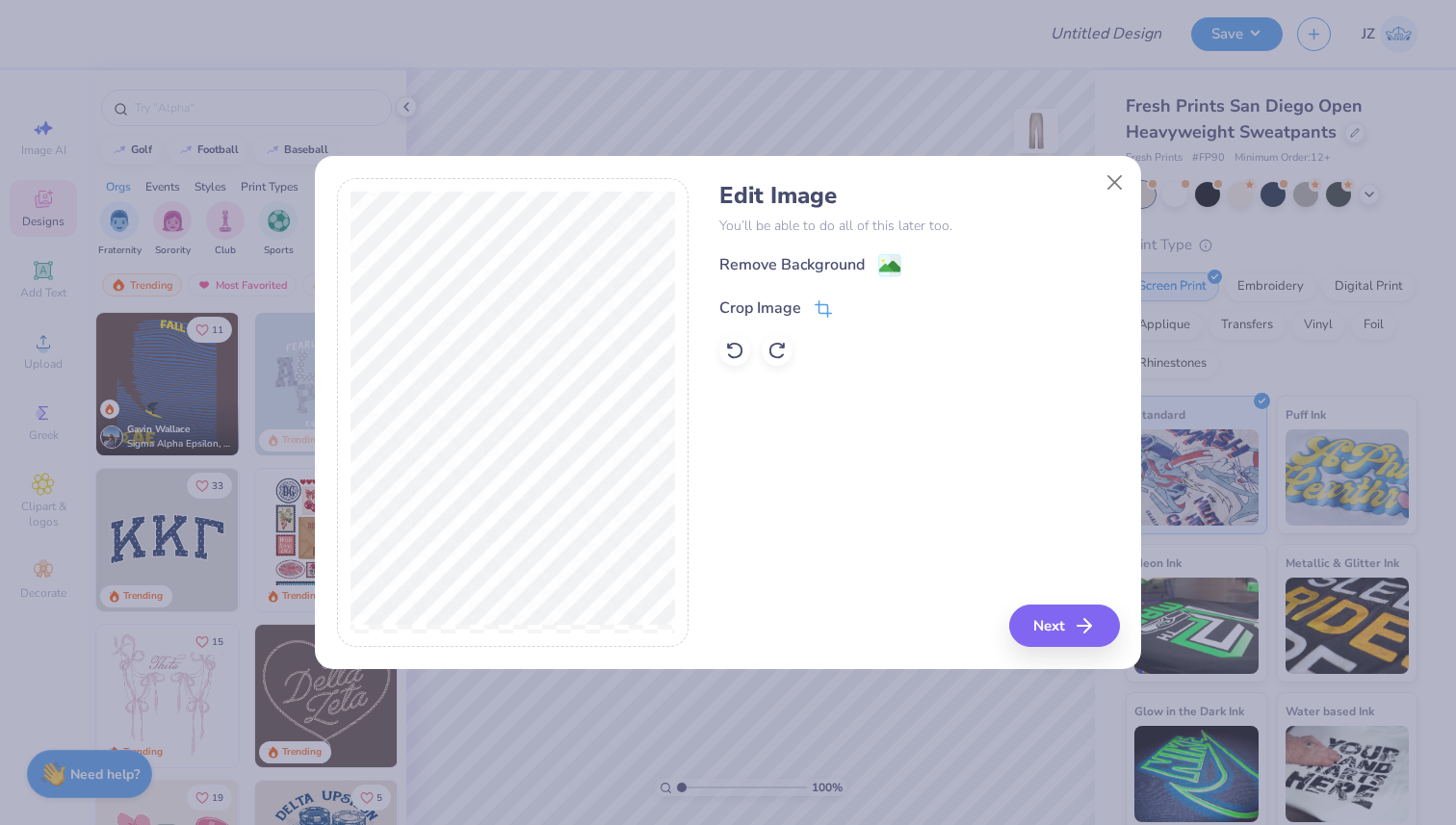 click 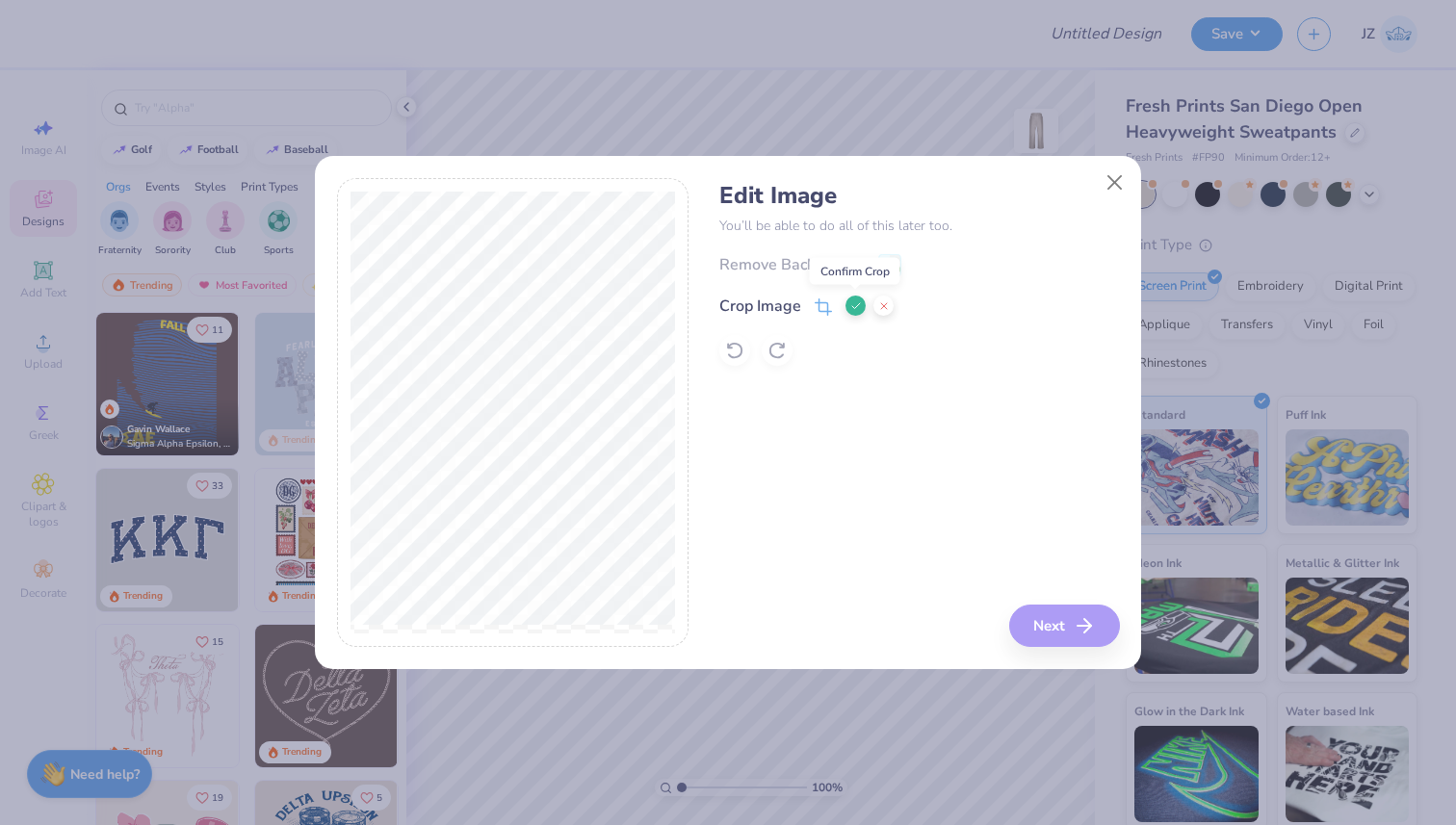 click 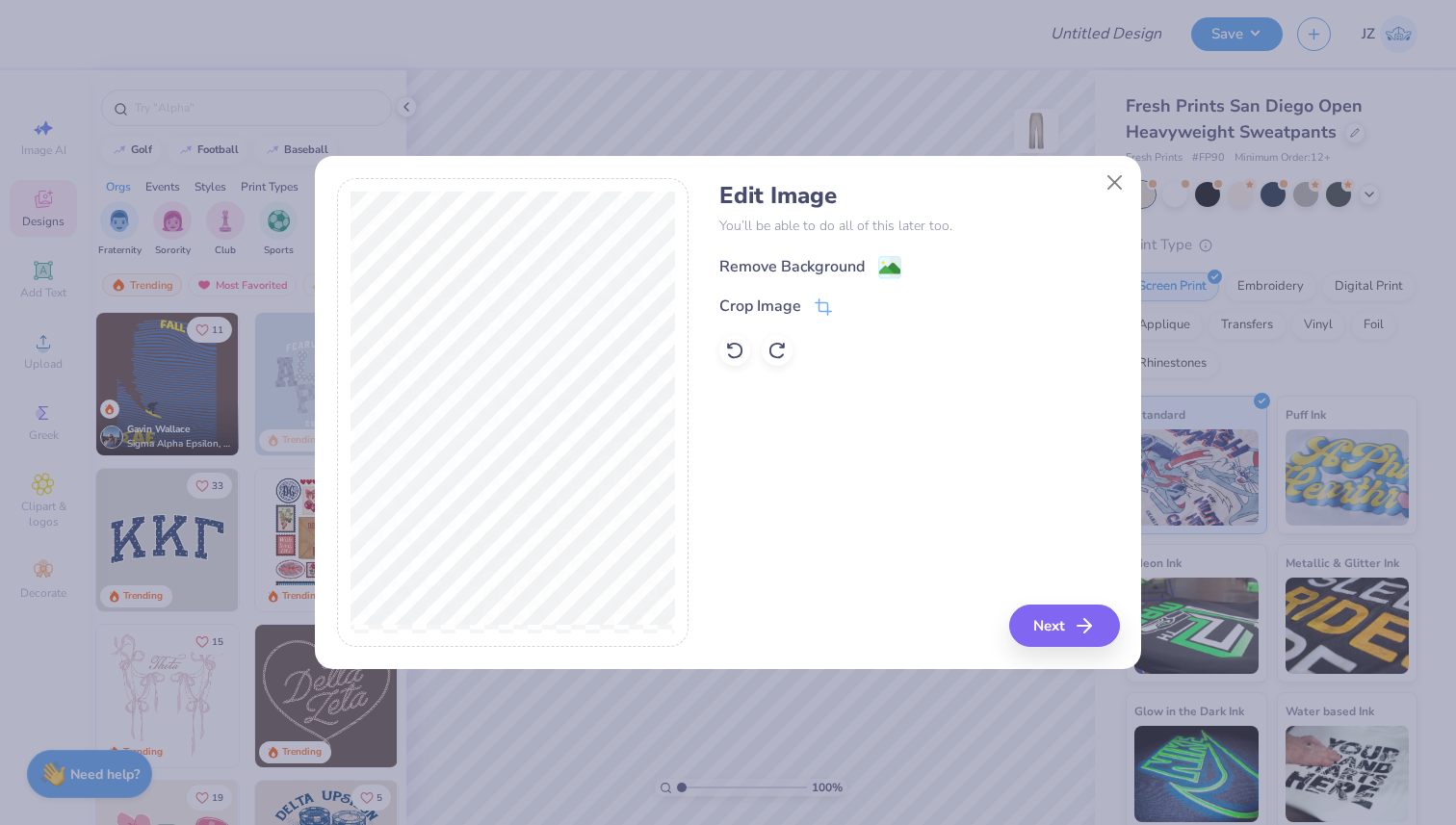 click 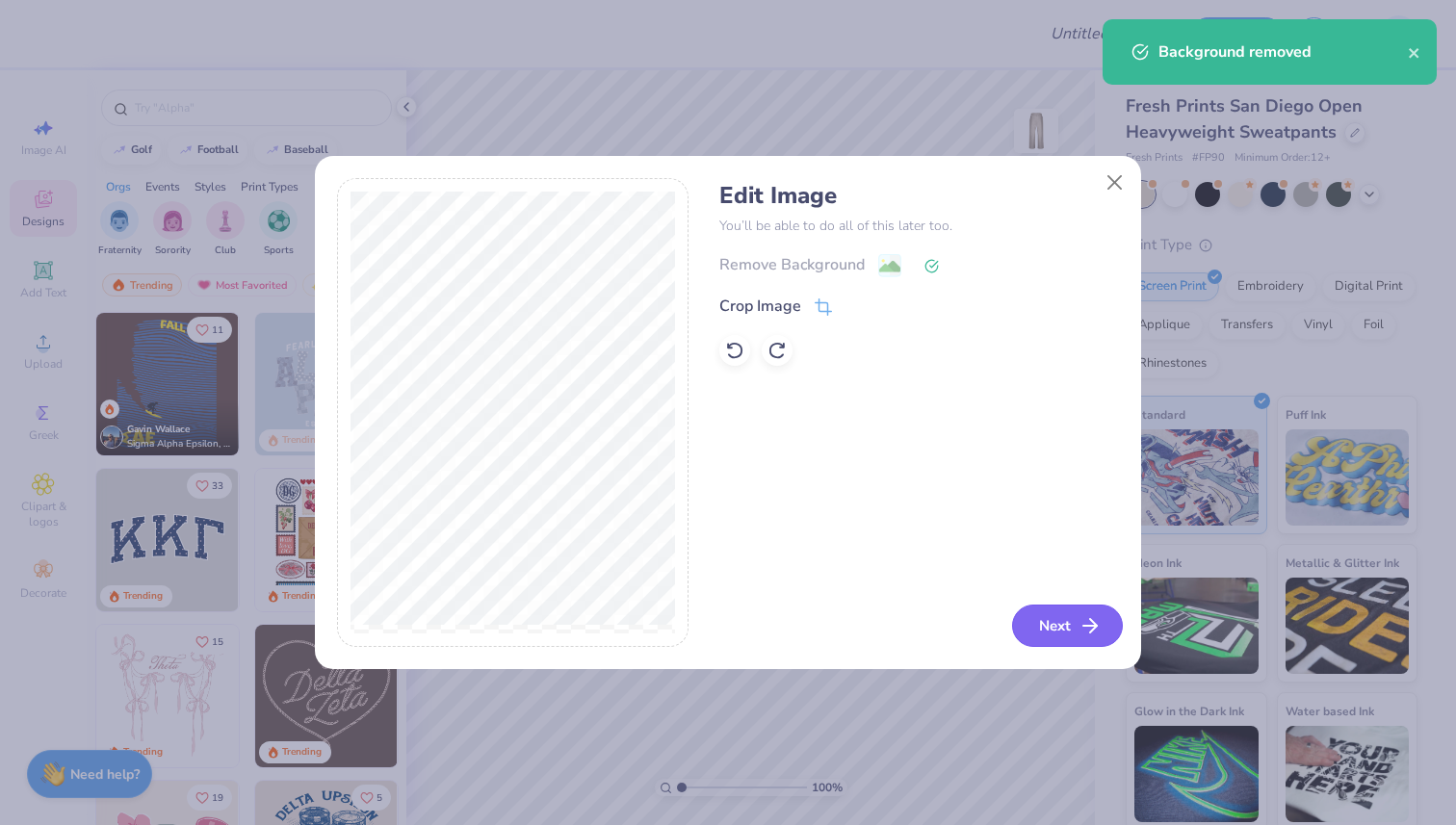 click on "Next" at bounding box center [1067, 626] 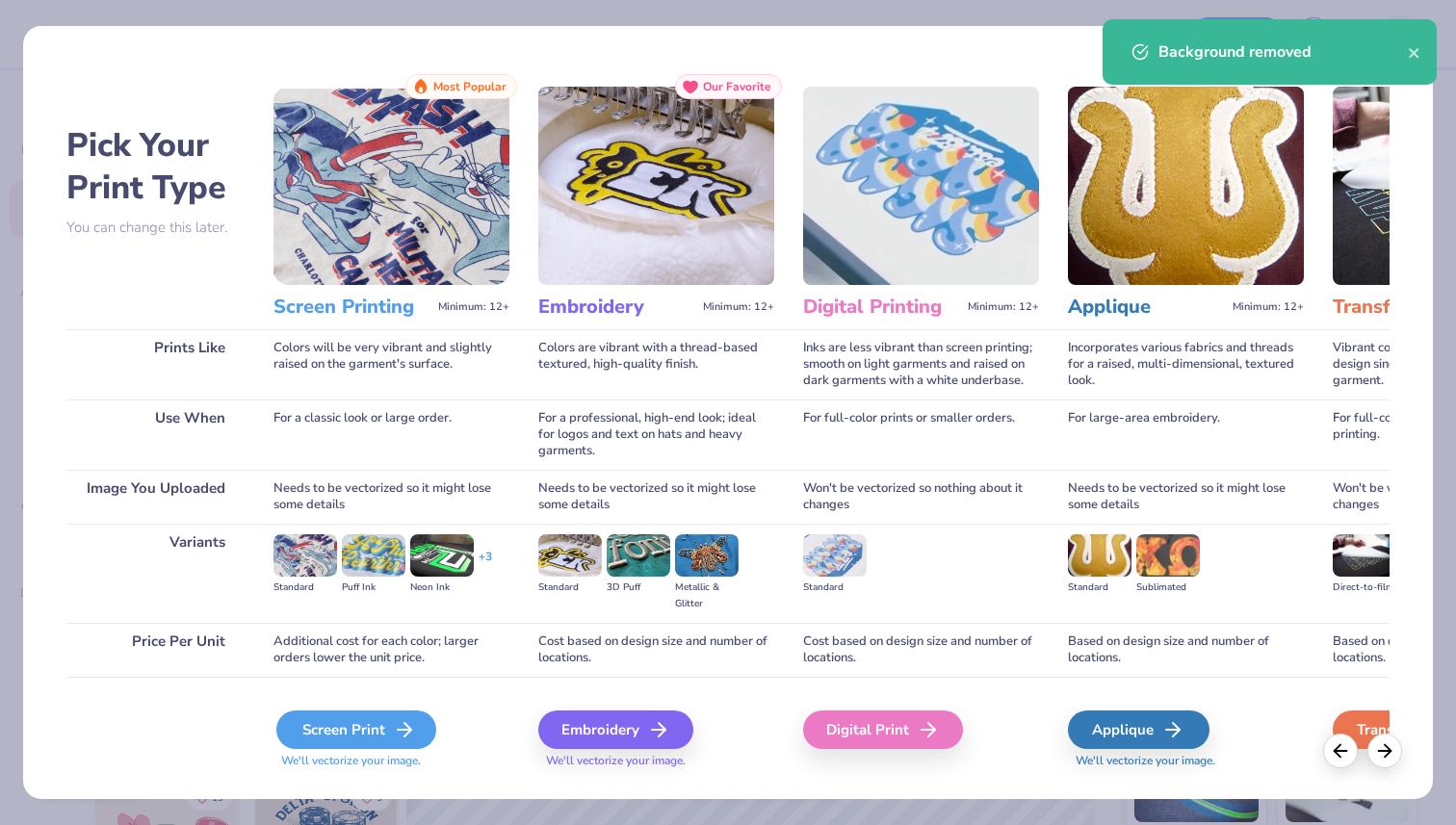 click on "Screen Print" at bounding box center (356, 730) 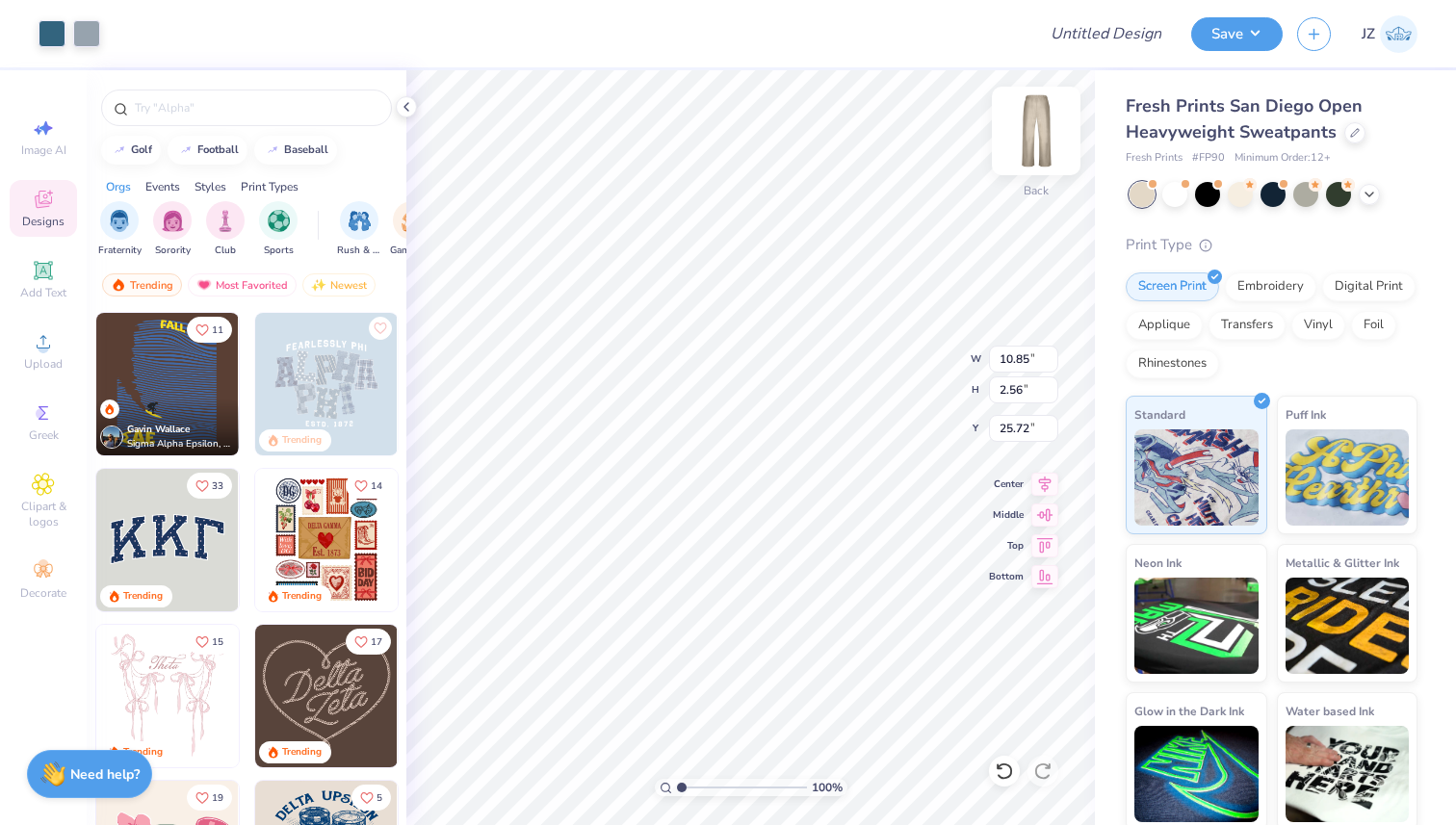click at bounding box center (1036, 131) 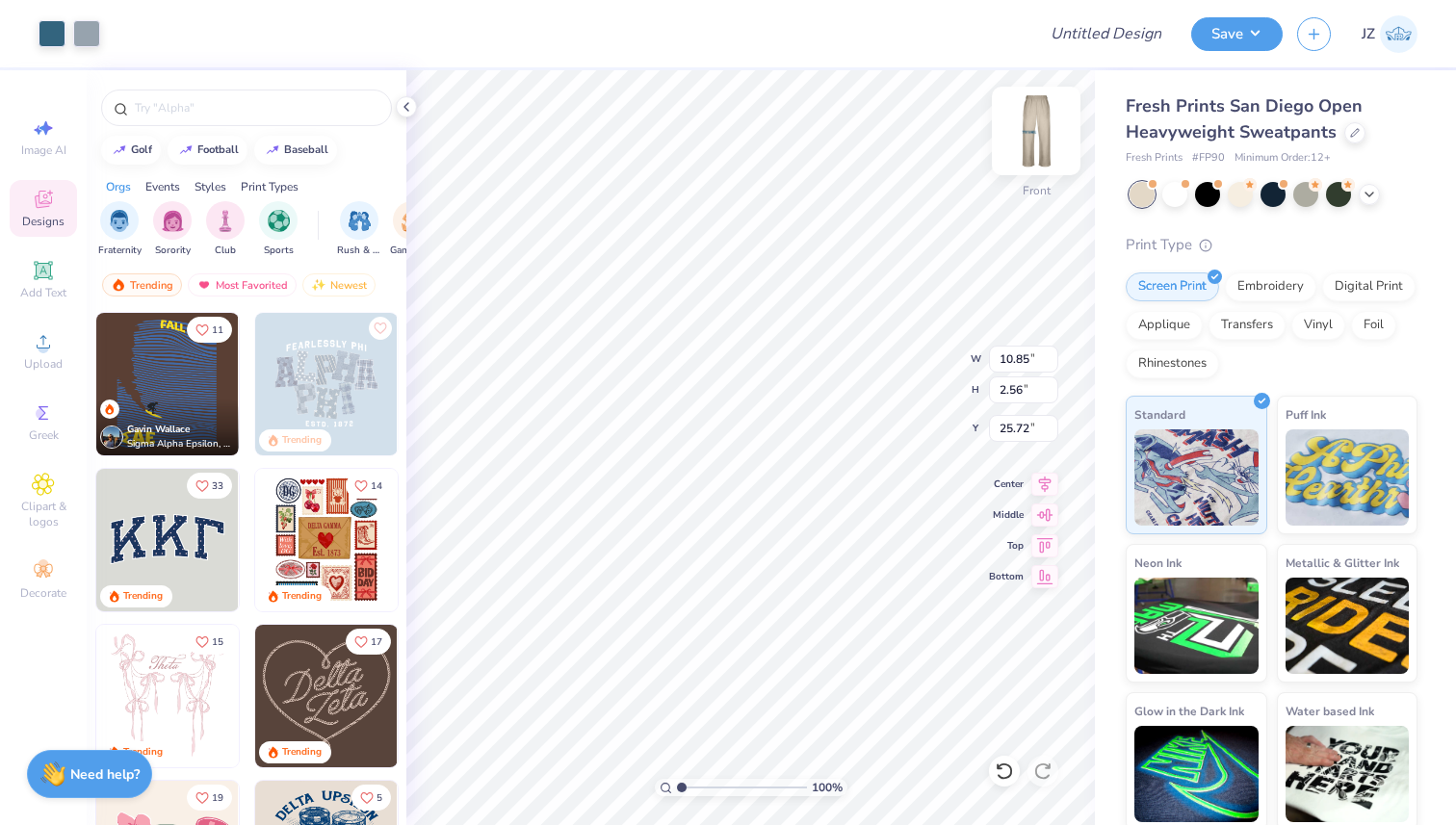 click at bounding box center (1036, 131) 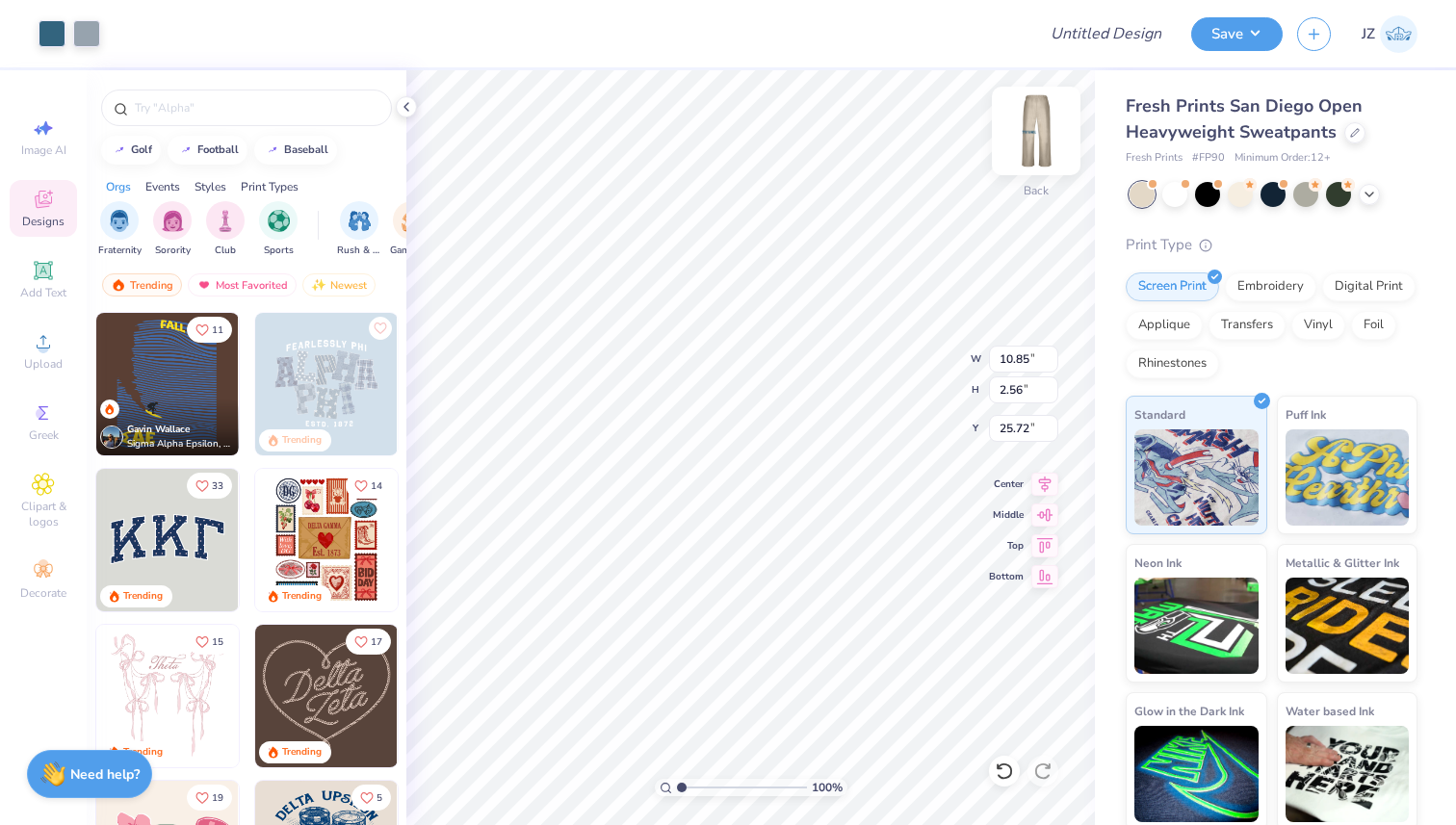 type on "23.79" 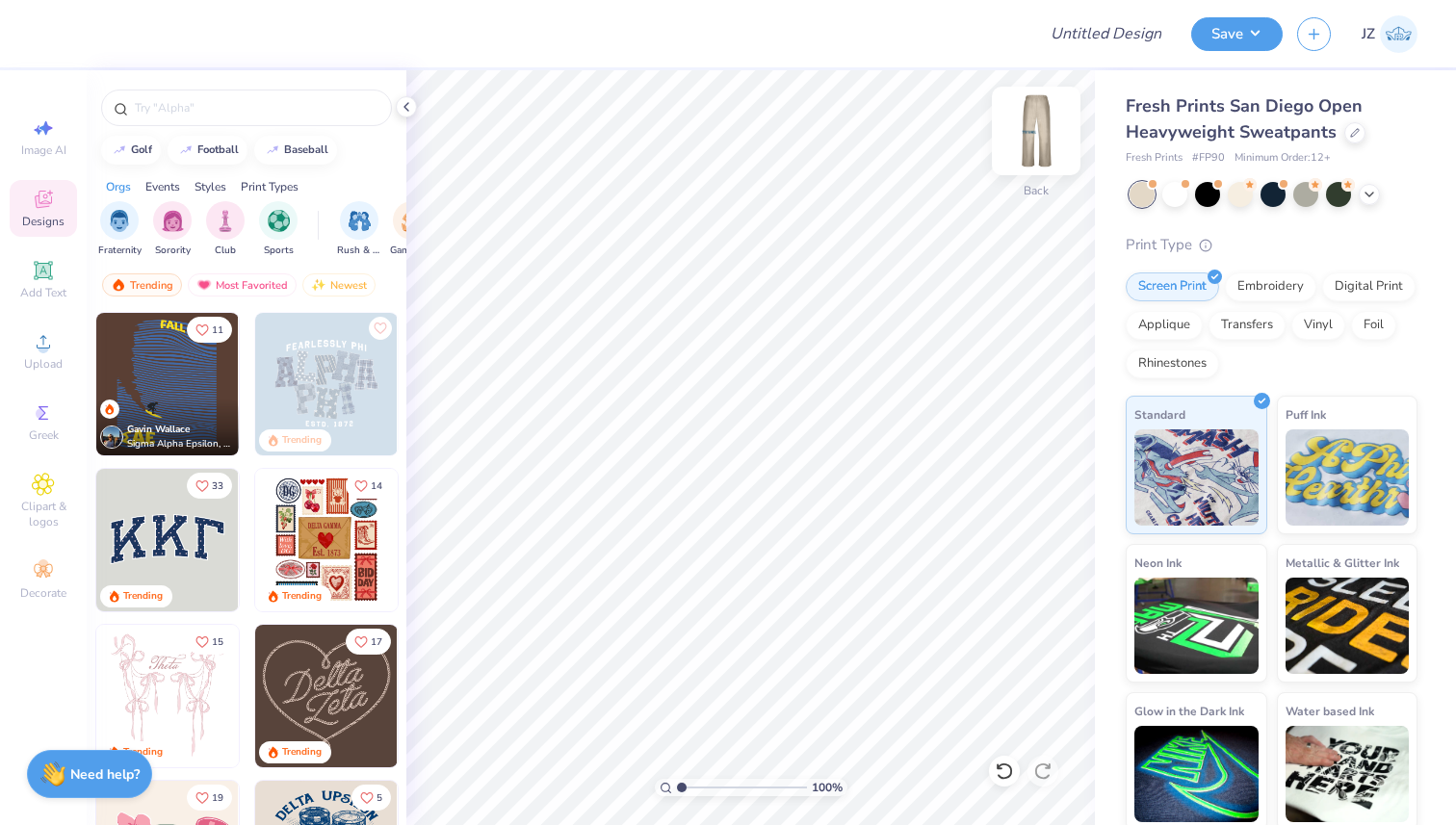 click at bounding box center [1036, 131] 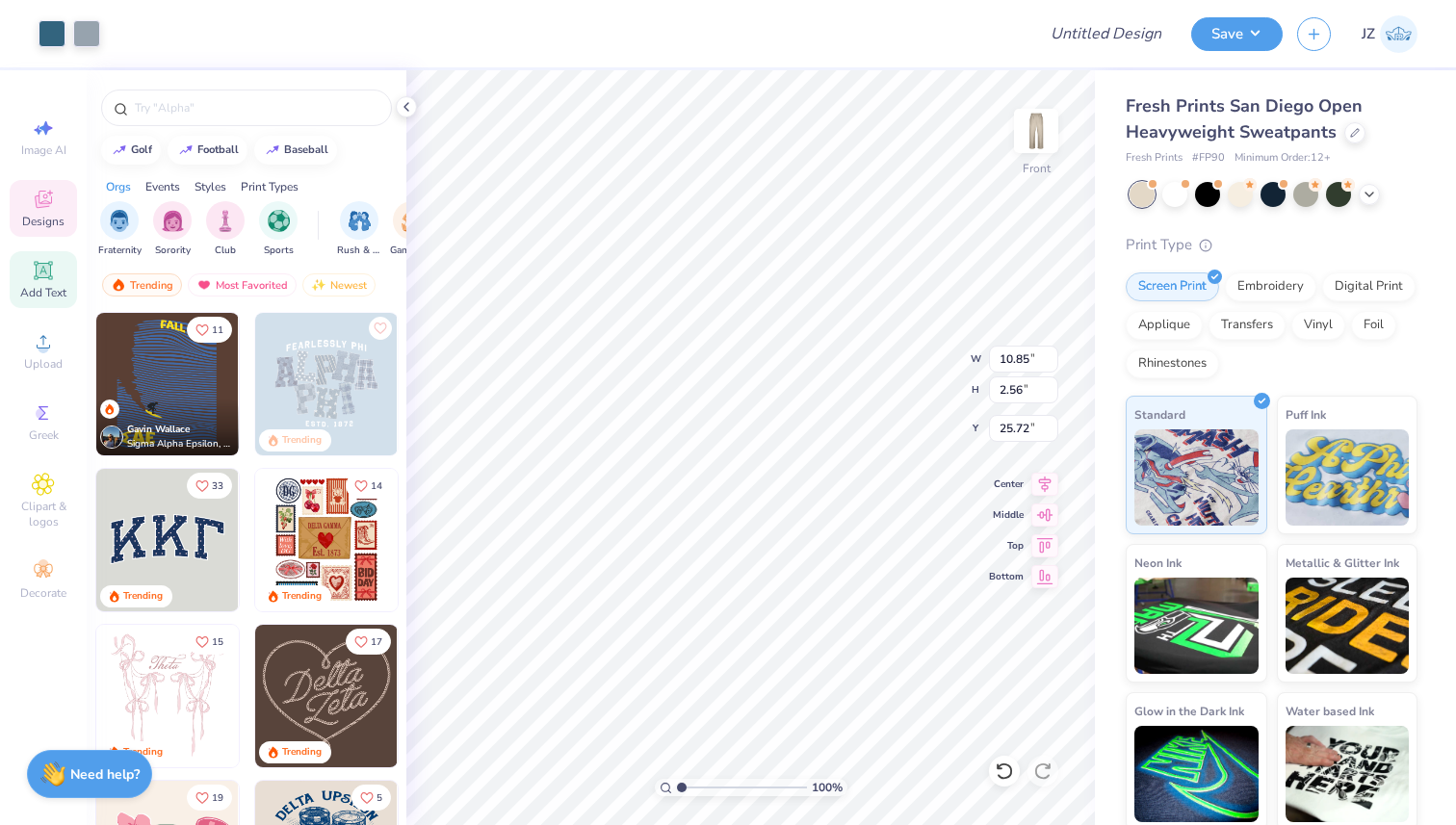 click 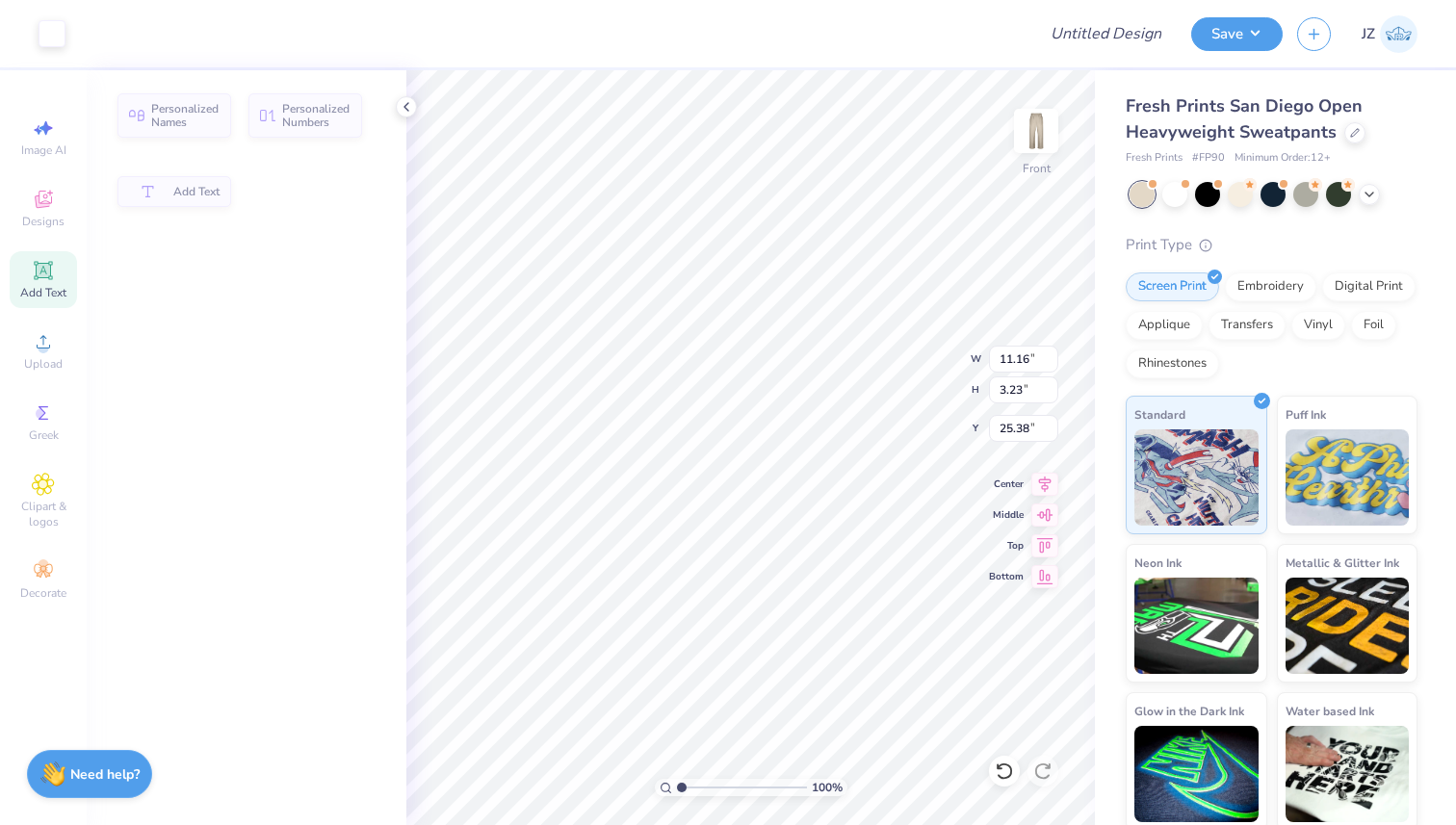 type on "11.16" 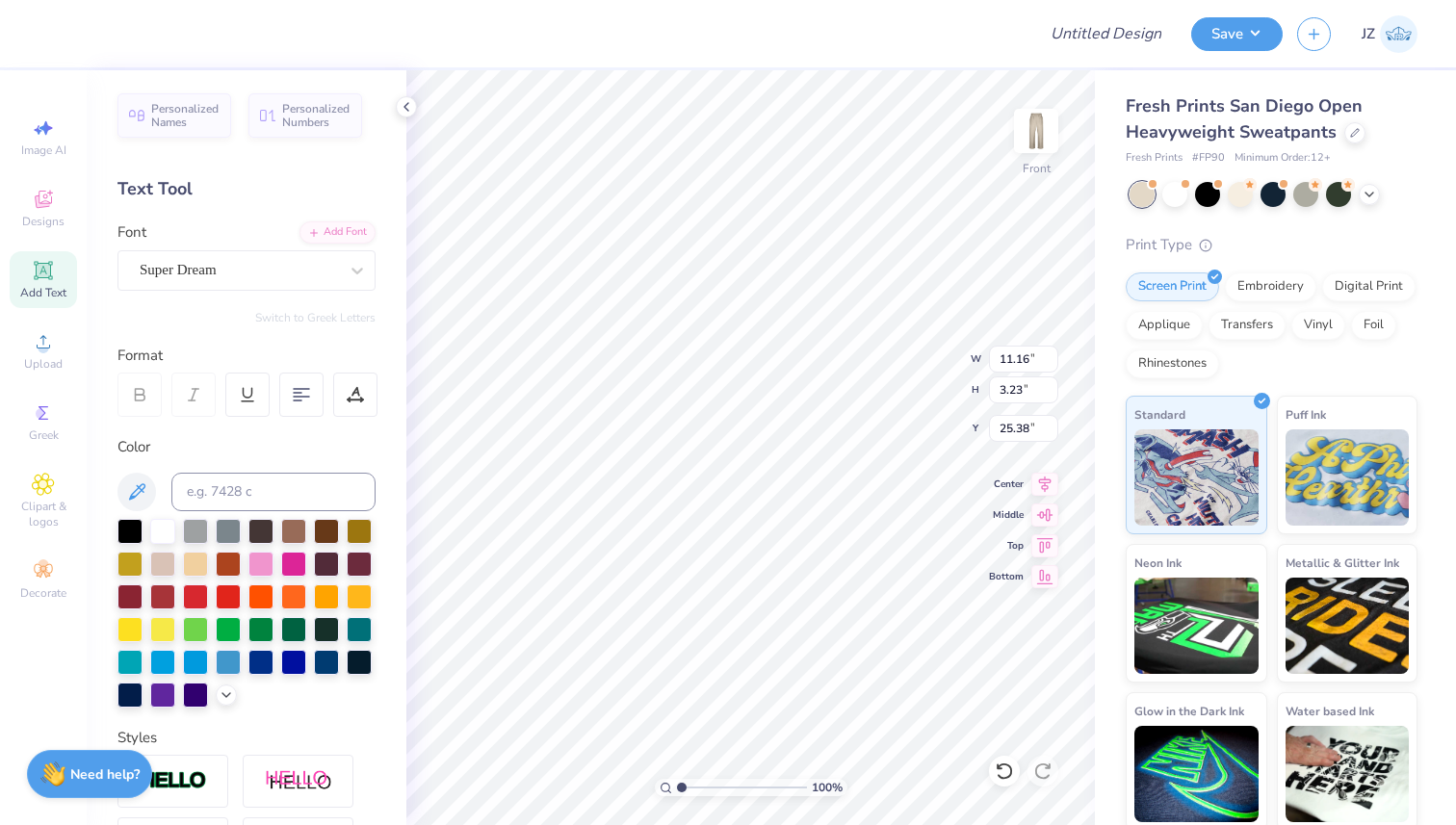 scroll, scrollTop: 0, scrollLeft: 2, axis: horizontal 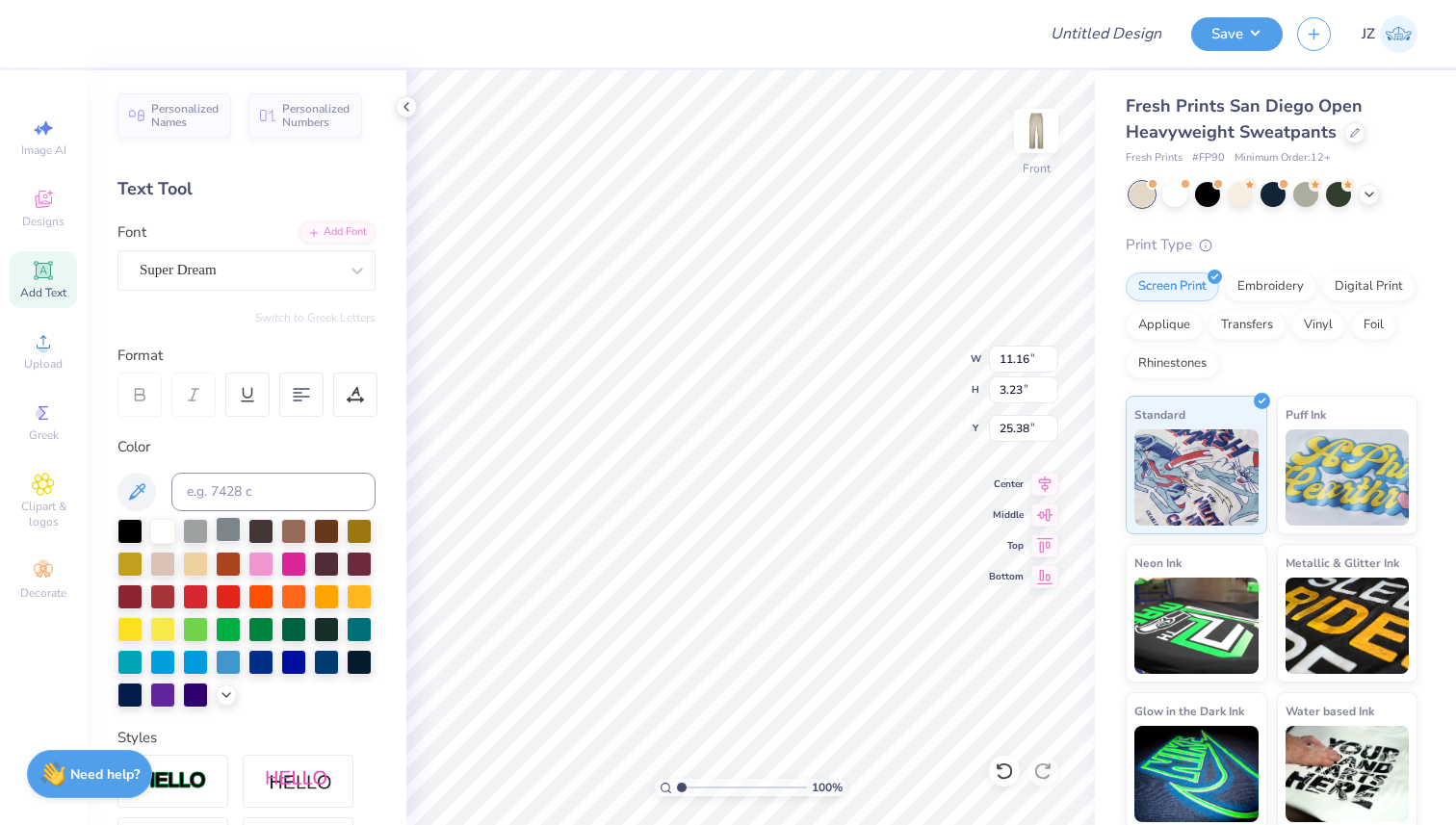 click at bounding box center [228, 529] 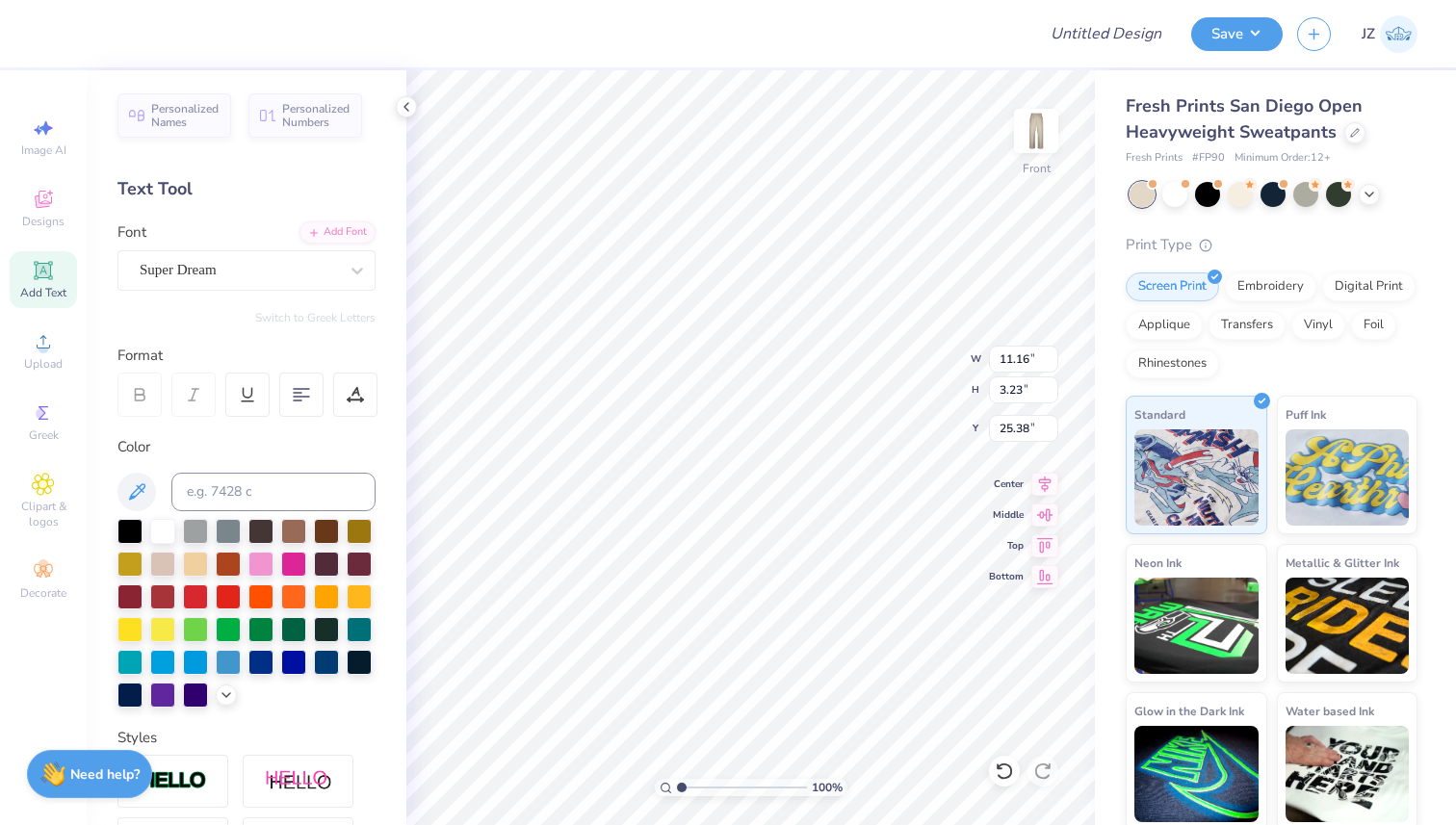 scroll, scrollTop: 0, scrollLeft: 2, axis: horizontal 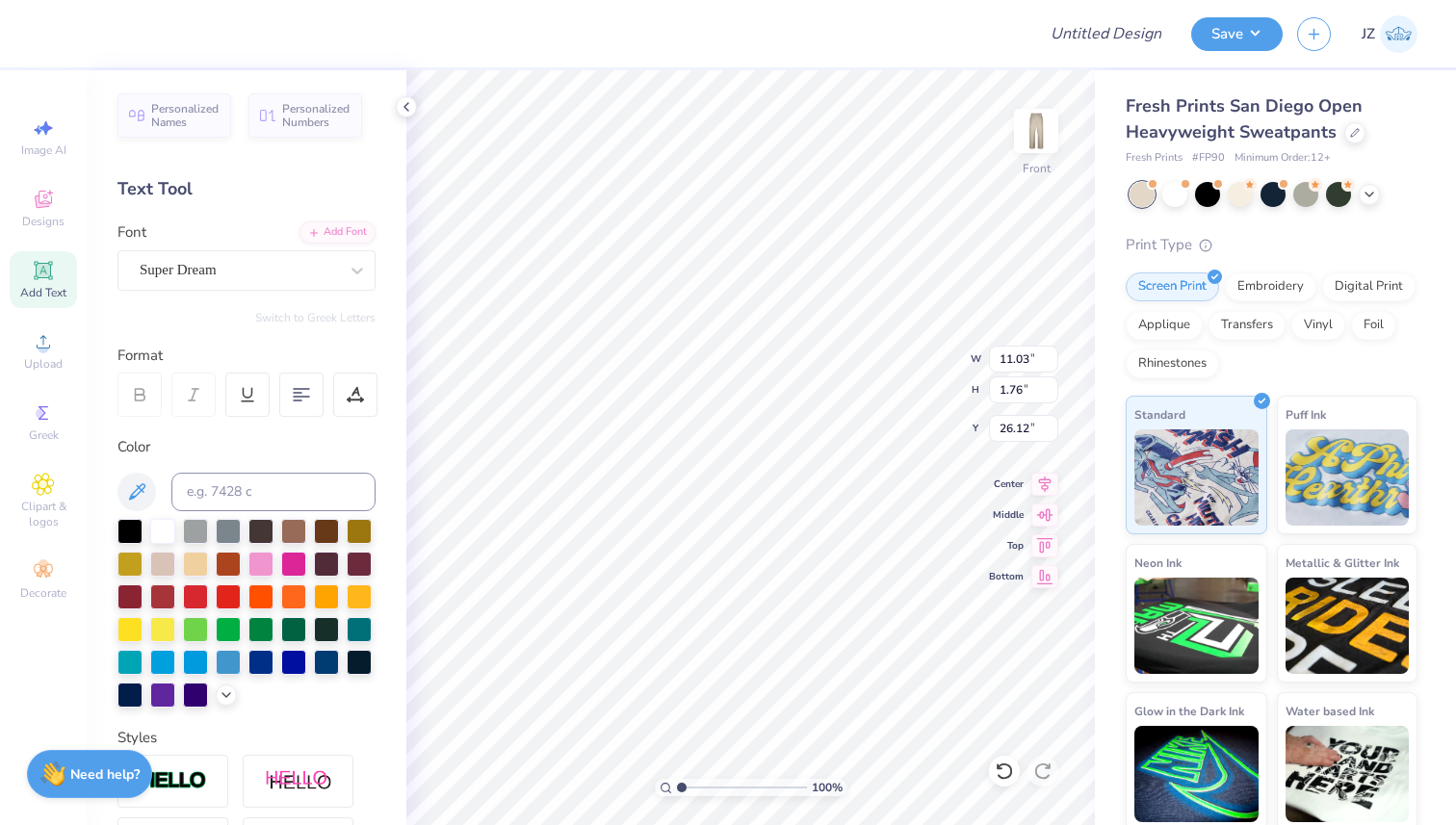 type on "11.40" 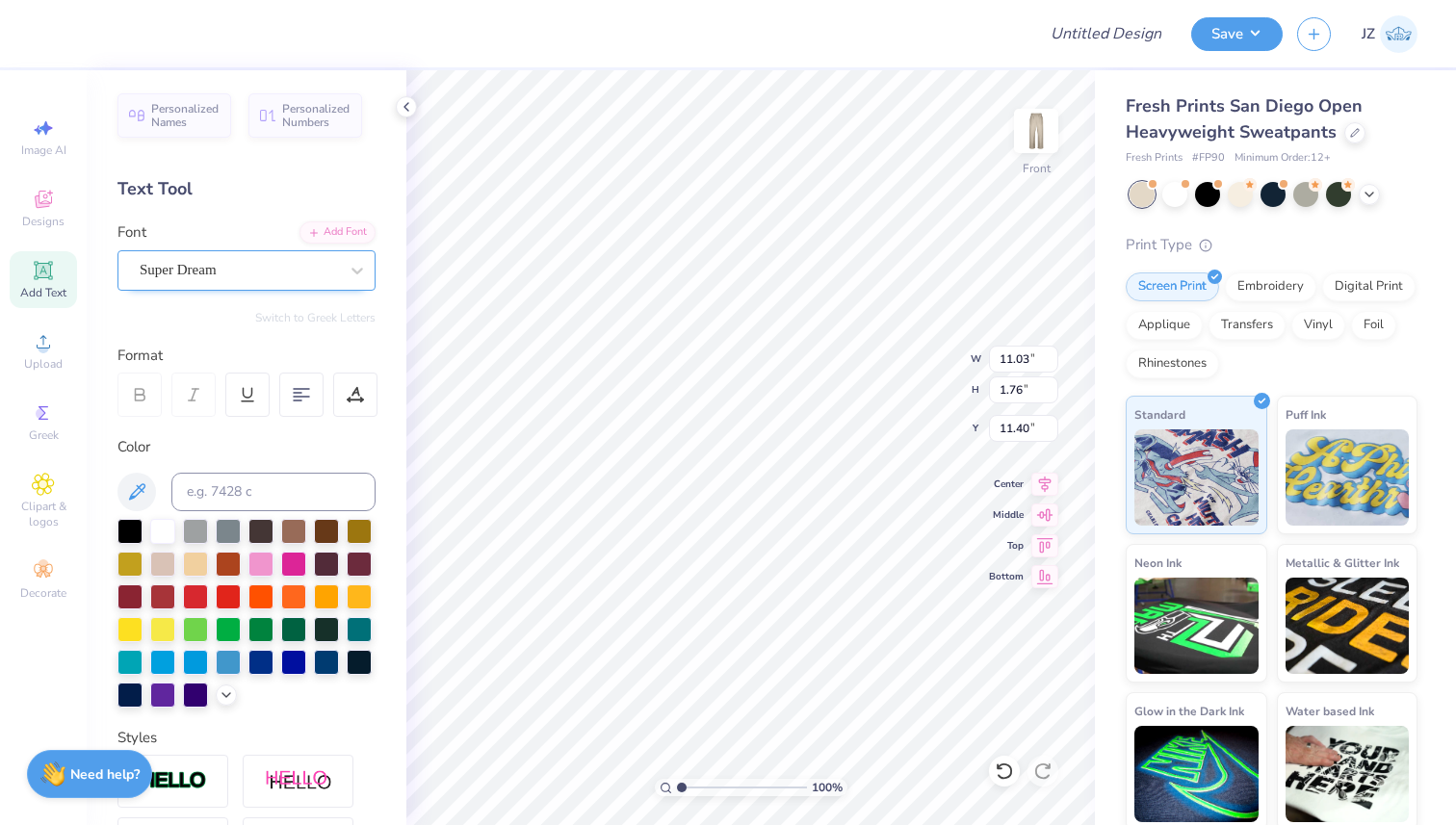 click on "Super Dream" at bounding box center [239, 270] 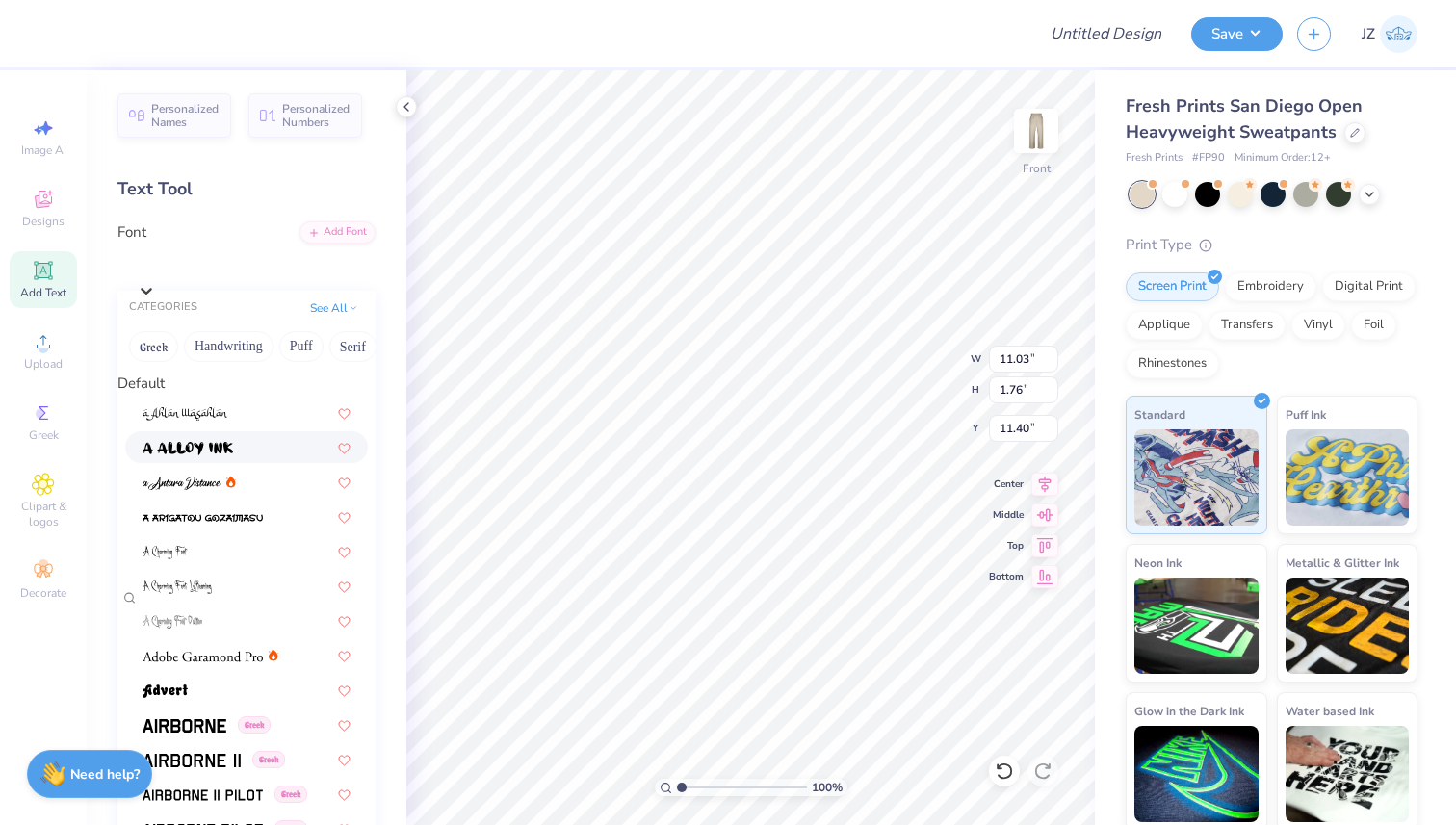 click at bounding box center [247, 447] 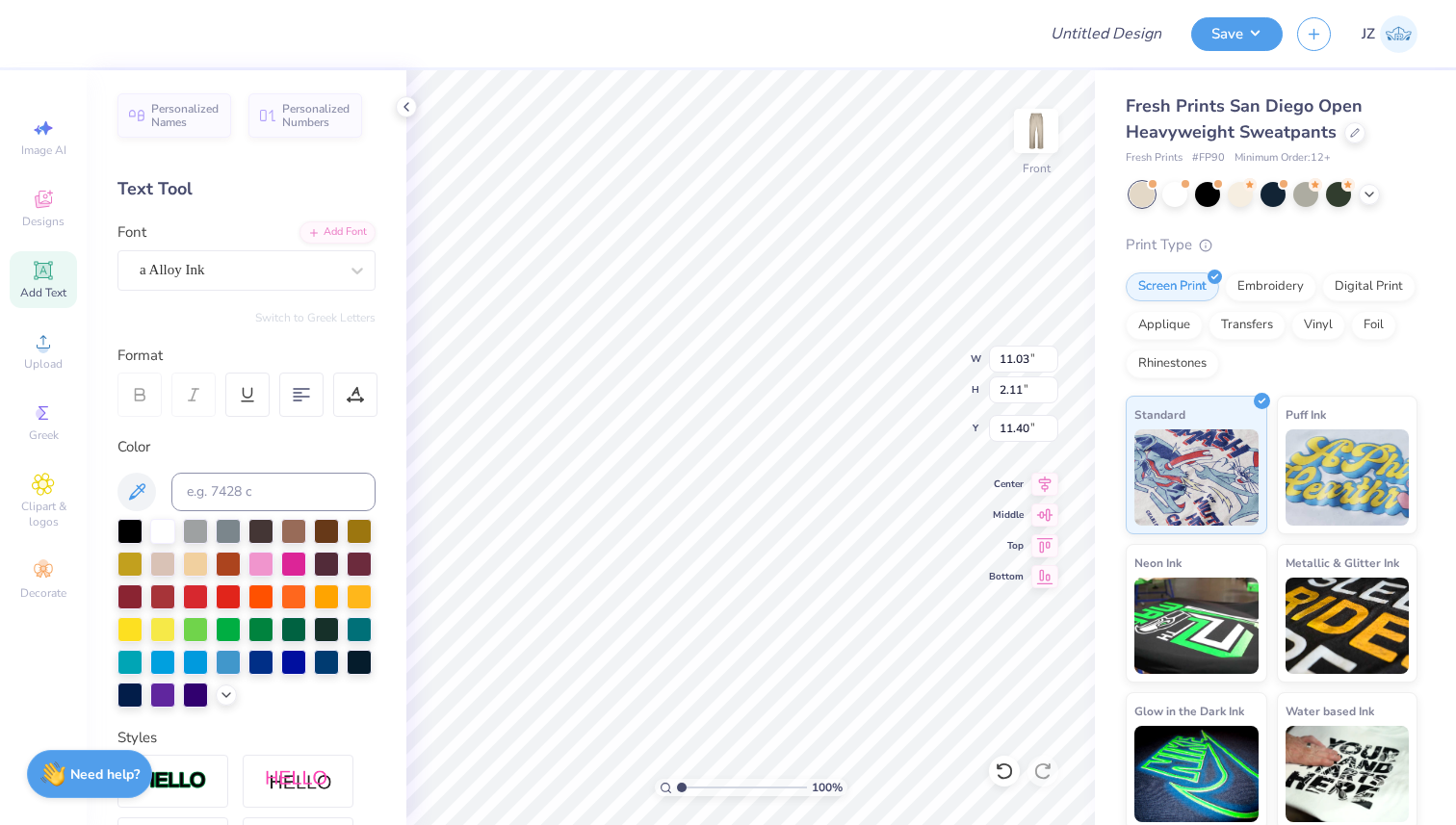 type on "2.11" 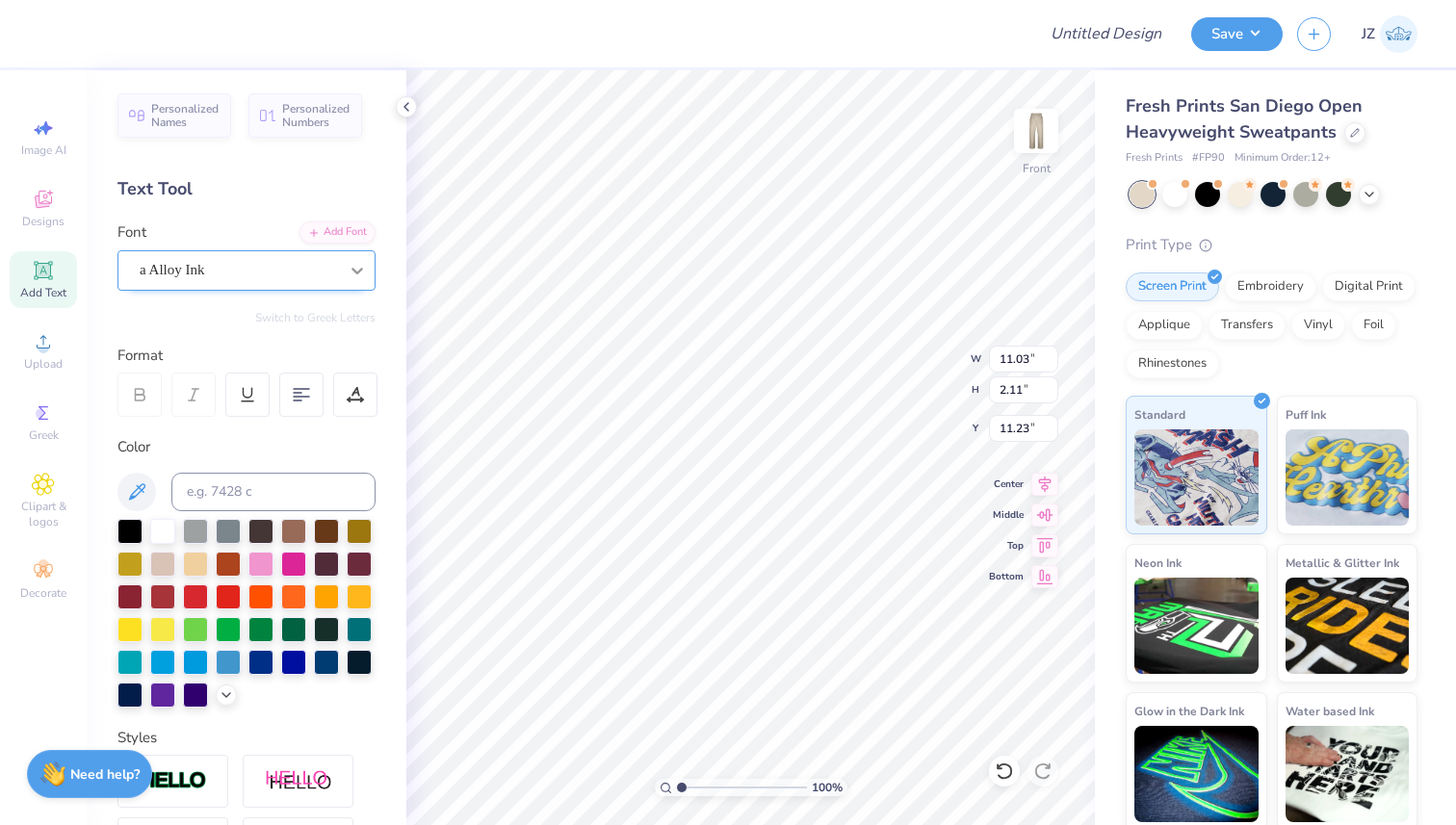 type on "10.98" 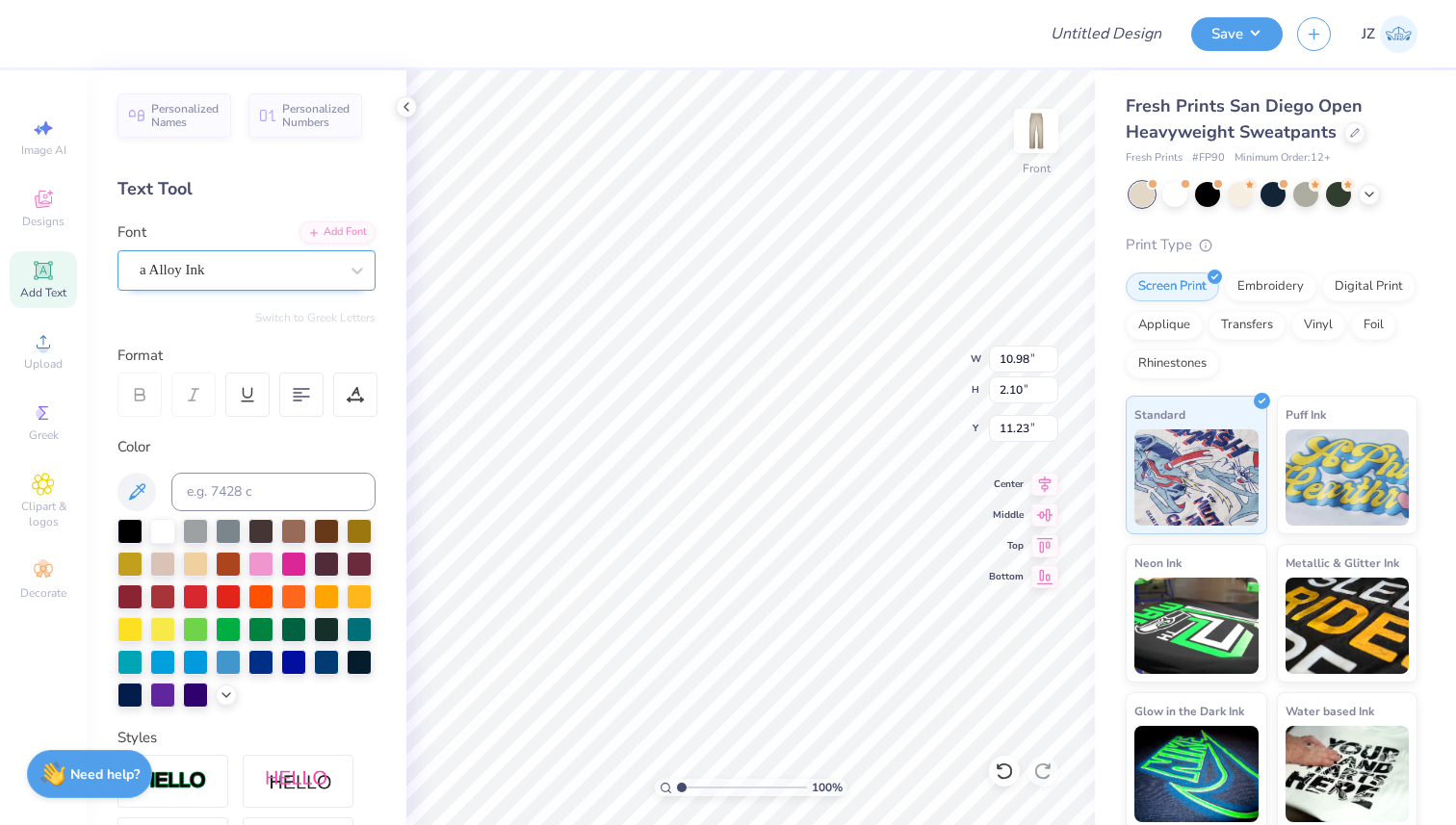 click on "a Alloy Ink" at bounding box center (239, 270) 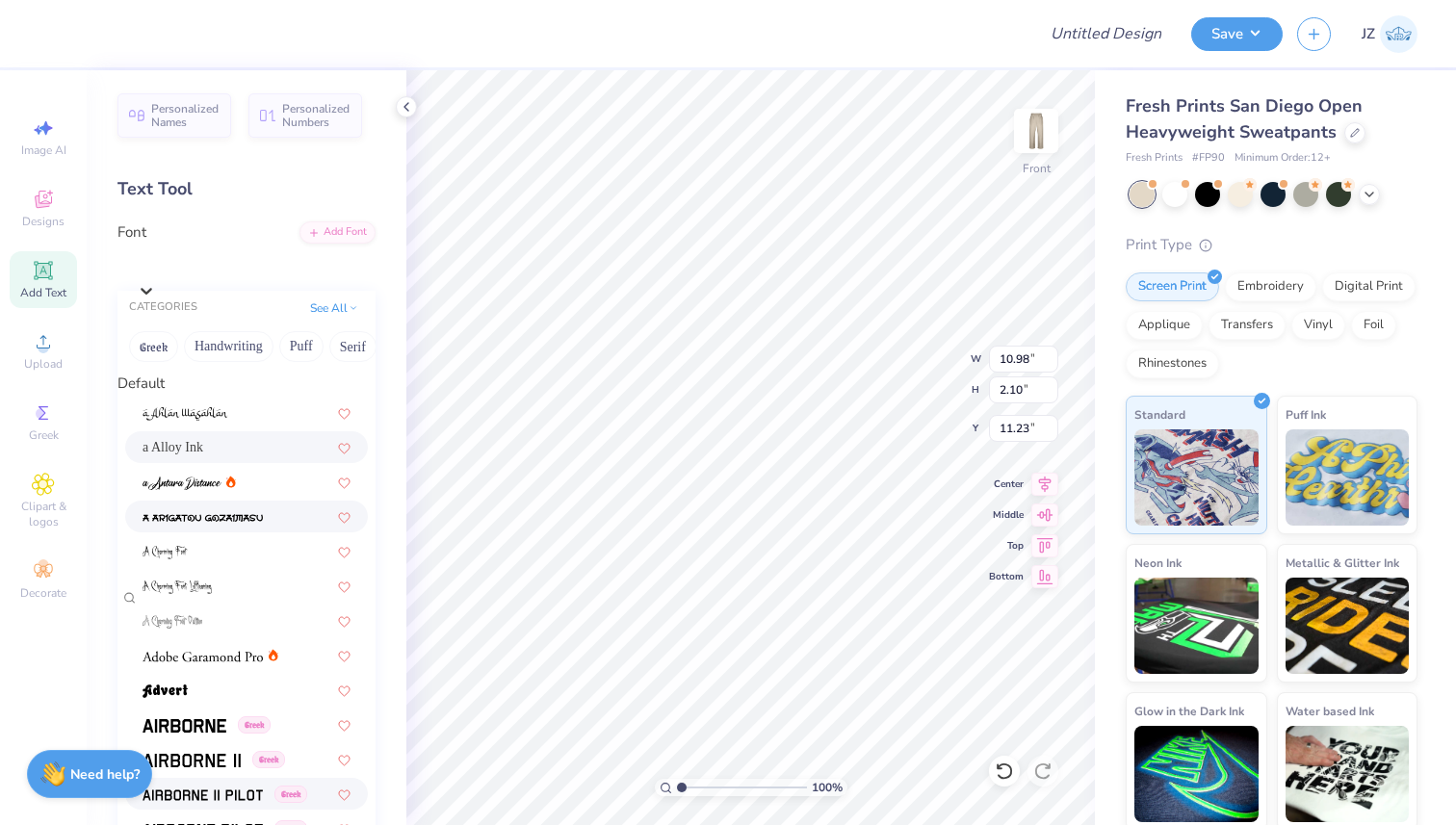 scroll, scrollTop: 116, scrollLeft: 0, axis: vertical 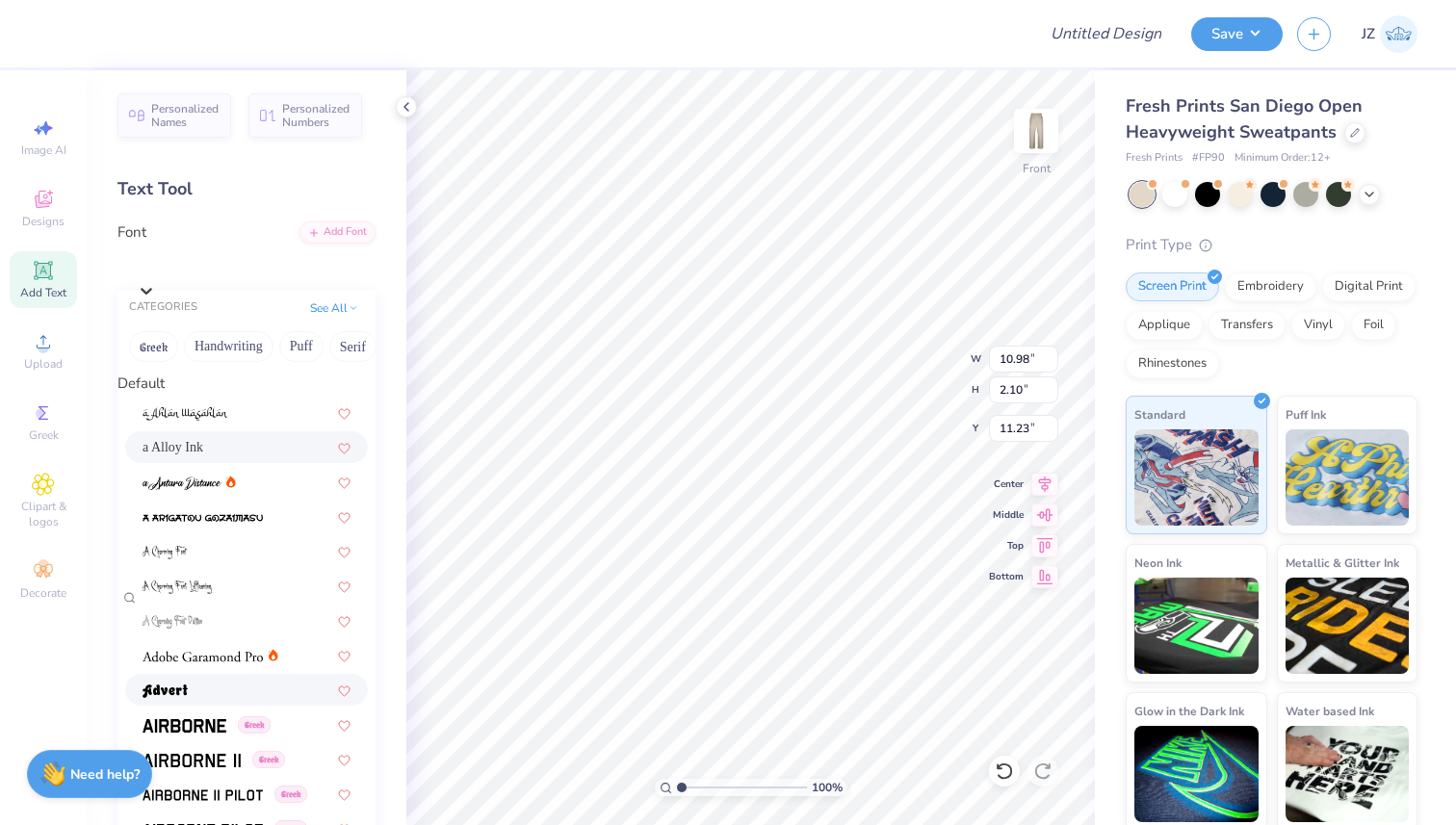 click at bounding box center (247, 689) 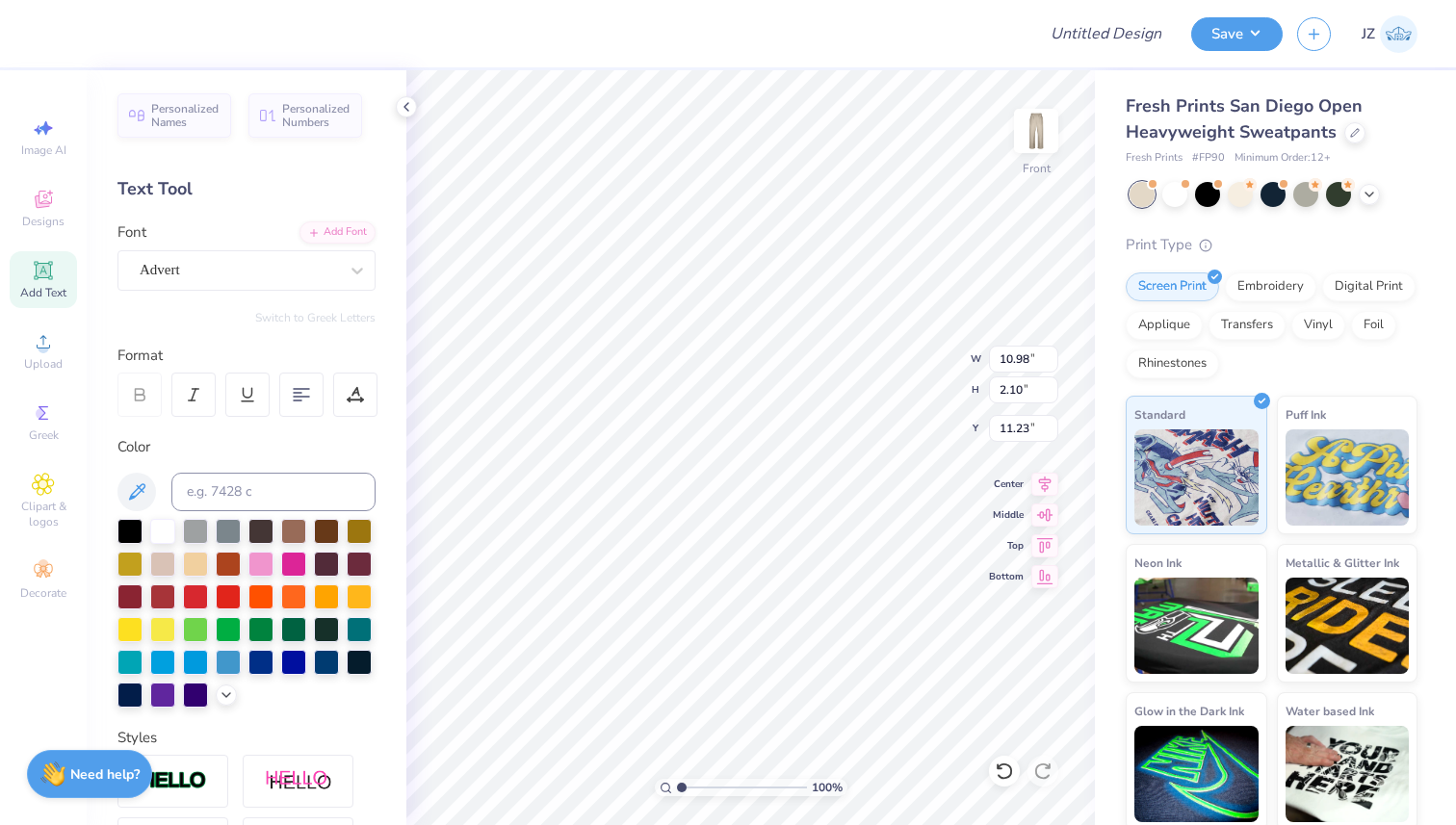 type on "10.69" 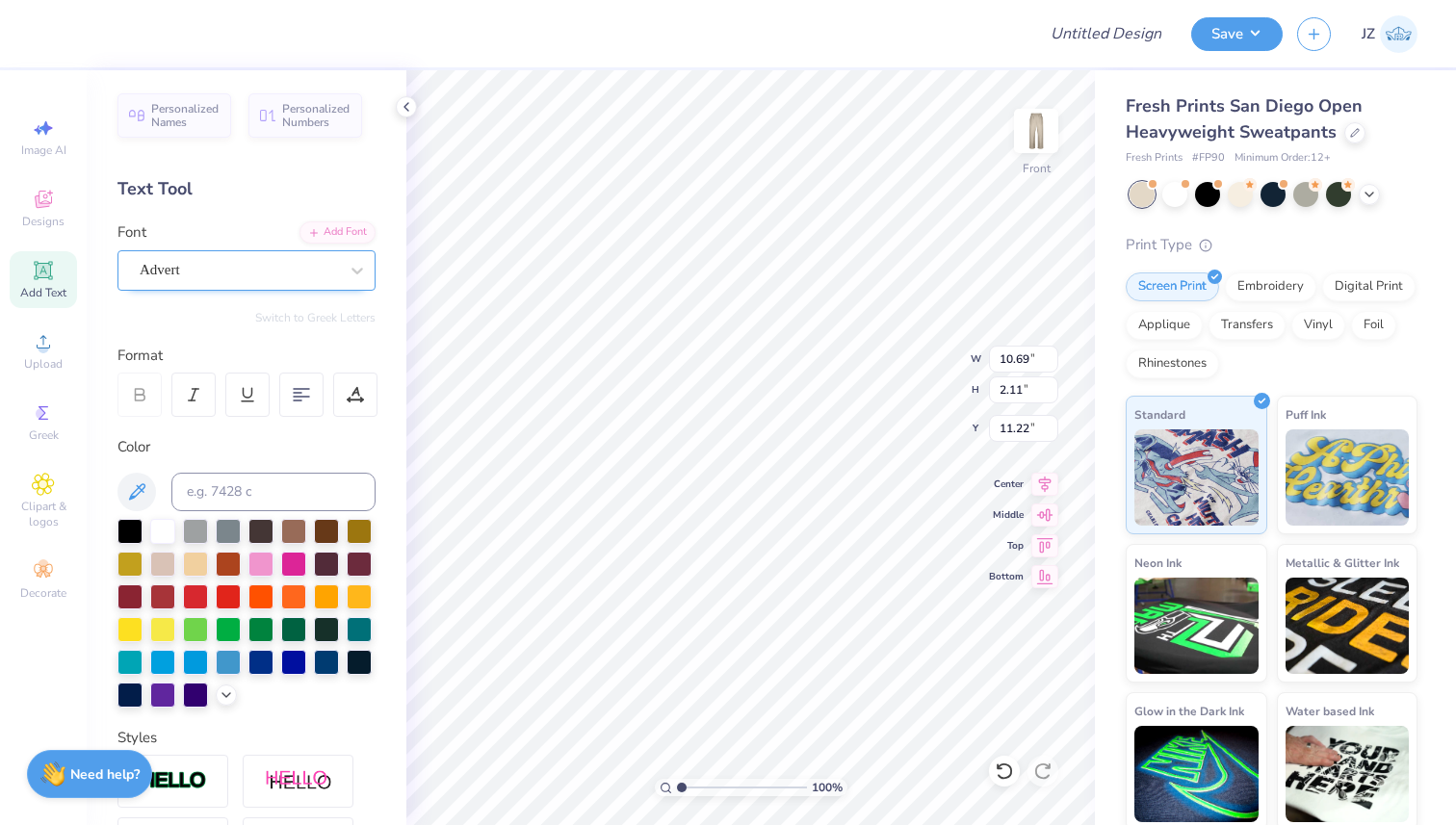 click on "Advert" at bounding box center (239, 270) 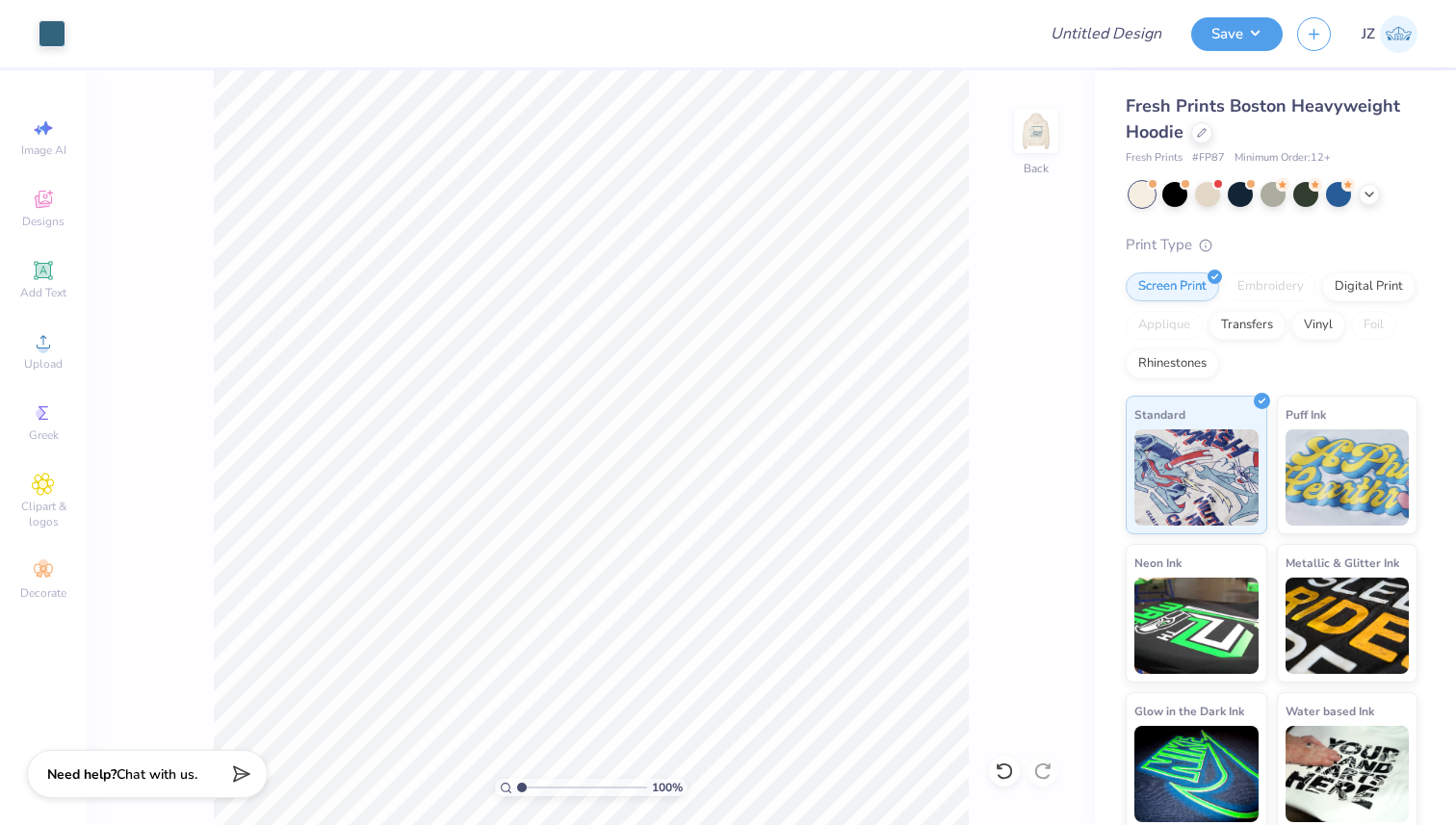 scroll, scrollTop: 0, scrollLeft: 0, axis: both 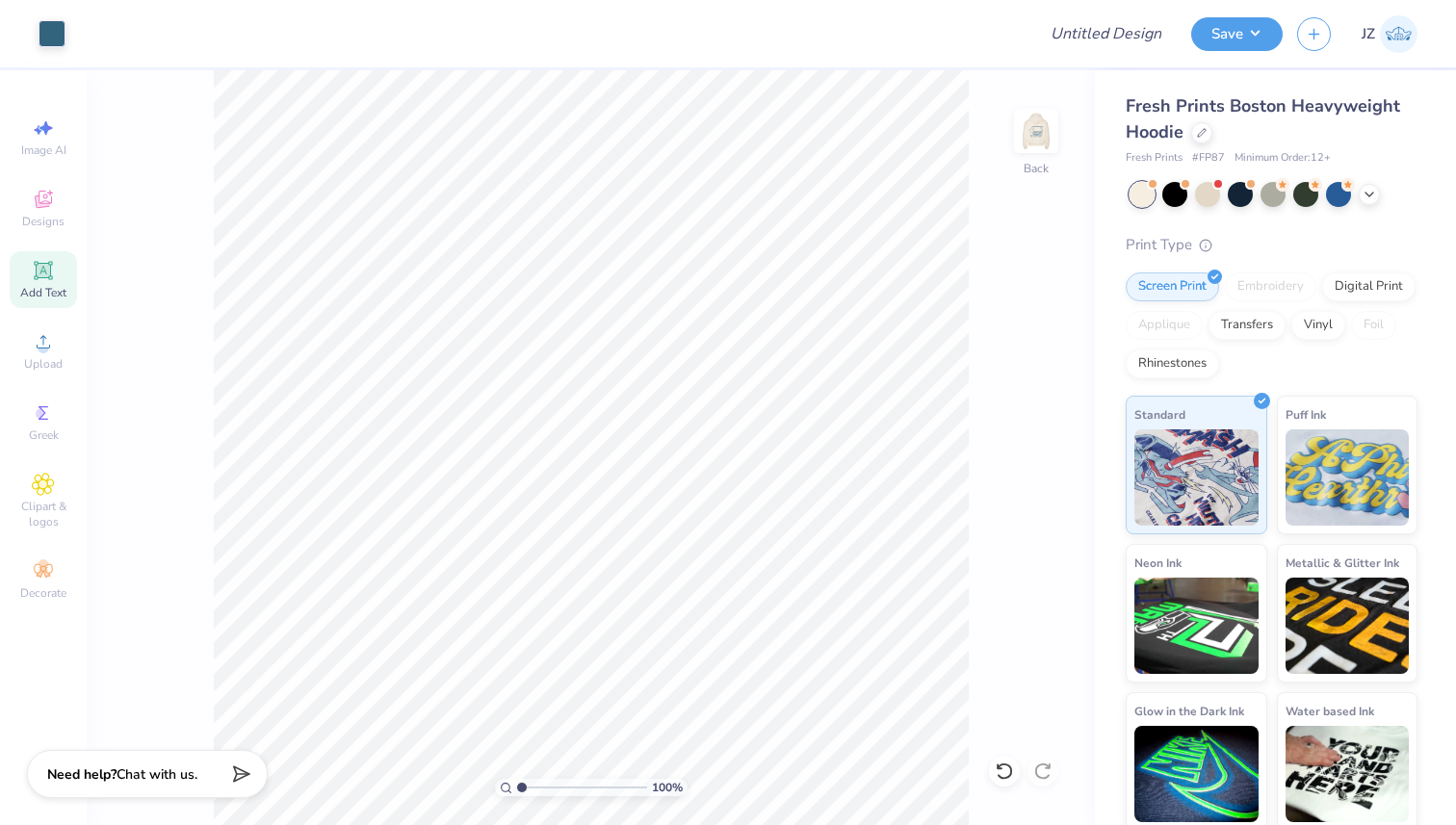 click on "Add Text" at bounding box center (43, 293) 